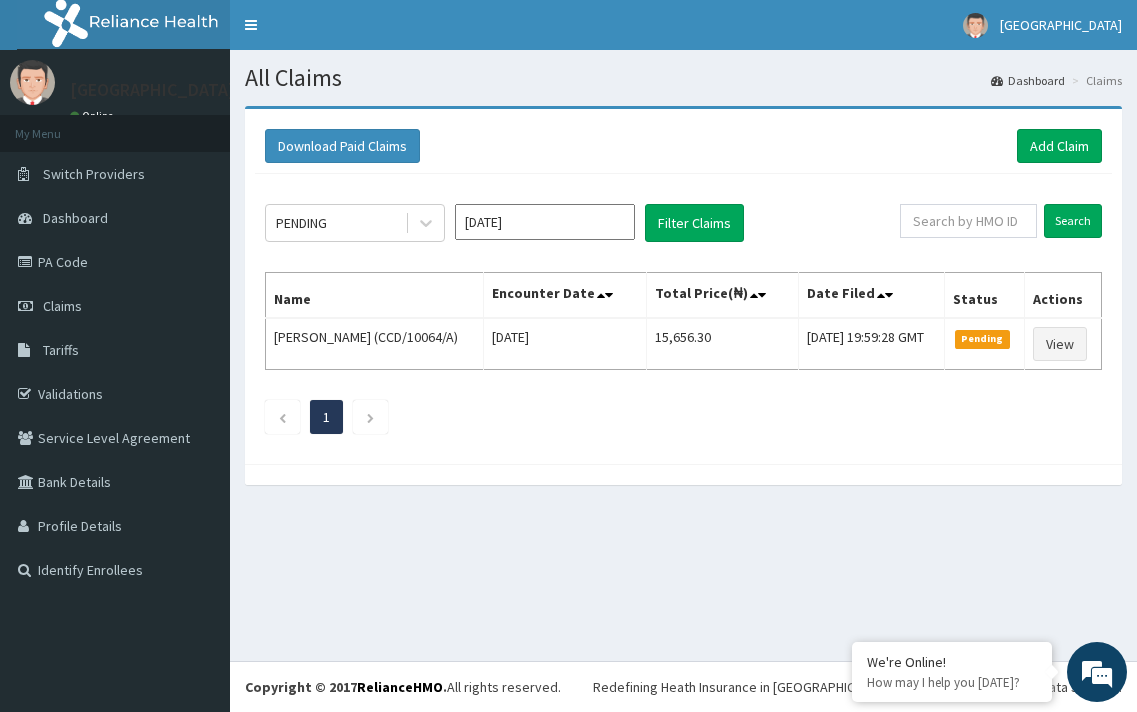 scroll, scrollTop: 0, scrollLeft: 0, axis: both 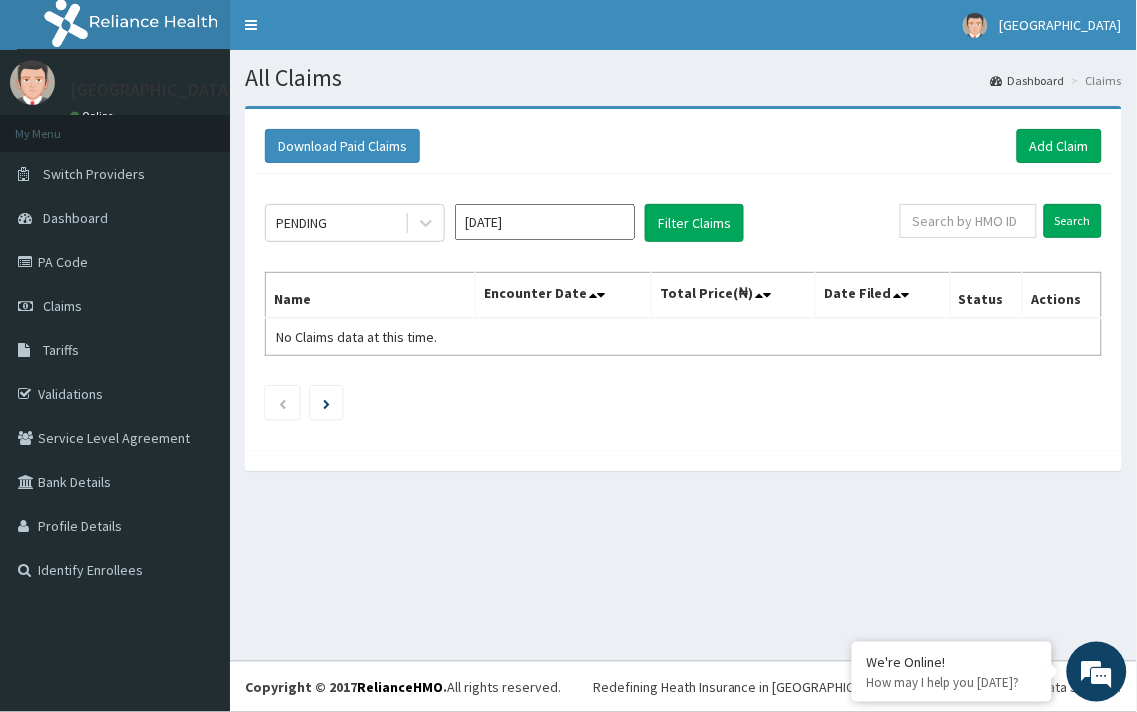 click on "Download Paid Claims Add Claim" at bounding box center (683, 146) 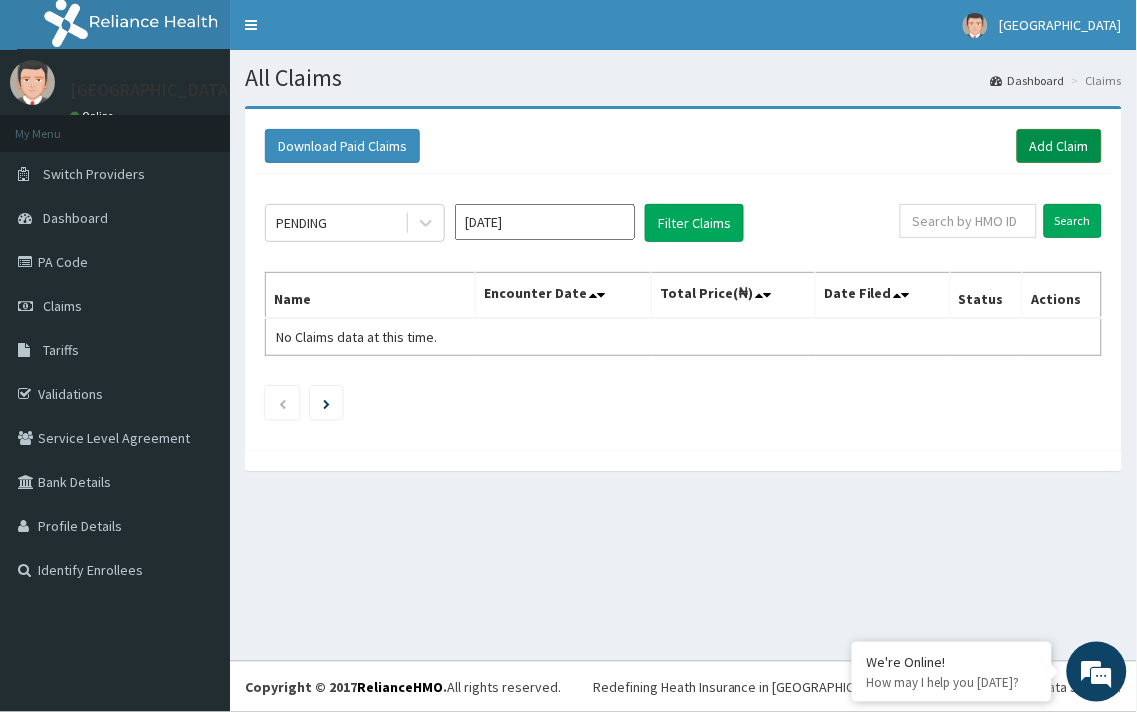 click on "Add Claim" at bounding box center (1059, 146) 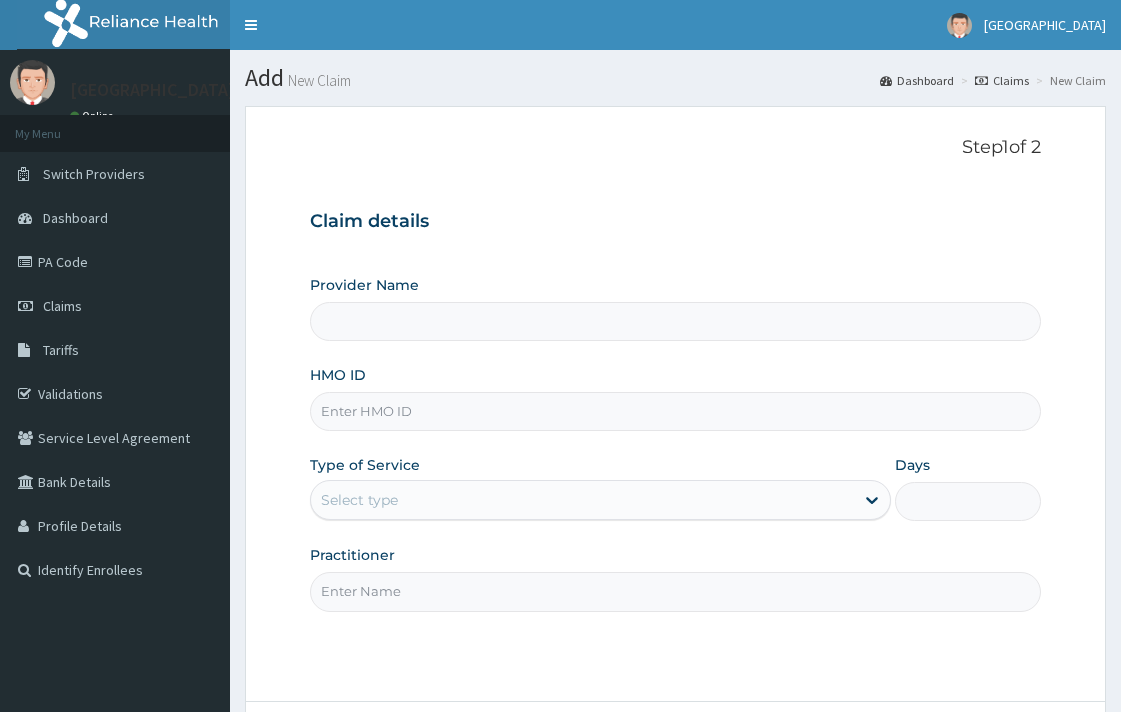 scroll, scrollTop: 0, scrollLeft: 0, axis: both 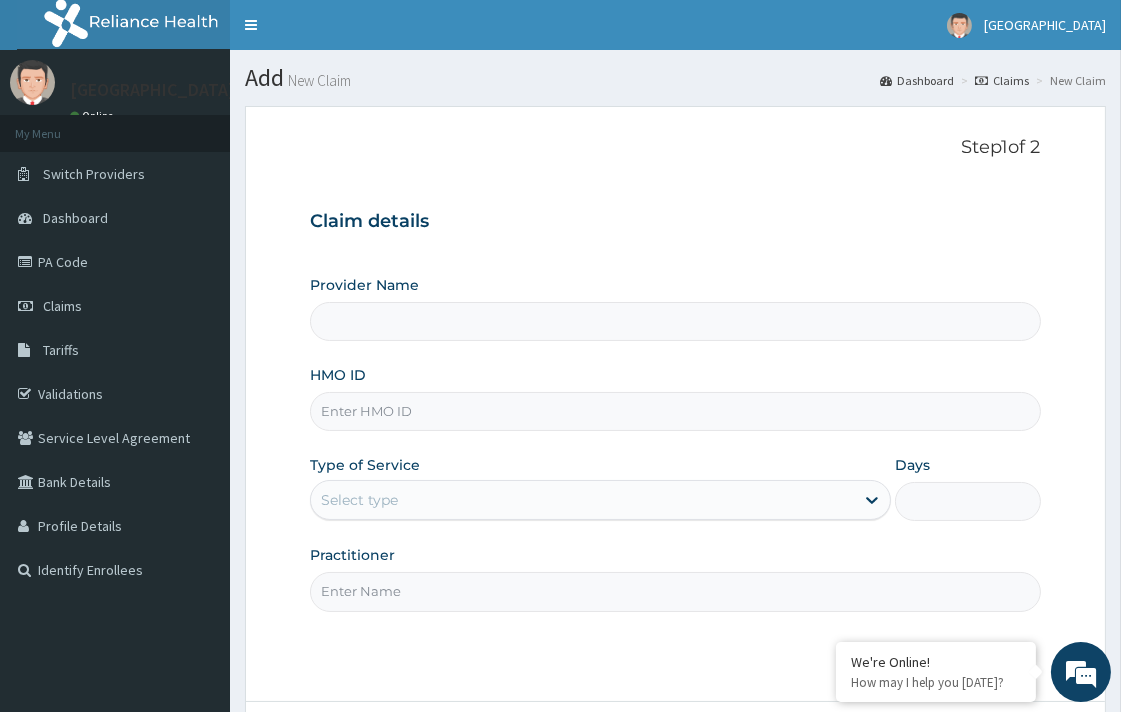 type on "[GEOGRAPHIC_DATA]" 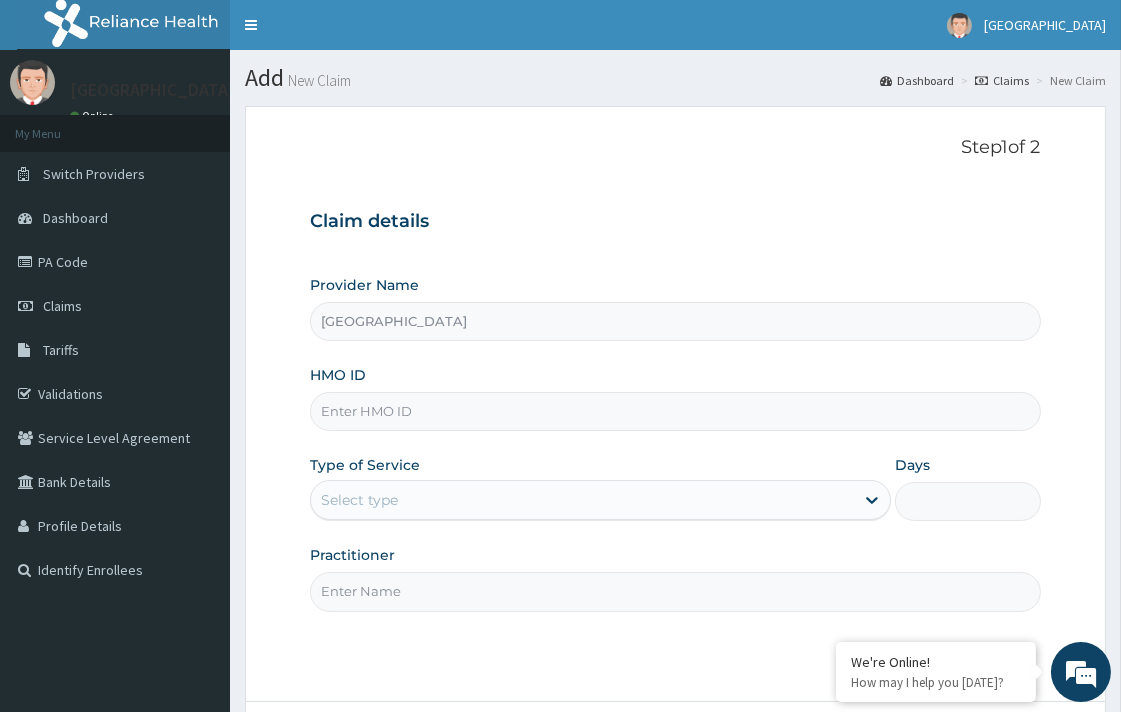 click on "HMO ID" at bounding box center [675, 411] 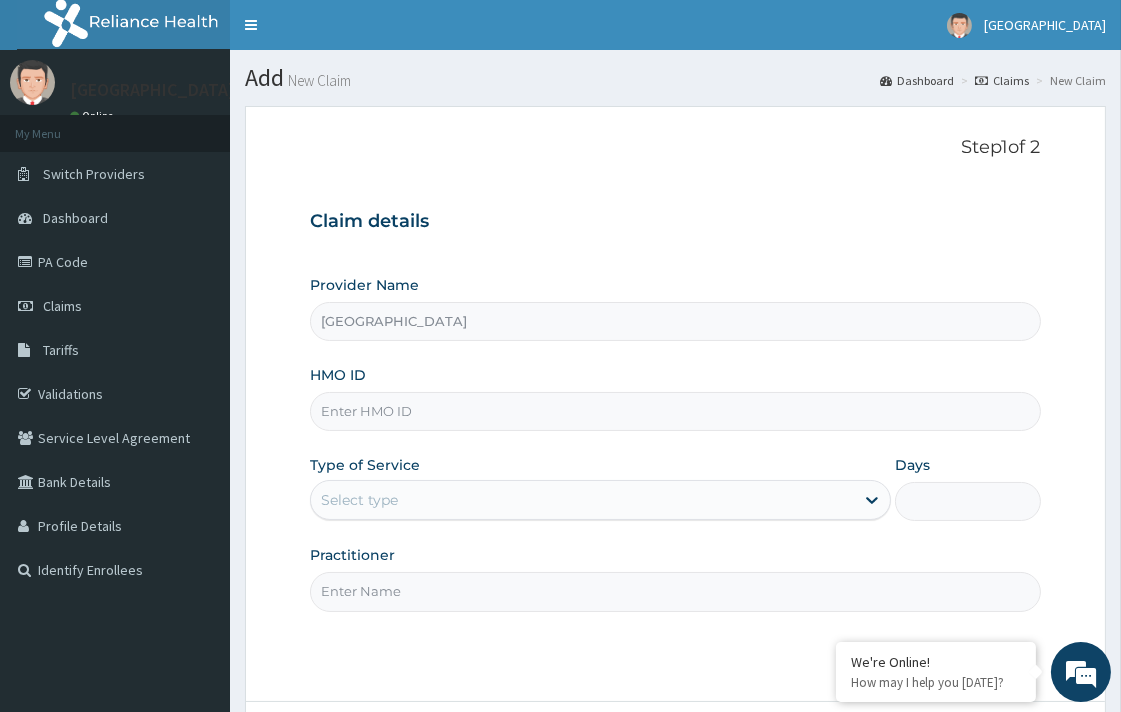 paste on "MEY/10011/B" 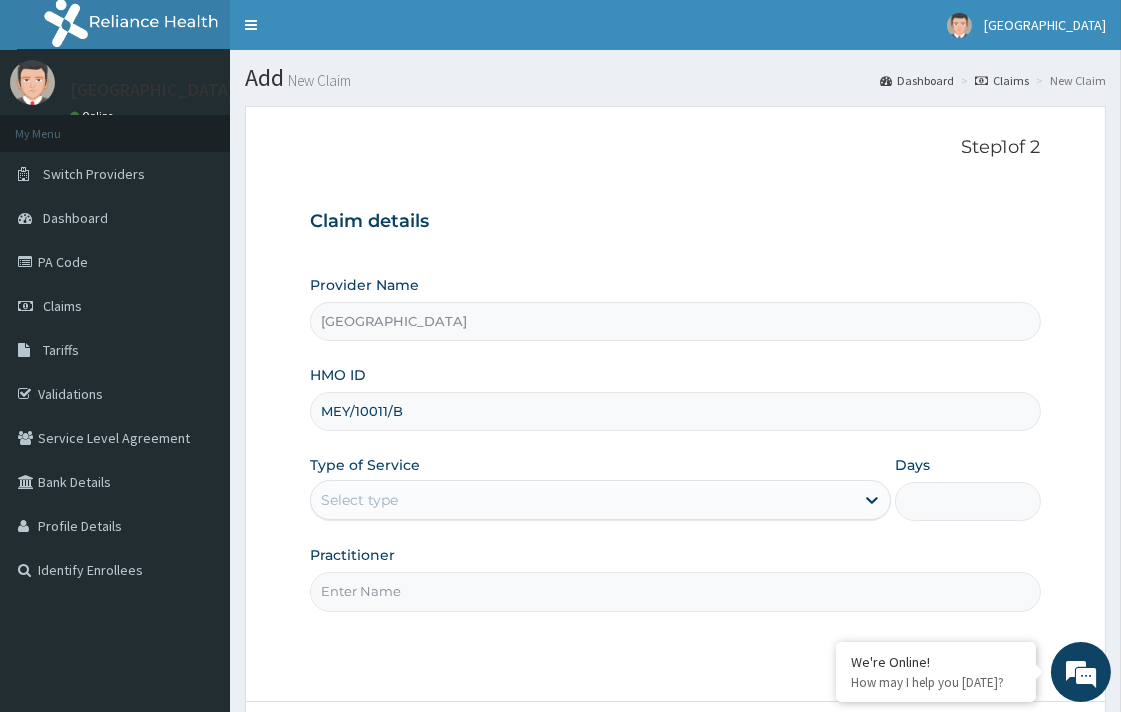 scroll, scrollTop: 0, scrollLeft: 0, axis: both 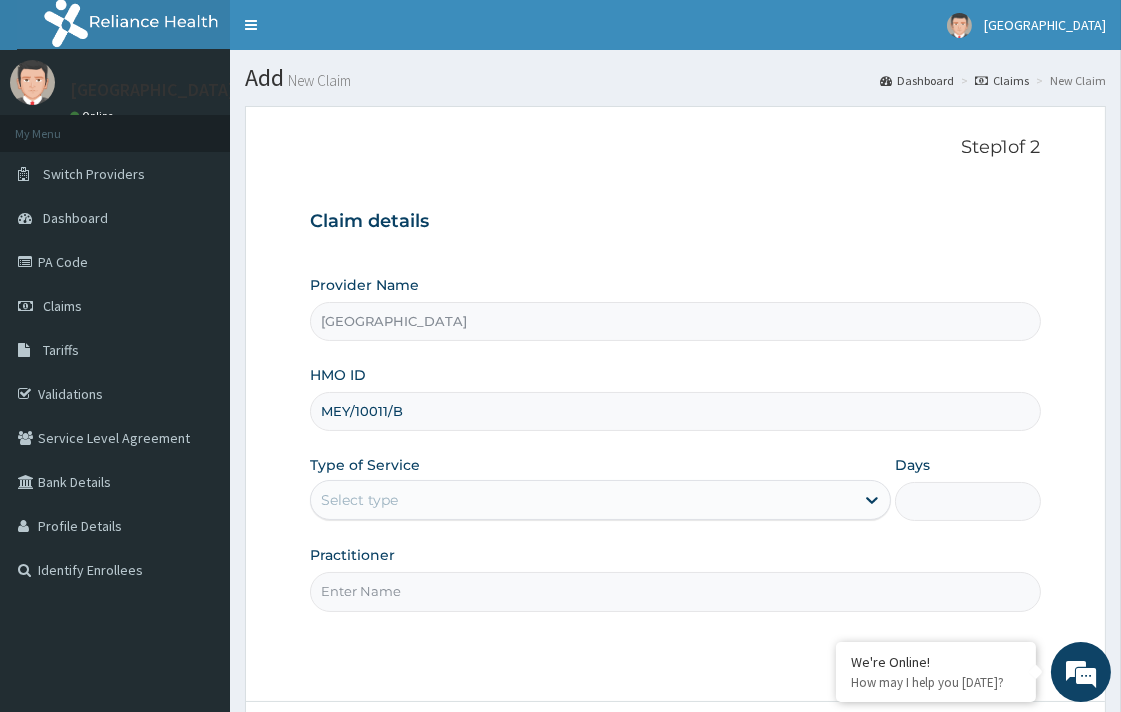 type on "MEY/10011/B" 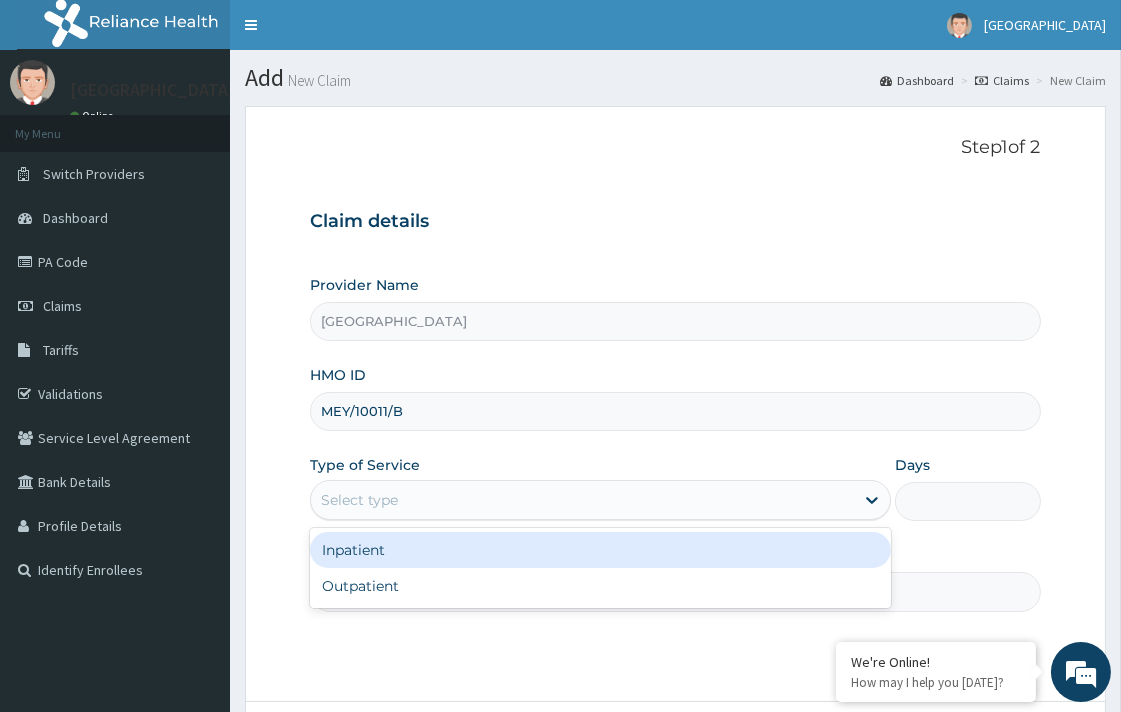 click on "Select type" at bounding box center (582, 500) 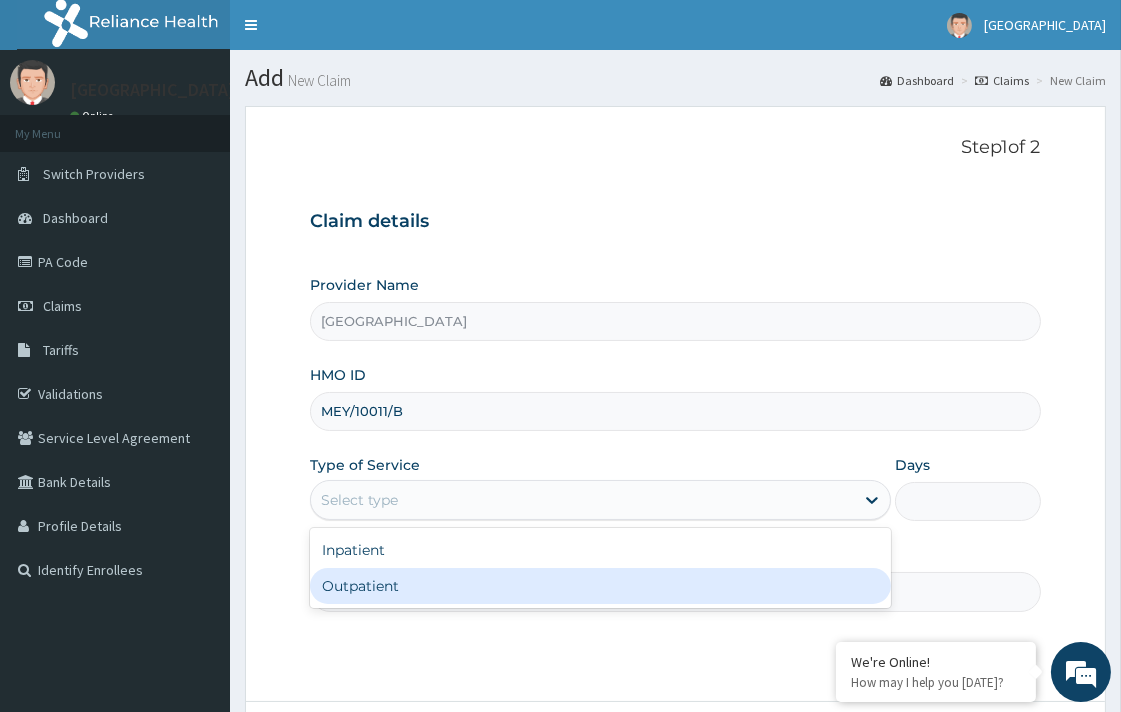 click on "Outpatient" at bounding box center [600, 586] 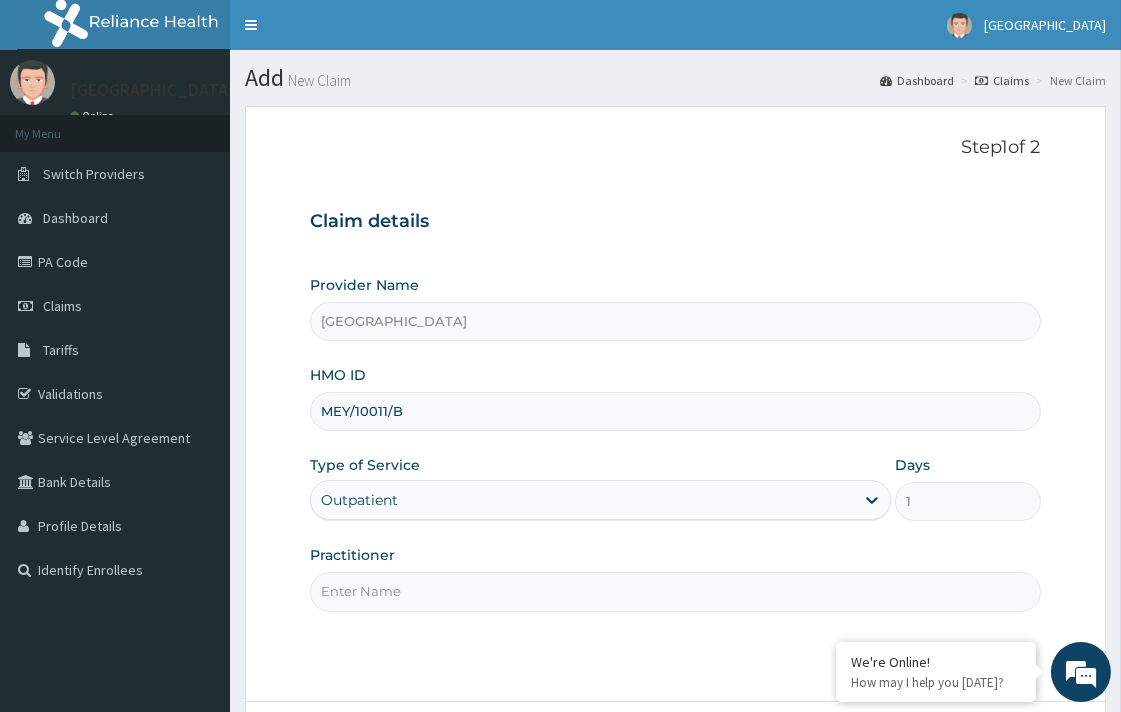 click on "Practitioner" at bounding box center [675, 591] 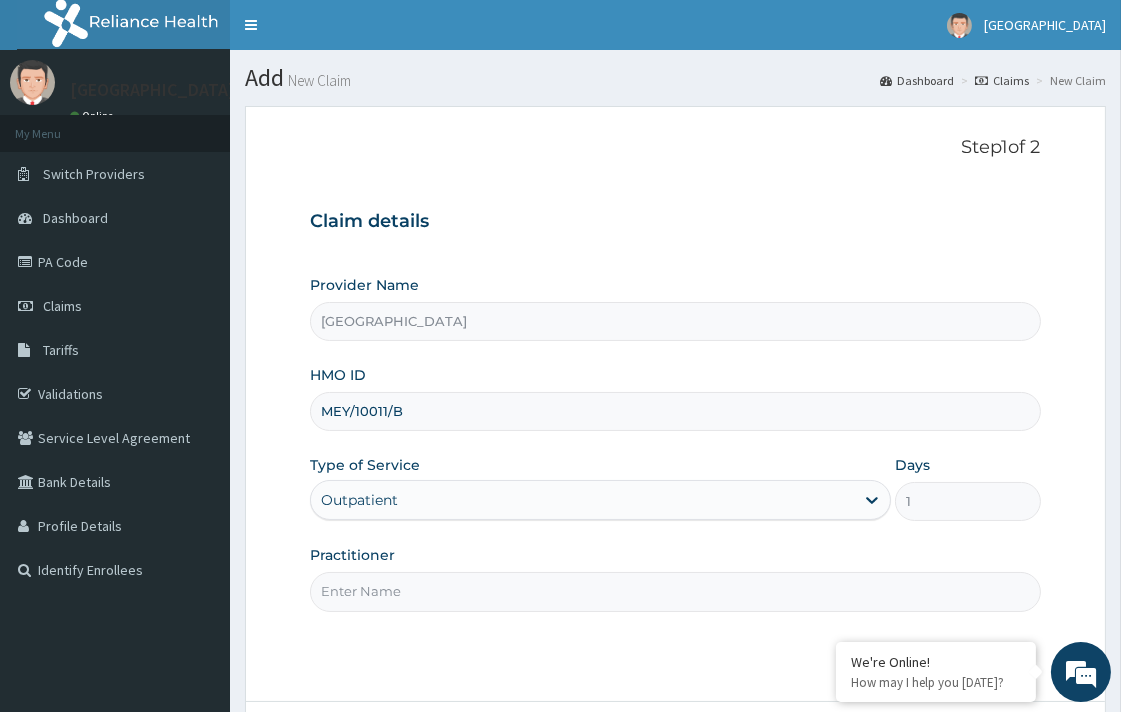 type on "DR. [GEOGRAPHIC_DATA]" 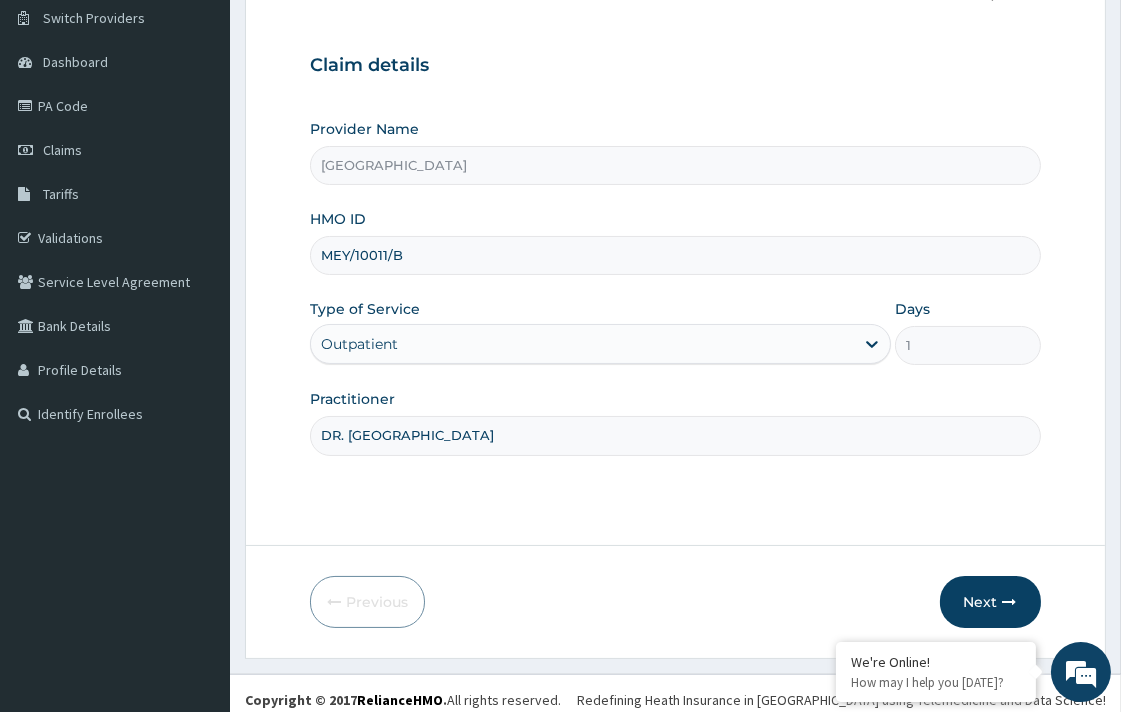 scroll, scrollTop: 170, scrollLeft: 0, axis: vertical 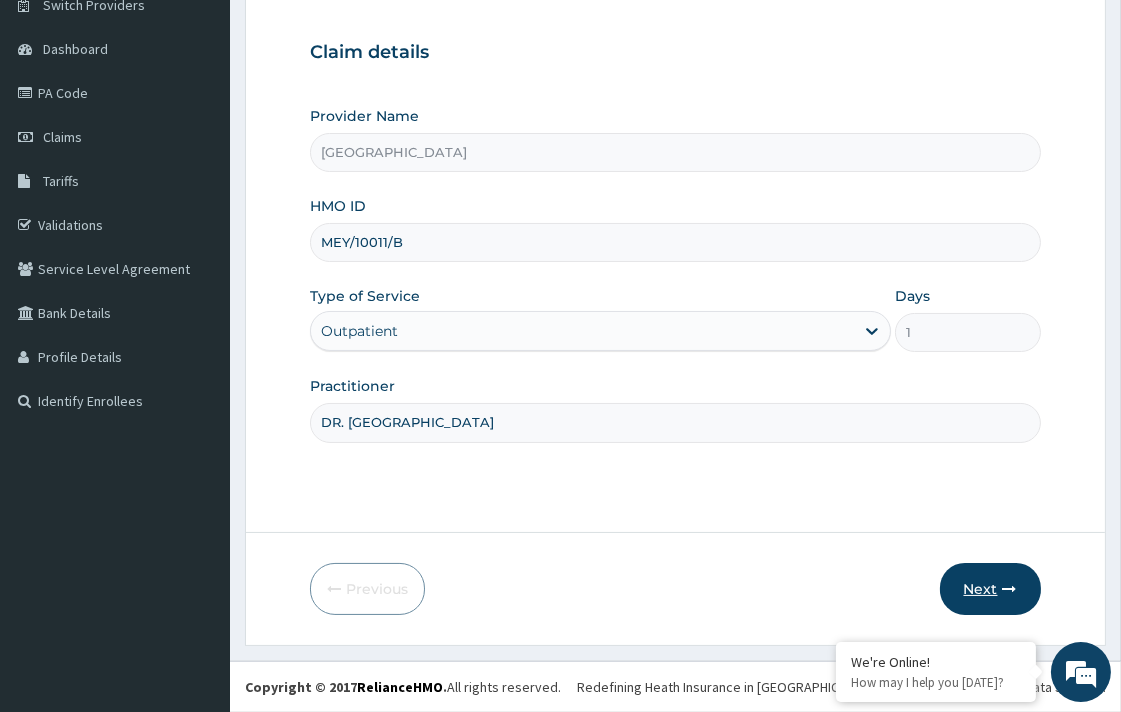 click on "Next" at bounding box center (990, 589) 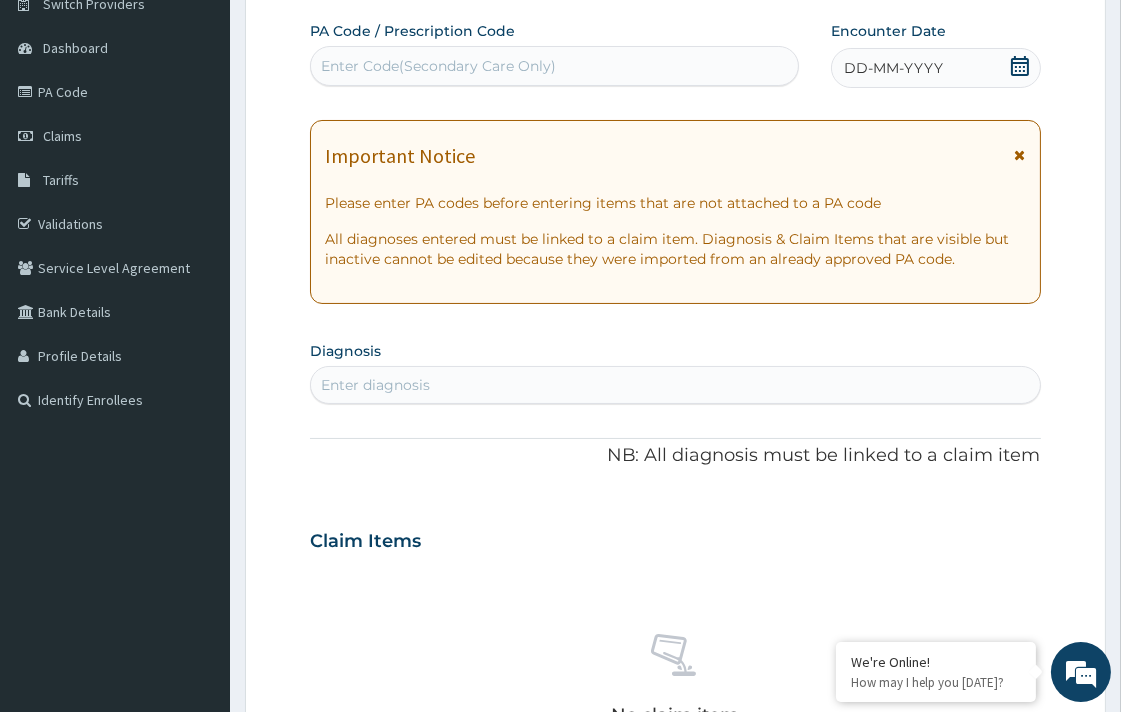 click 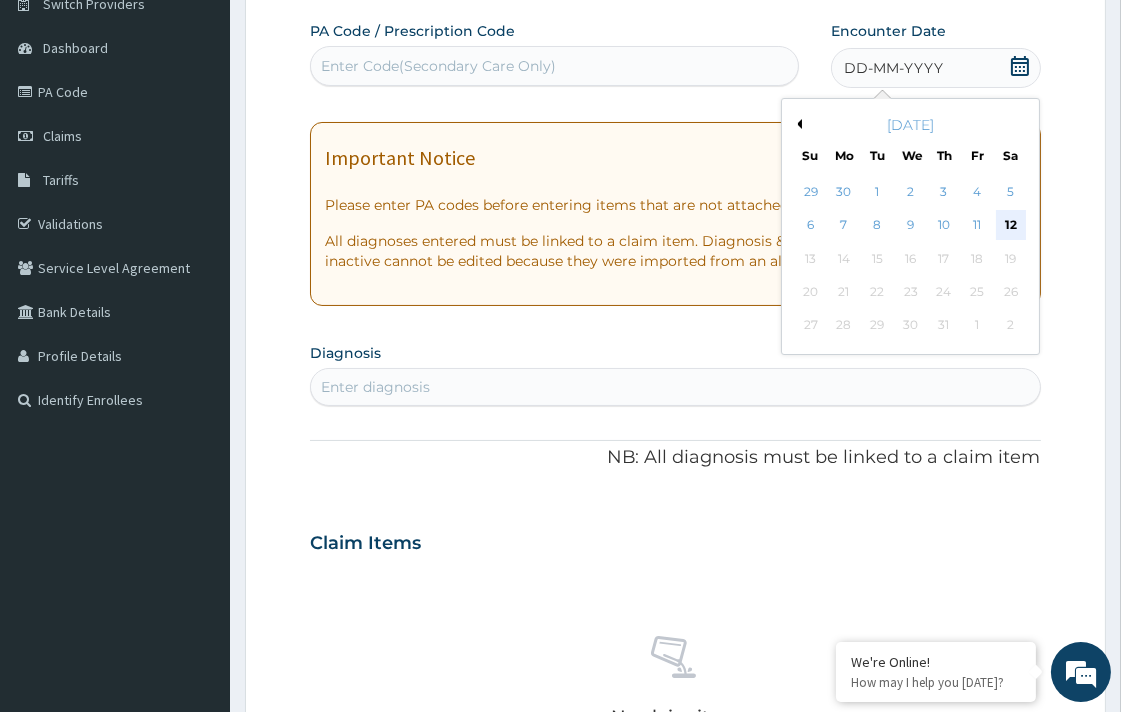click on "12" at bounding box center (1011, 226) 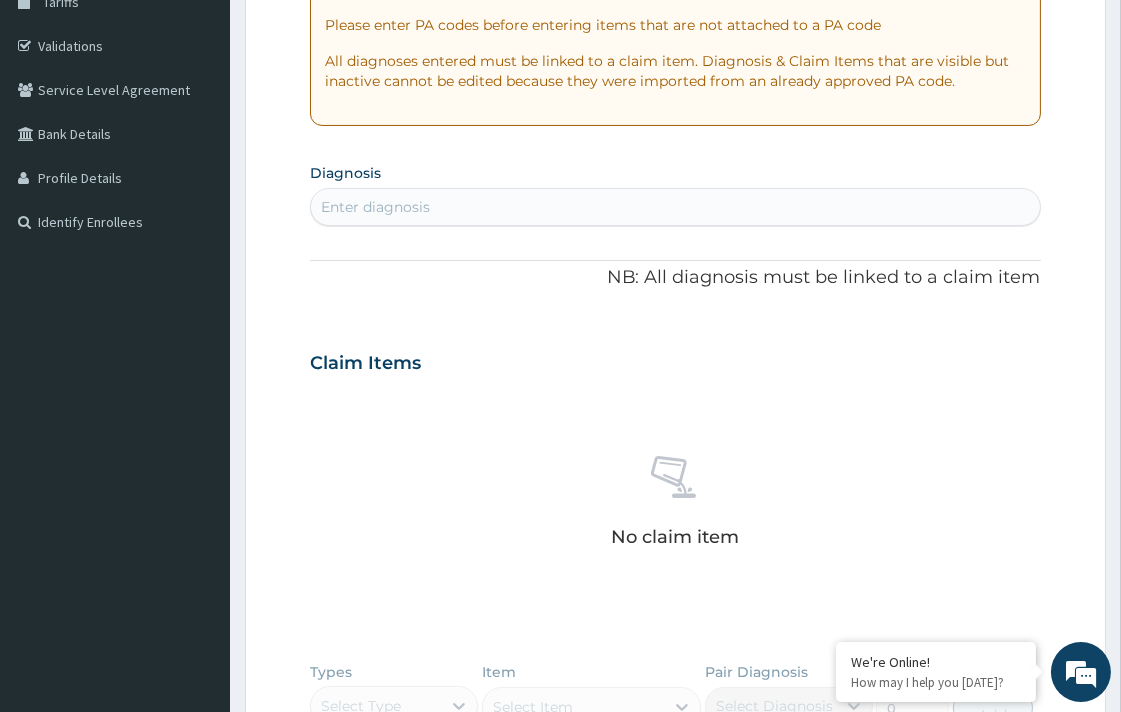 scroll, scrollTop: 392, scrollLeft: 0, axis: vertical 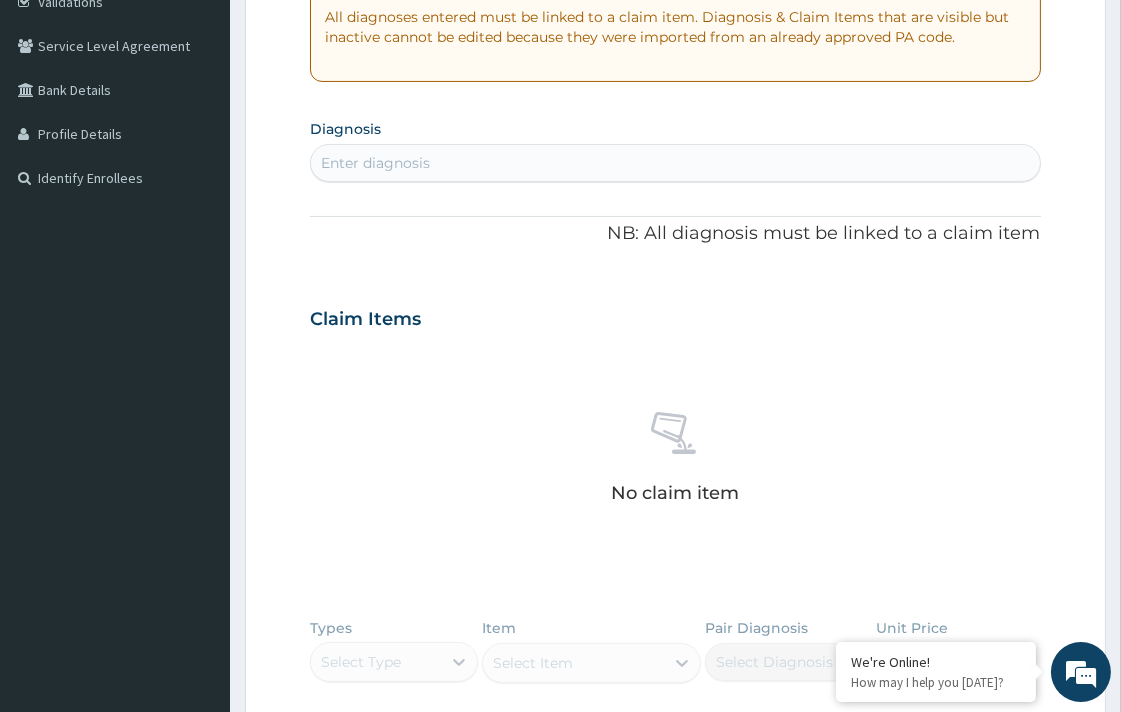 click on "Enter diagnosis" at bounding box center (675, 163) 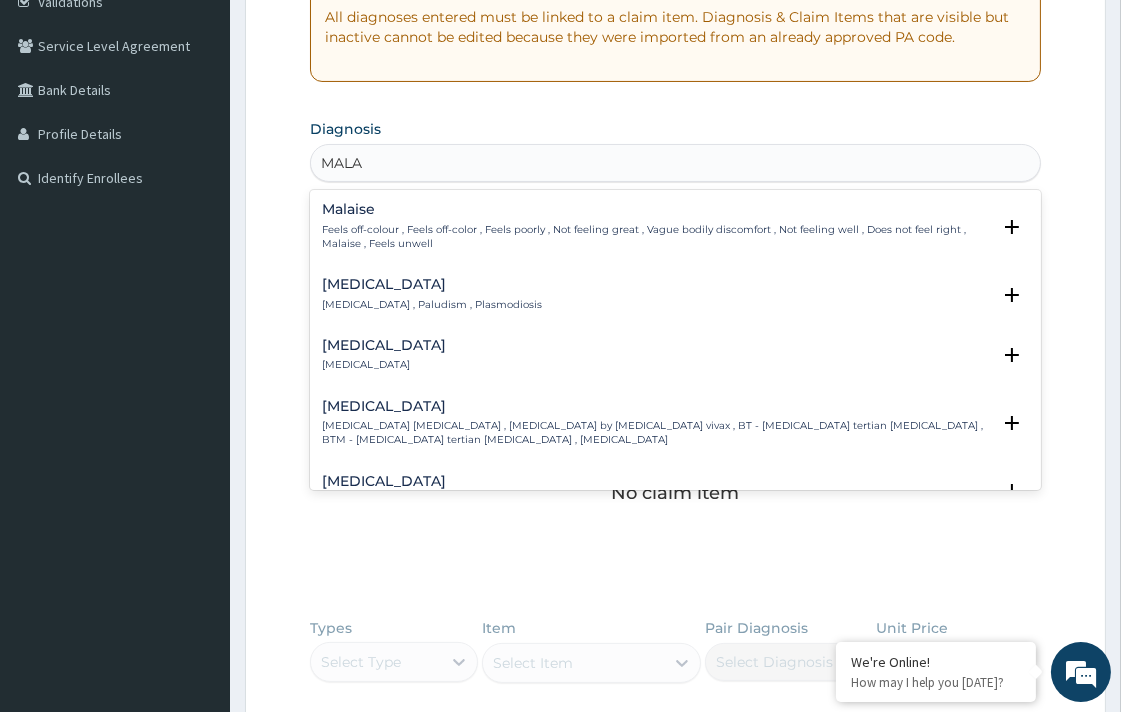 type on "MALAR" 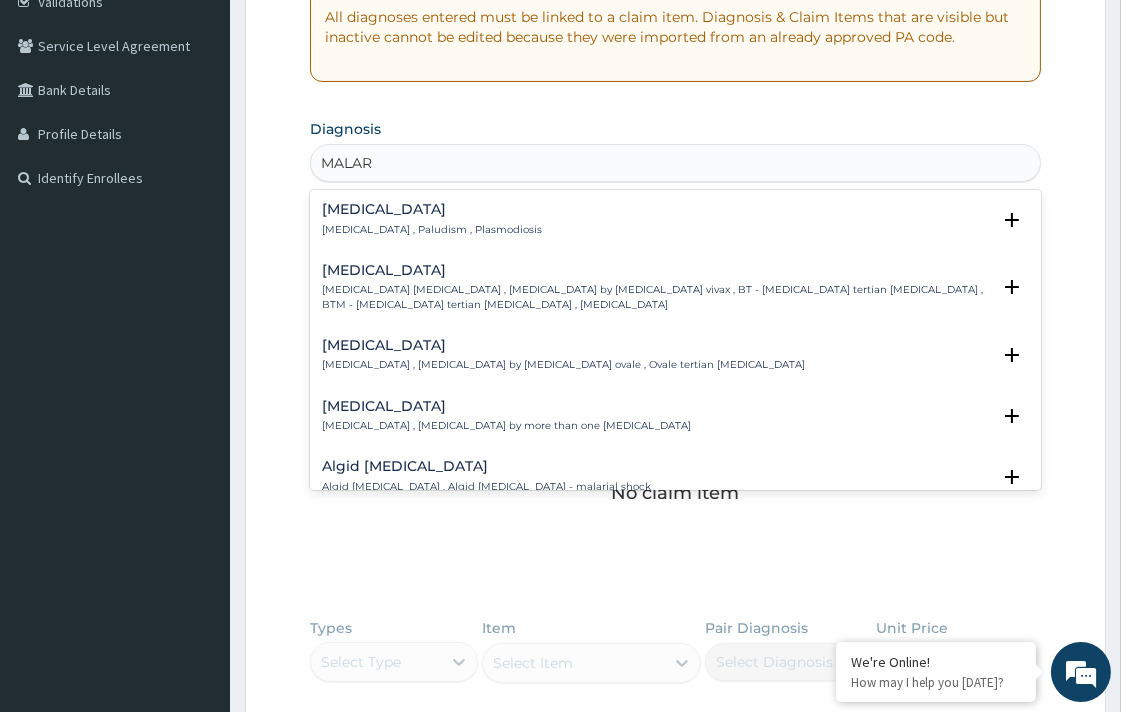 click on "Malaria" at bounding box center (432, 209) 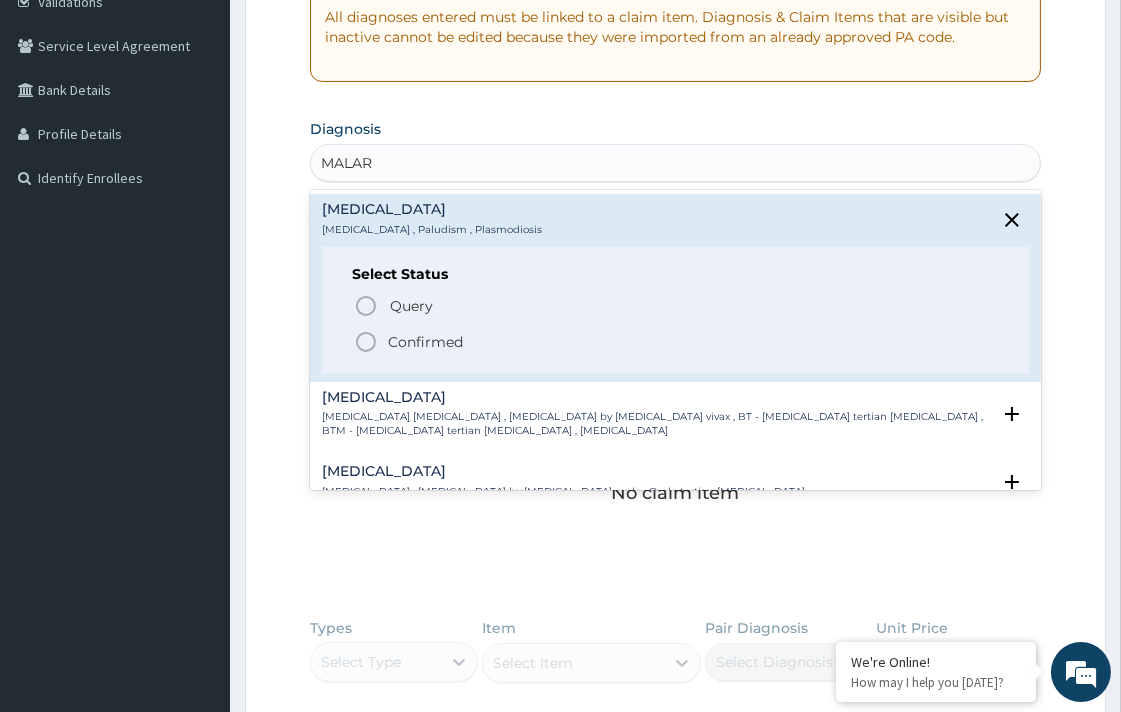 click 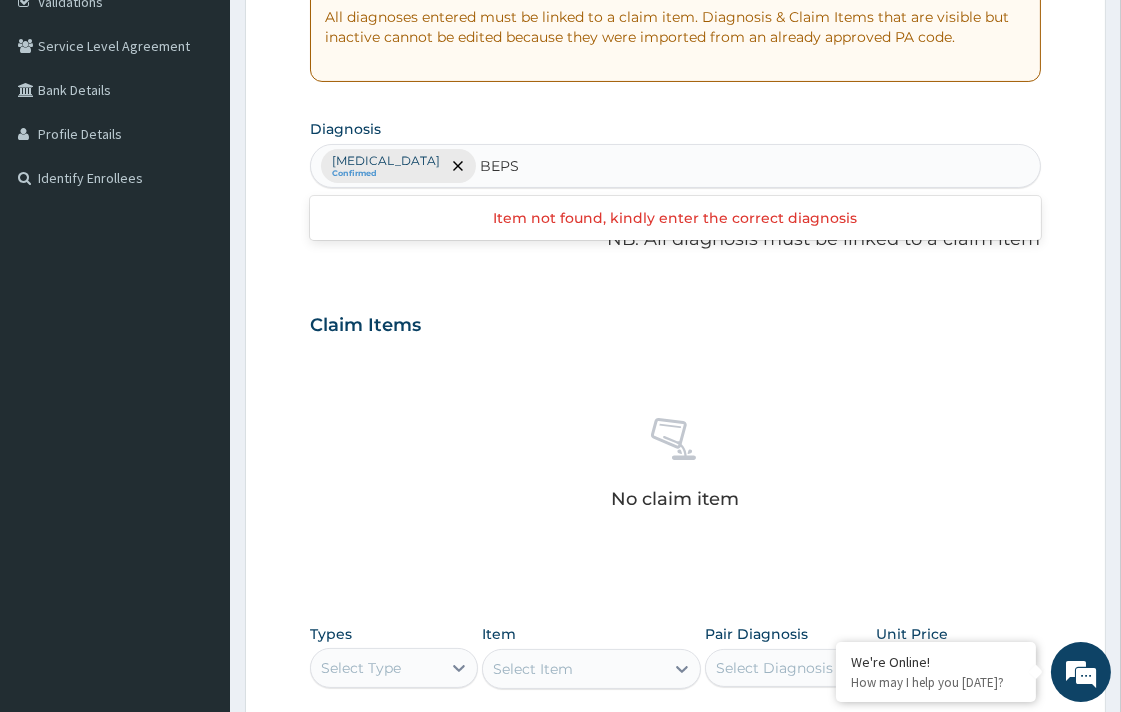 click on "BEPS" at bounding box center (500, 166) 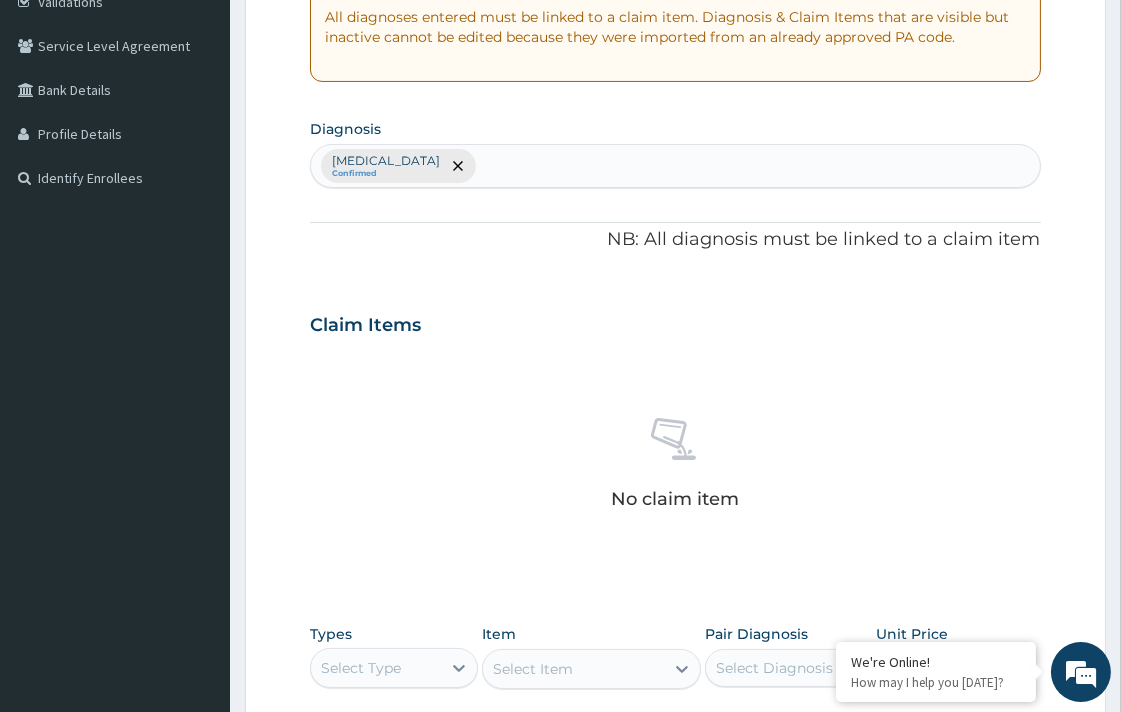 click on "Malaria Confirmed" at bounding box center (675, 166) 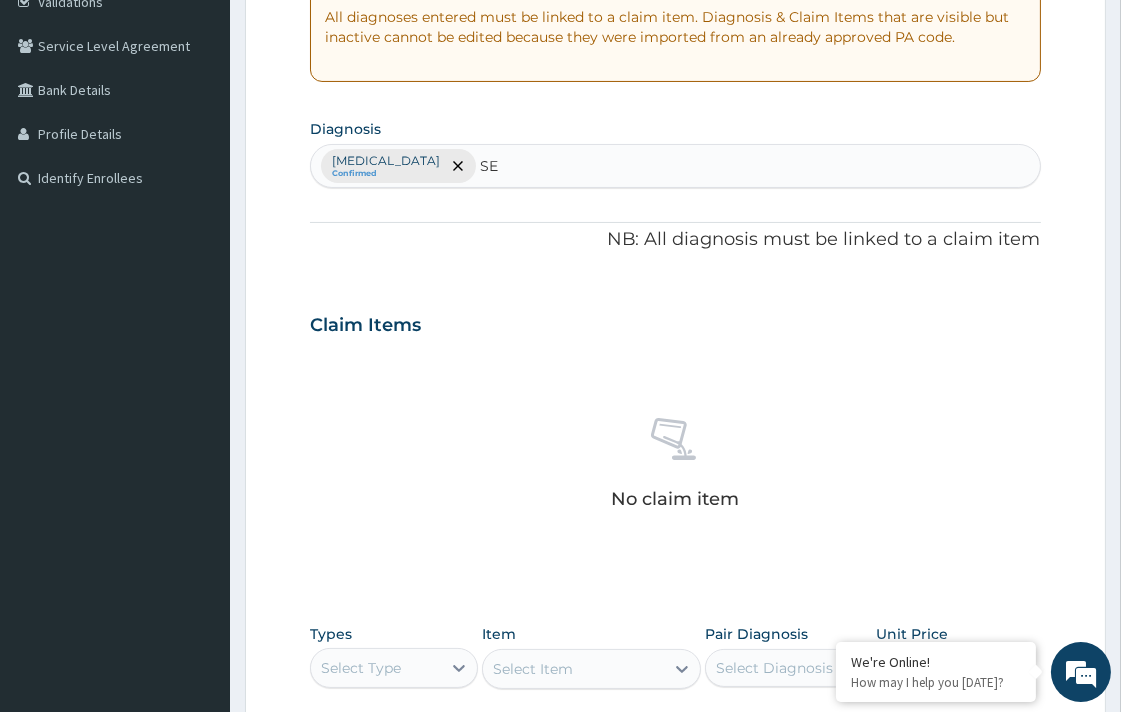 type on "SEP" 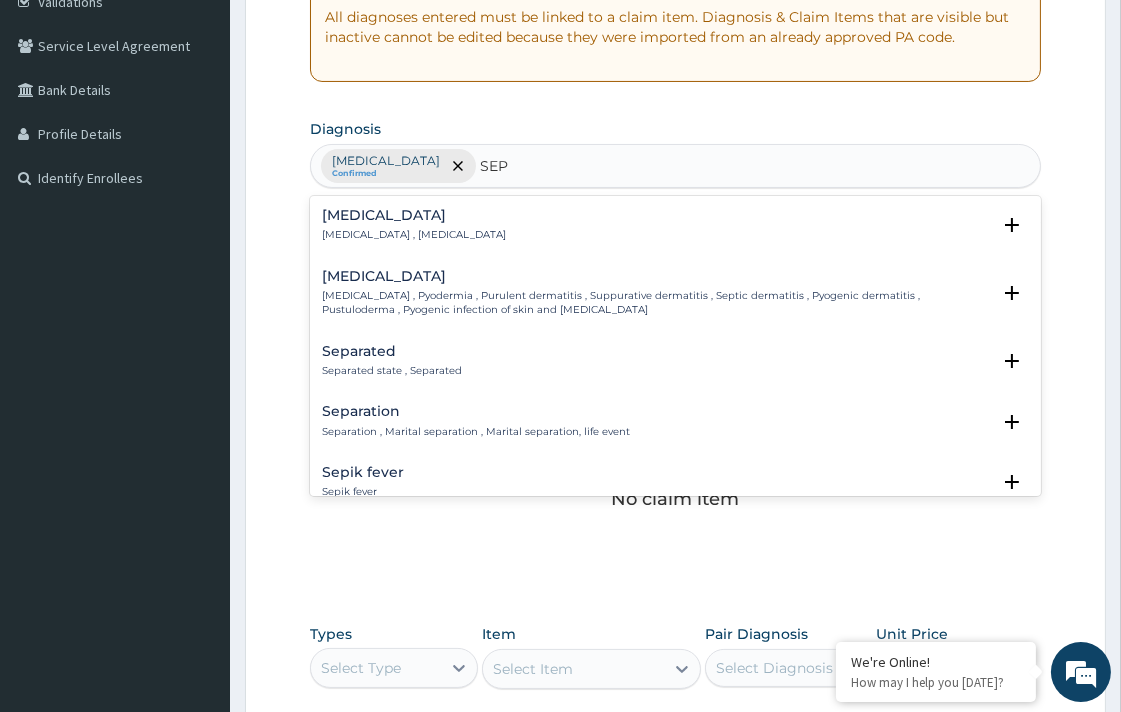 click on "Sepsis" at bounding box center (414, 215) 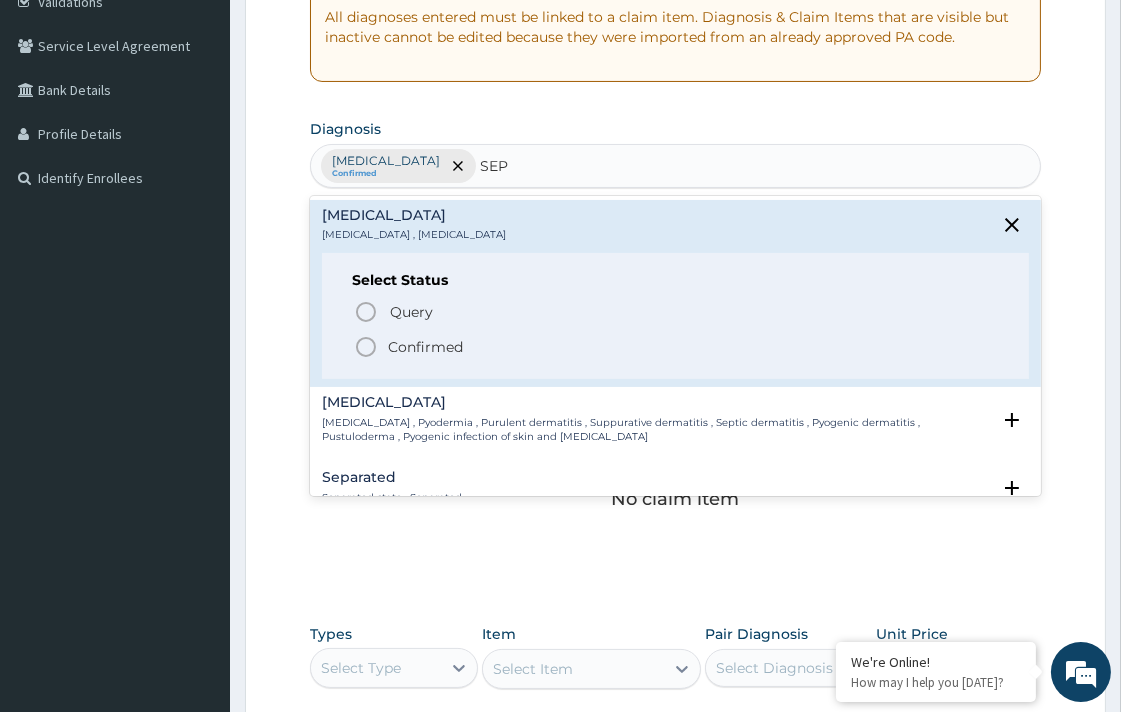 click 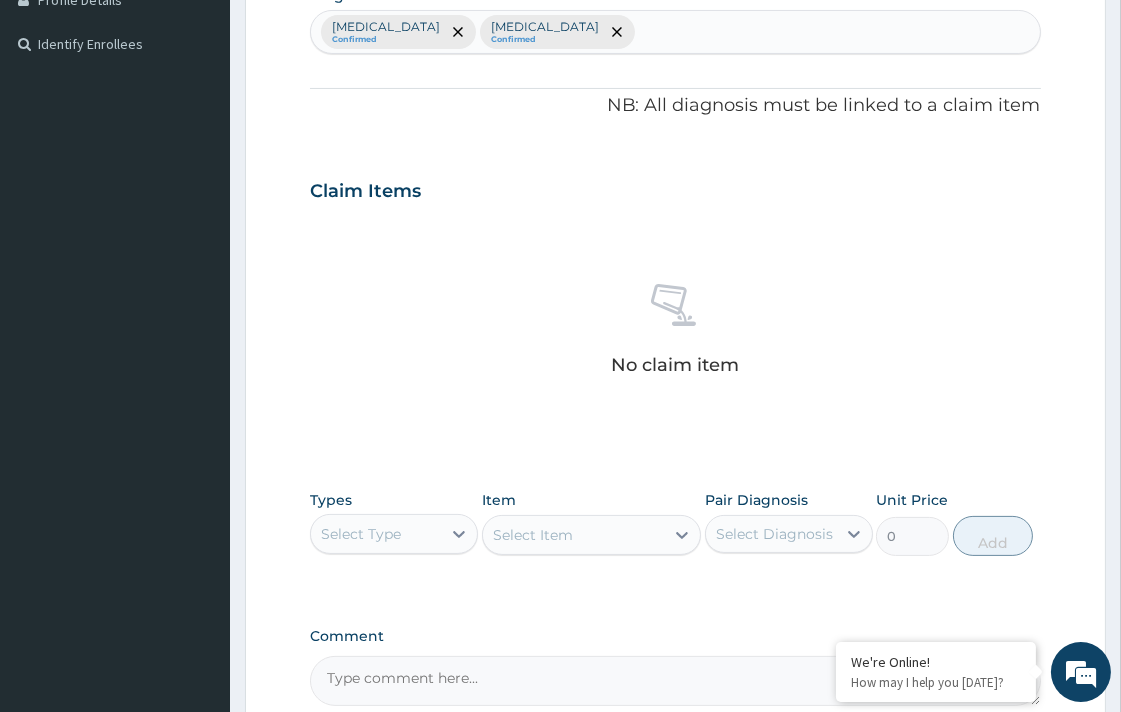 scroll, scrollTop: 507, scrollLeft: 0, axis: vertical 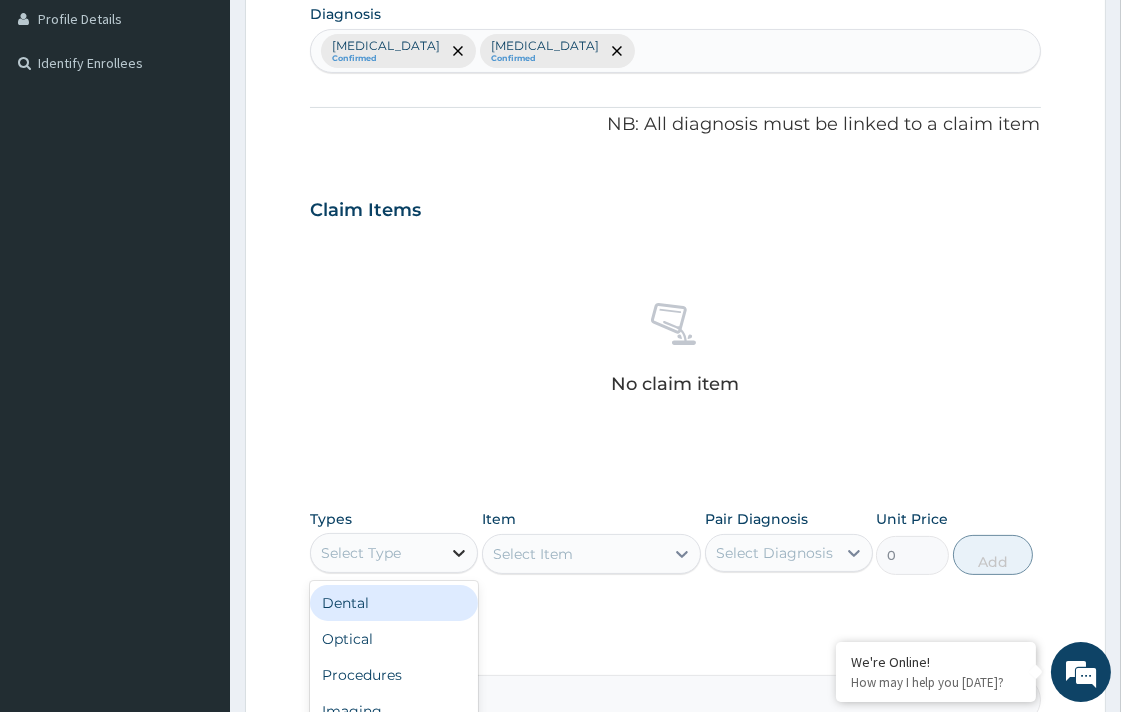 click at bounding box center (459, 553) 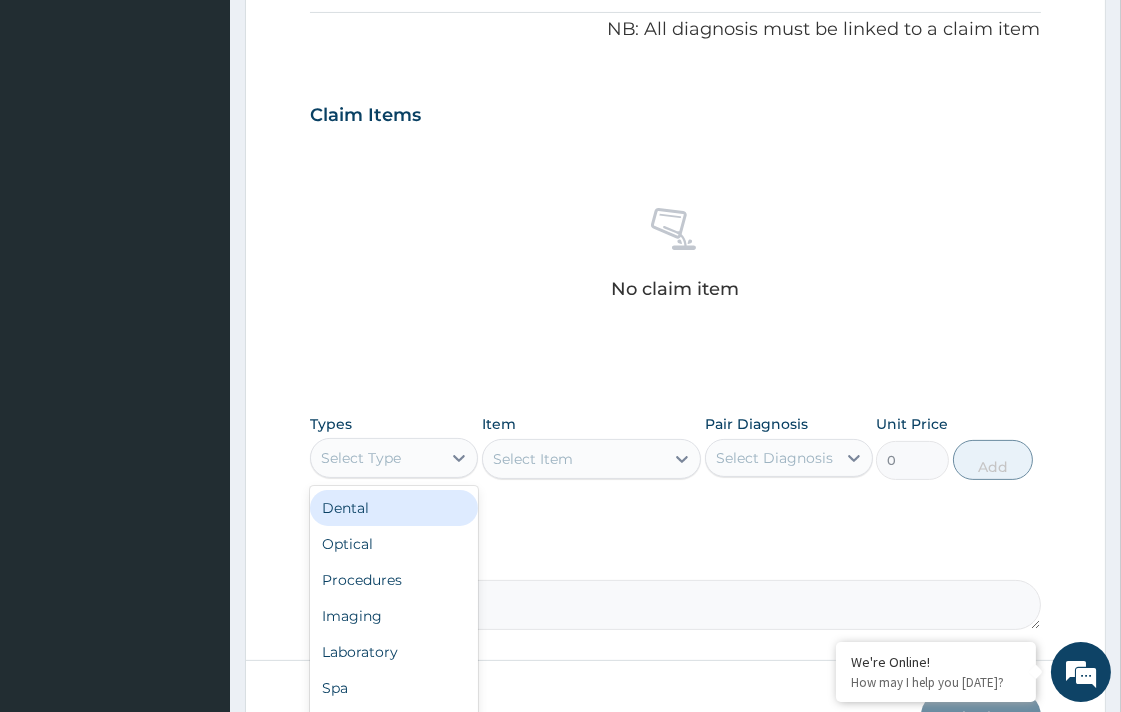 scroll, scrollTop: 730, scrollLeft: 0, axis: vertical 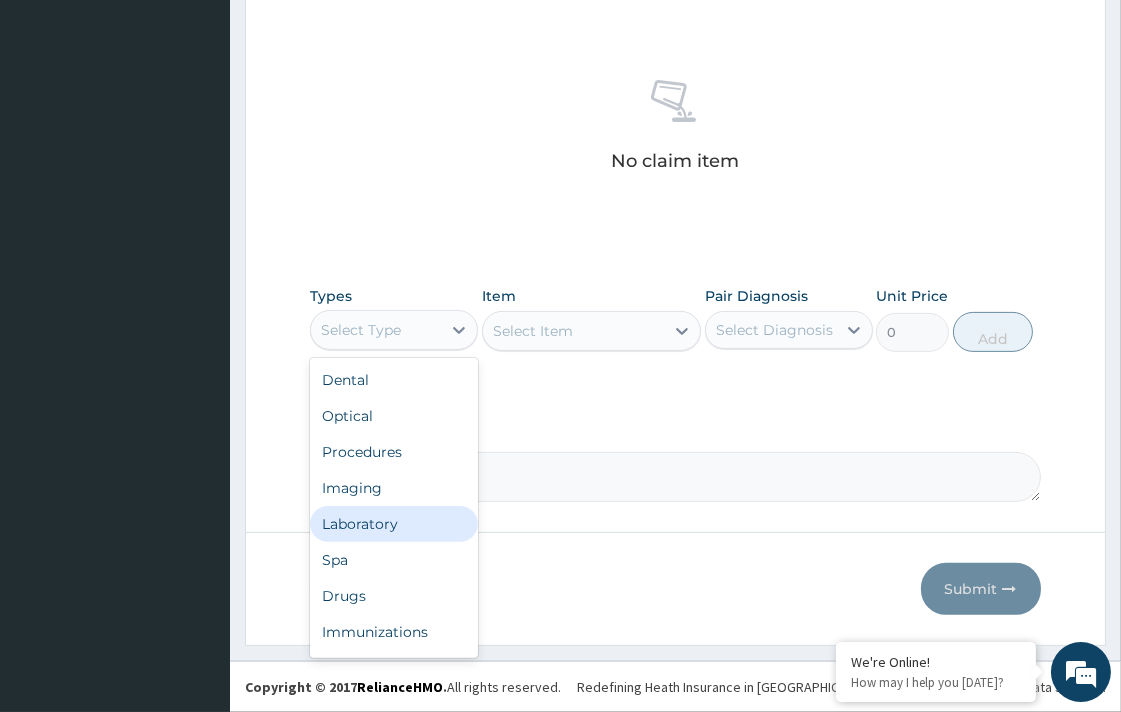 click on "Laboratory" at bounding box center [394, 524] 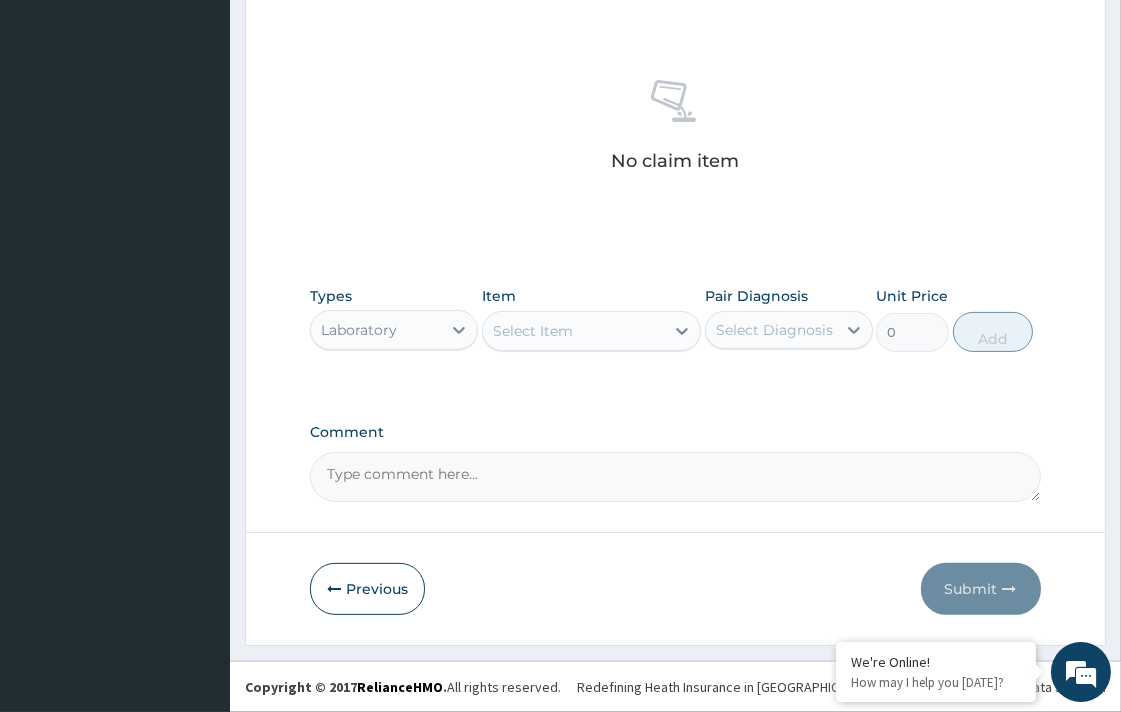 click on "Select Item" at bounding box center (573, 331) 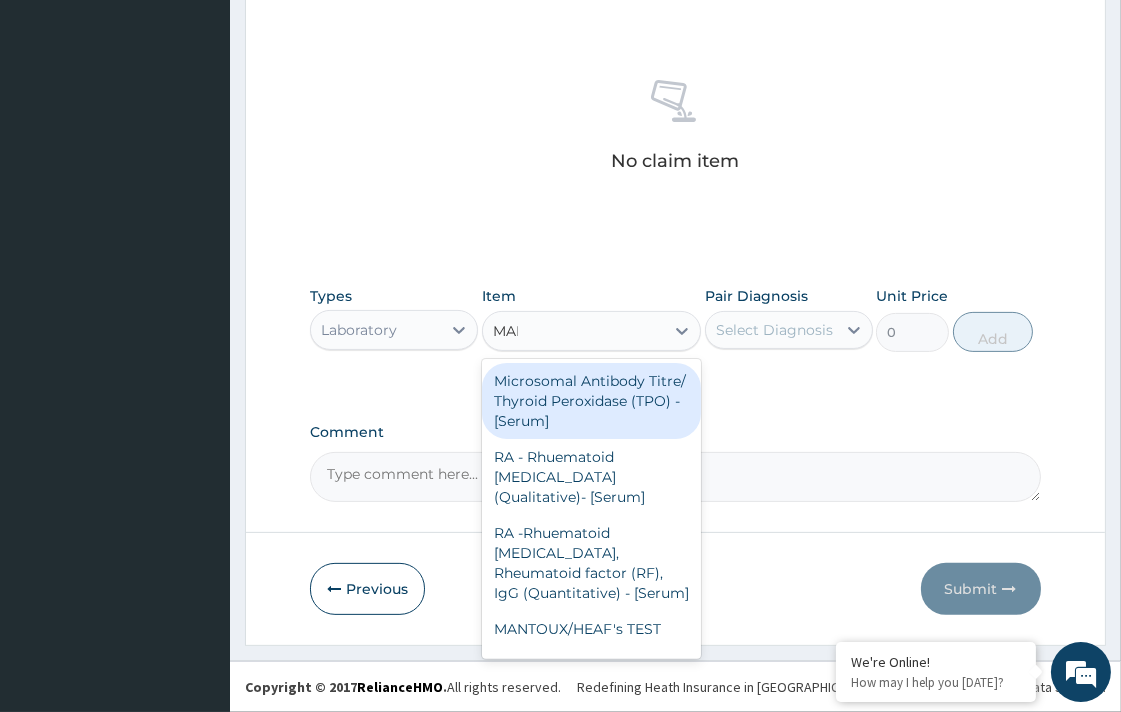 type on "MALA" 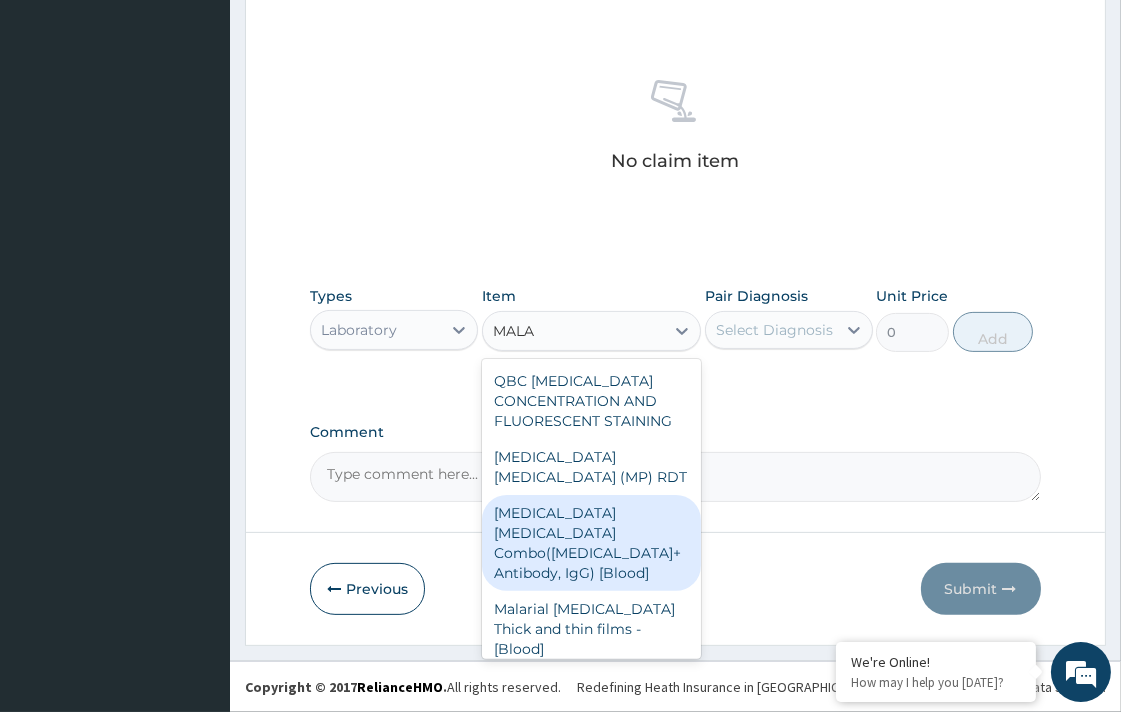 click on "Malaria Parasite Combo(Blood Film+ Antibody, IgG) [Blood]" at bounding box center (591, 543) 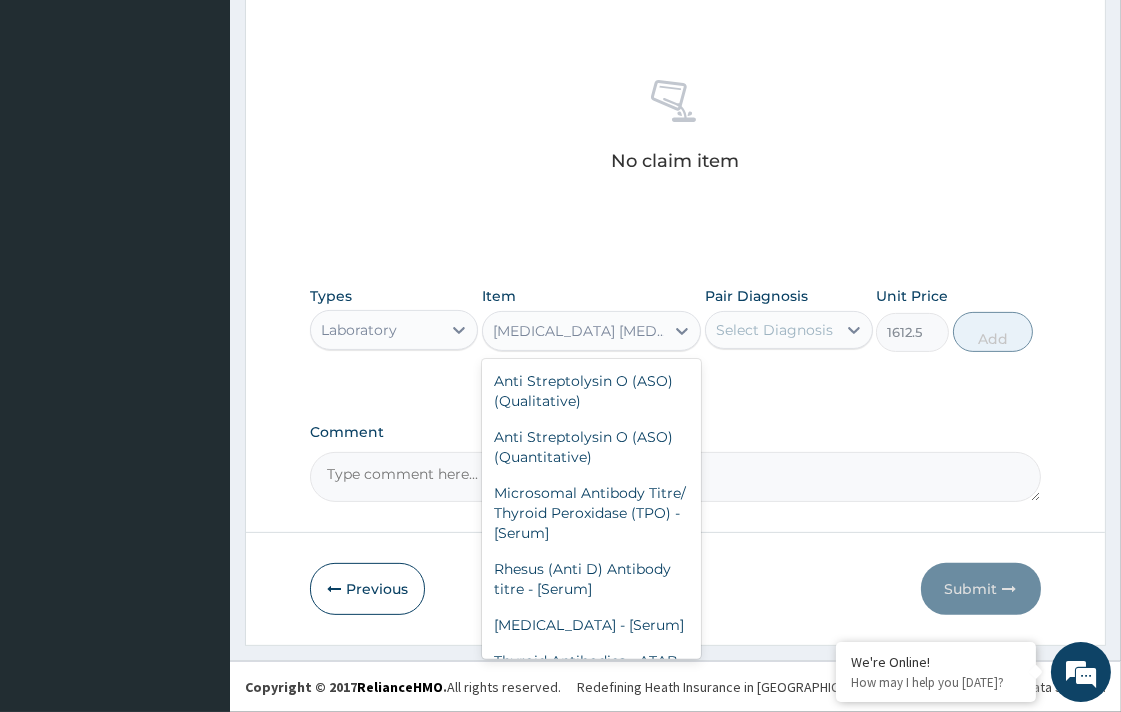 click on "Malaria Parasite Combo(Blood Film+ Antibody, IgG) [Blood]" at bounding box center [579, 331] 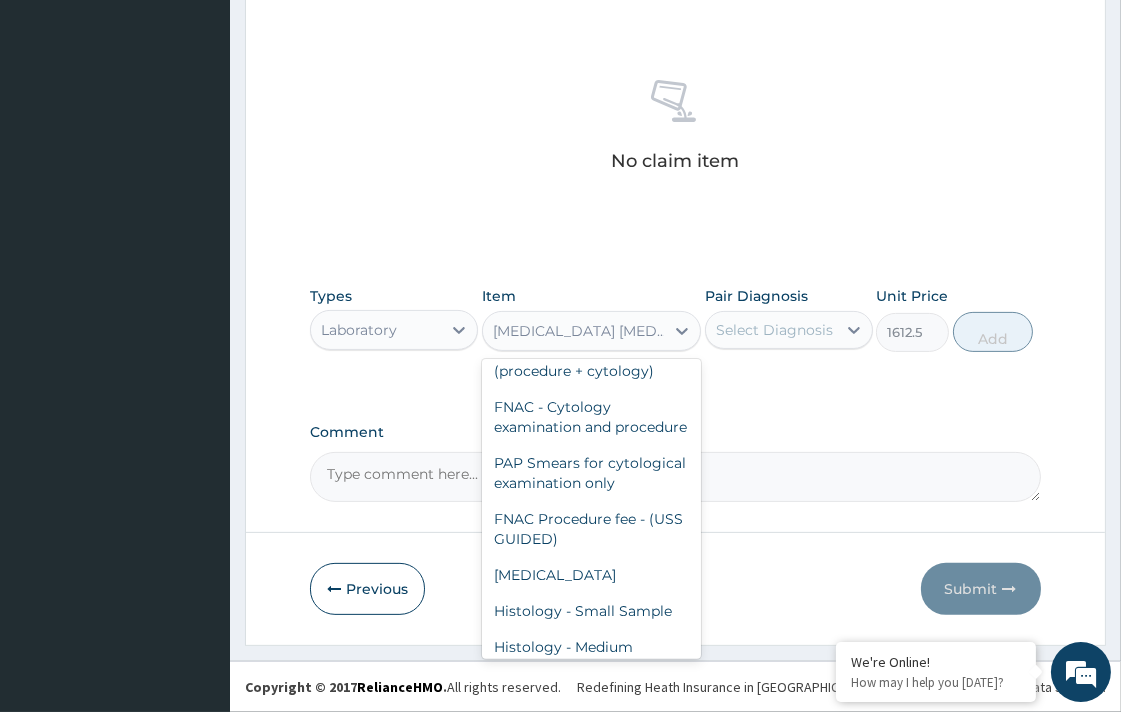 scroll, scrollTop: 17231, scrollLeft: 0, axis: vertical 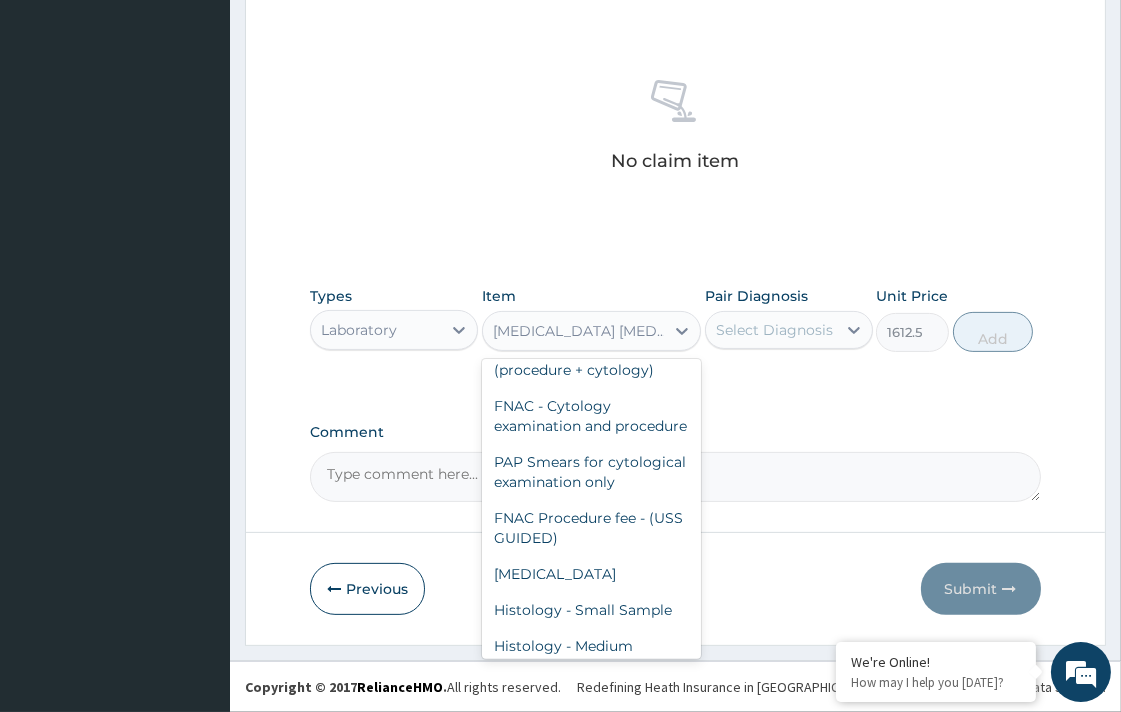click on "Malarial Parasite Thick and thin films - [Blood]" at bounding box center [591, 110] 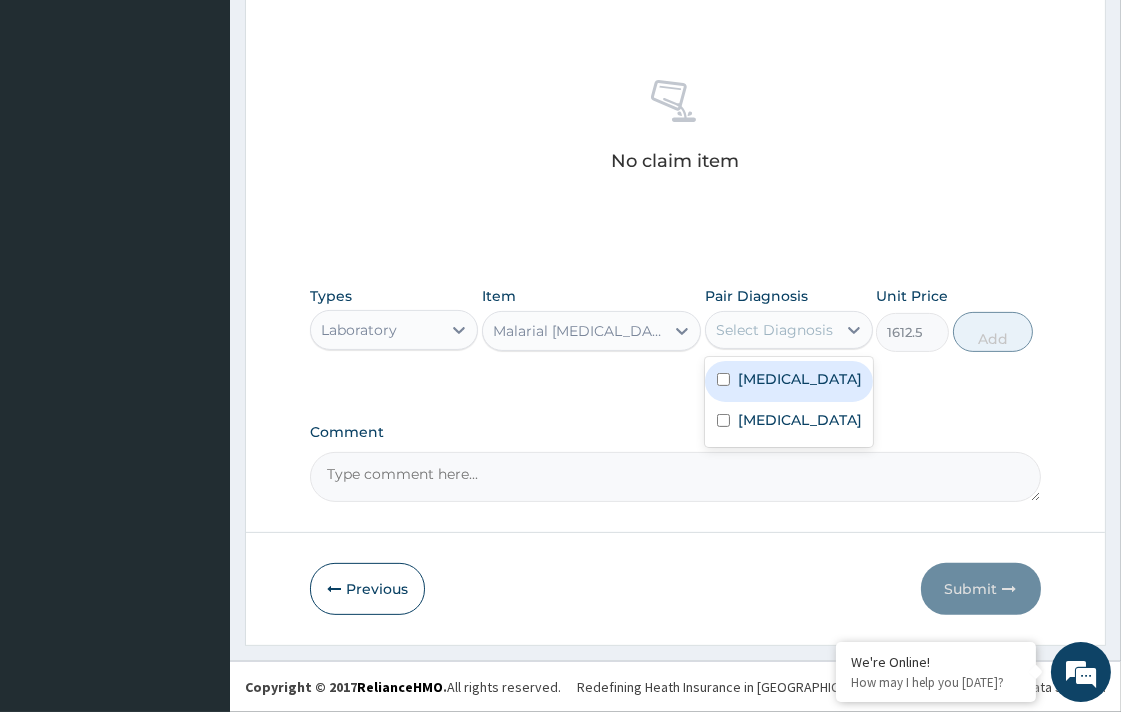 click on "Select Diagnosis" at bounding box center (774, 330) 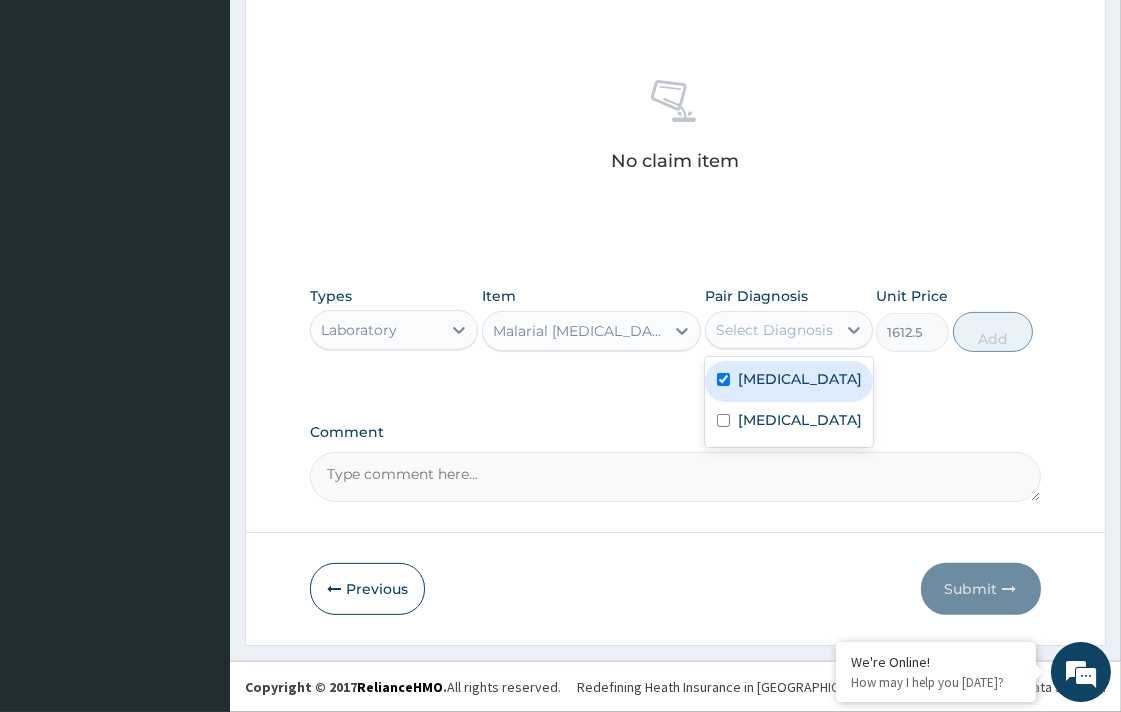 checkbox on "true" 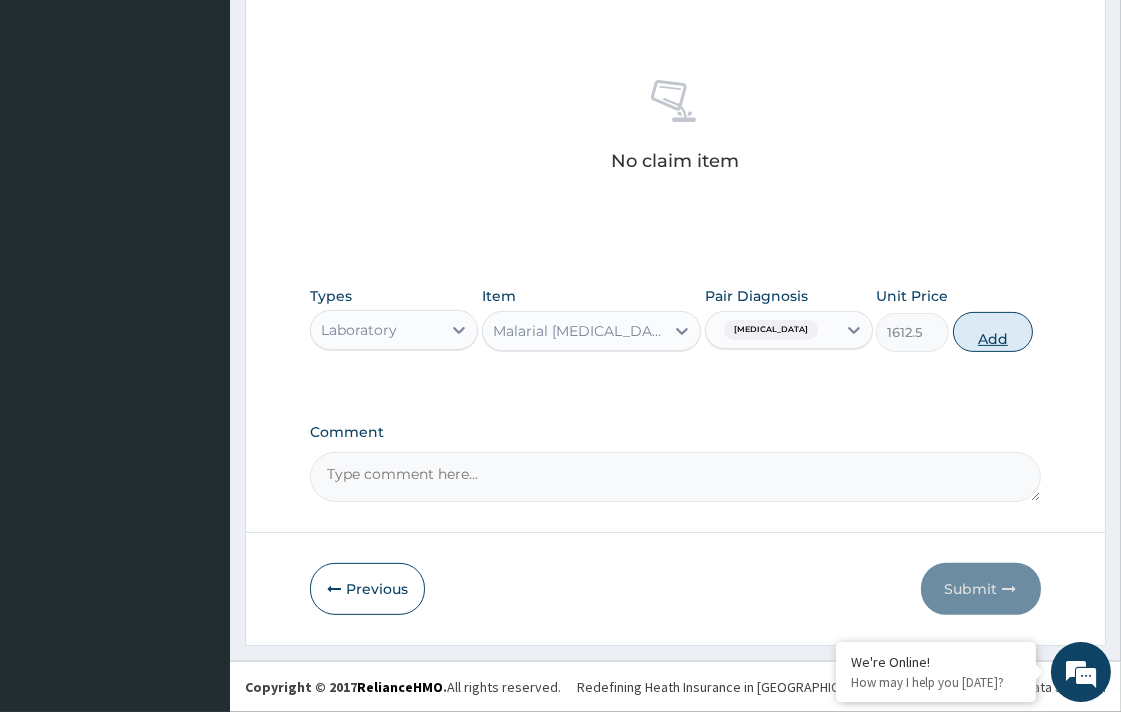 click on "Add" at bounding box center (993, 332) 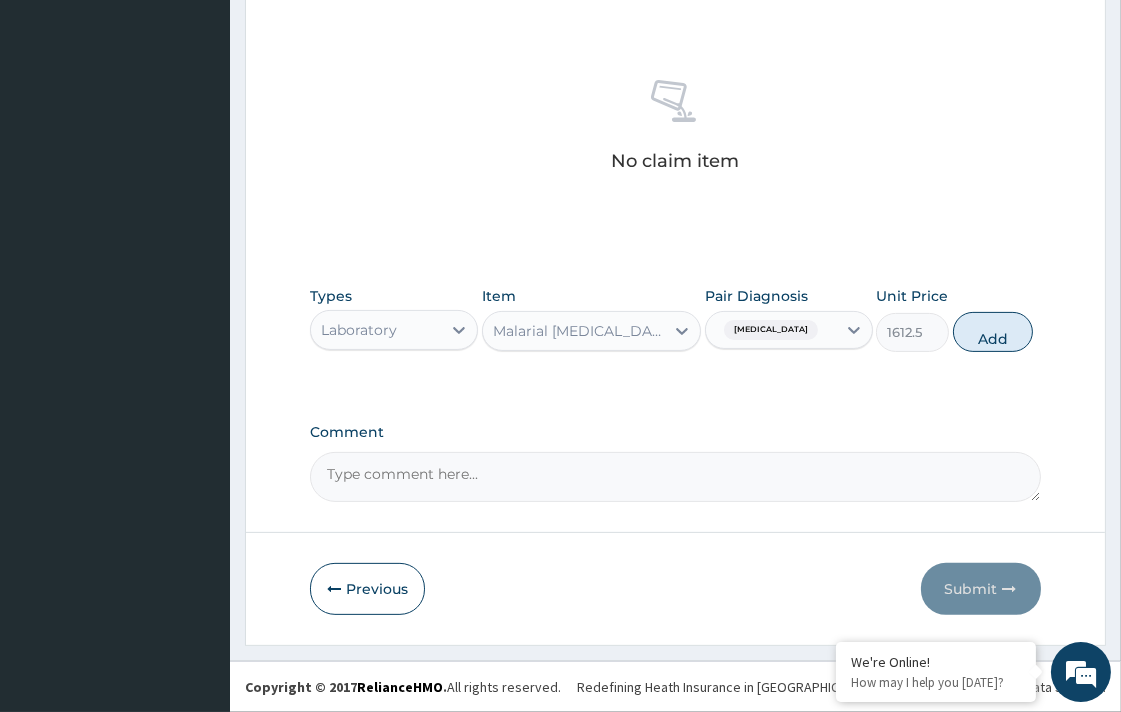 type on "0" 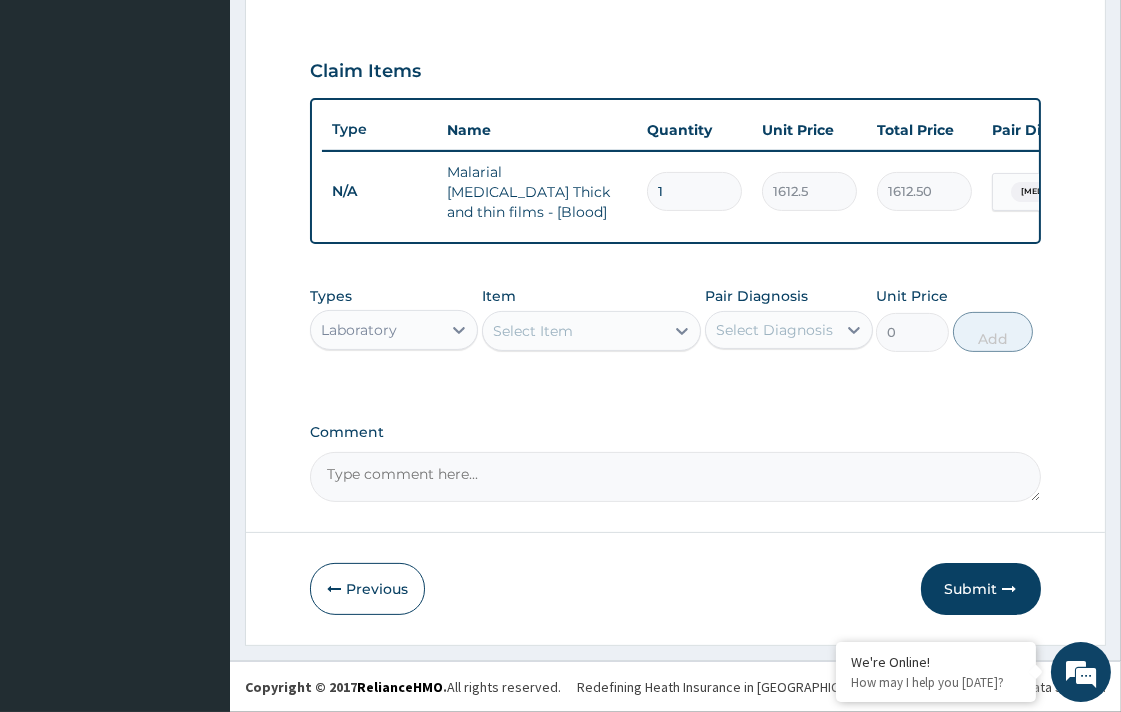 scroll, scrollTop: 650, scrollLeft: 0, axis: vertical 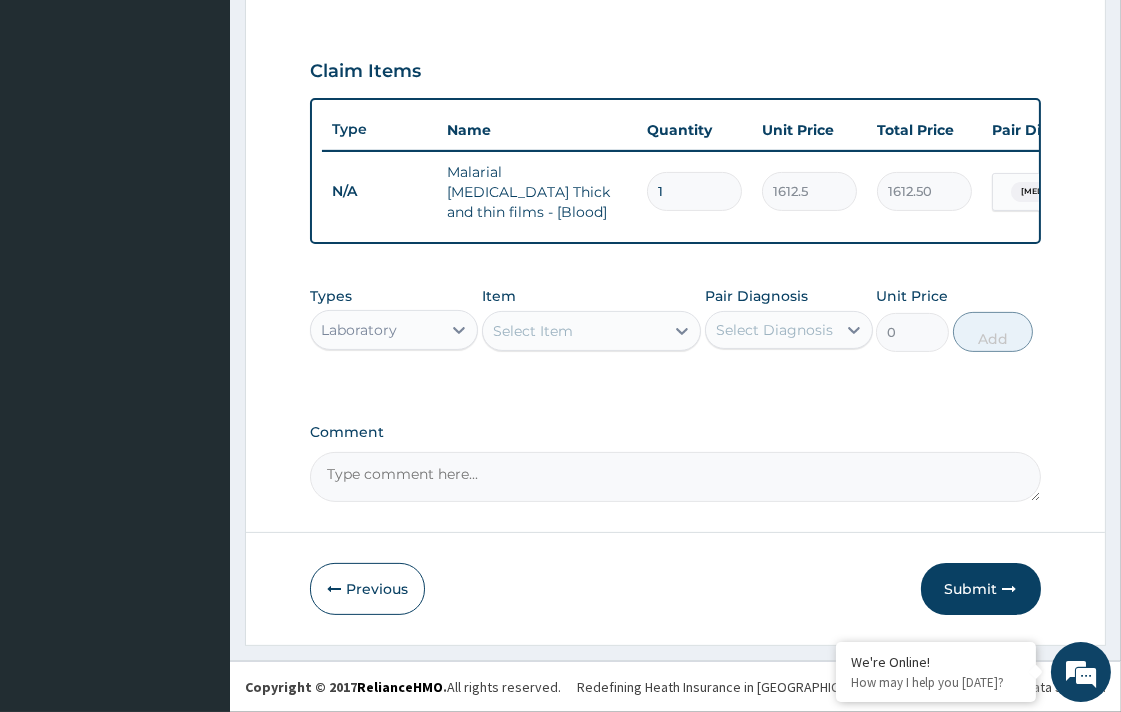 click on "Select Item" at bounding box center [533, 331] 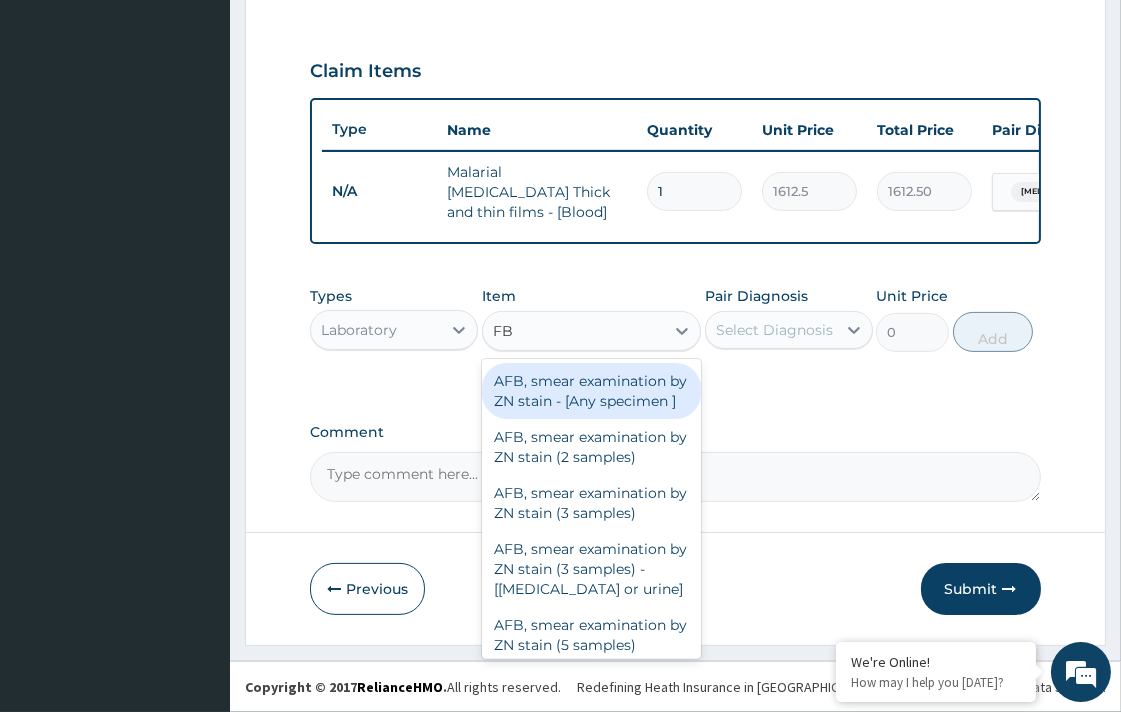 type on "FBC" 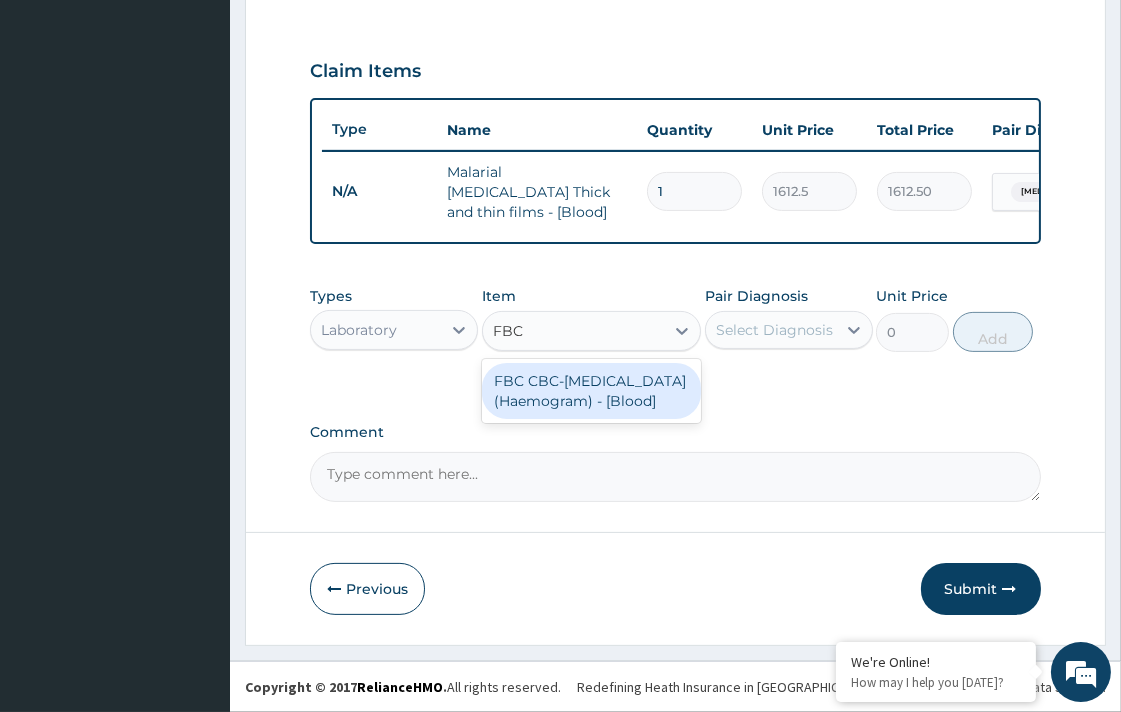click on "FBC CBC-Complete Blood Count (Haemogram) - [Blood]" at bounding box center [591, 391] 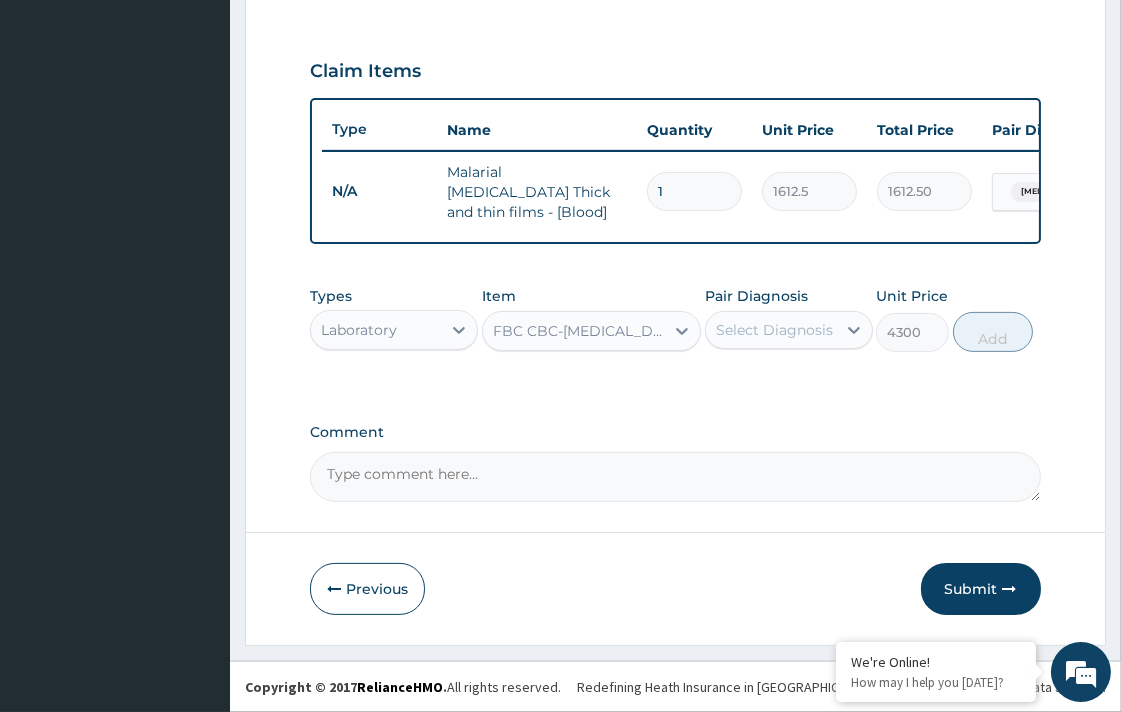 click on "Select Diagnosis" at bounding box center (774, 330) 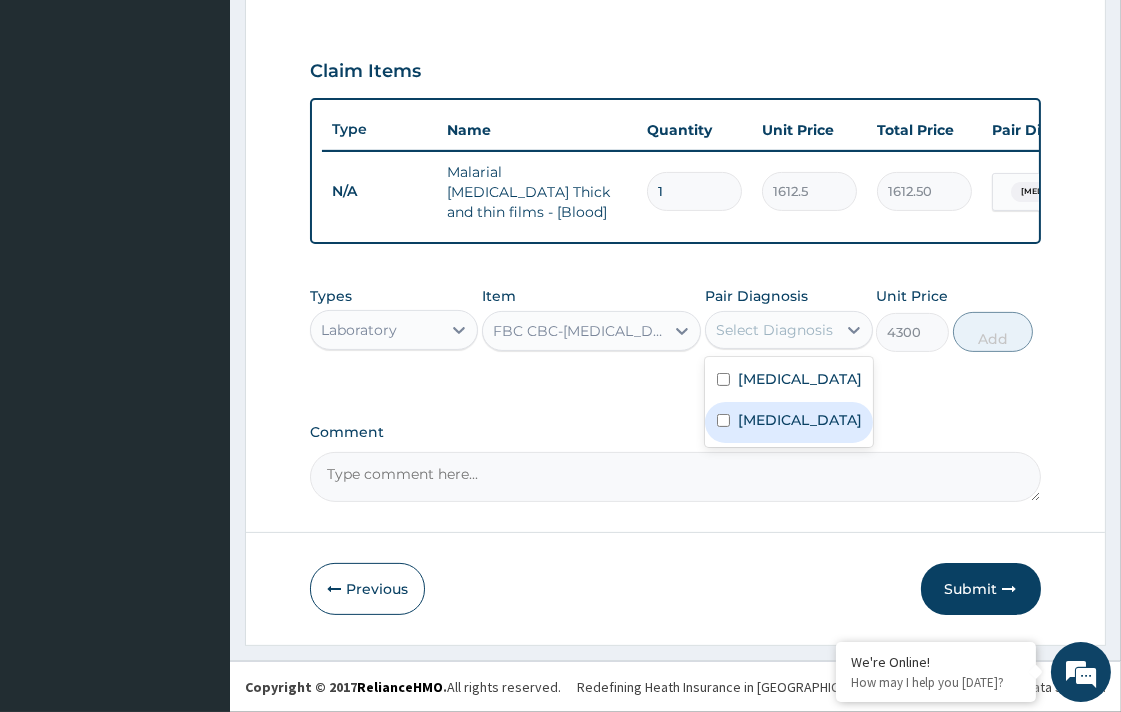 click on "Sepsis" at bounding box center (789, 422) 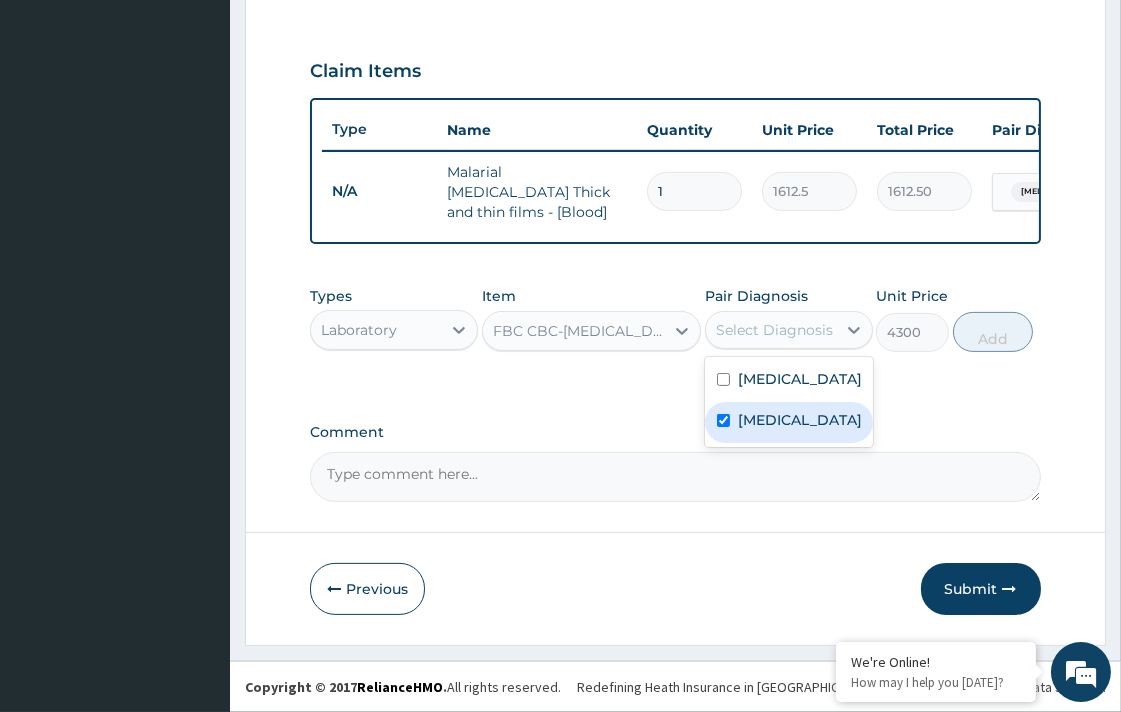 checkbox on "true" 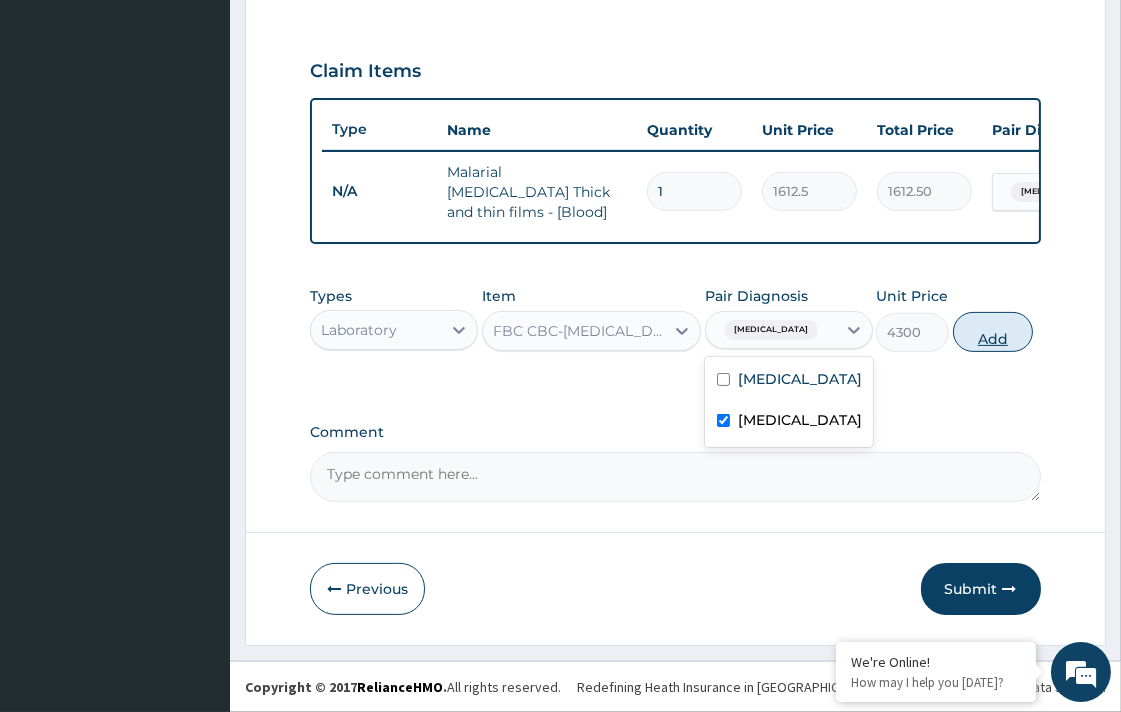 click on "Add" at bounding box center [993, 332] 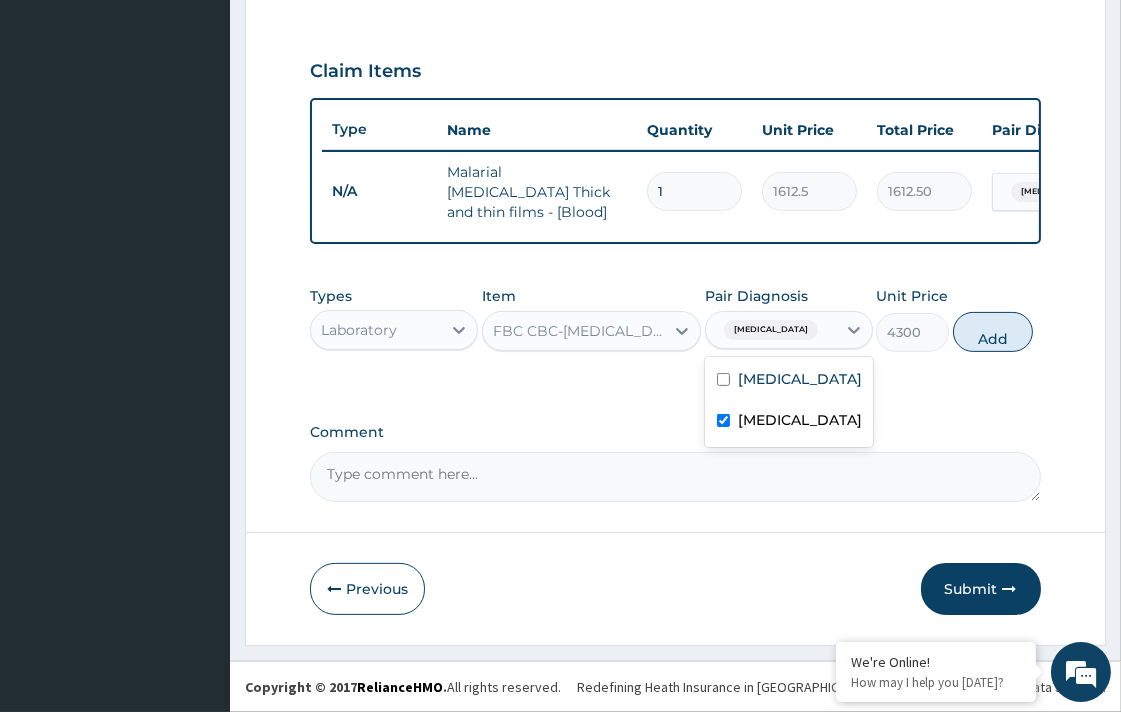 type on "0" 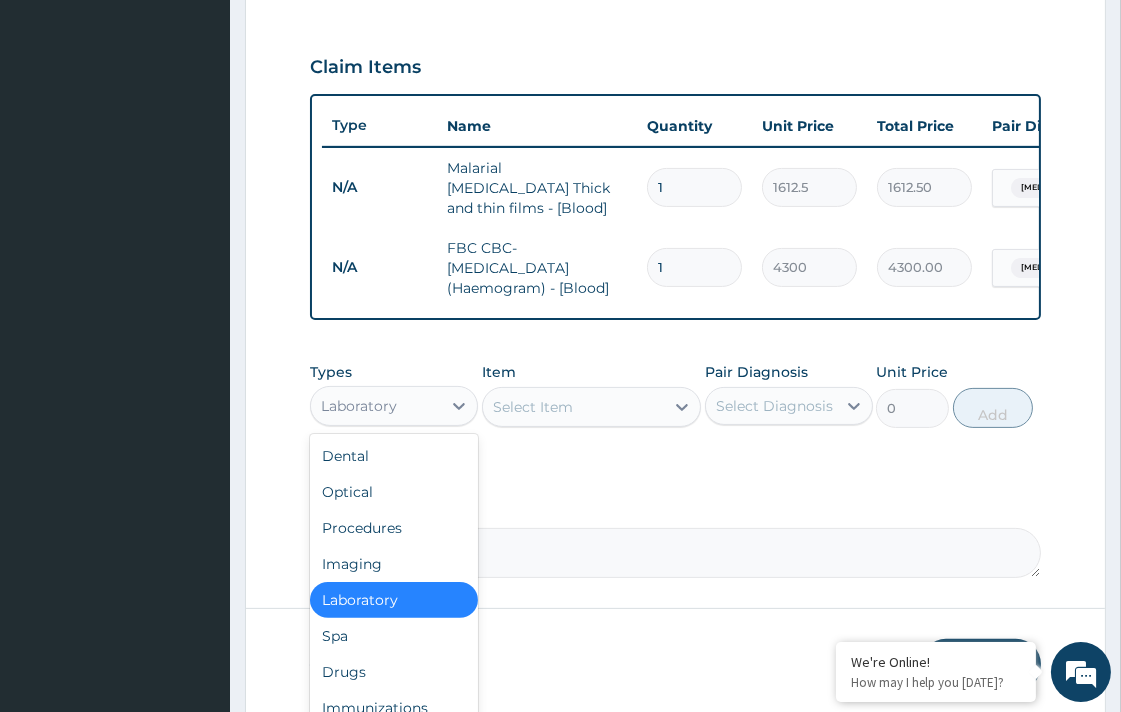 click on "Laboratory" at bounding box center (376, 406) 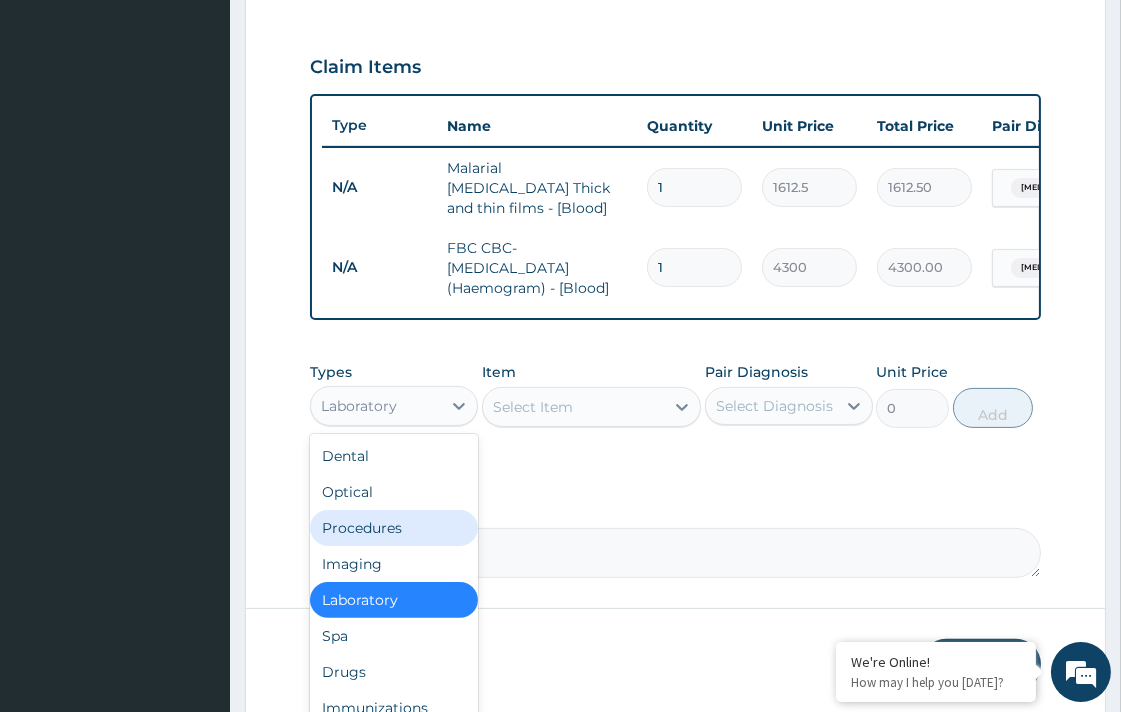 click on "Procedures" at bounding box center [394, 528] 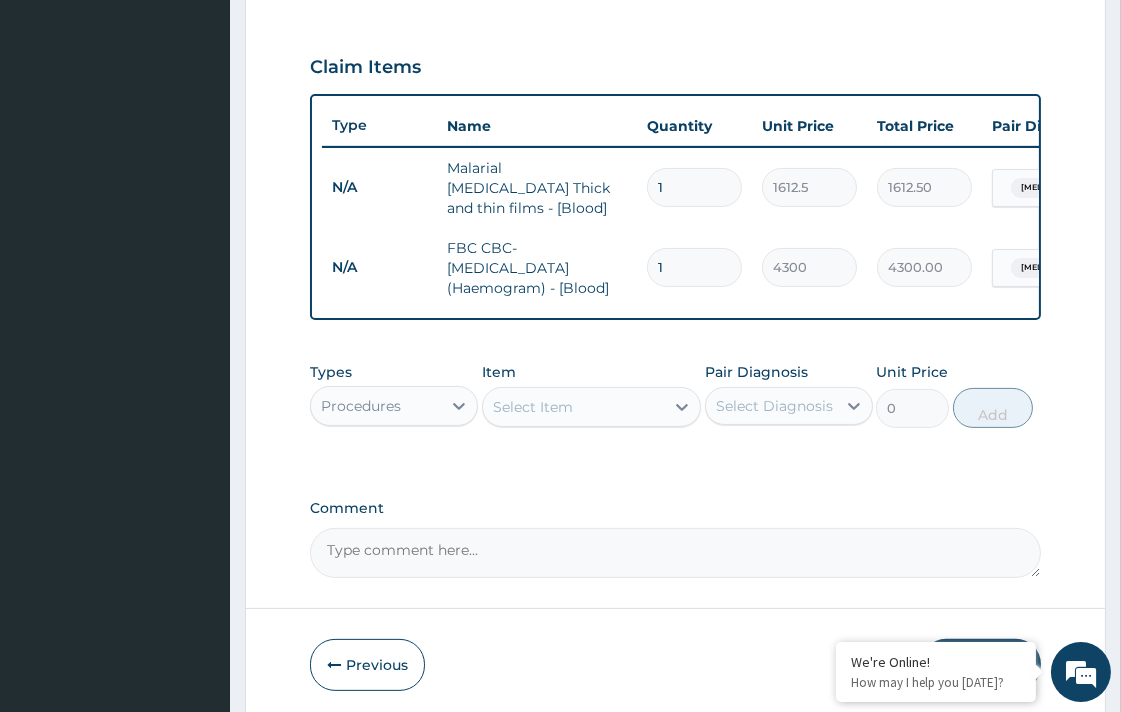 click on "Select Item" at bounding box center [533, 407] 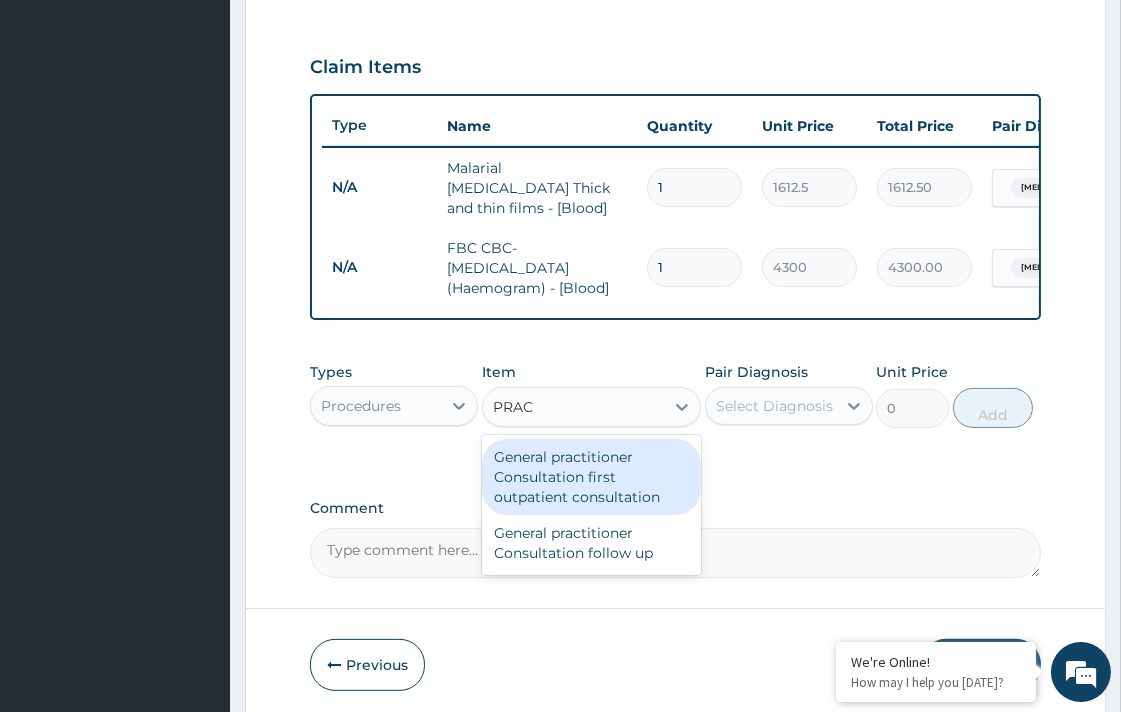 type on "PRACT" 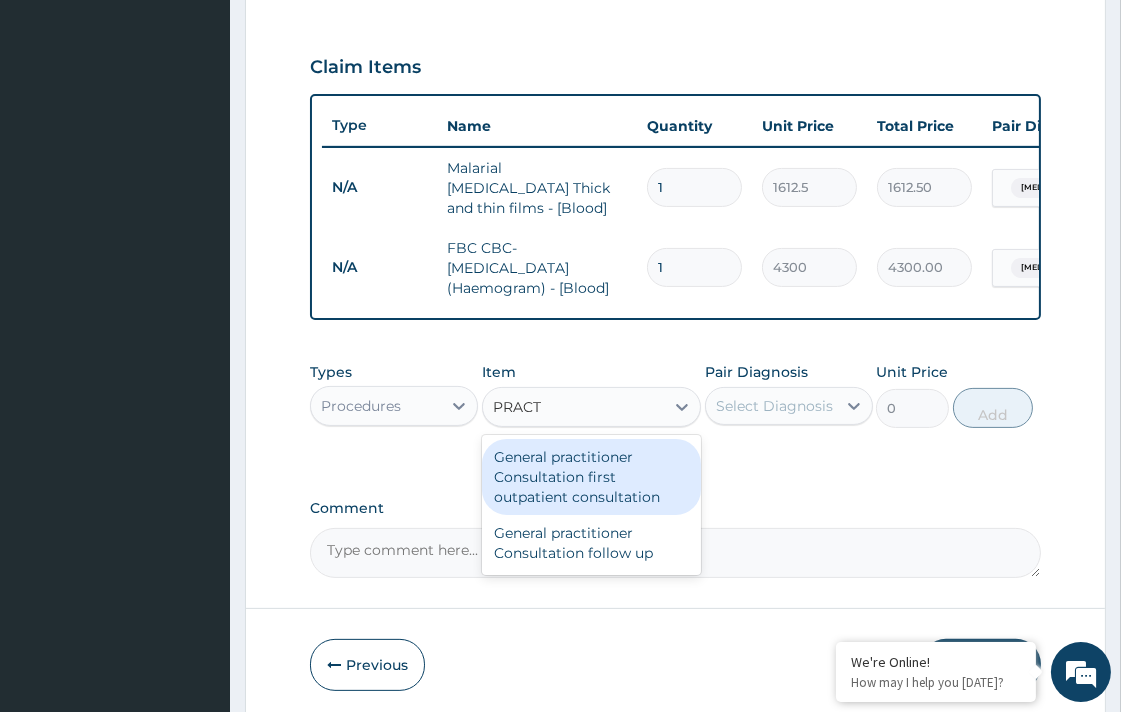 click on "General practitioner Consultation first outpatient consultation" at bounding box center [591, 477] 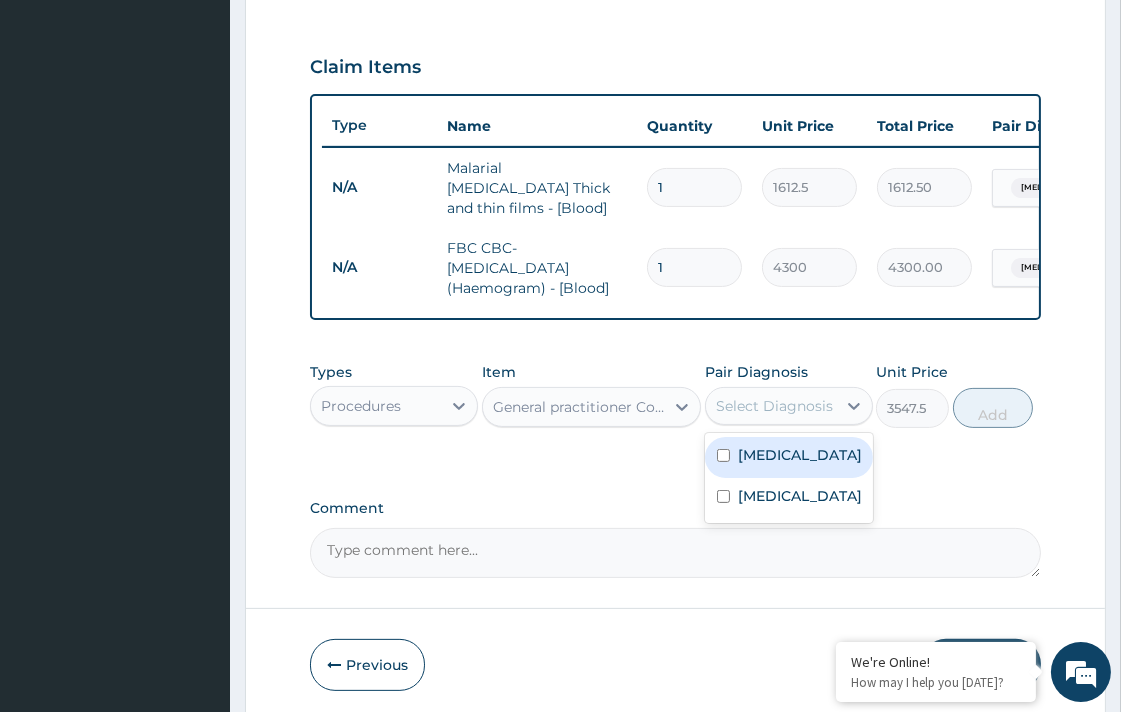 click on "Select Diagnosis" at bounding box center (771, 406) 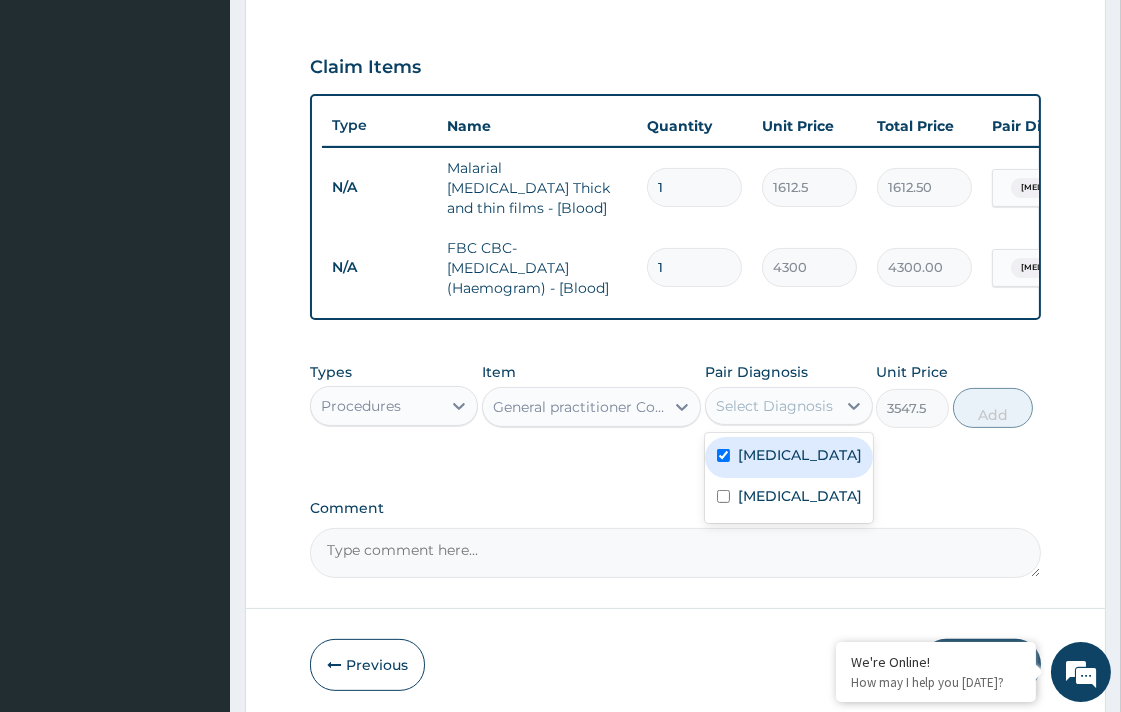 checkbox on "true" 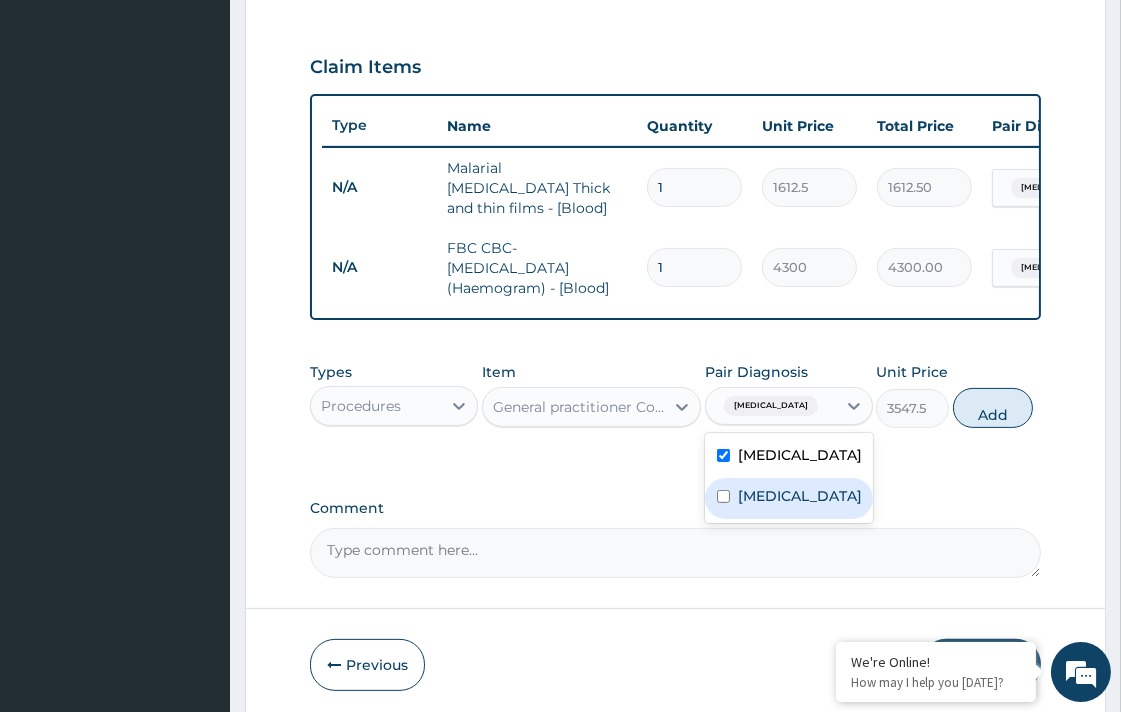 click on "Sepsis" at bounding box center [789, 498] 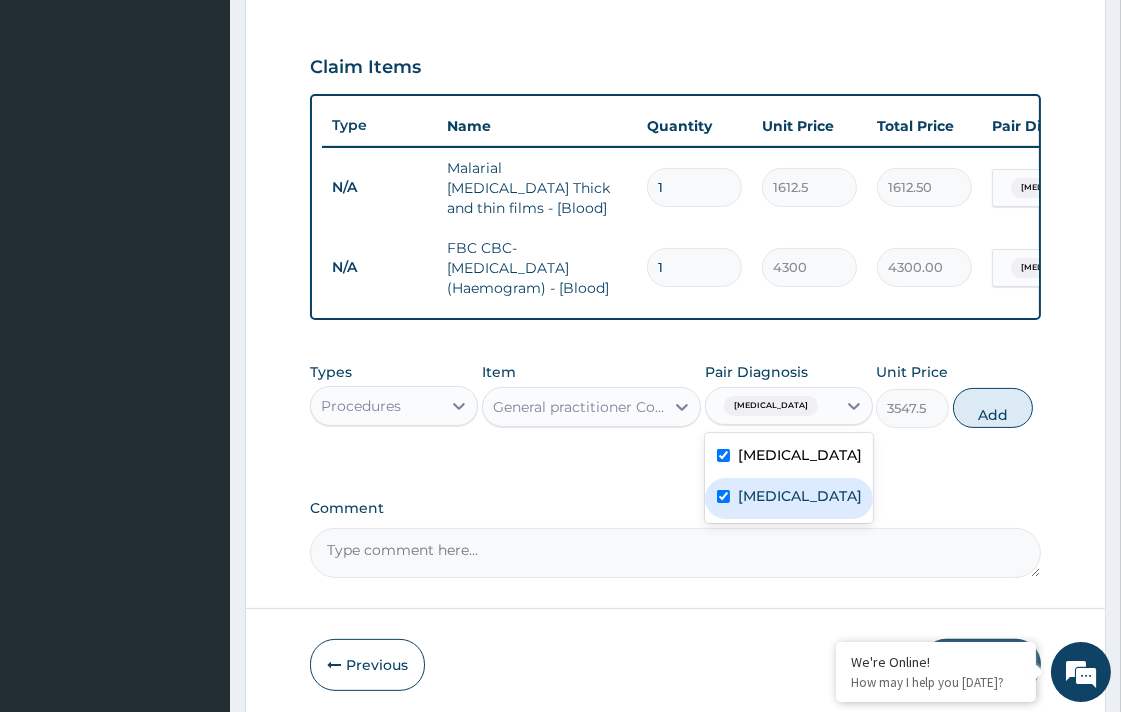 checkbox on "true" 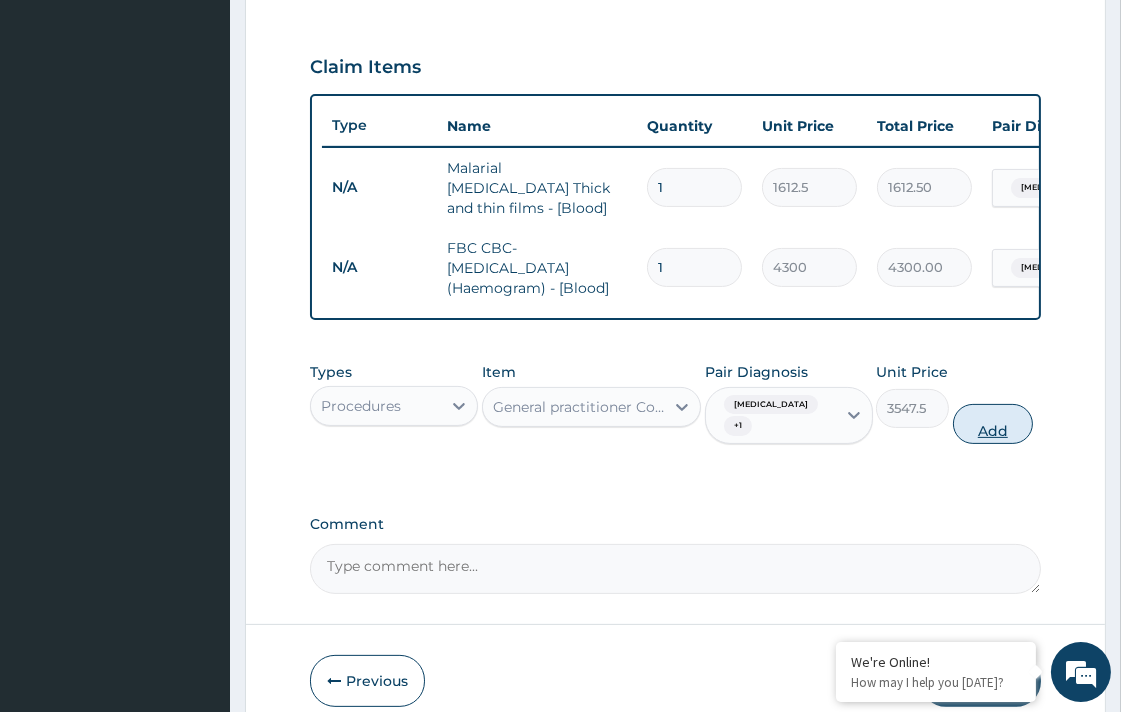 click on "Add" at bounding box center [993, 424] 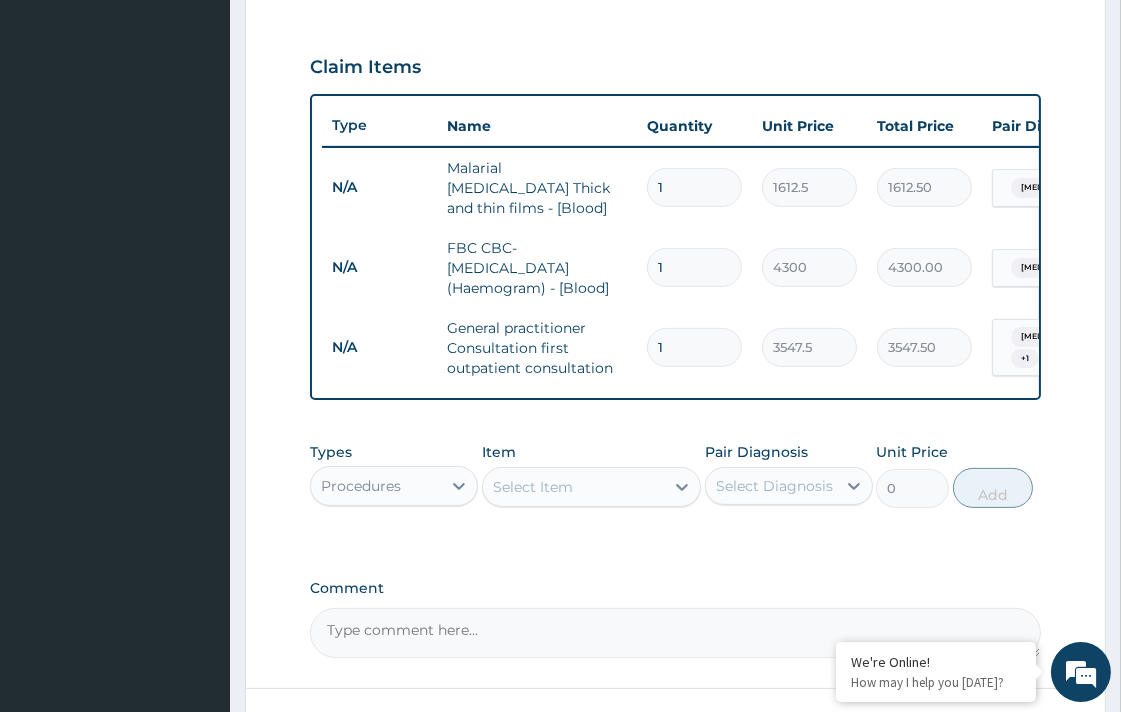 click on "Procedures" at bounding box center [376, 486] 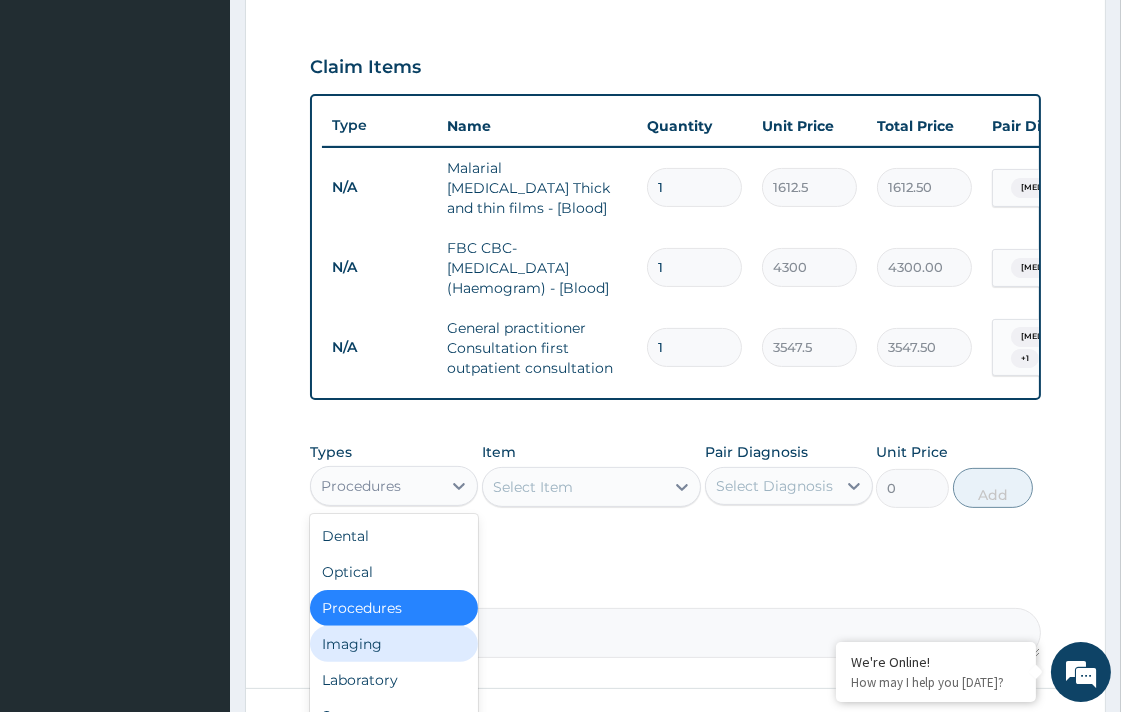 scroll, scrollTop: 67, scrollLeft: 0, axis: vertical 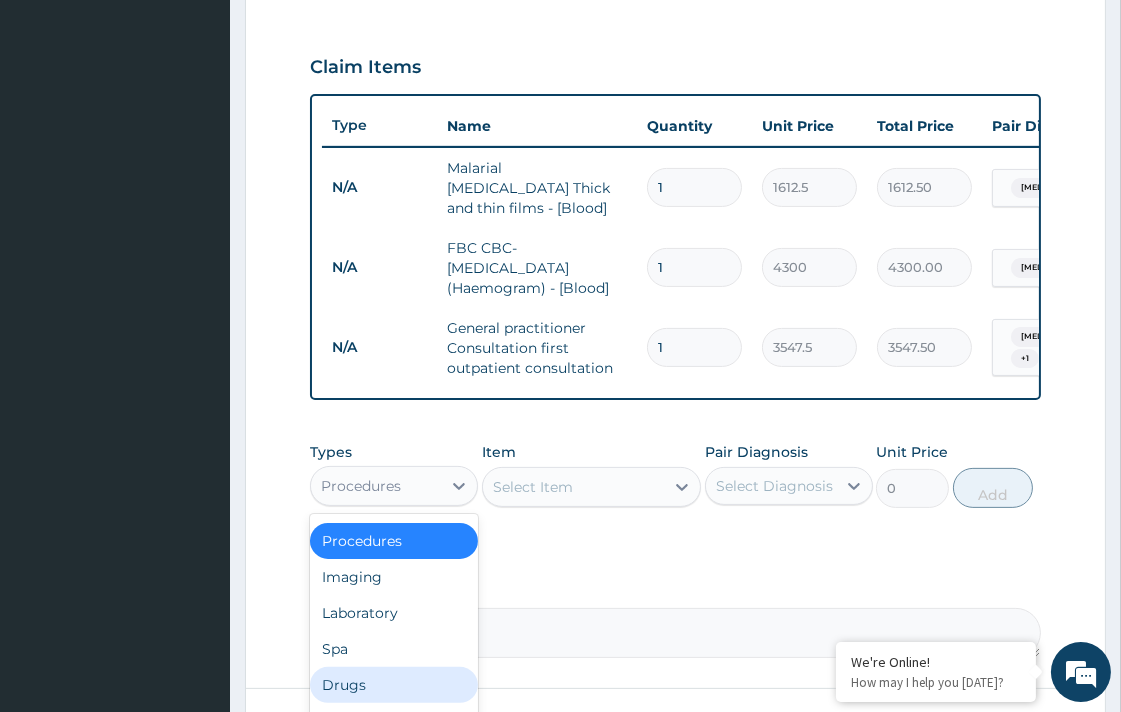 click on "Drugs" at bounding box center [394, 685] 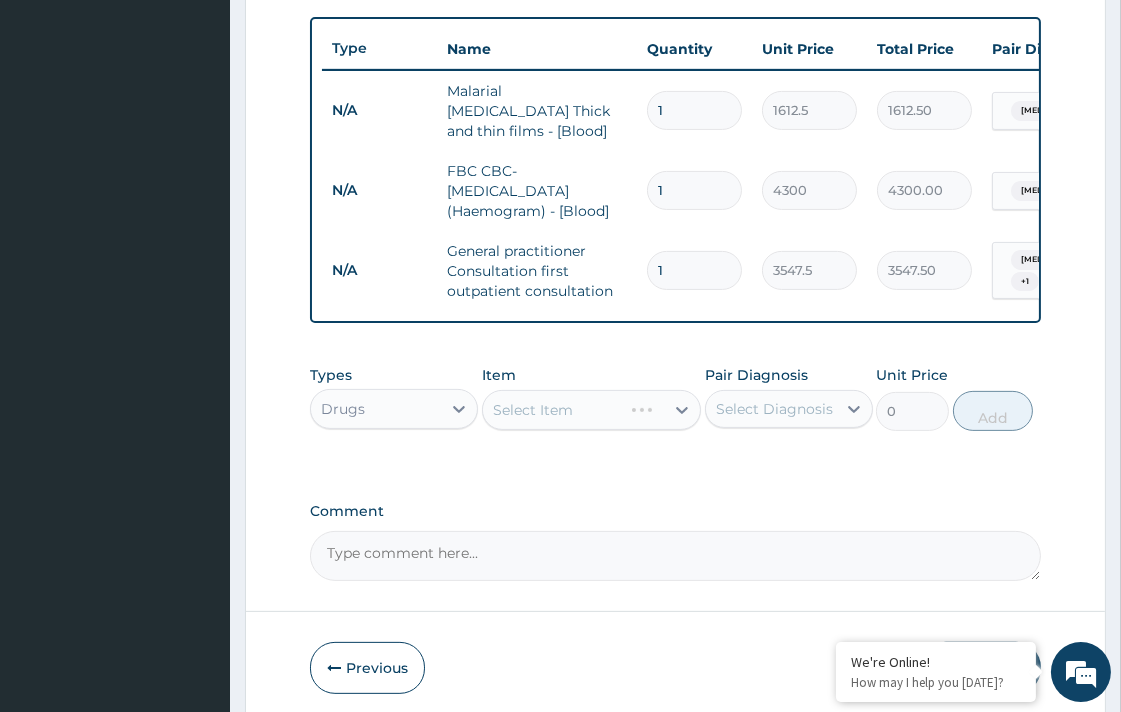 scroll, scrollTop: 810, scrollLeft: 0, axis: vertical 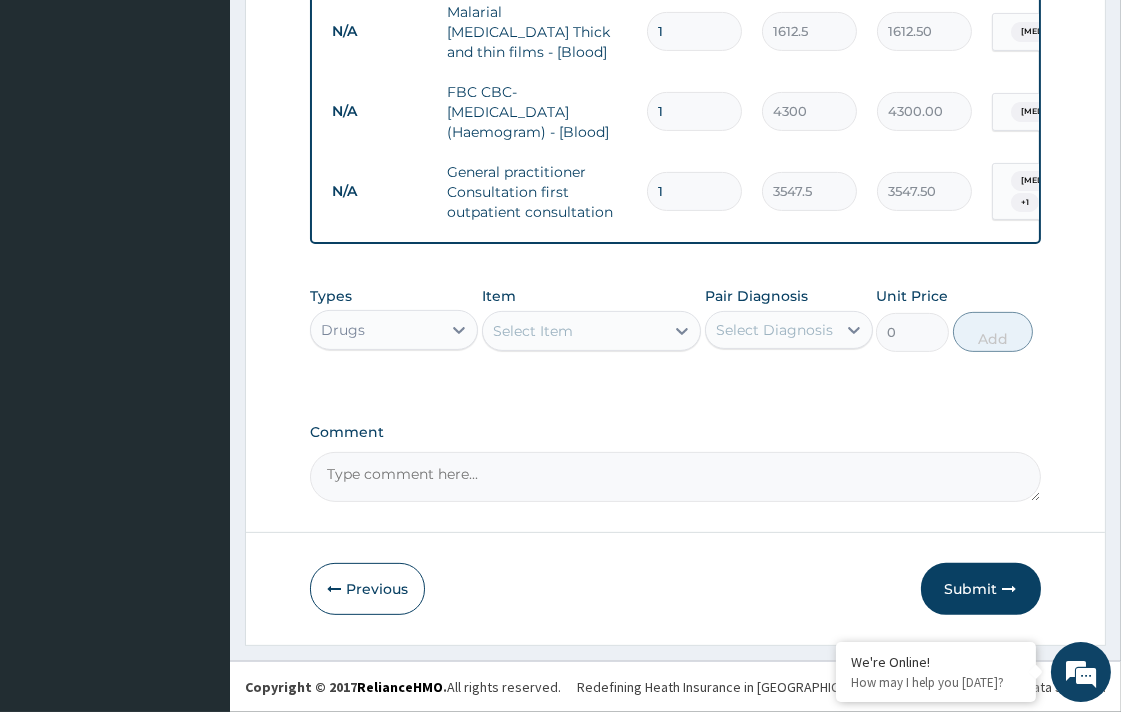 click on "Select Item" at bounding box center [573, 331] 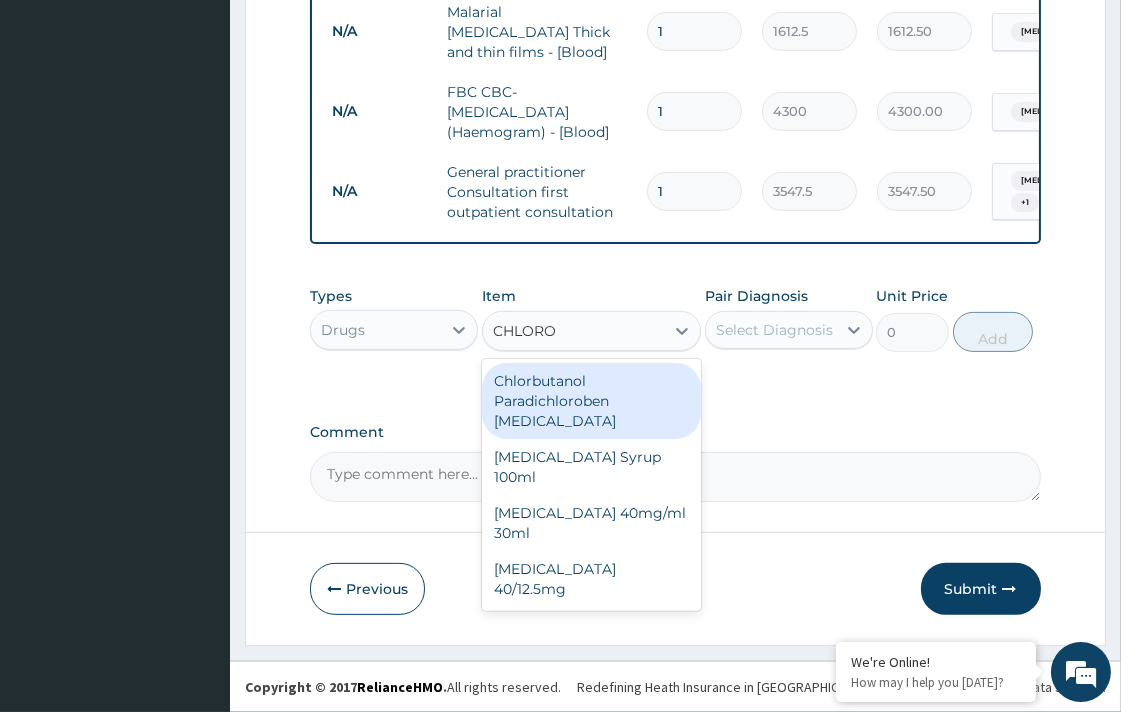 type on "CHLOROQ" 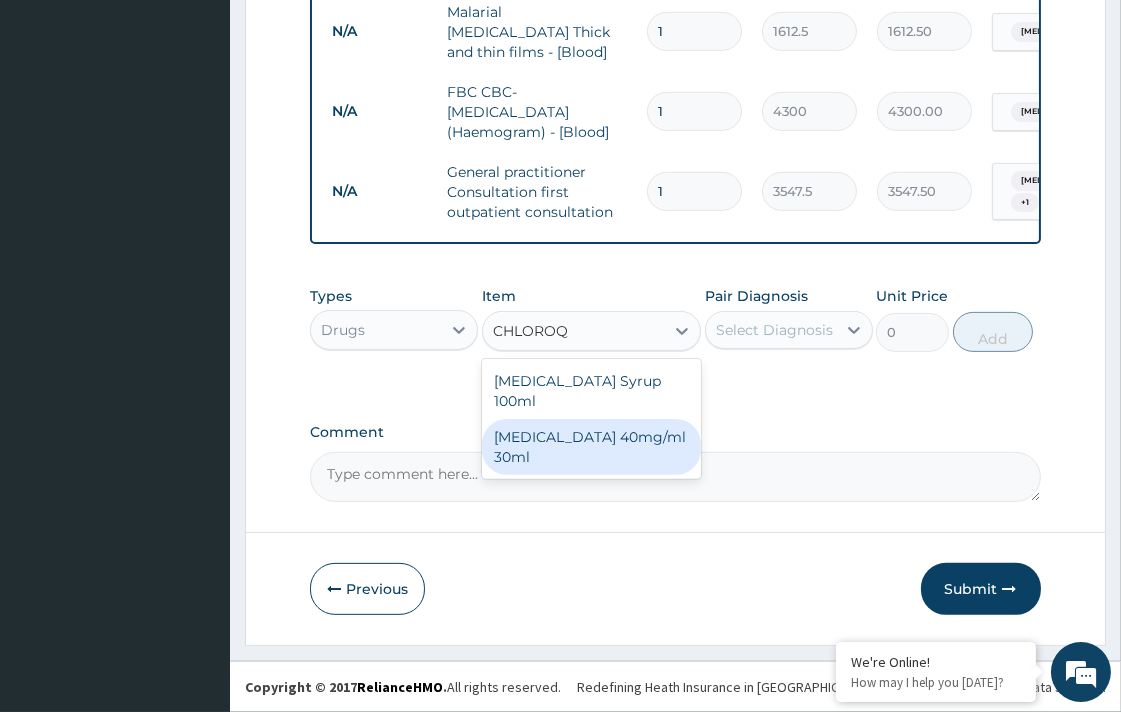 click on "CHLOROQUINE 40mg/ml 30ml" at bounding box center (591, 447) 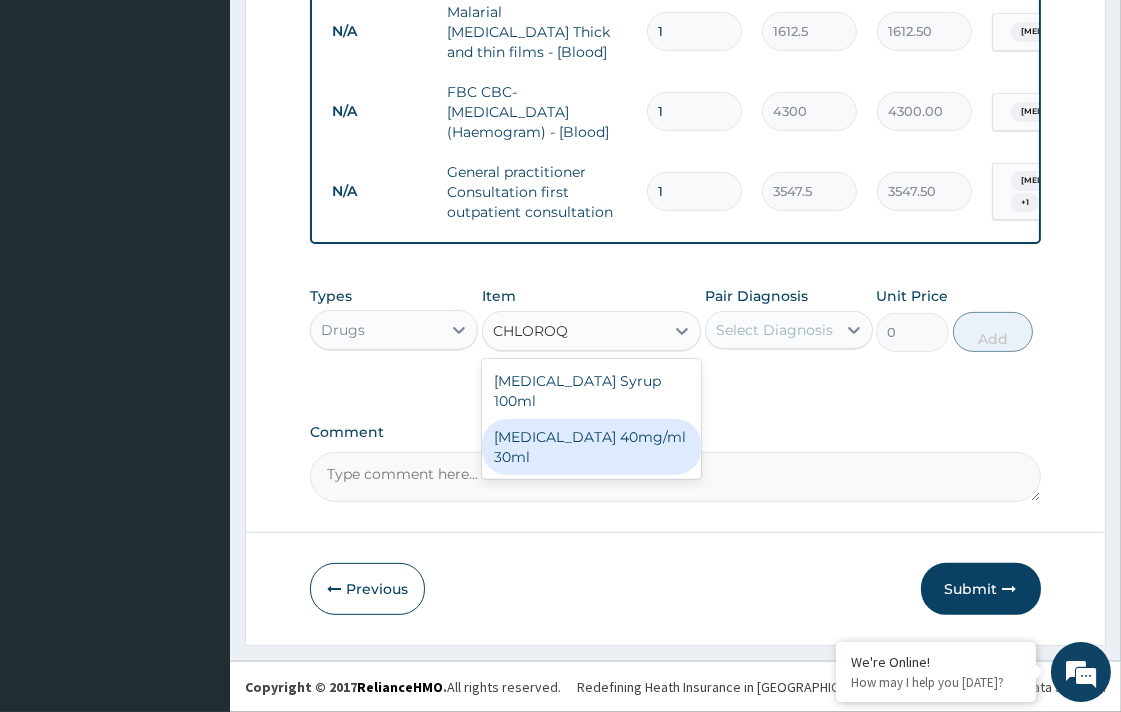 type 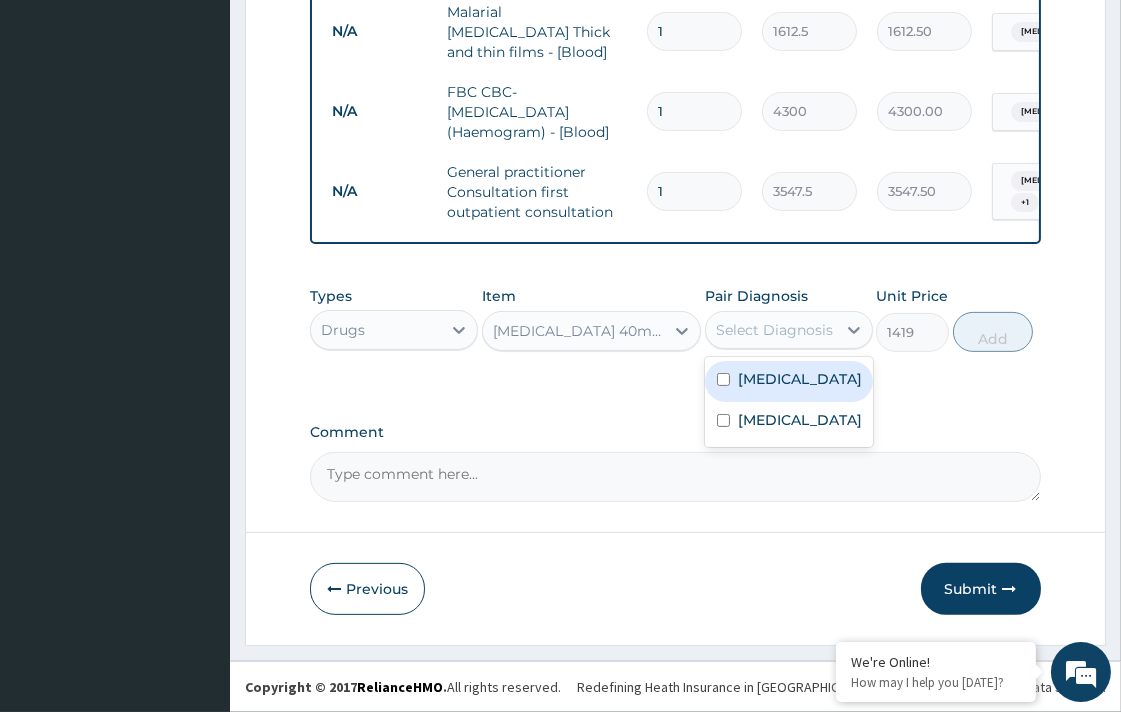 click on "Select Diagnosis" at bounding box center (774, 330) 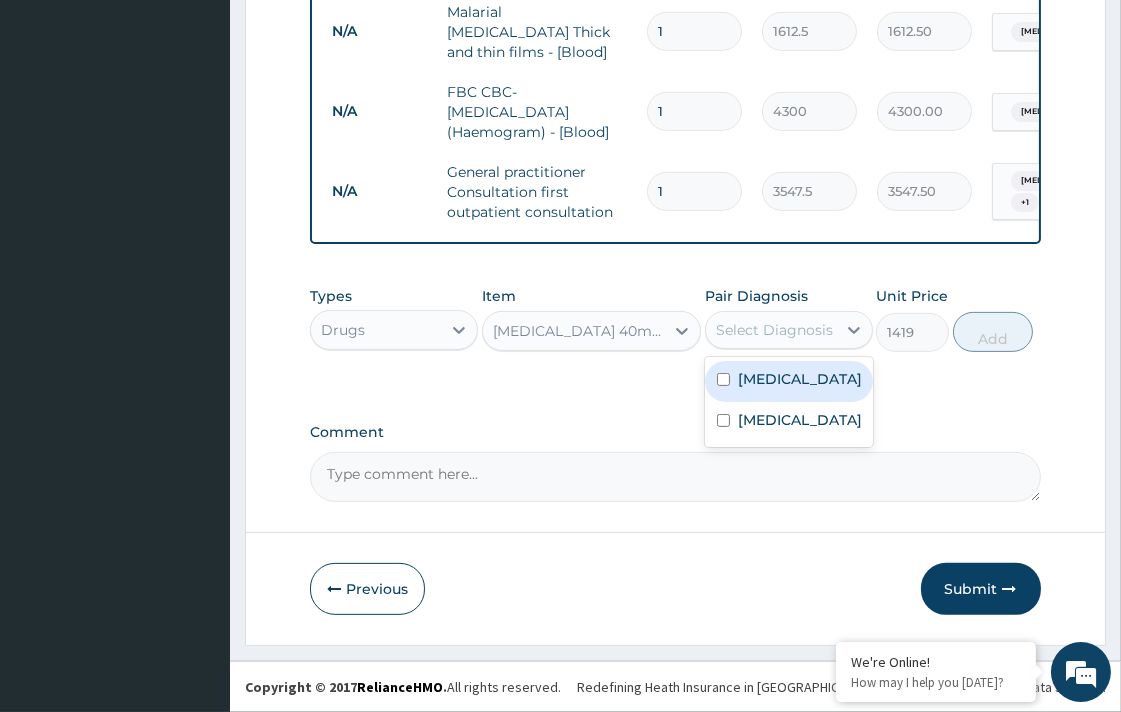 click on "Malaria" at bounding box center [789, 381] 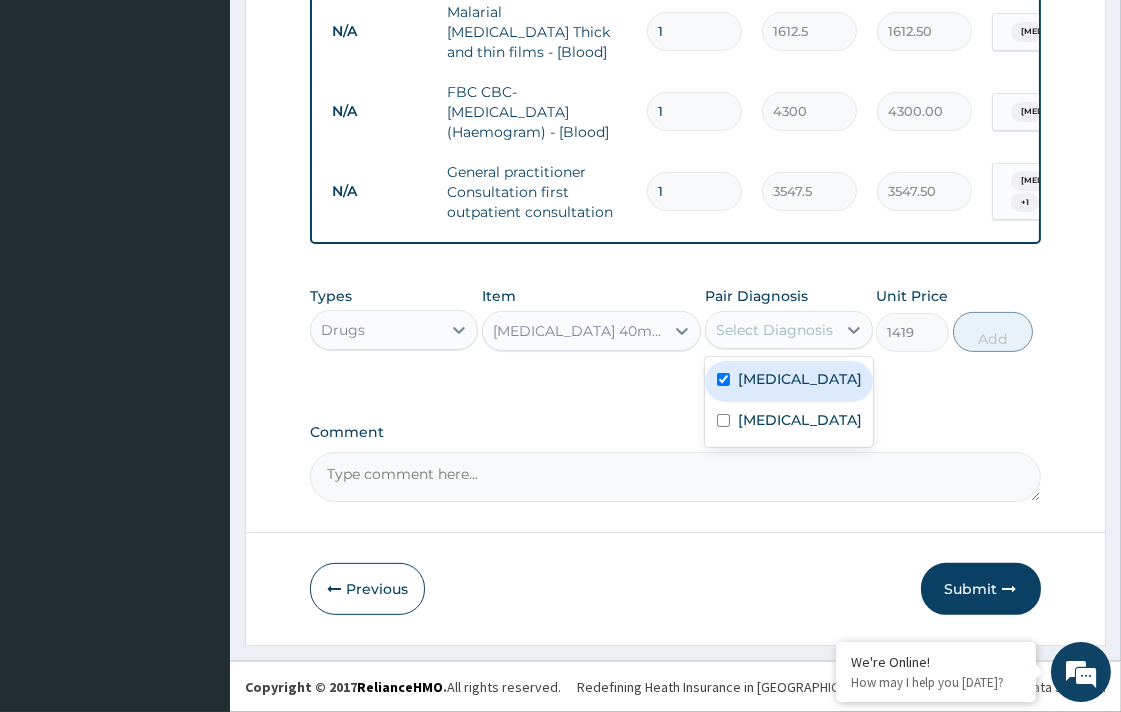 checkbox on "true" 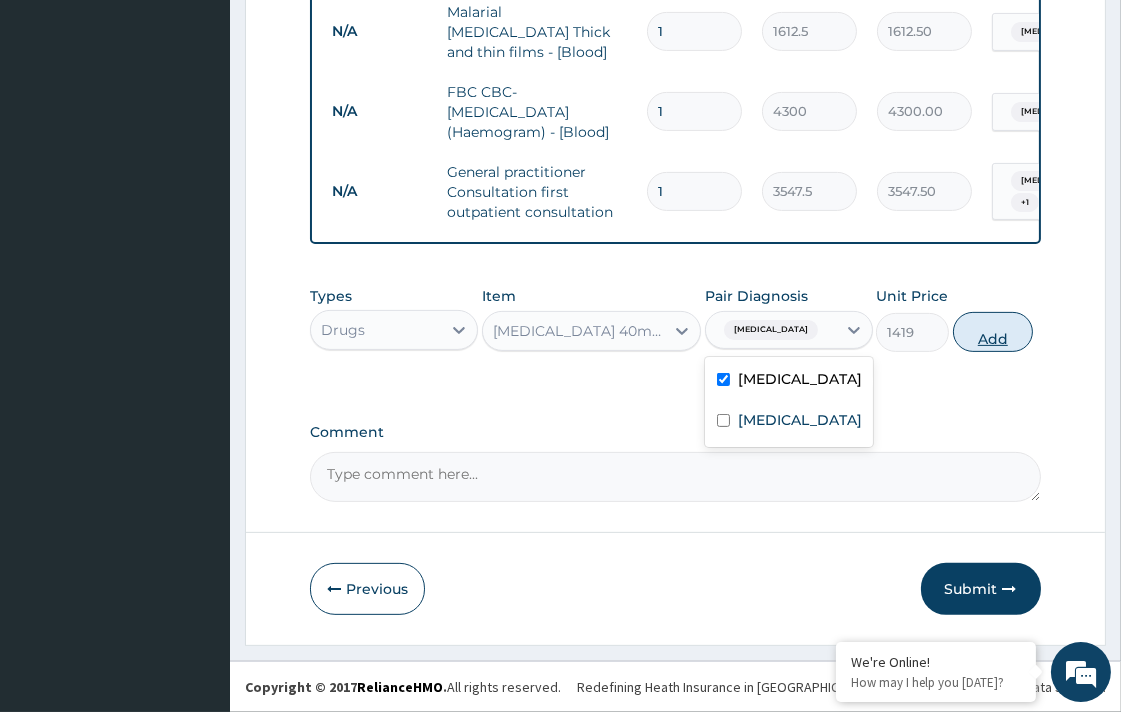 click on "Add" at bounding box center [993, 332] 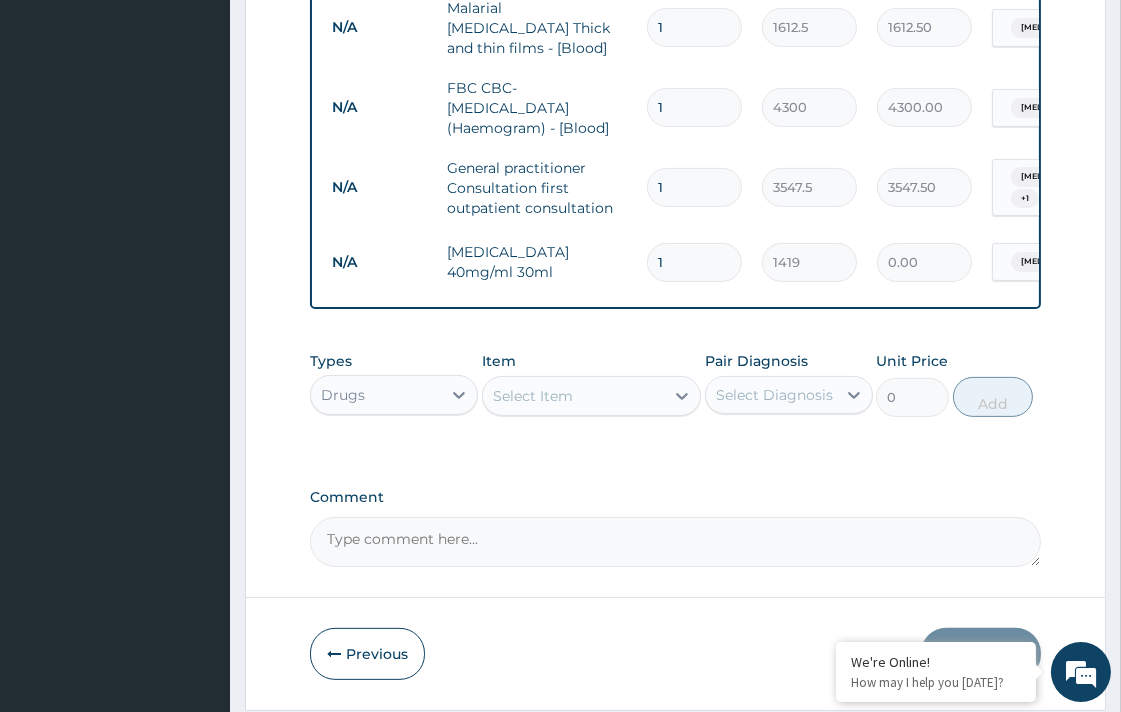 type 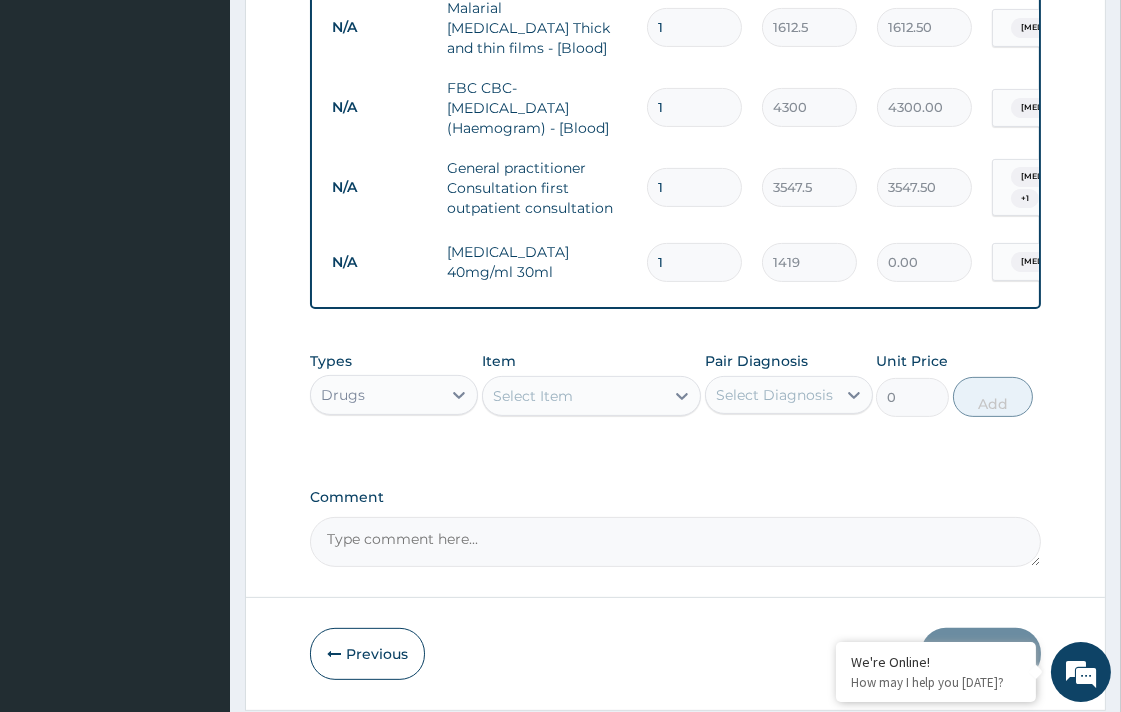 type on "0.00" 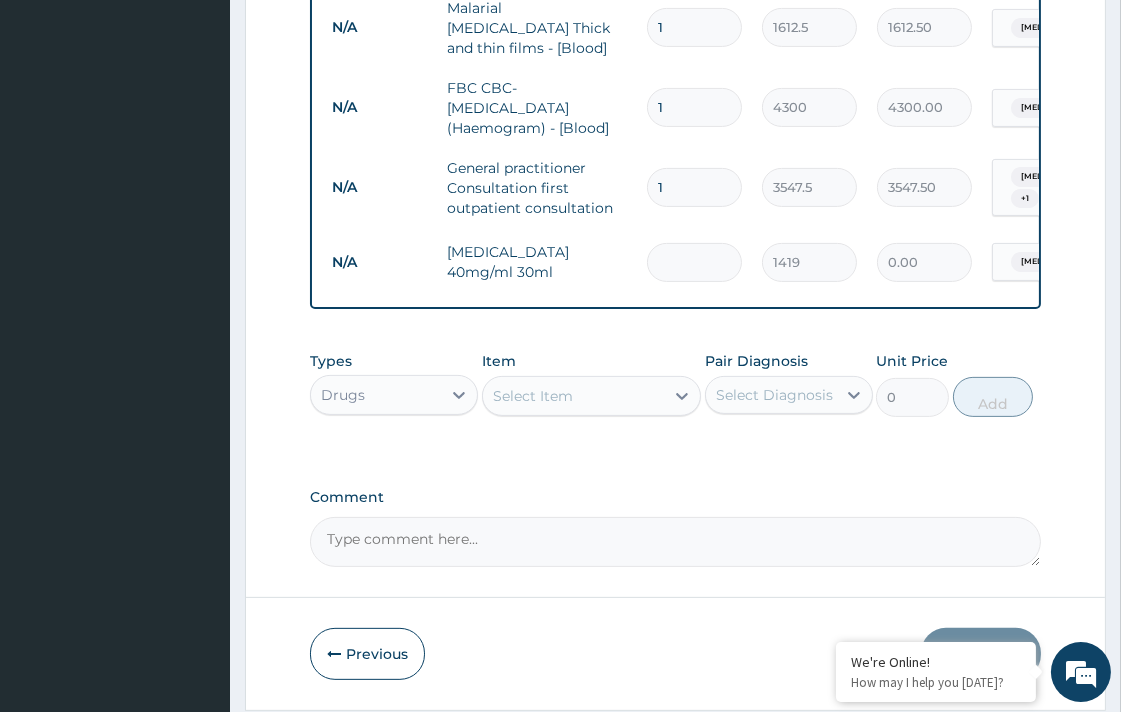type on "3" 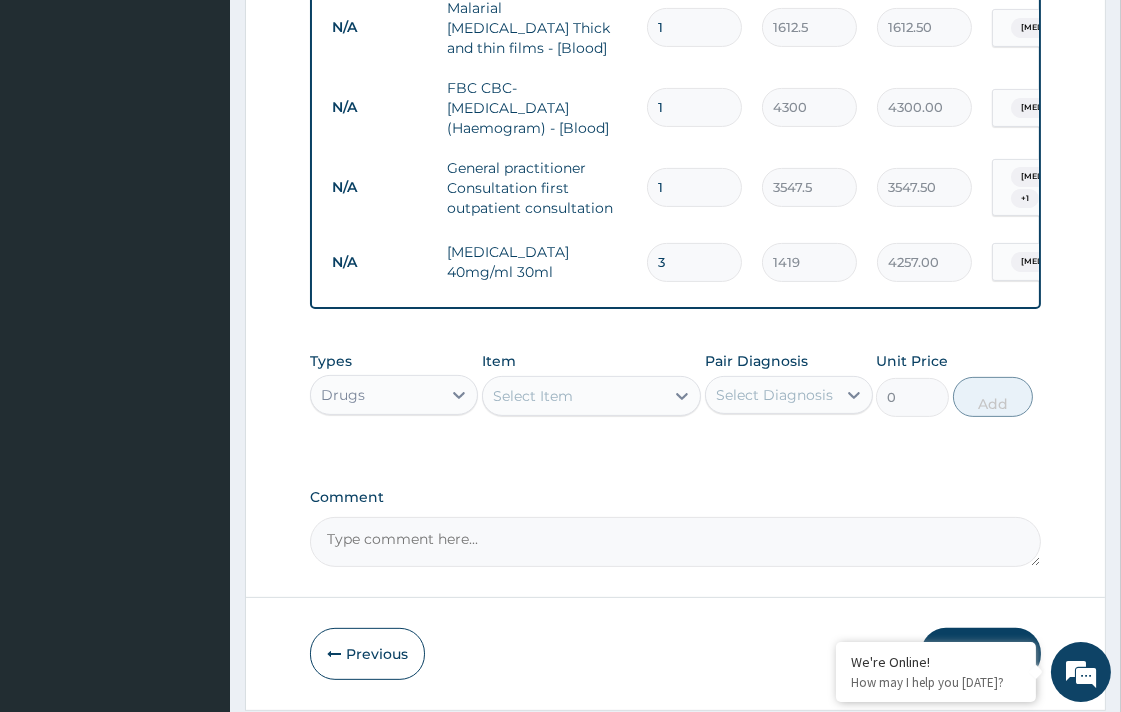 type 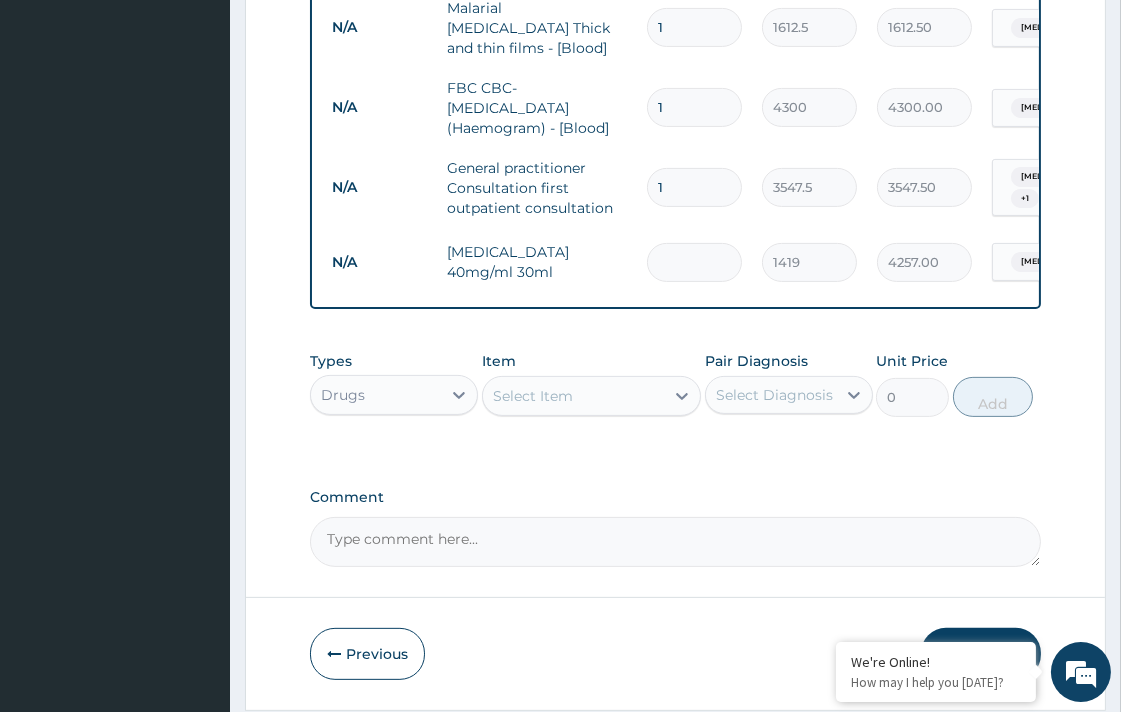 type on "0.00" 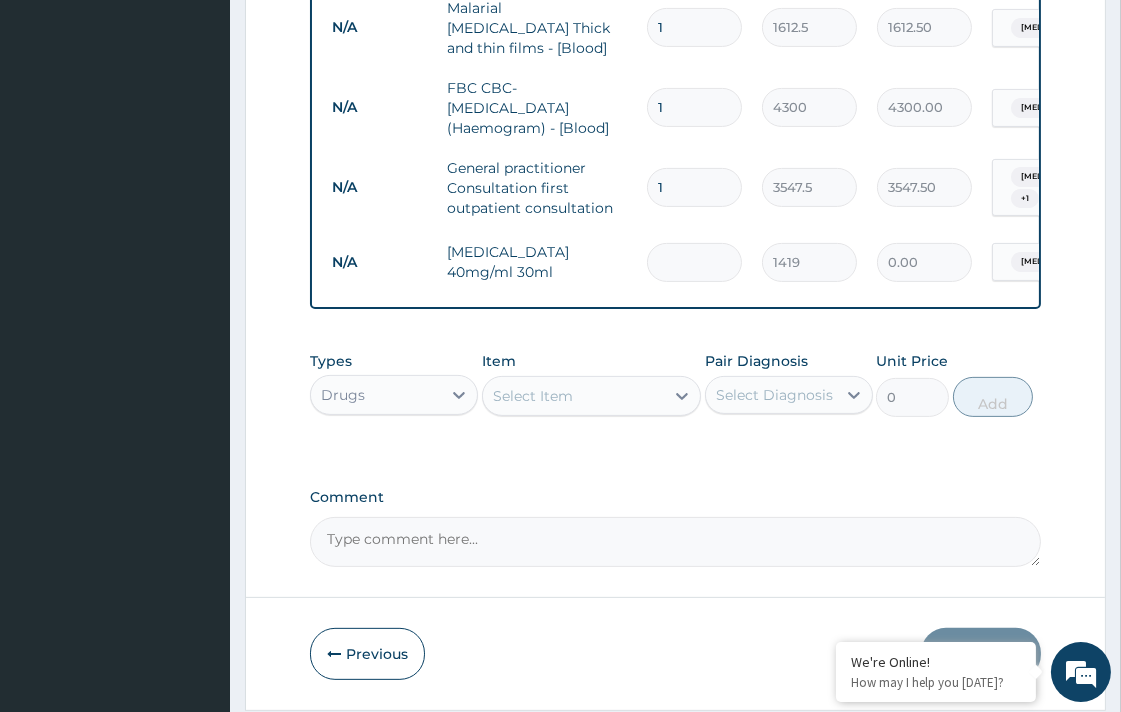 type on "2" 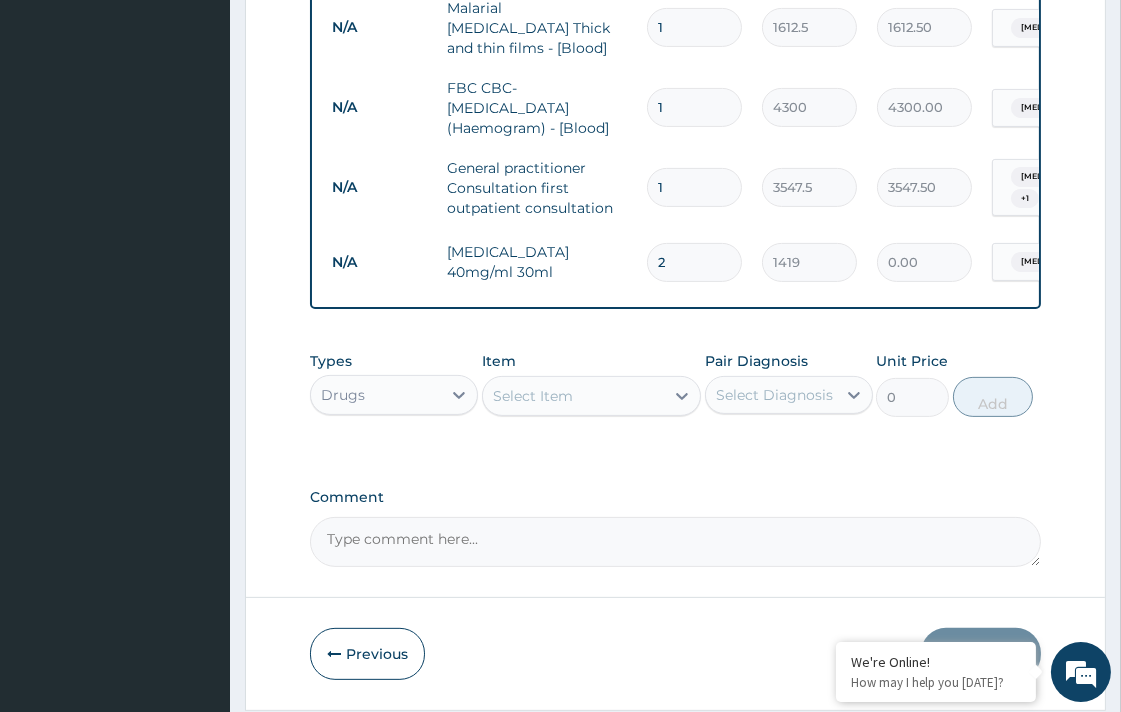 type on "2838.00" 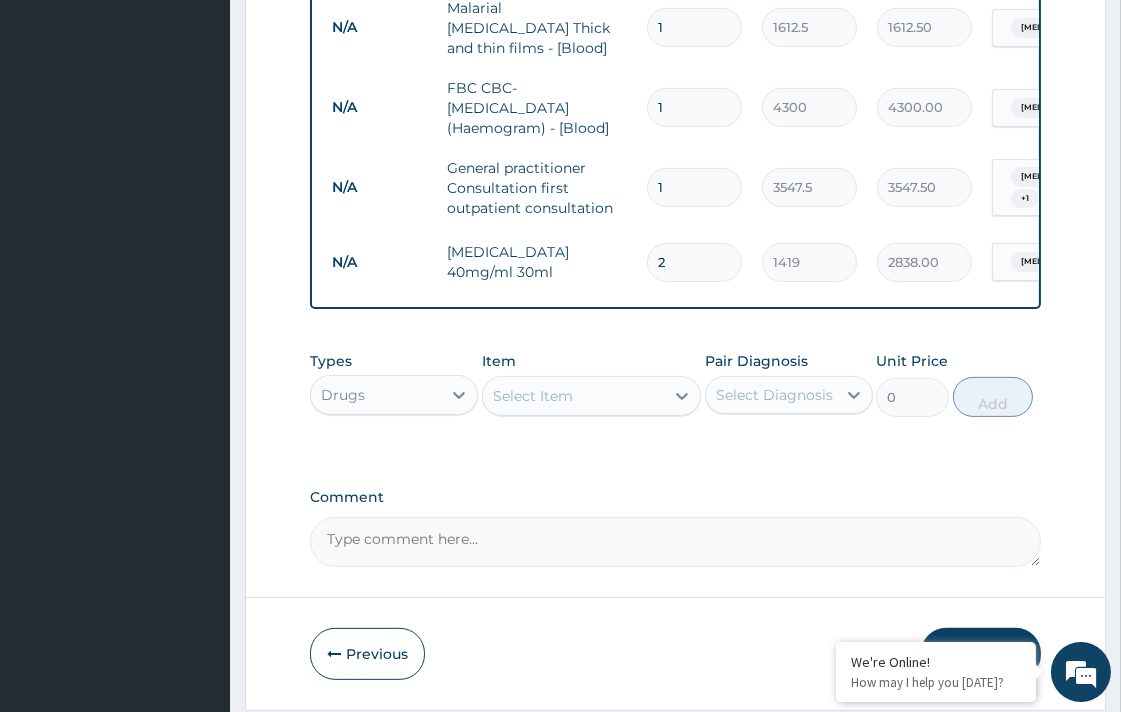 type on "2" 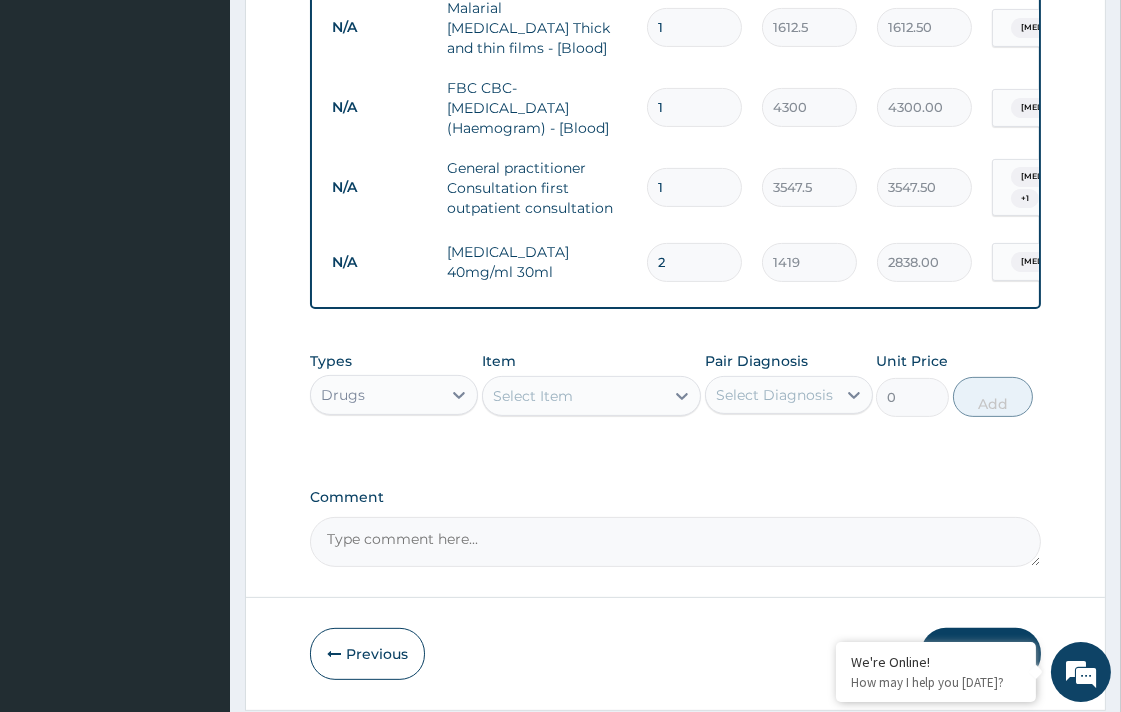 click on "Select Item" at bounding box center (573, 396) 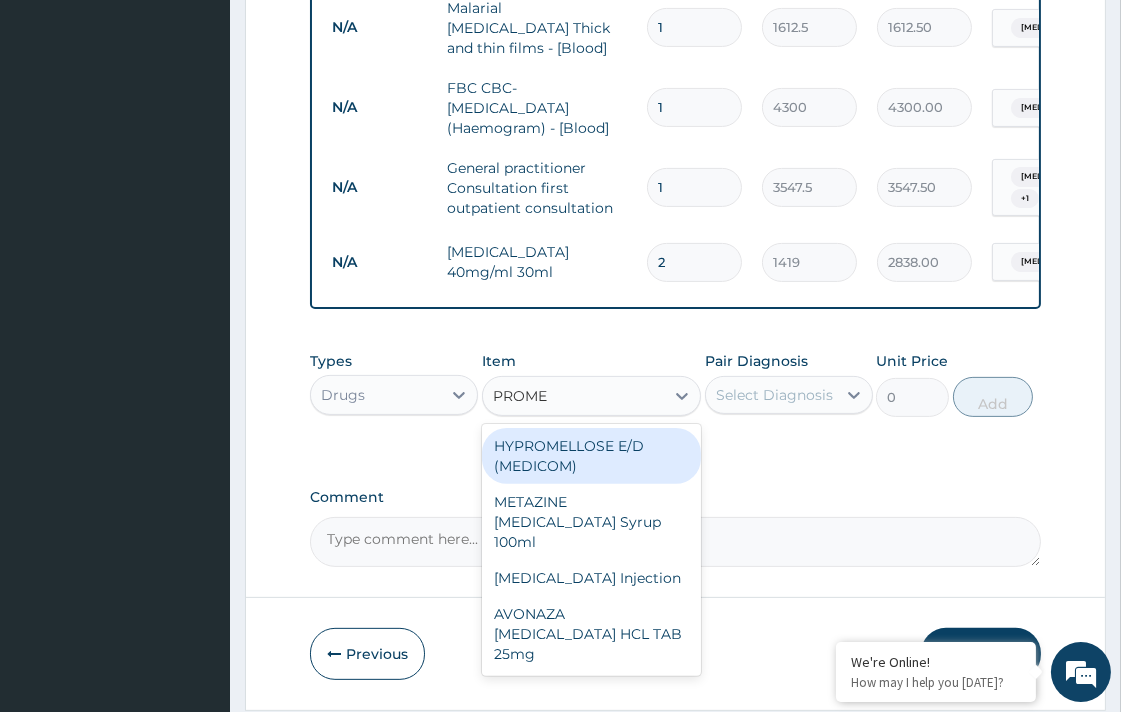 type on "PROMET" 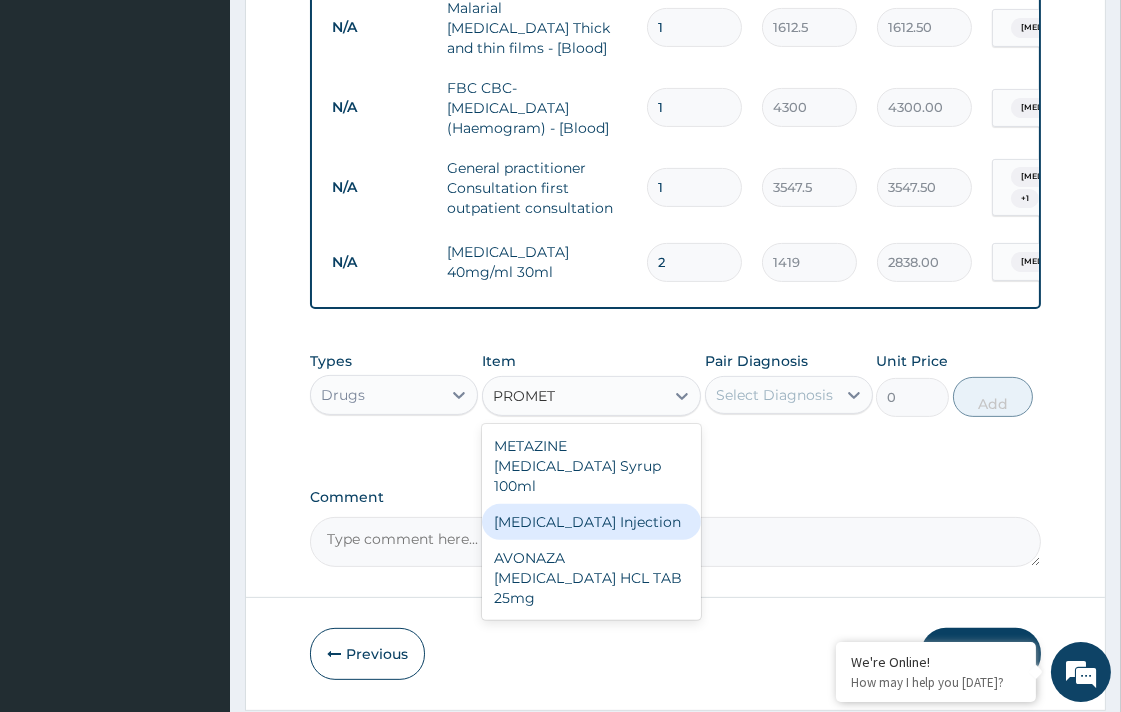 click on "PROMETHAZINE Injection" at bounding box center (591, 522) 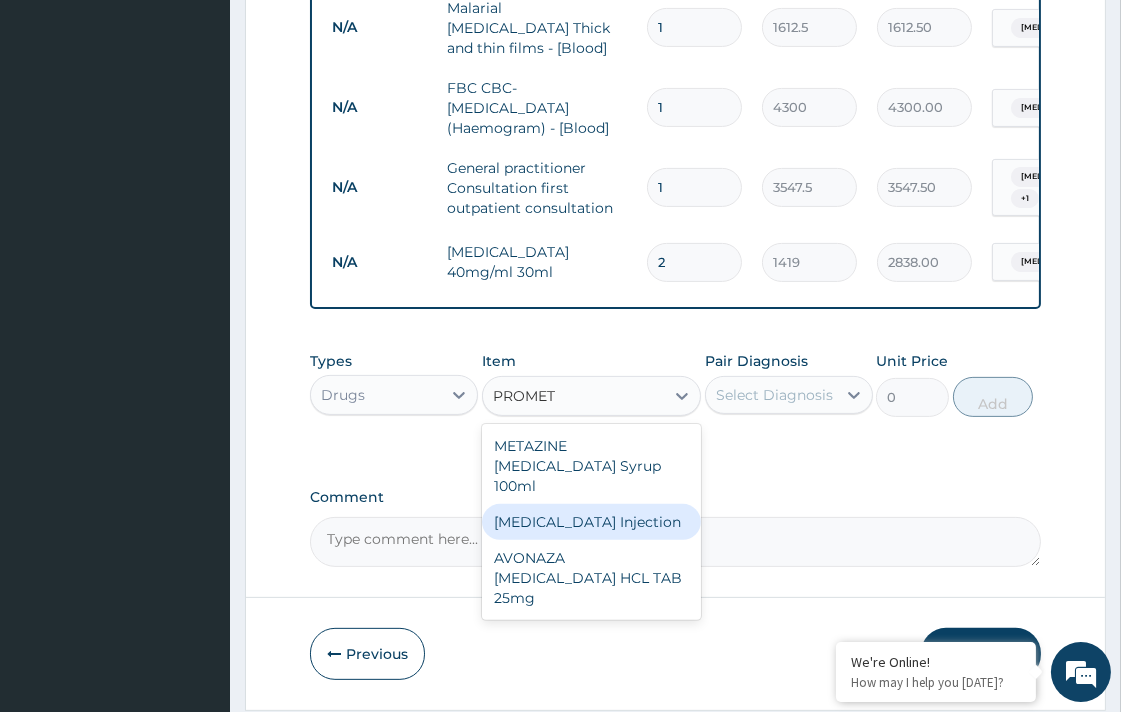 type 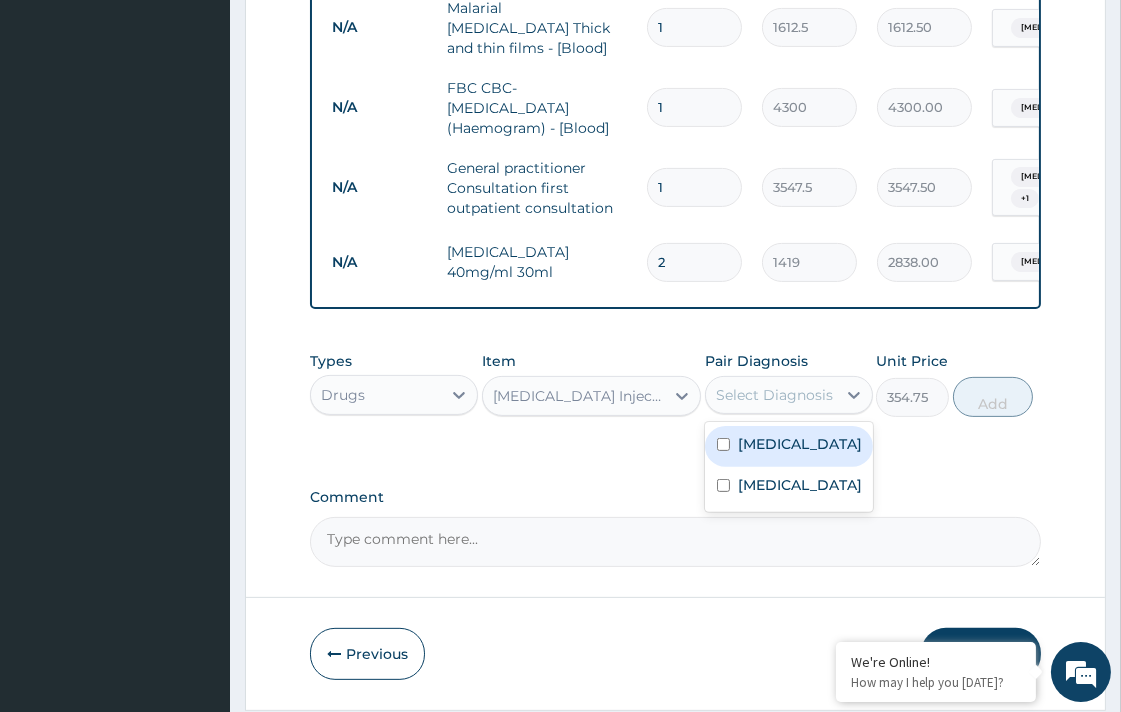 click on "Select Diagnosis" at bounding box center [774, 395] 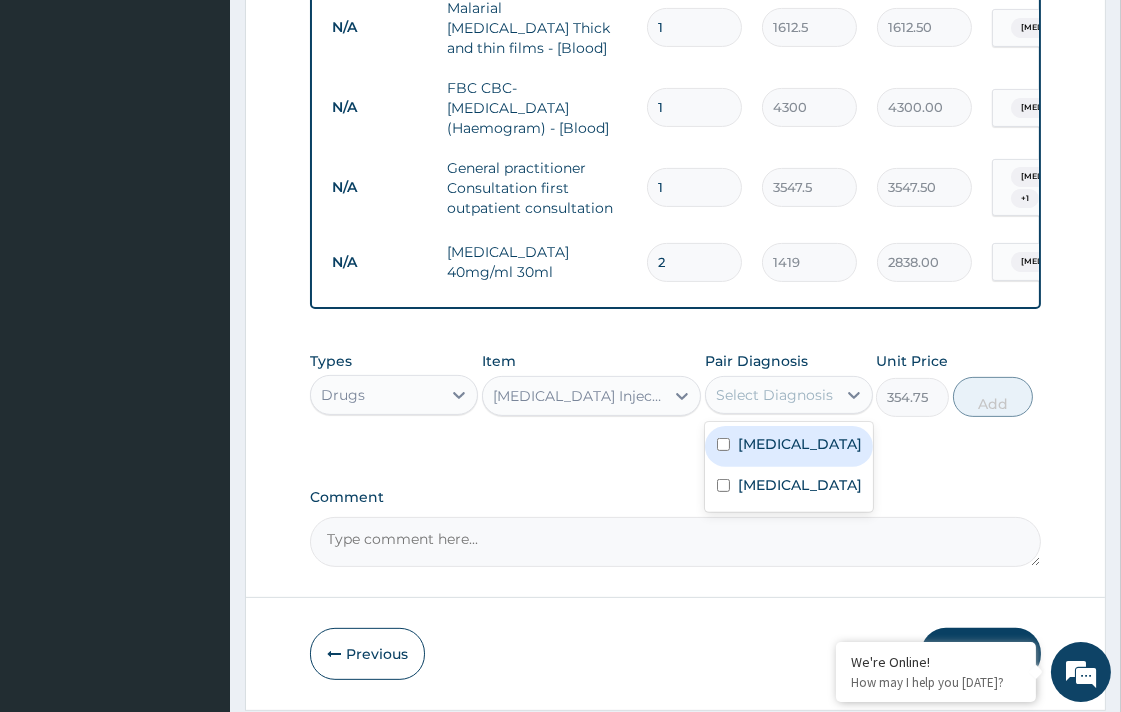 click on "Malaria" at bounding box center [789, 446] 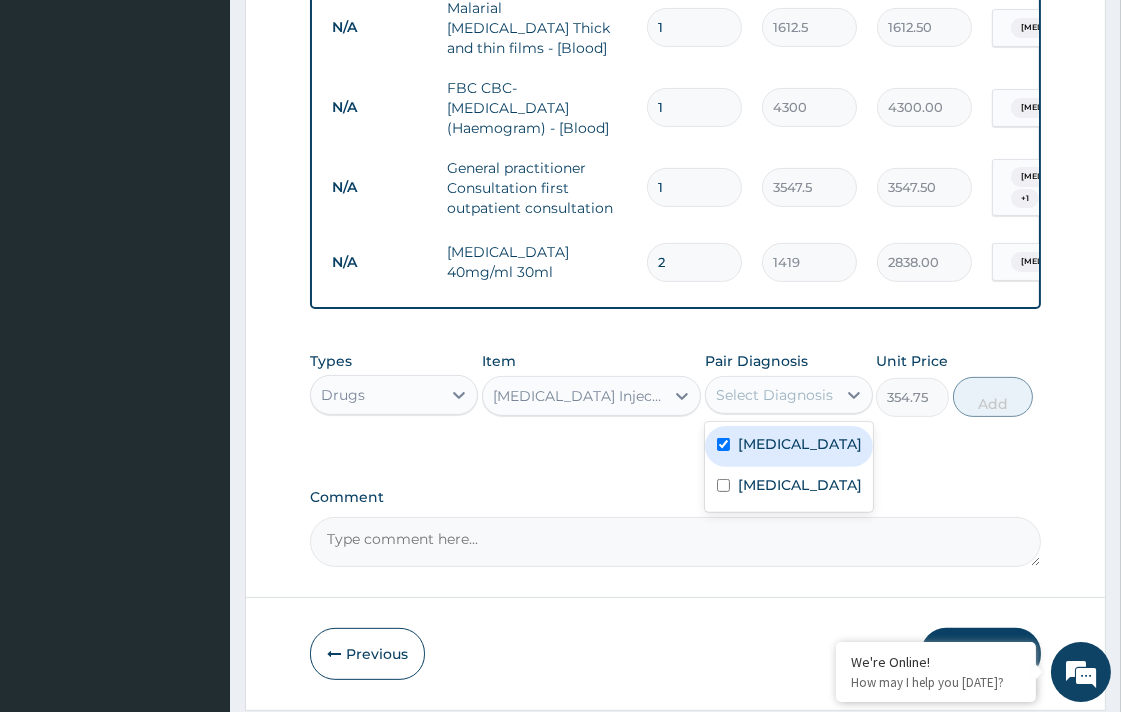 checkbox on "true" 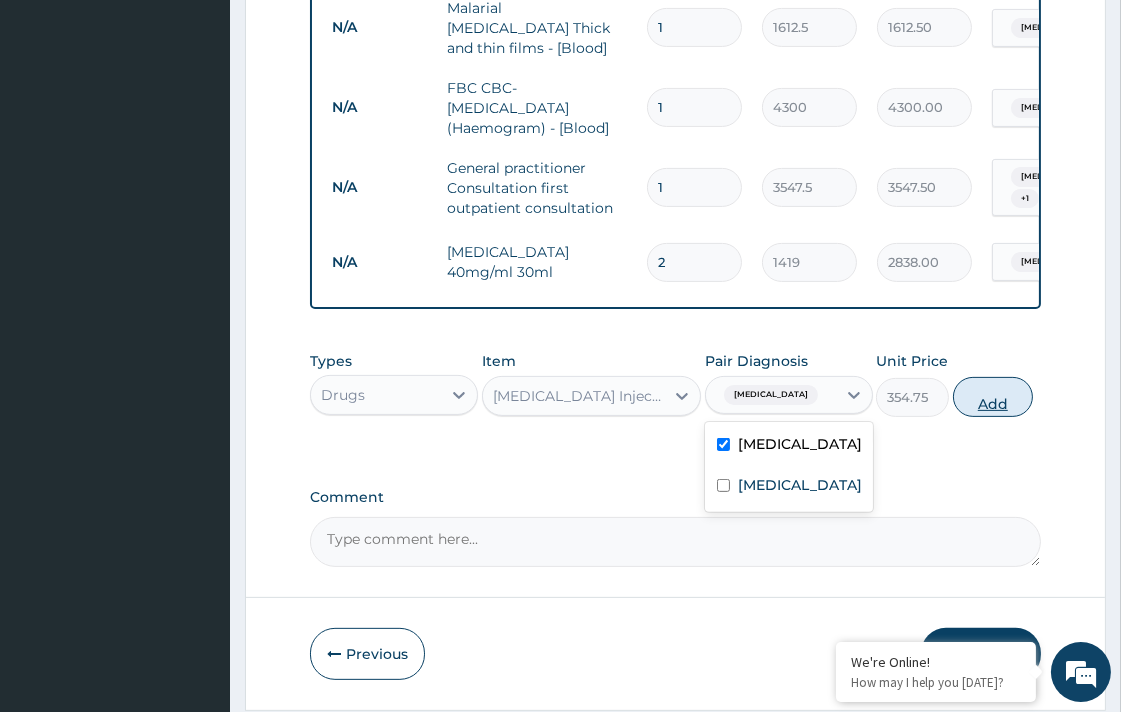 click on "Add" at bounding box center [993, 397] 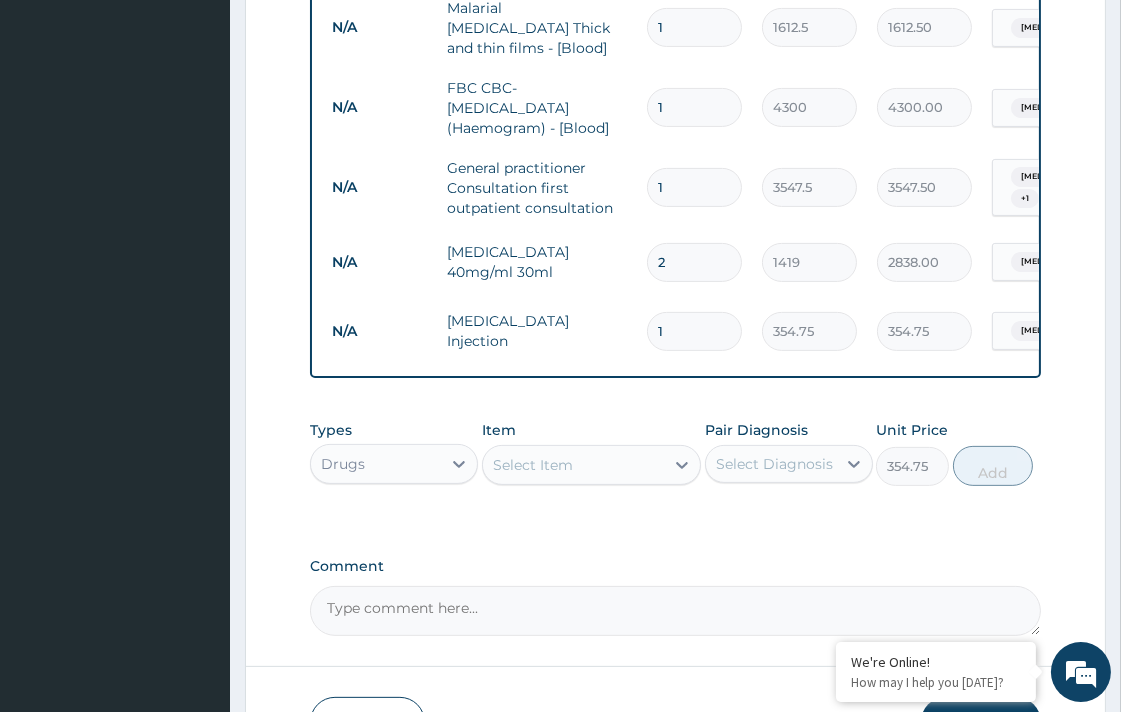 type on "0" 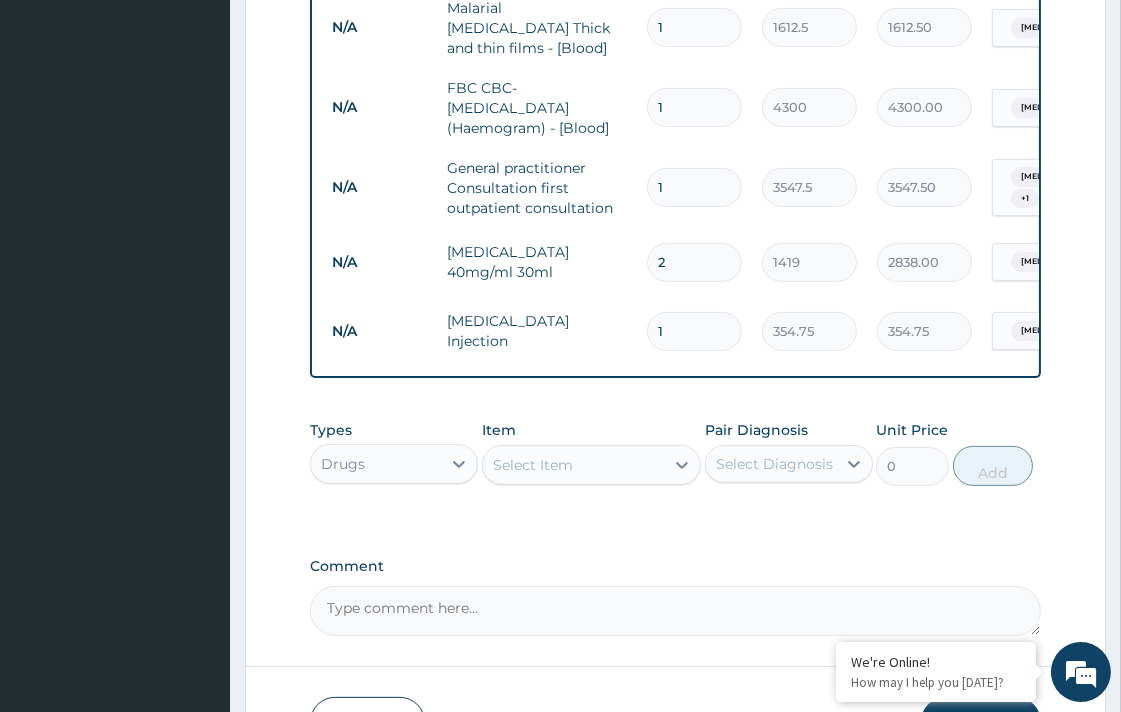 type 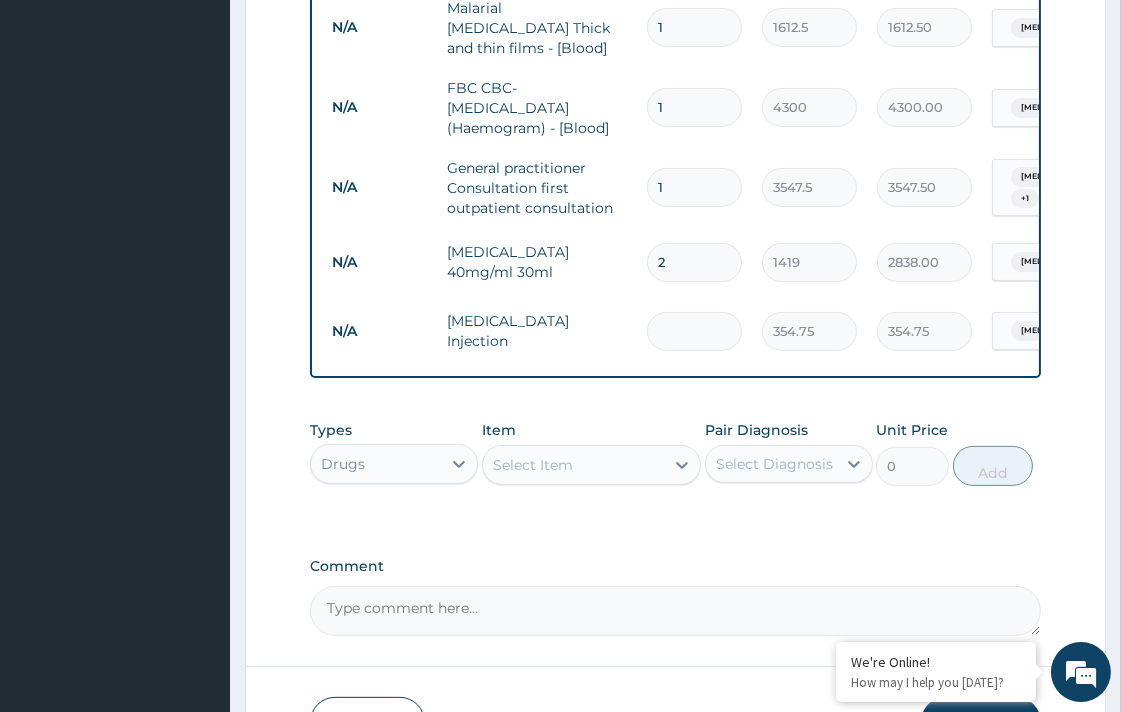 type on "0.00" 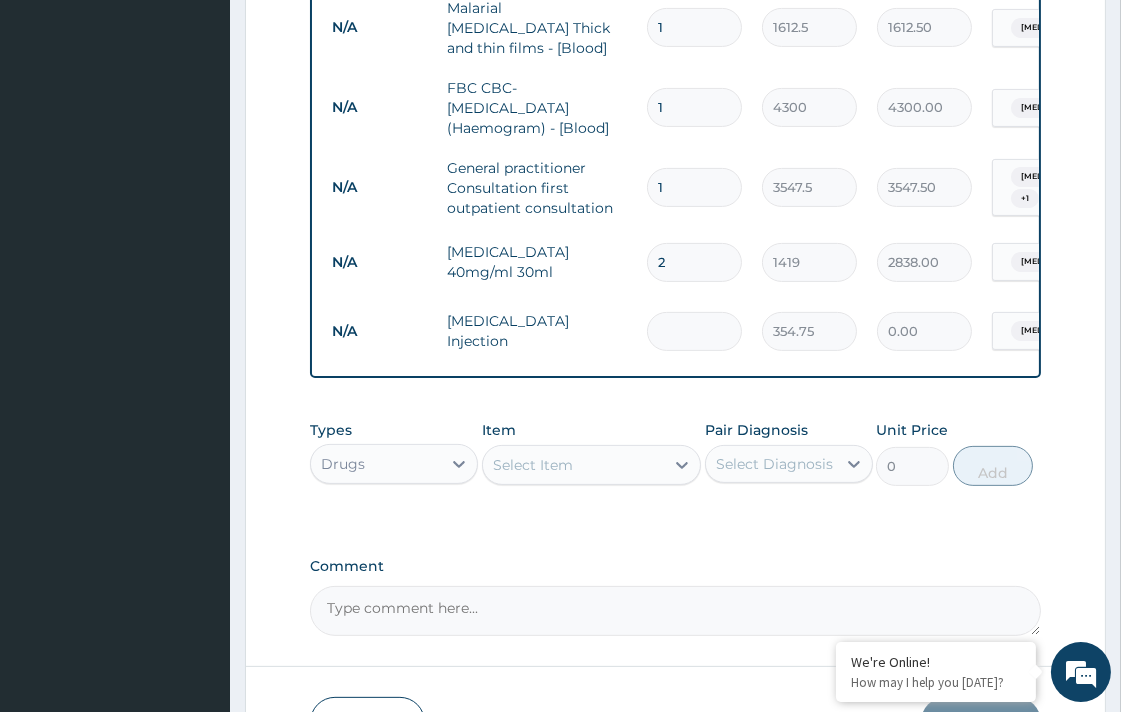 type on "3" 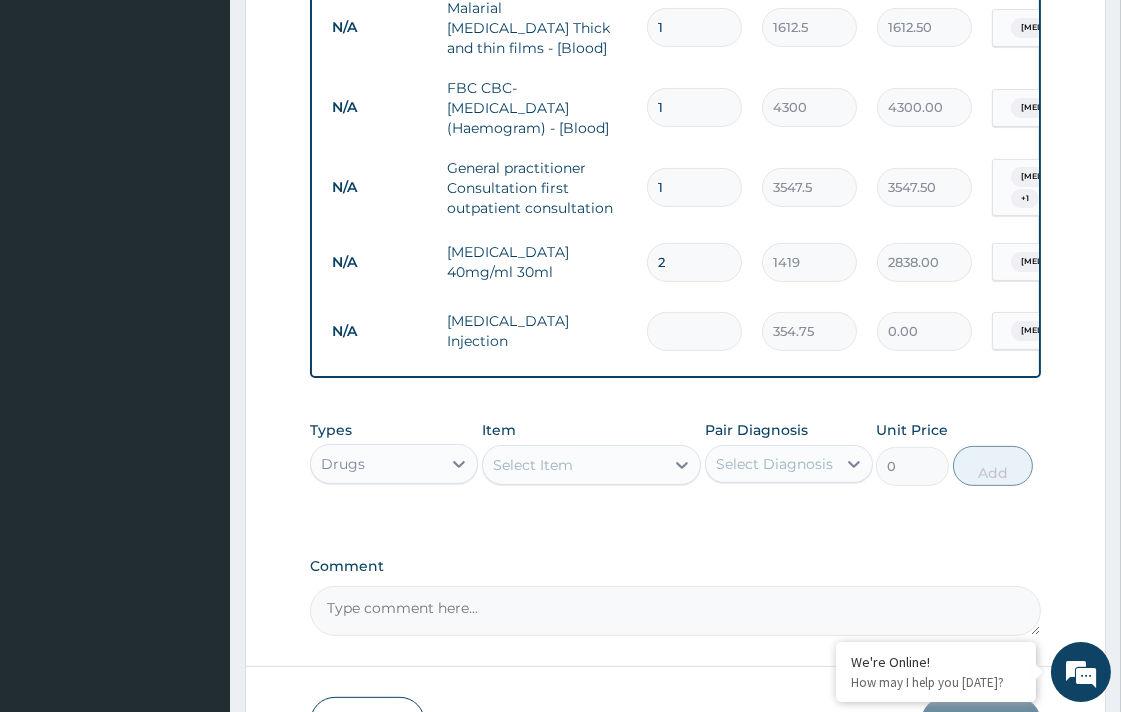 type on "1064.25" 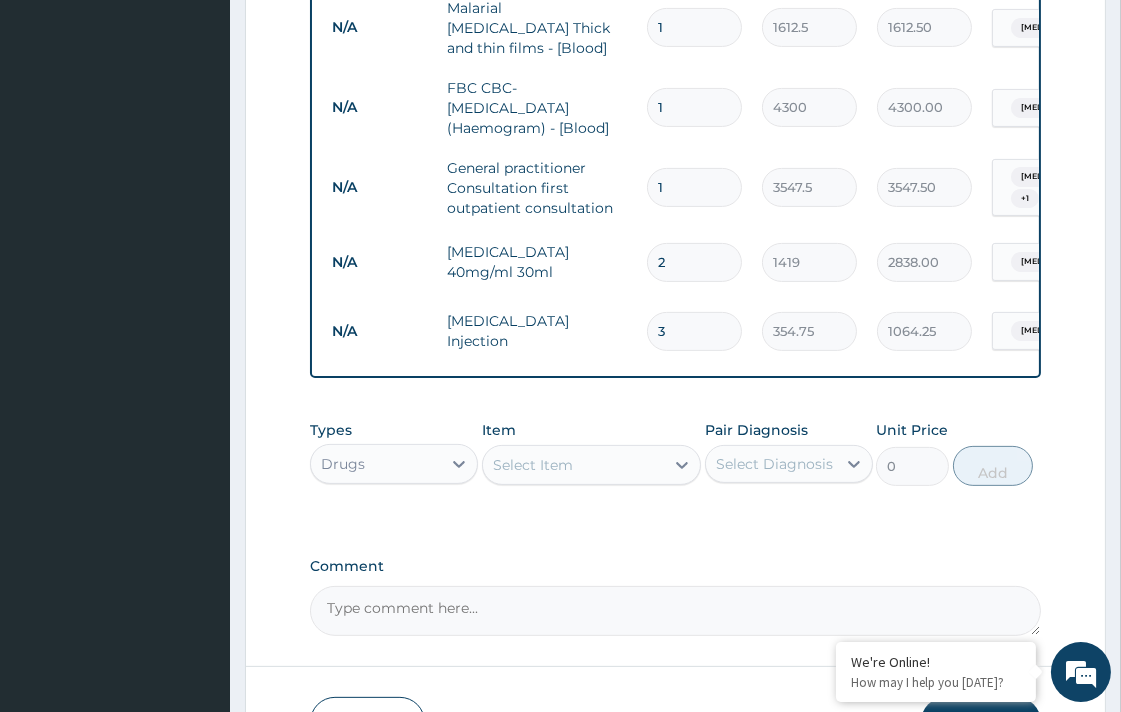 type on "3" 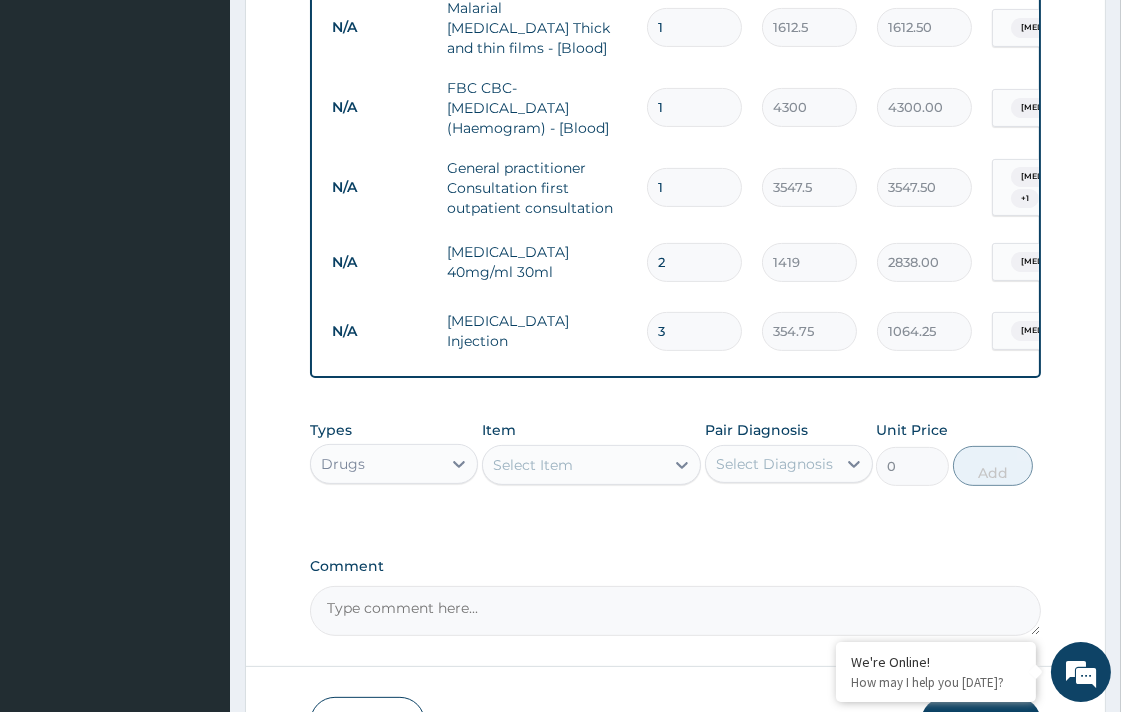 click on "Select Item" at bounding box center [573, 465] 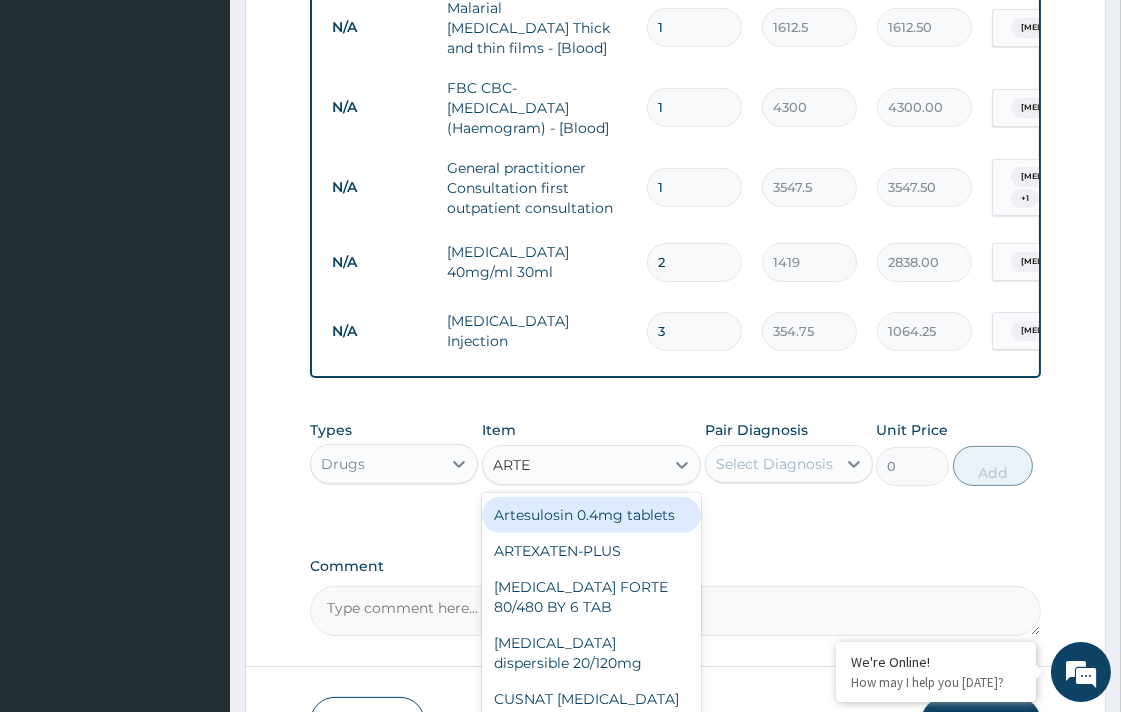 type on "ARTEM" 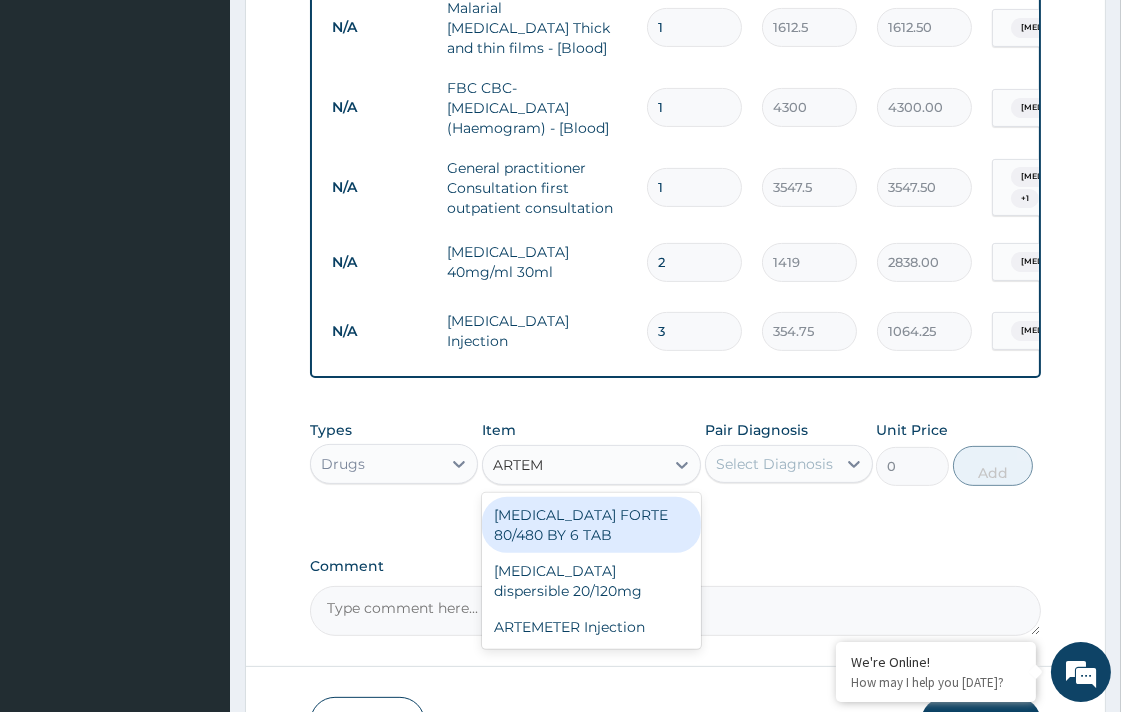 click on "COARTEM FORTE 80/480 BY 6 TAB" at bounding box center (591, 525) 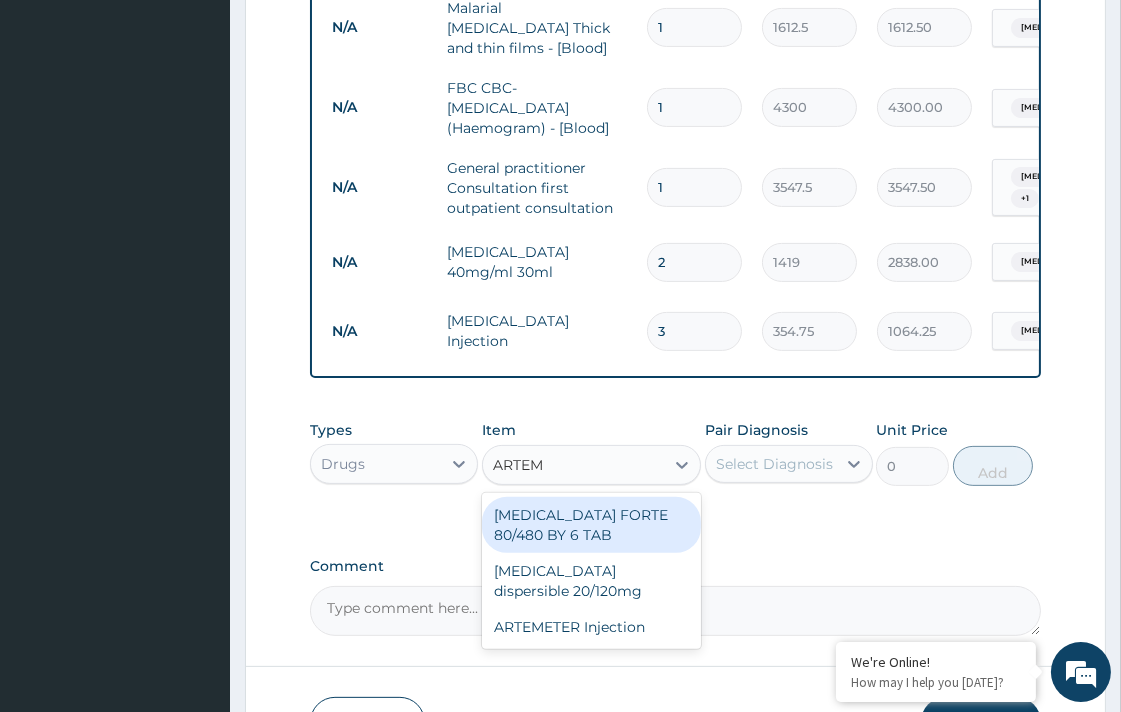 type 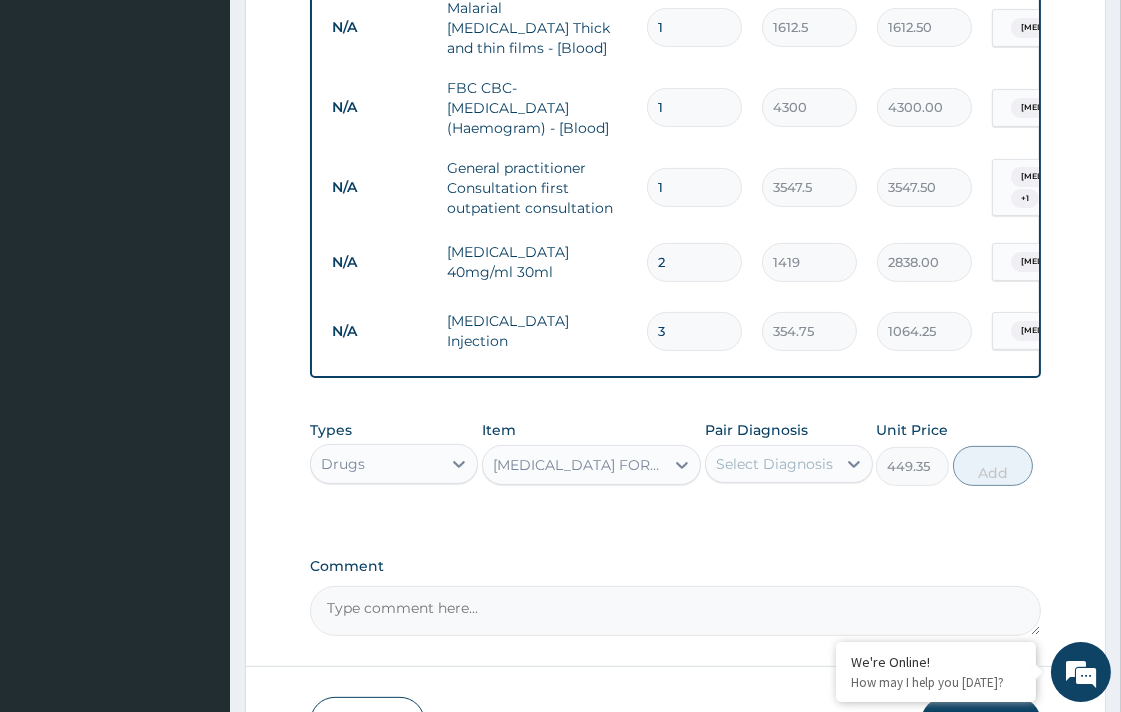click on "Select Diagnosis" at bounding box center [774, 464] 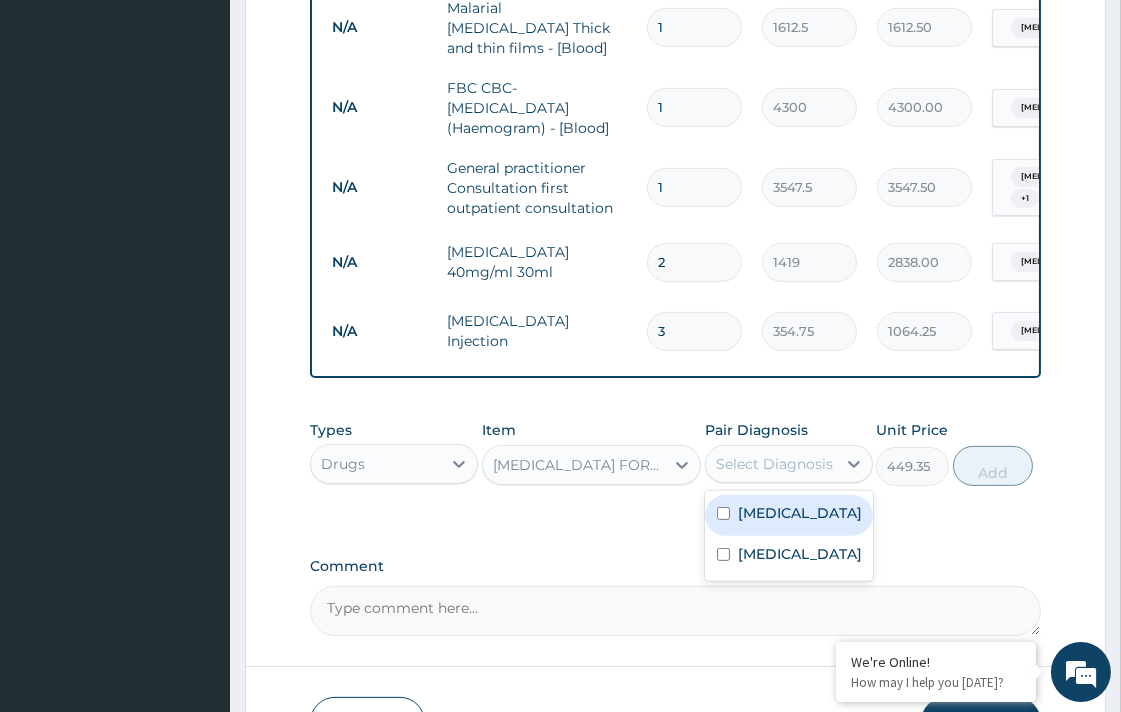 click on "Malaria" at bounding box center (800, 513) 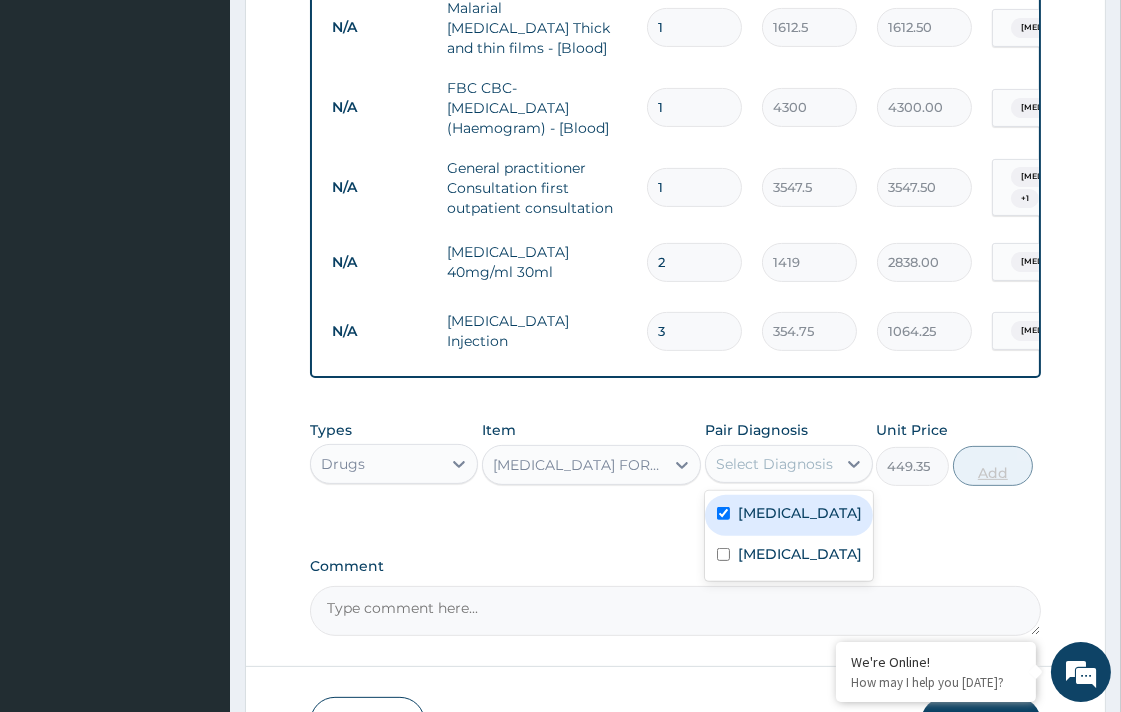 checkbox on "true" 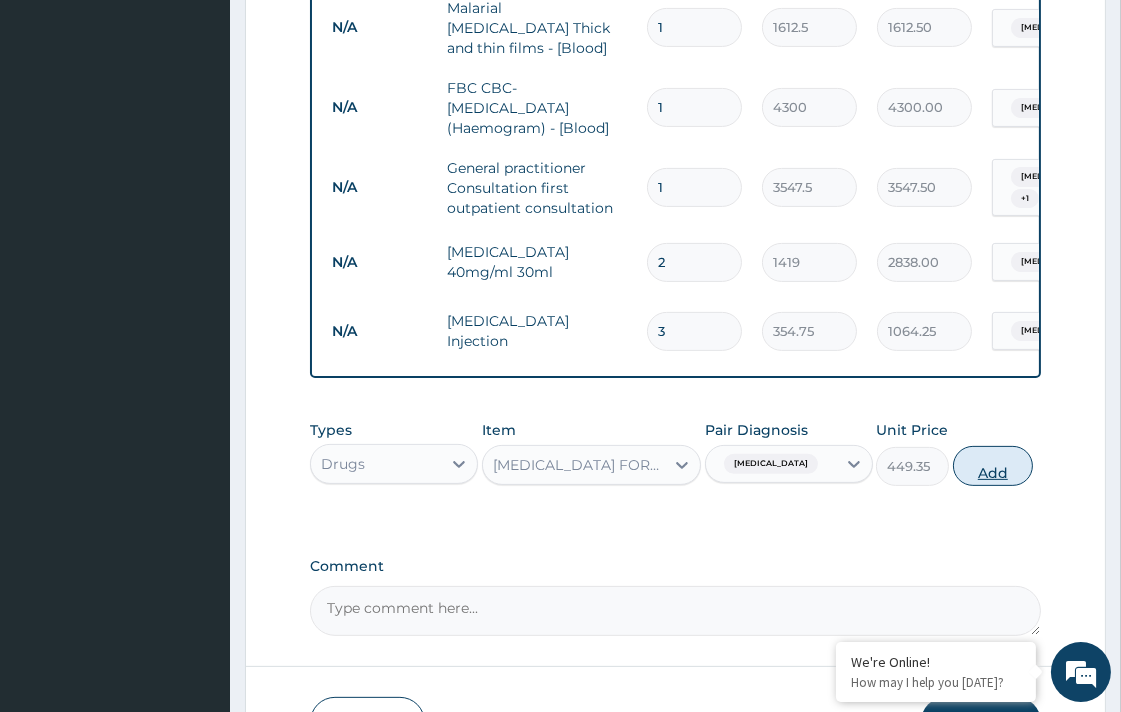 click on "Add" at bounding box center (993, 466) 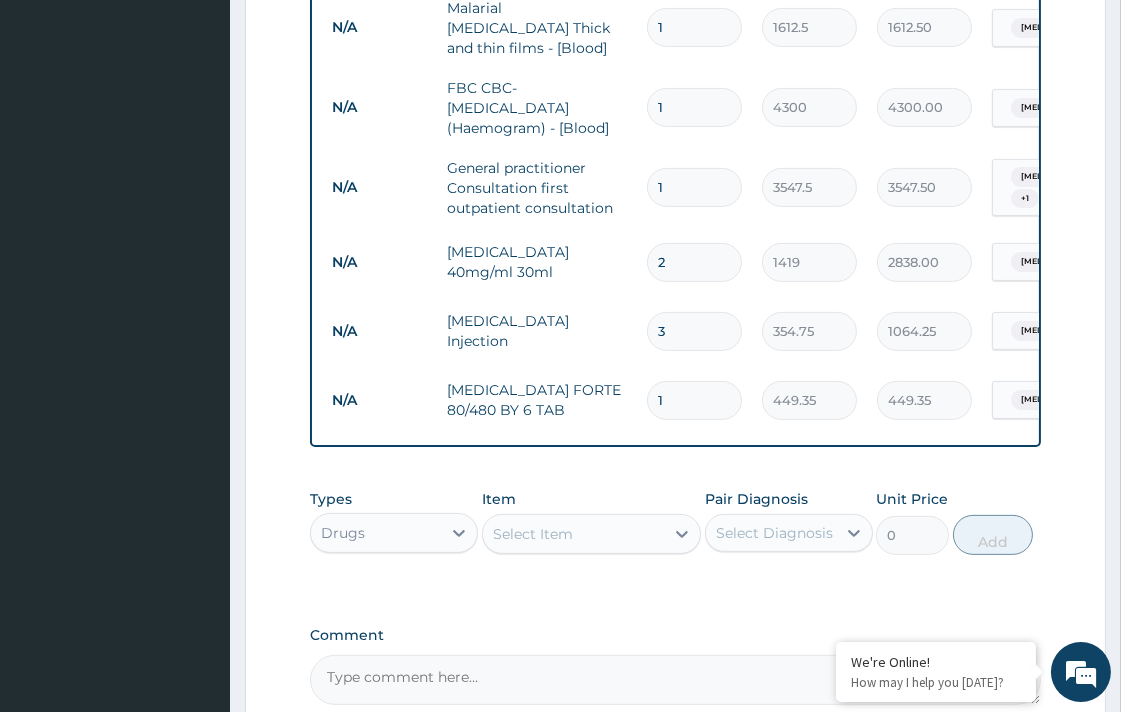 type 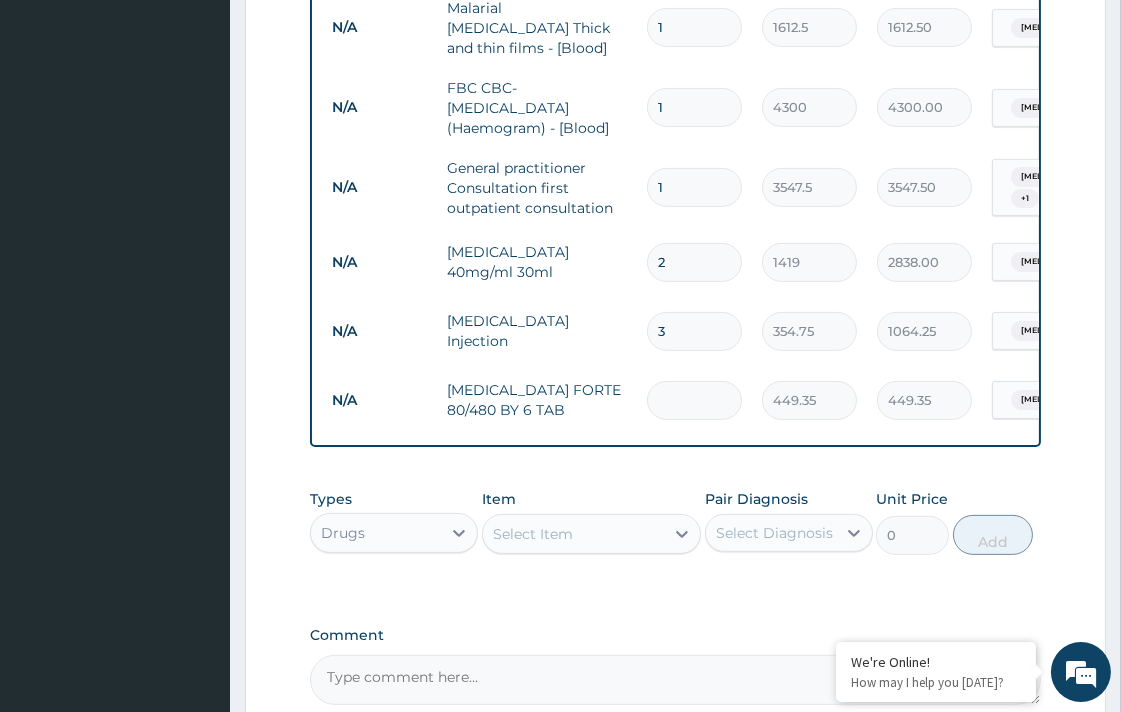 type on "0.00" 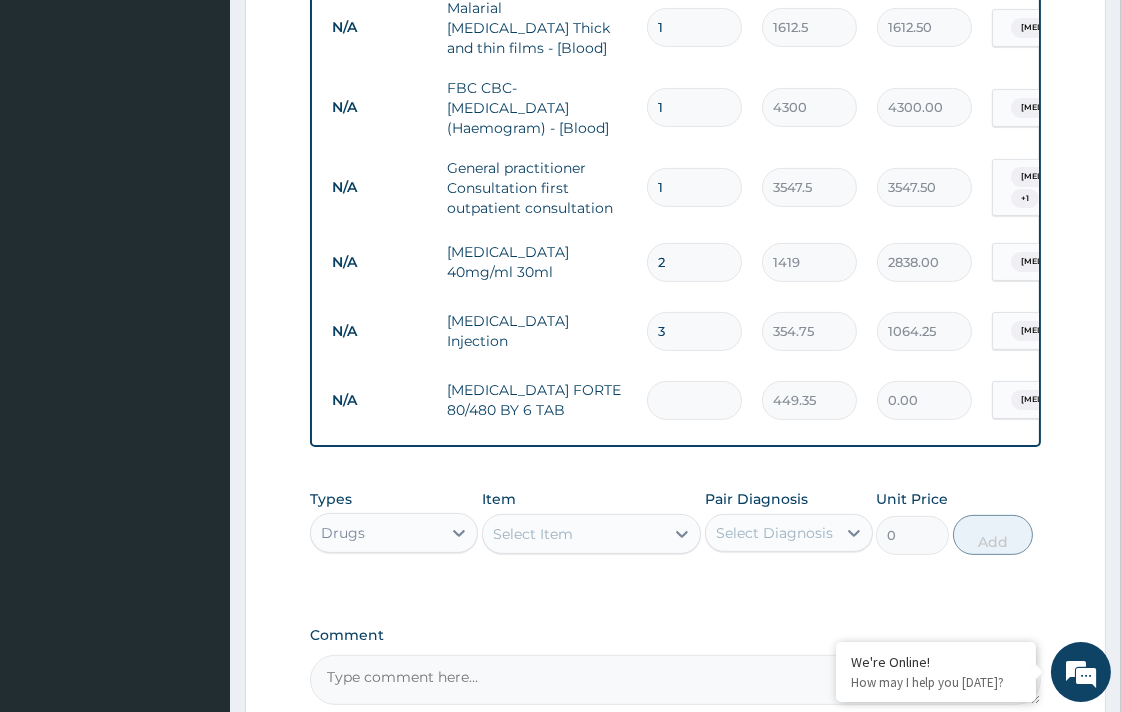 type on "6" 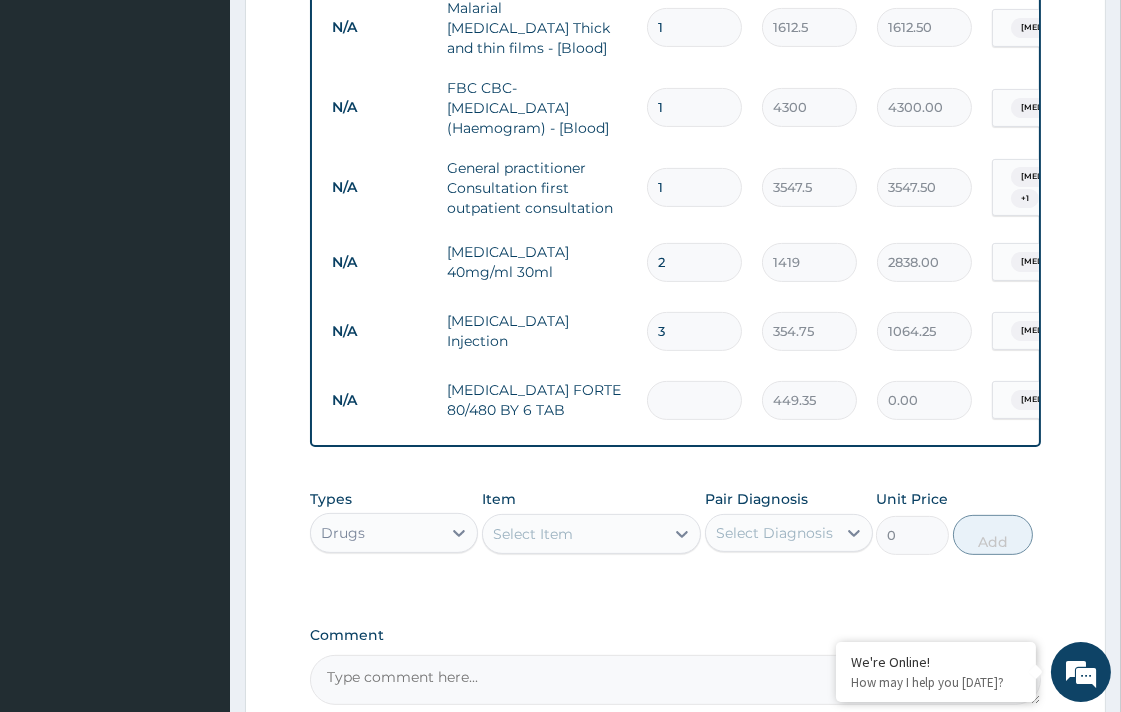 type on "2696.10" 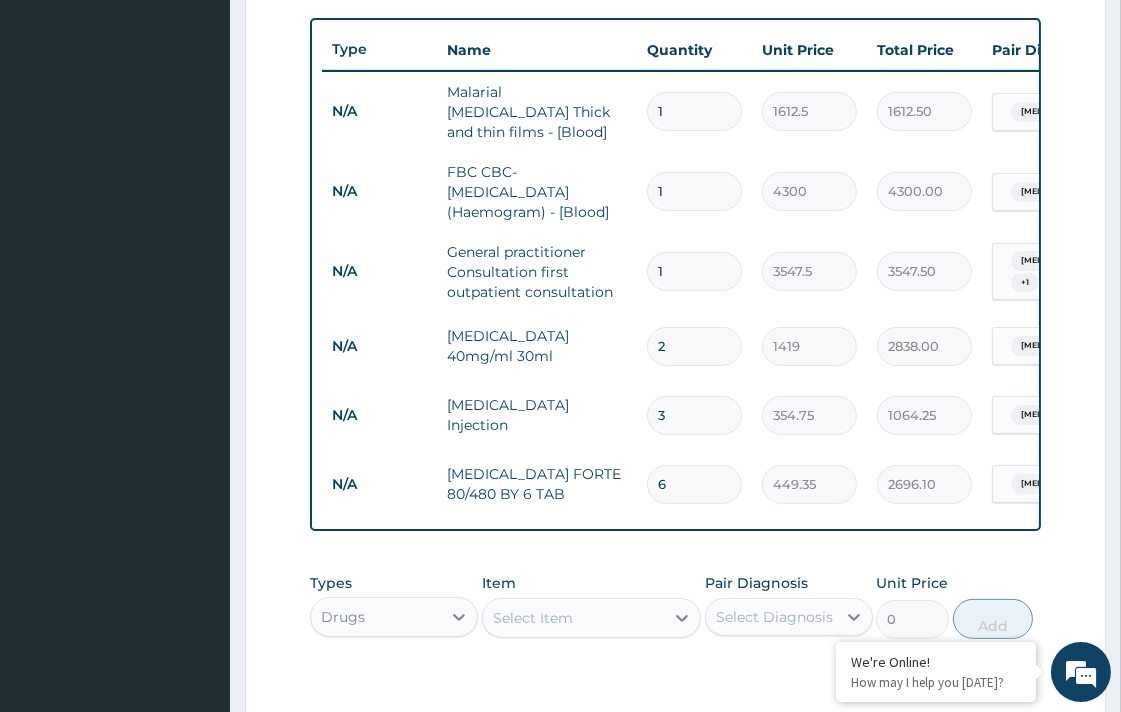 scroll, scrollTop: 907, scrollLeft: 0, axis: vertical 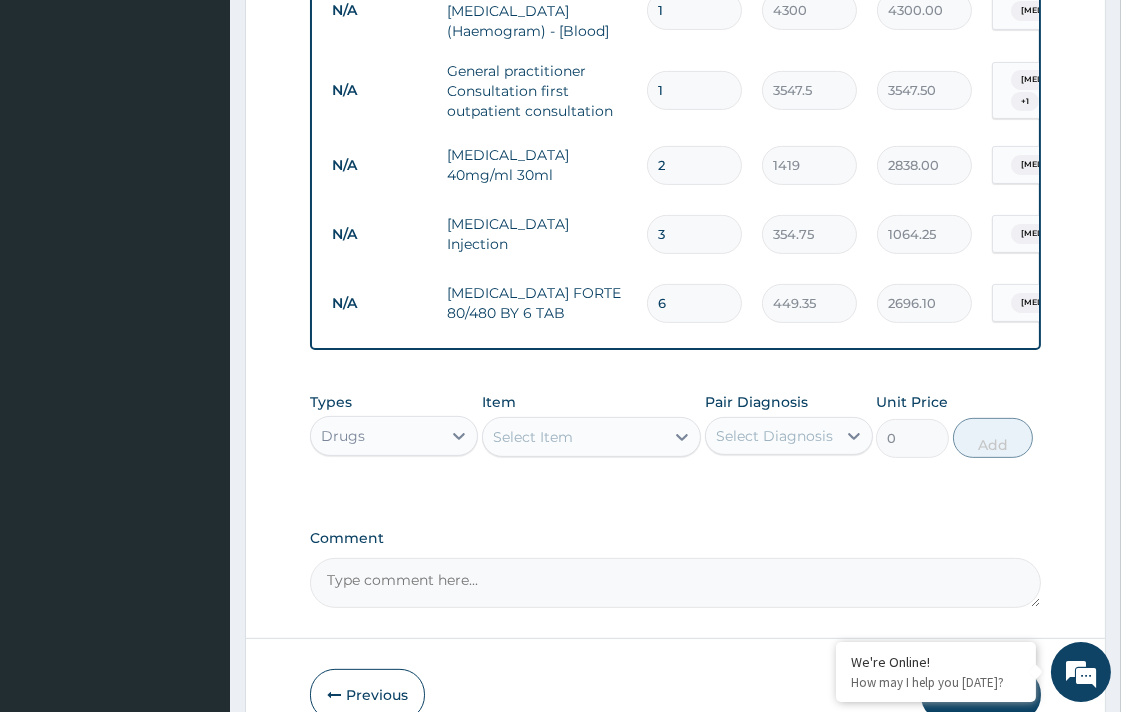 type on "6" 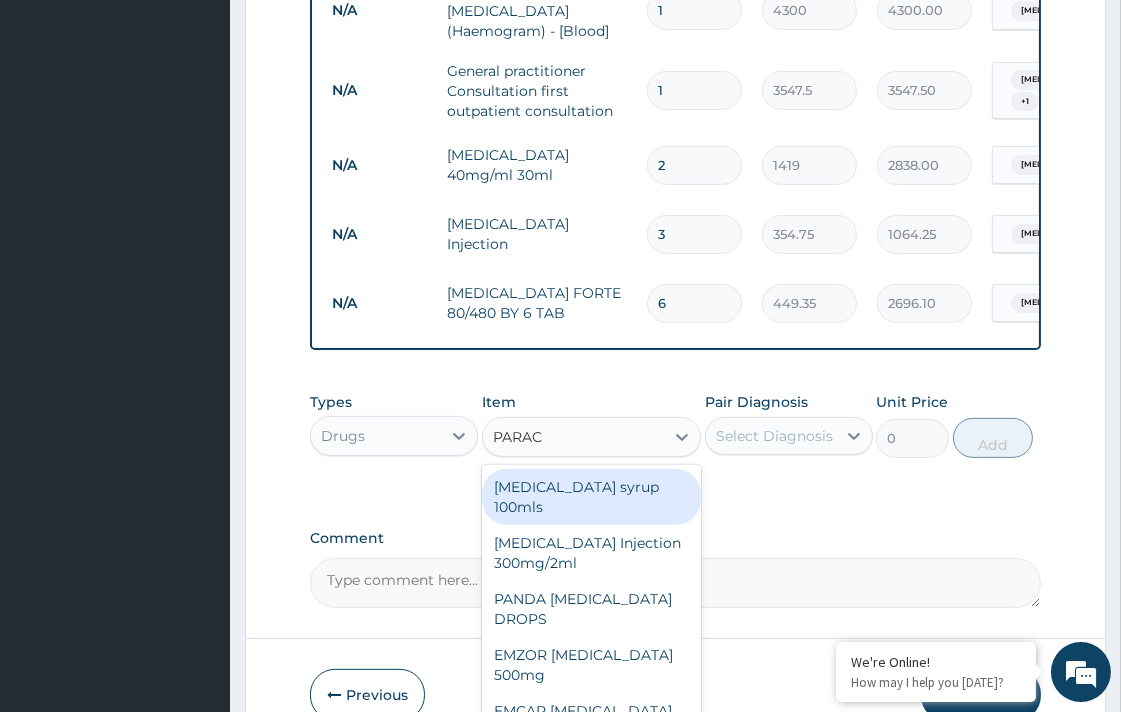 type on "PARACE" 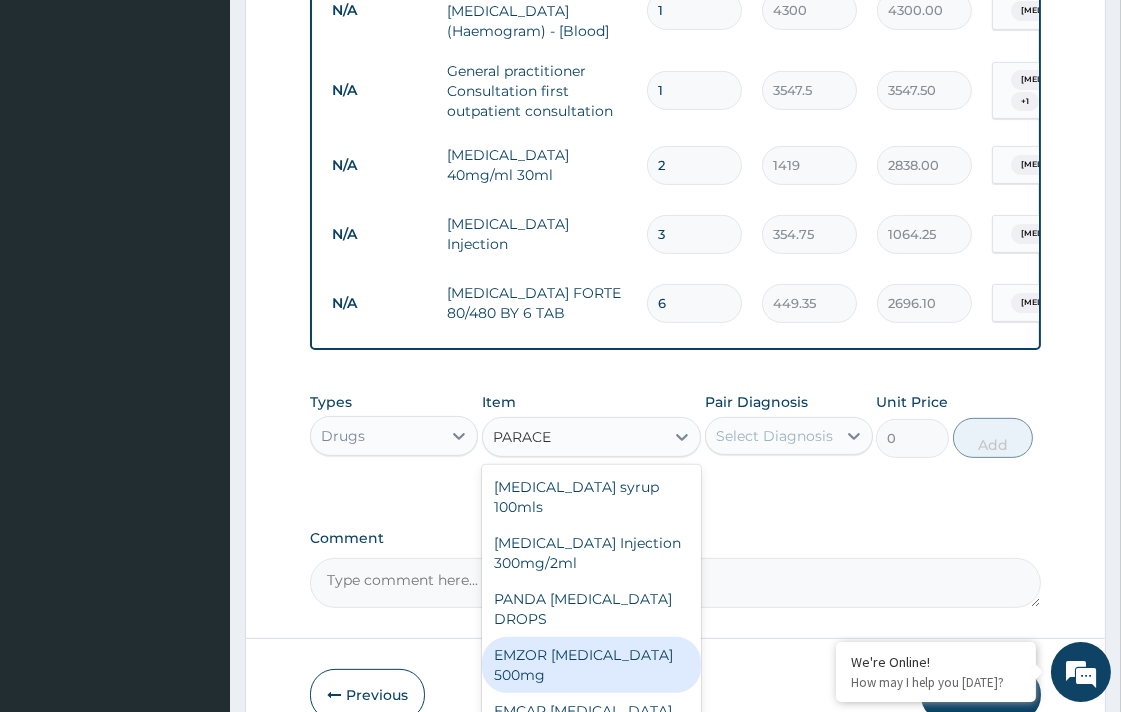 click on "EMZOR PARACETAMOL 500mg" at bounding box center [591, 665] 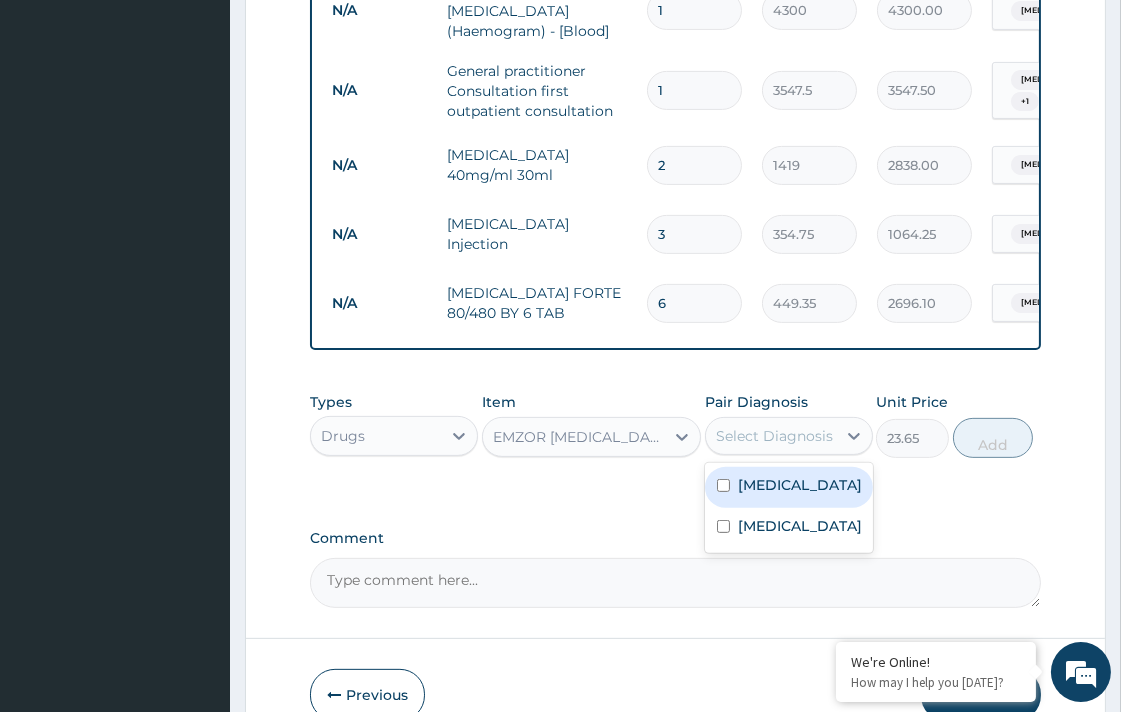 click on "Select Diagnosis" at bounding box center [774, 436] 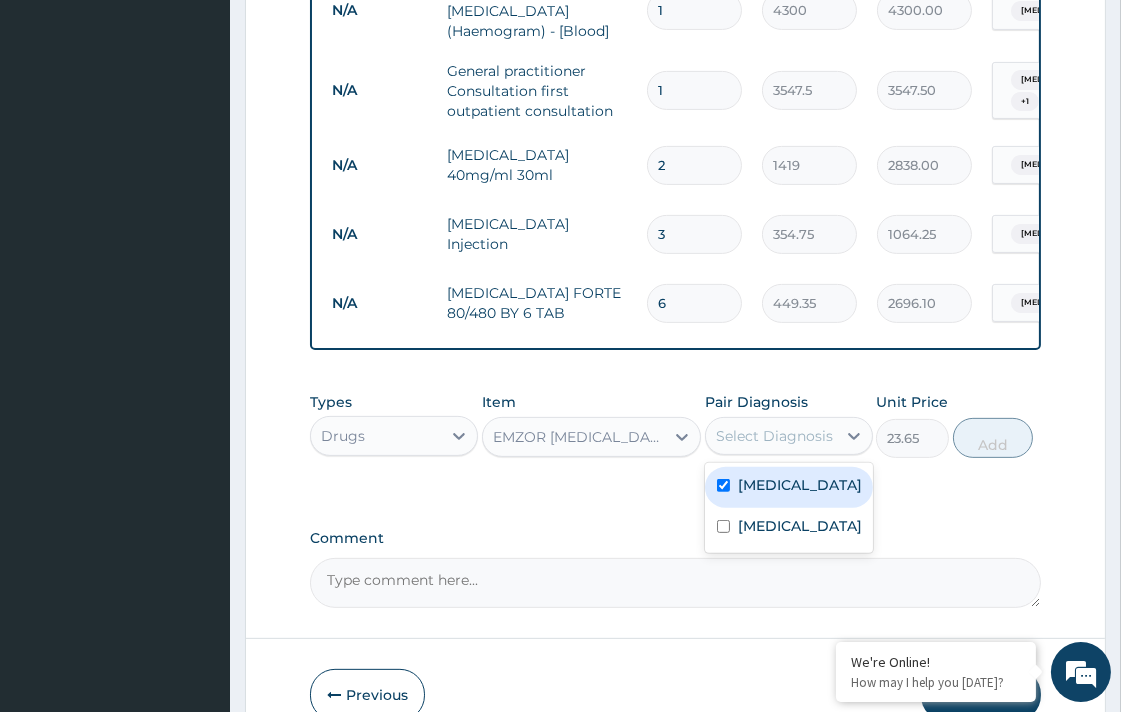 checkbox on "true" 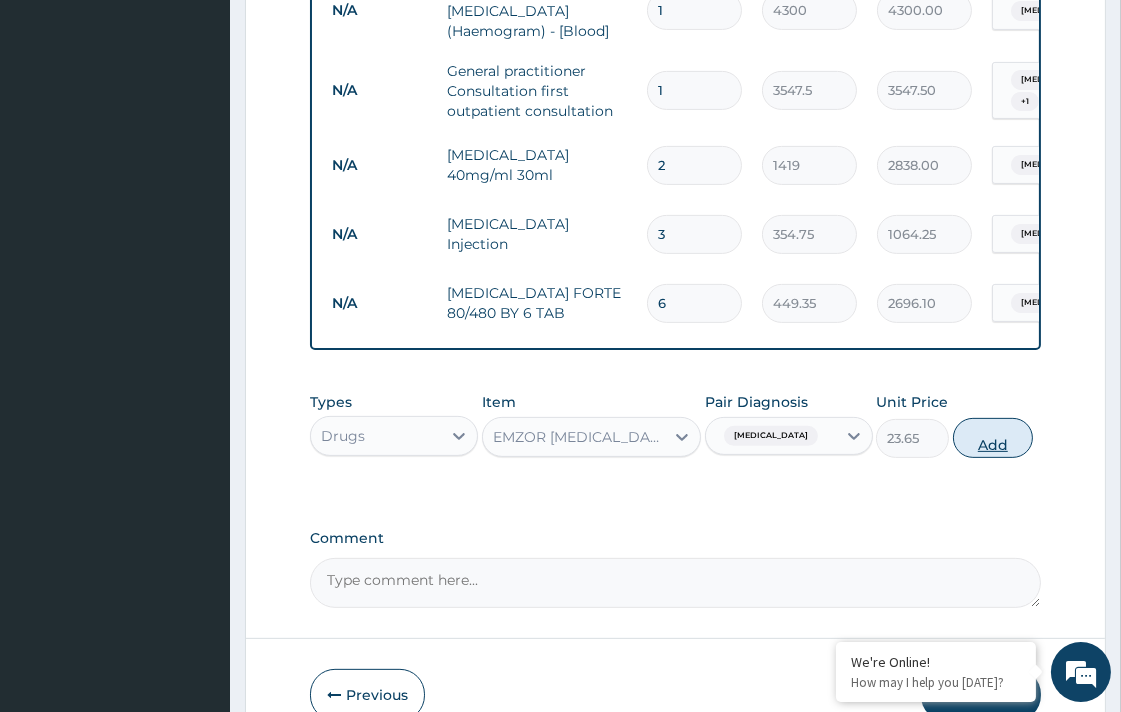 click on "Add" at bounding box center [993, 438] 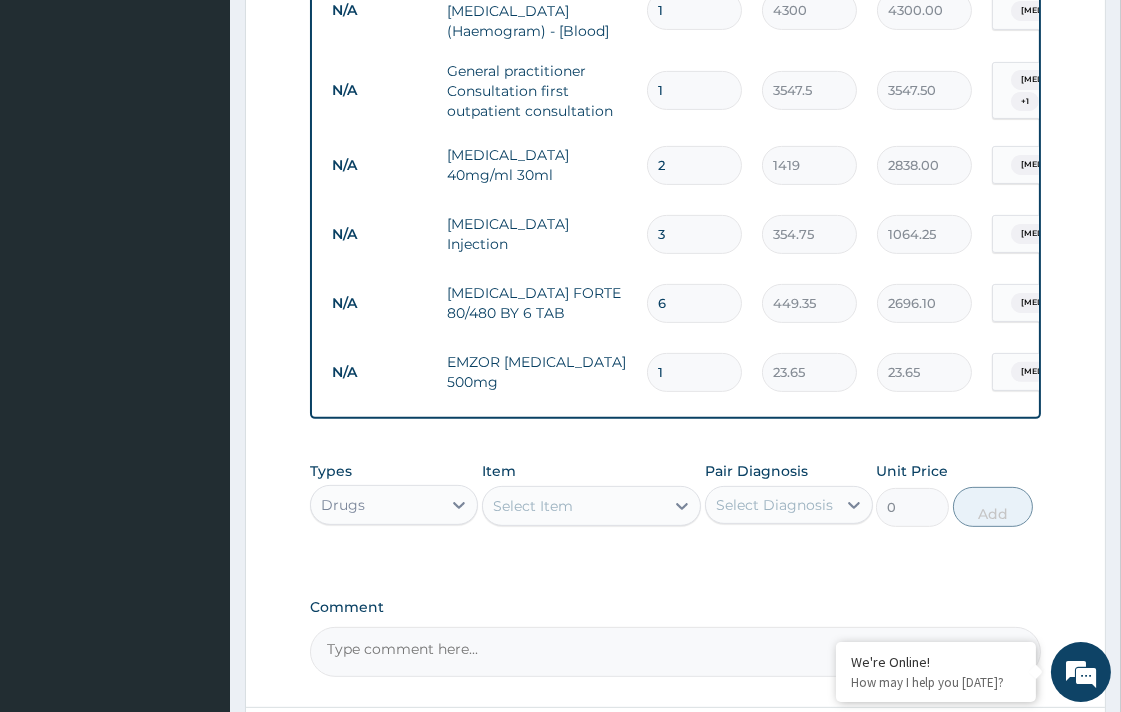 type on "18" 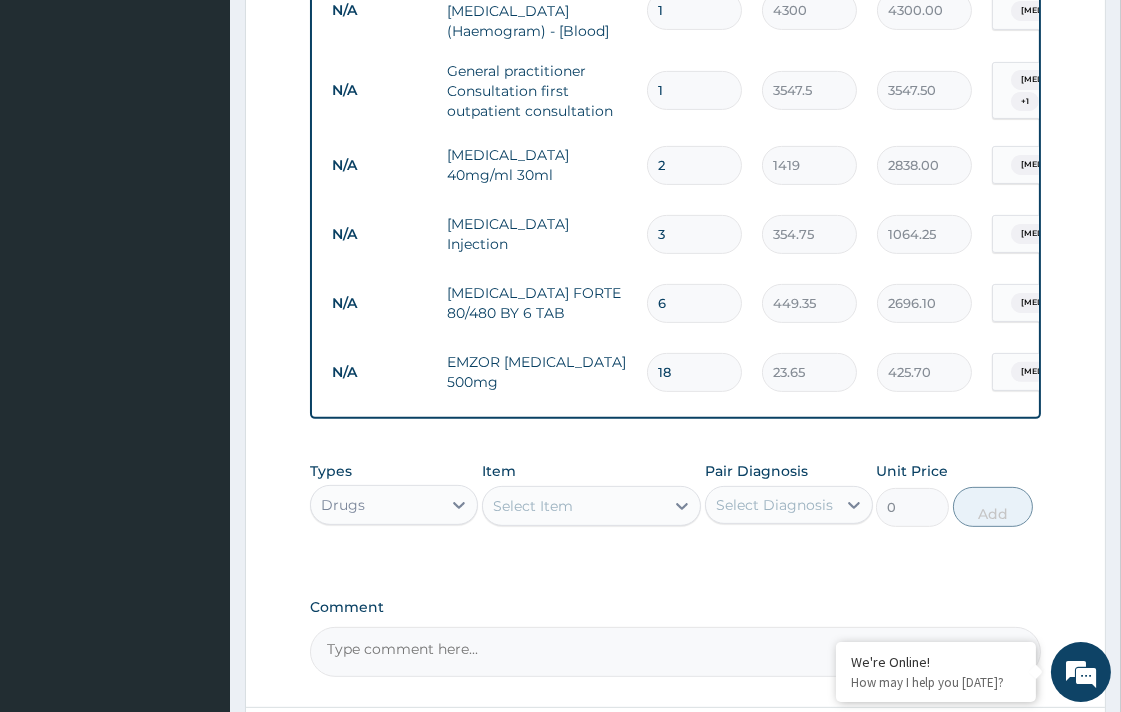 type on "18" 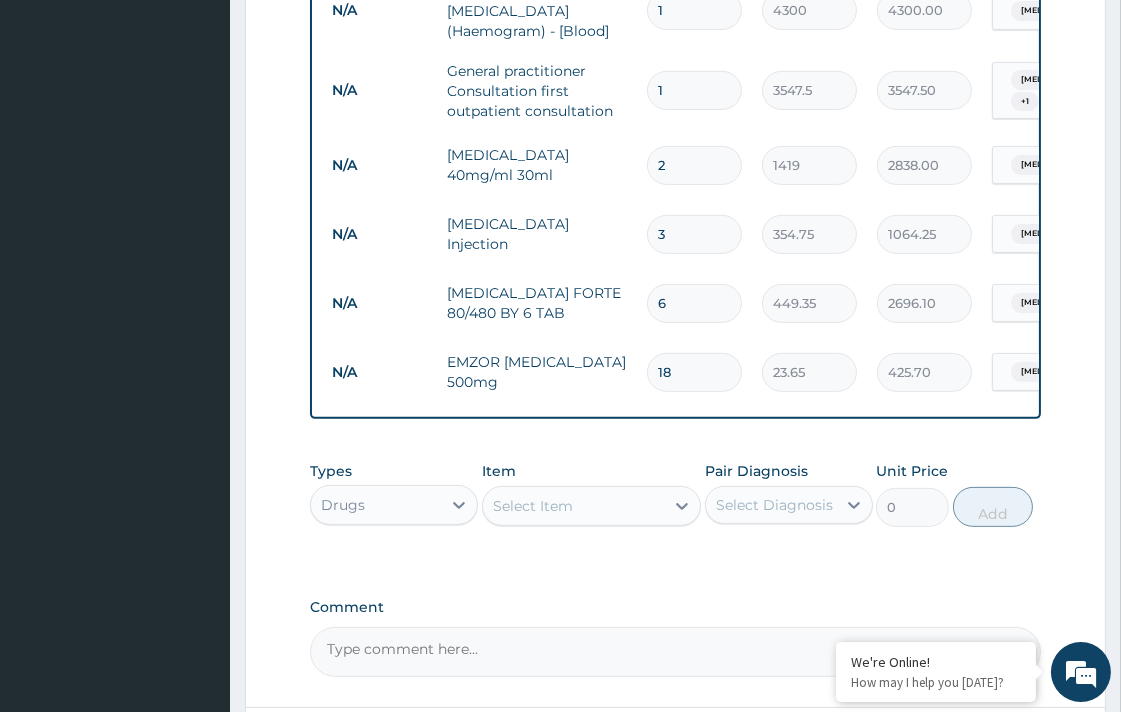 click on "Select Item" at bounding box center [533, 506] 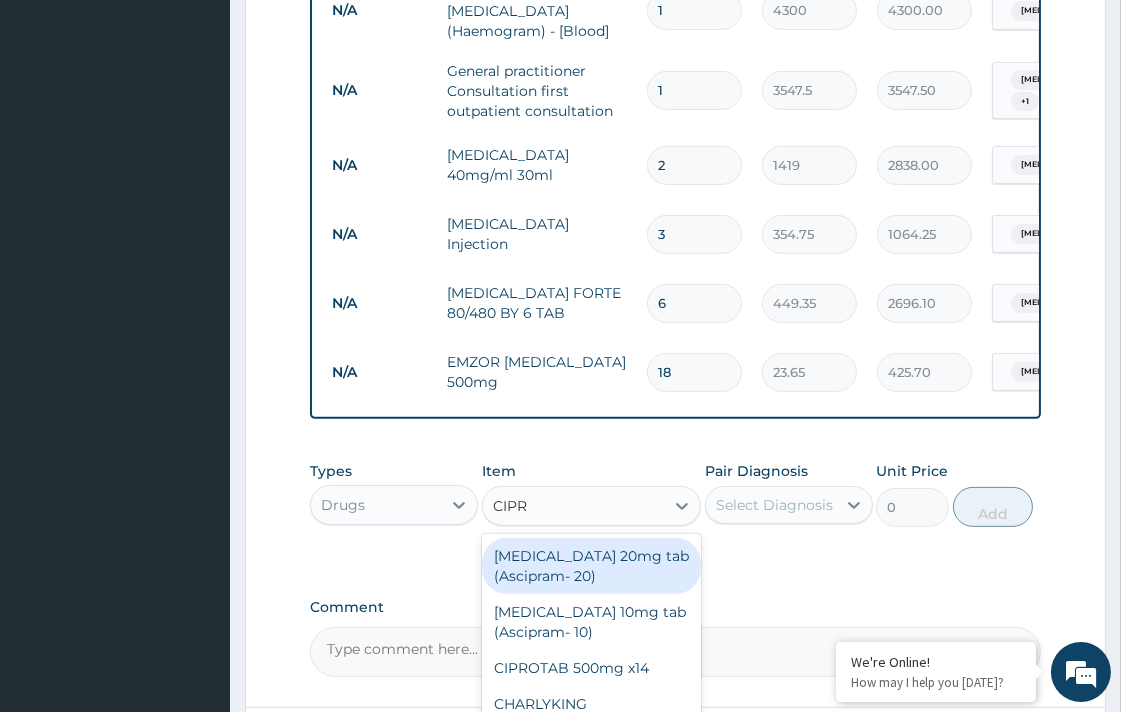 type on "CIPRO" 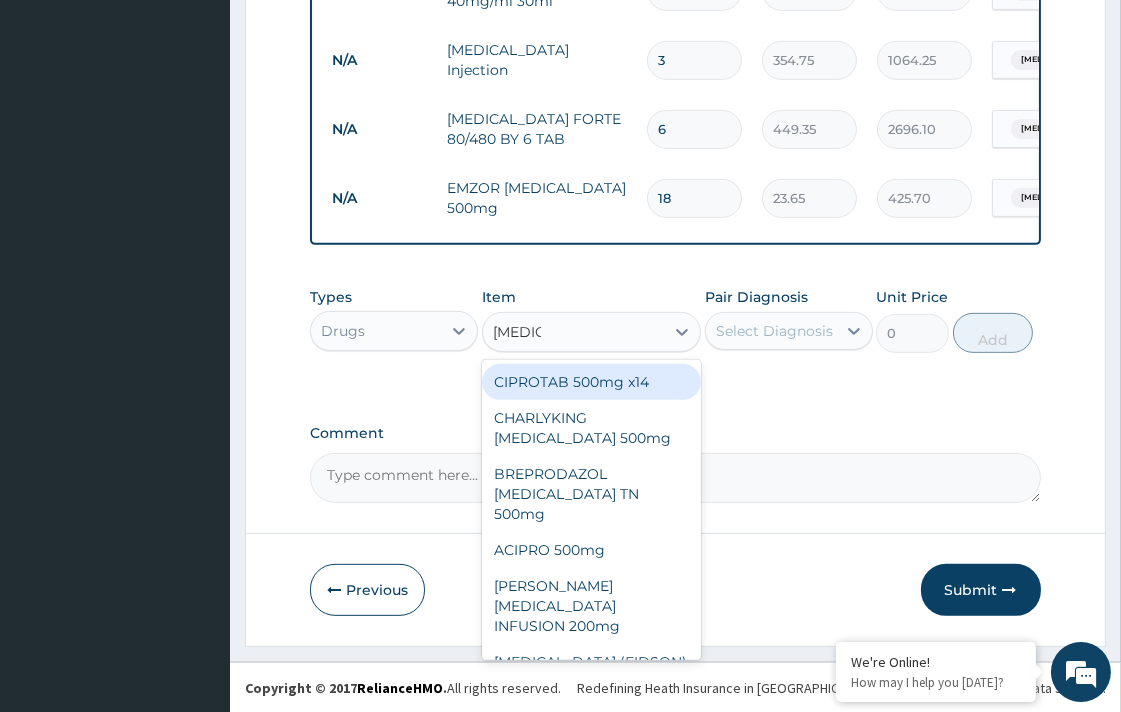 scroll, scrollTop: 1087, scrollLeft: 0, axis: vertical 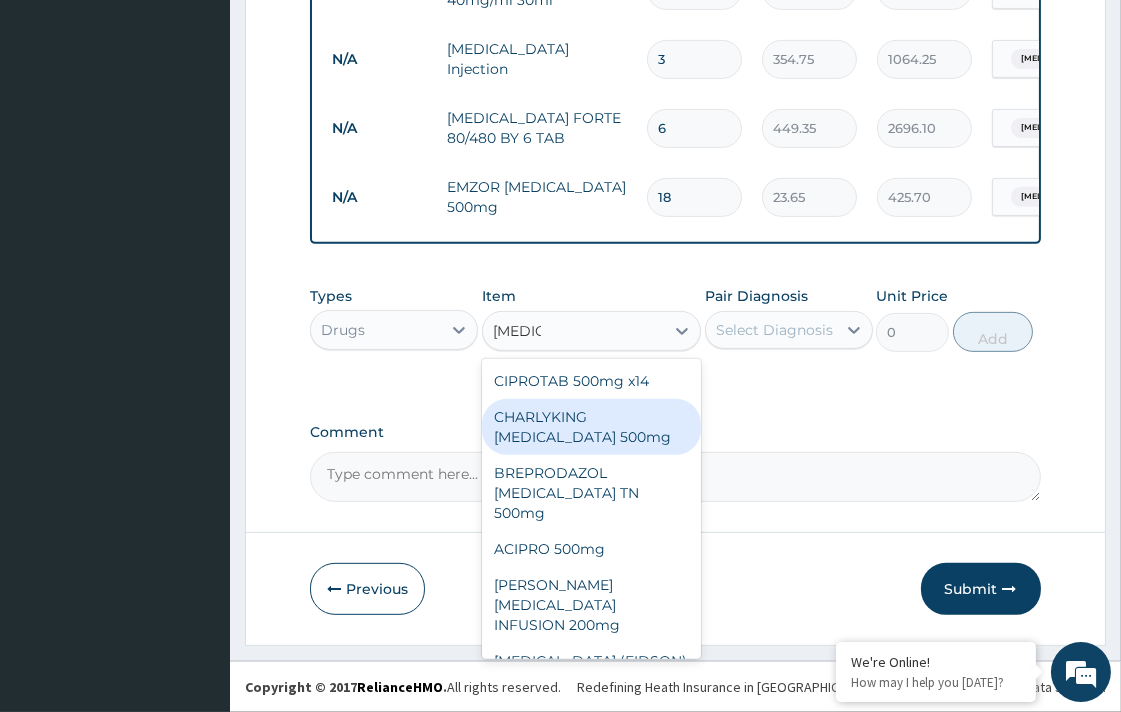 click on "CHARLYKING CIPROFLOXACIN 500mg" at bounding box center (591, 427) 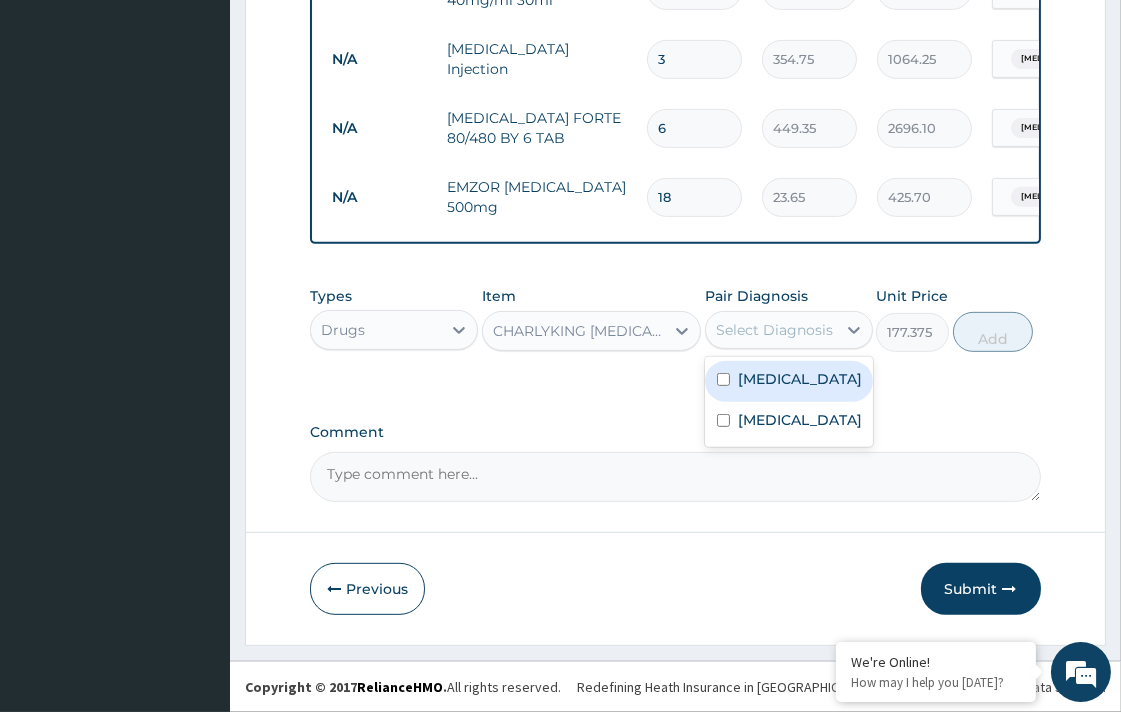 click on "Select Diagnosis" at bounding box center (774, 330) 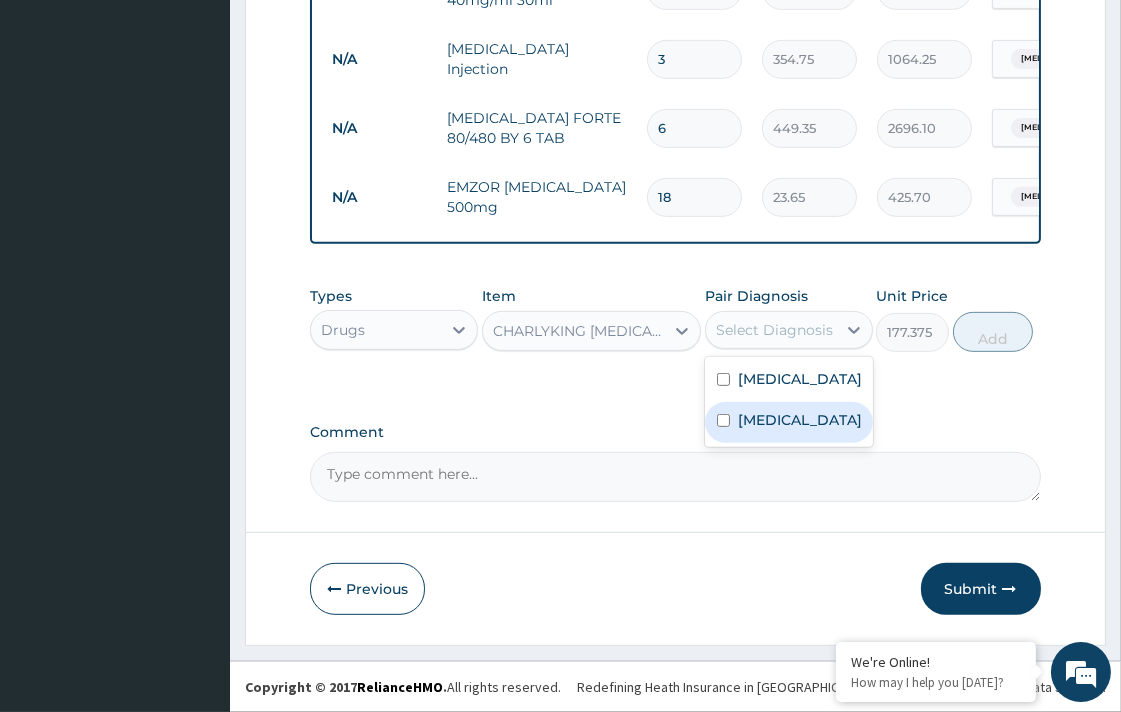 click on "Sepsis" at bounding box center [800, 420] 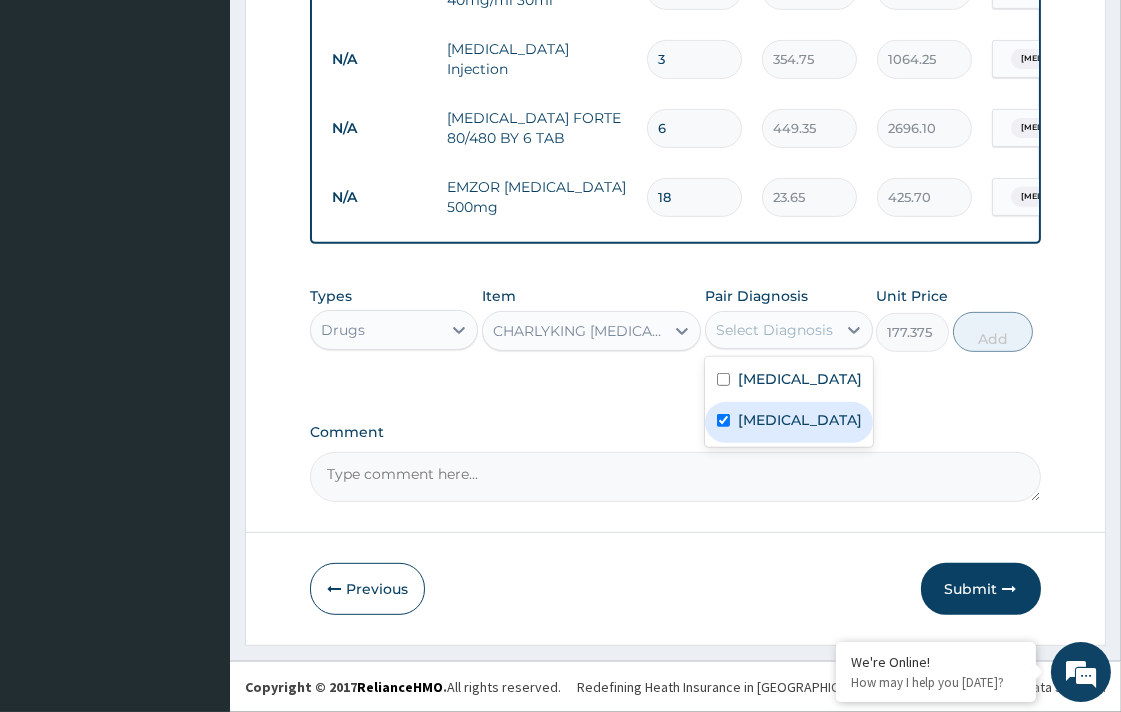 checkbox on "true" 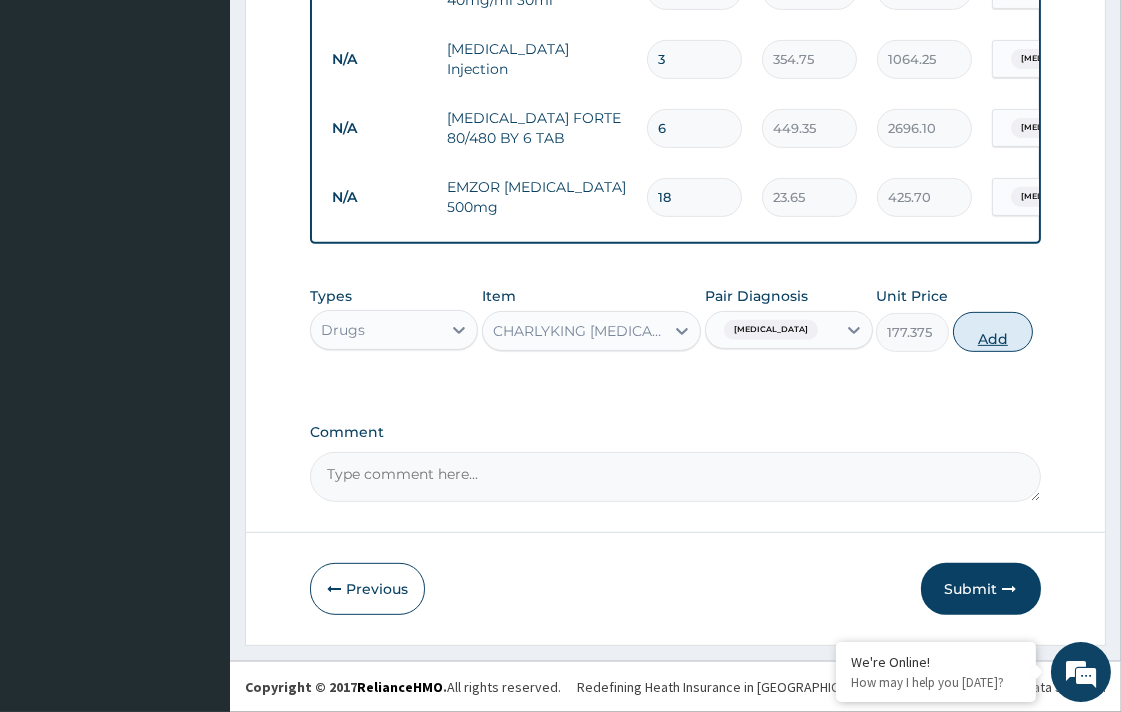 click on "Add" at bounding box center (993, 332) 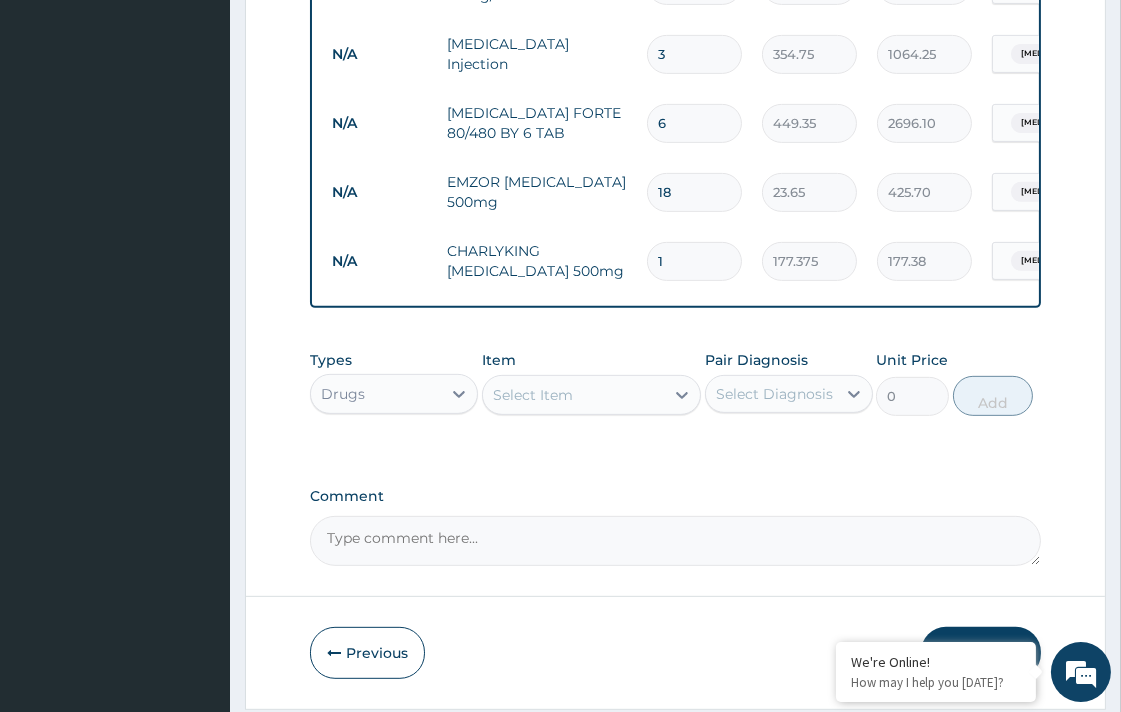 type on "19" 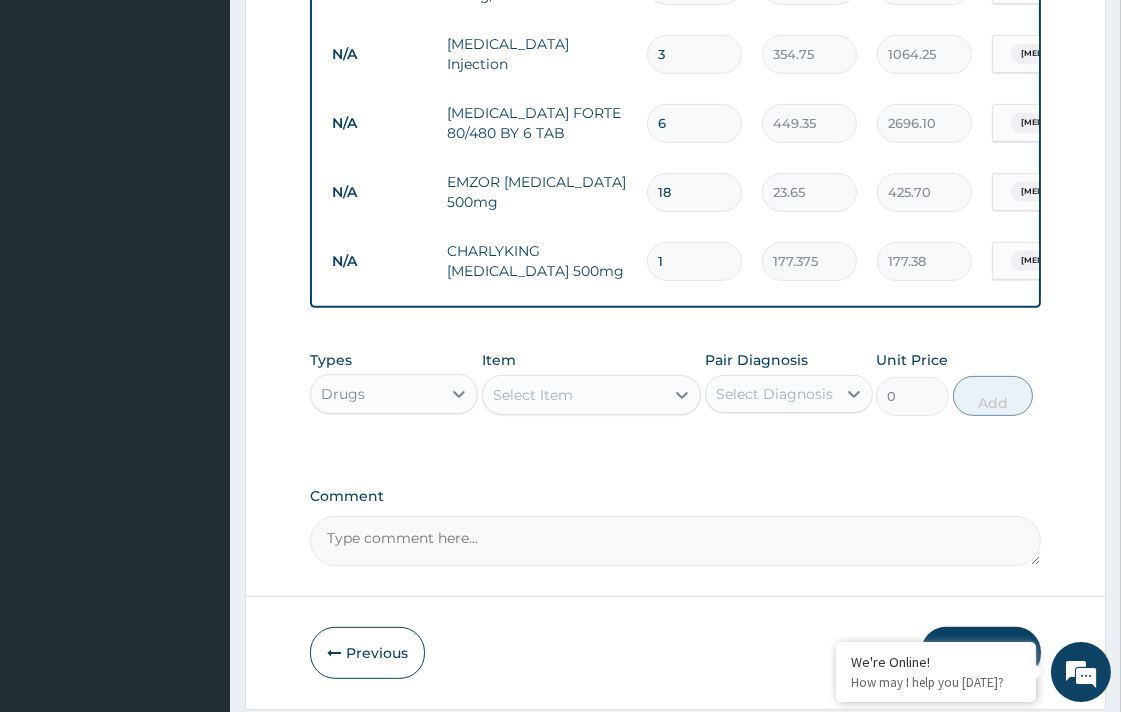 type on "3370.13" 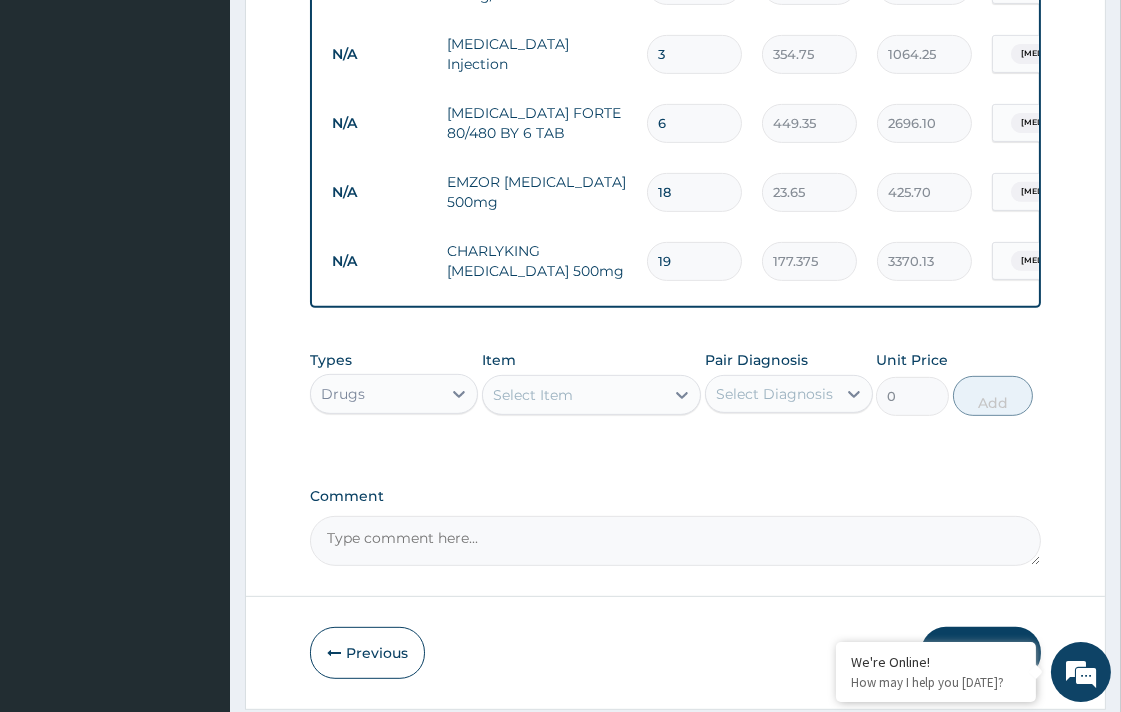 type on "1" 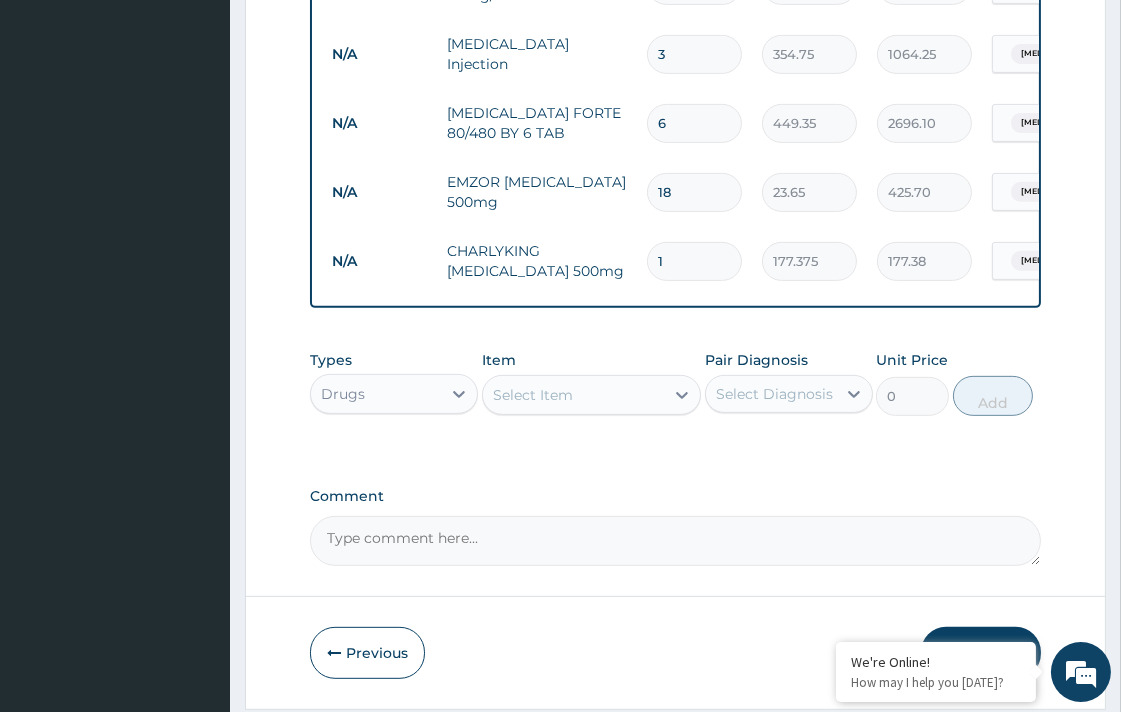 type on "10" 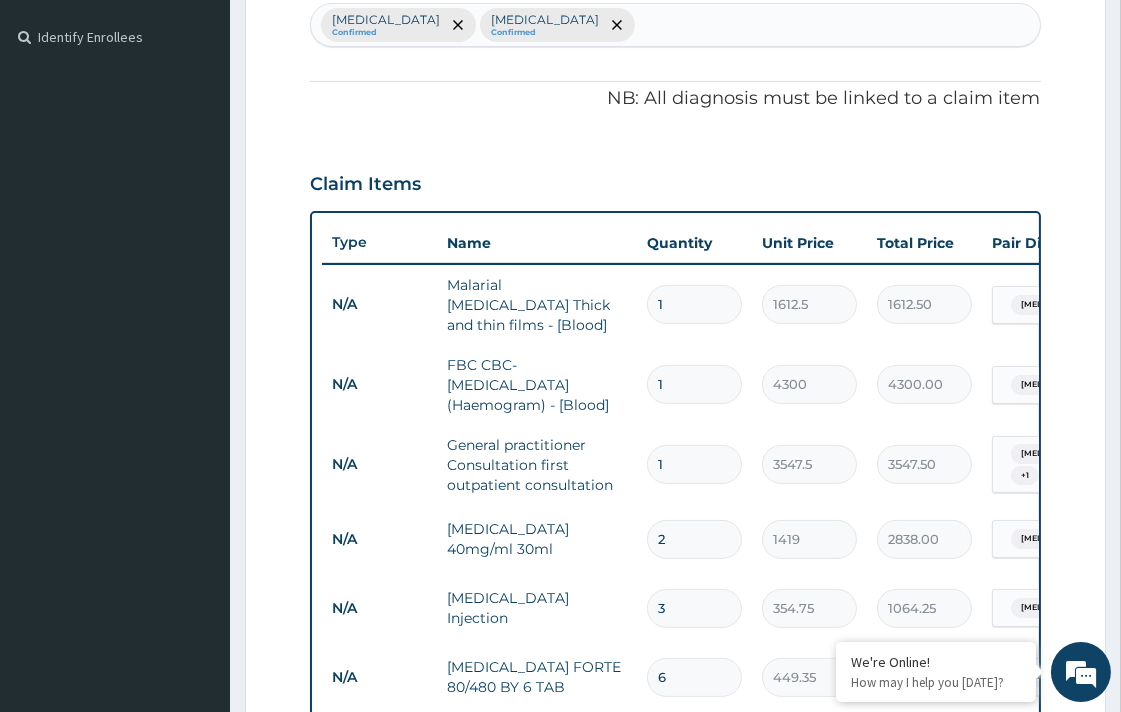 scroll, scrollTop: 532, scrollLeft: 0, axis: vertical 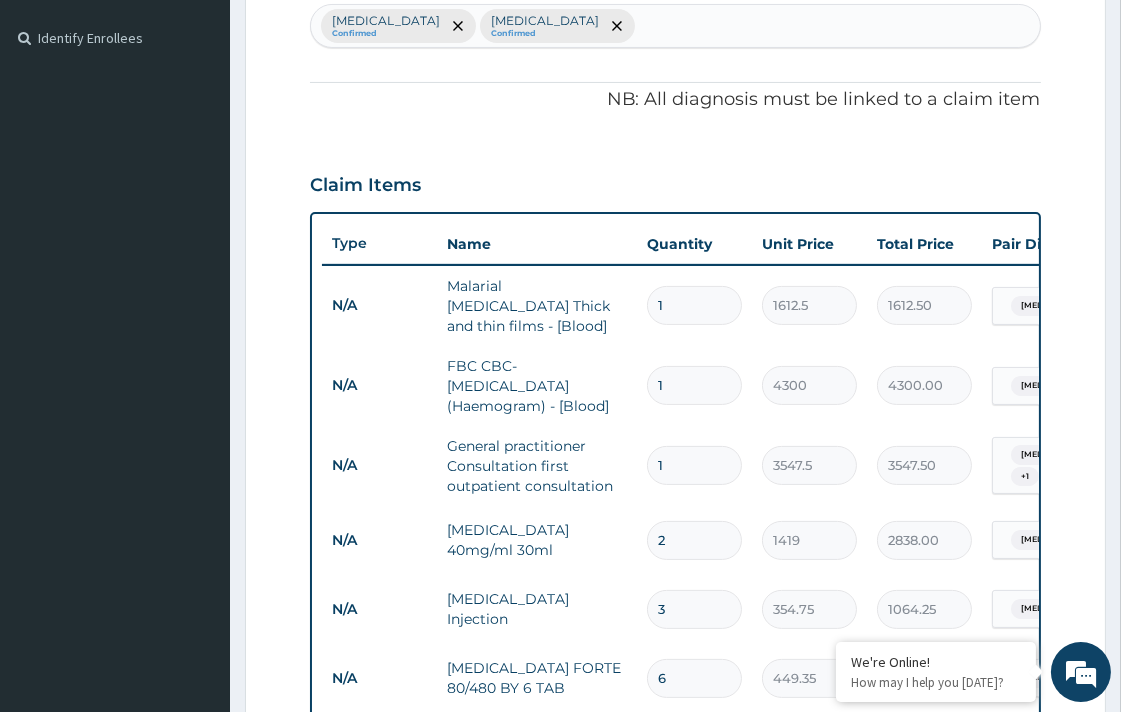 type on "10" 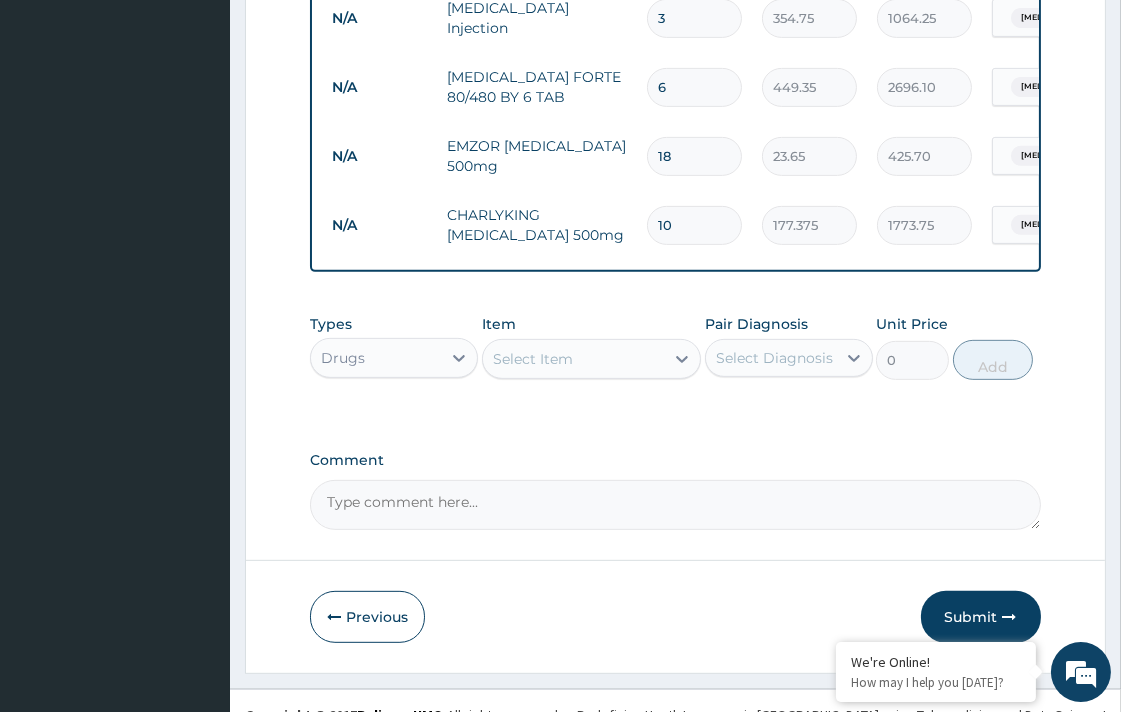 scroll, scrollTop: 1157, scrollLeft: 0, axis: vertical 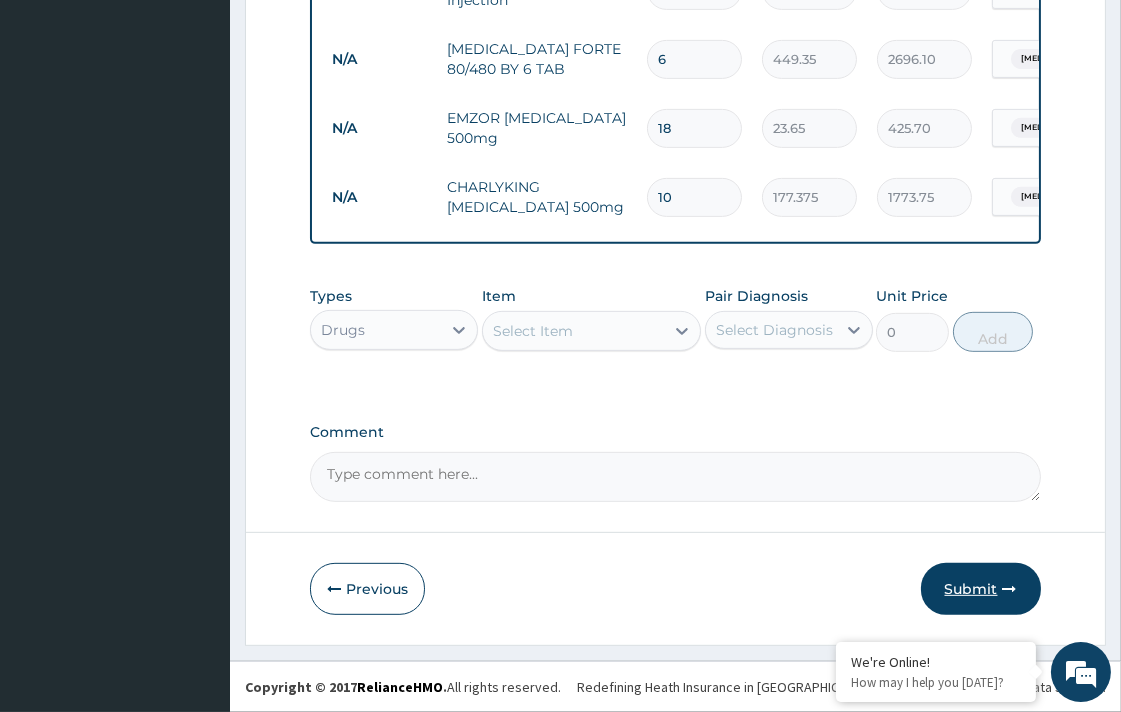 click on "Submit" at bounding box center (981, 589) 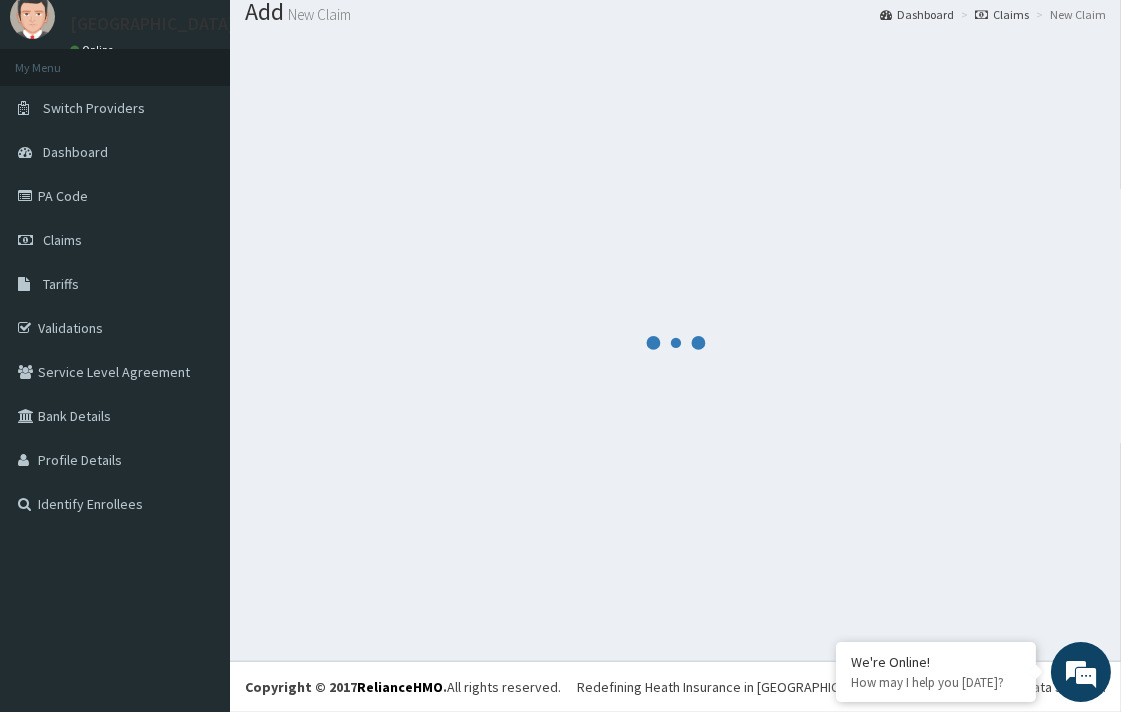 scroll, scrollTop: 65, scrollLeft: 0, axis: vertical 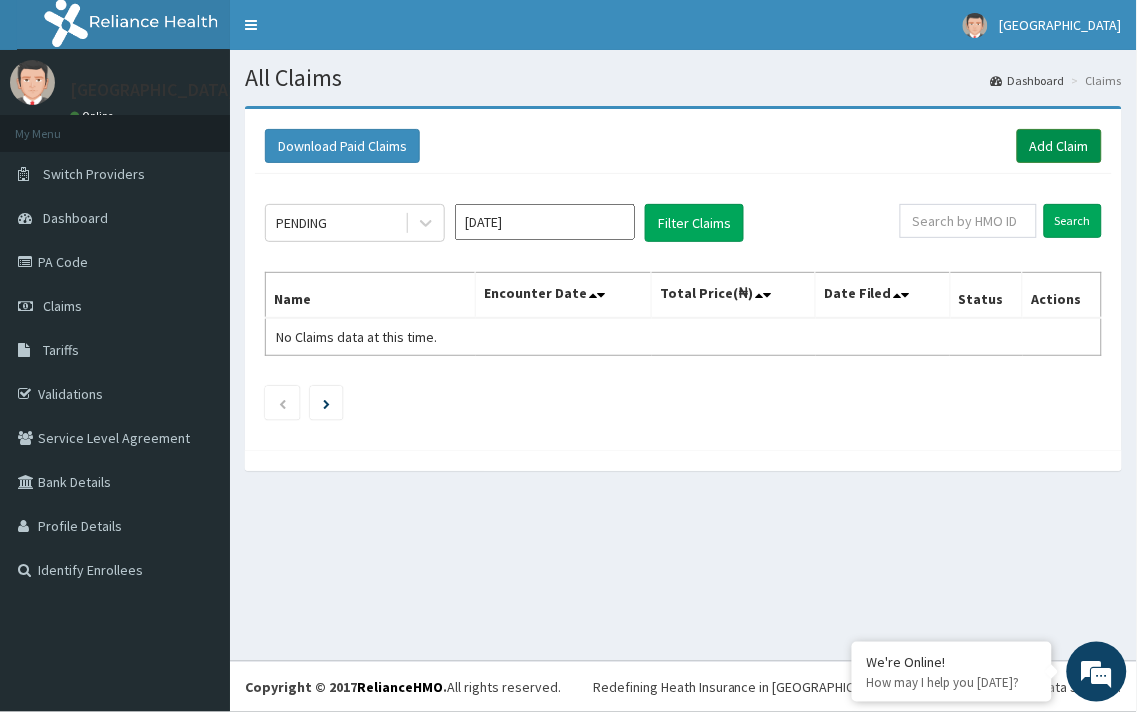click on "Add Claim" at bounding box center [1059, 146] 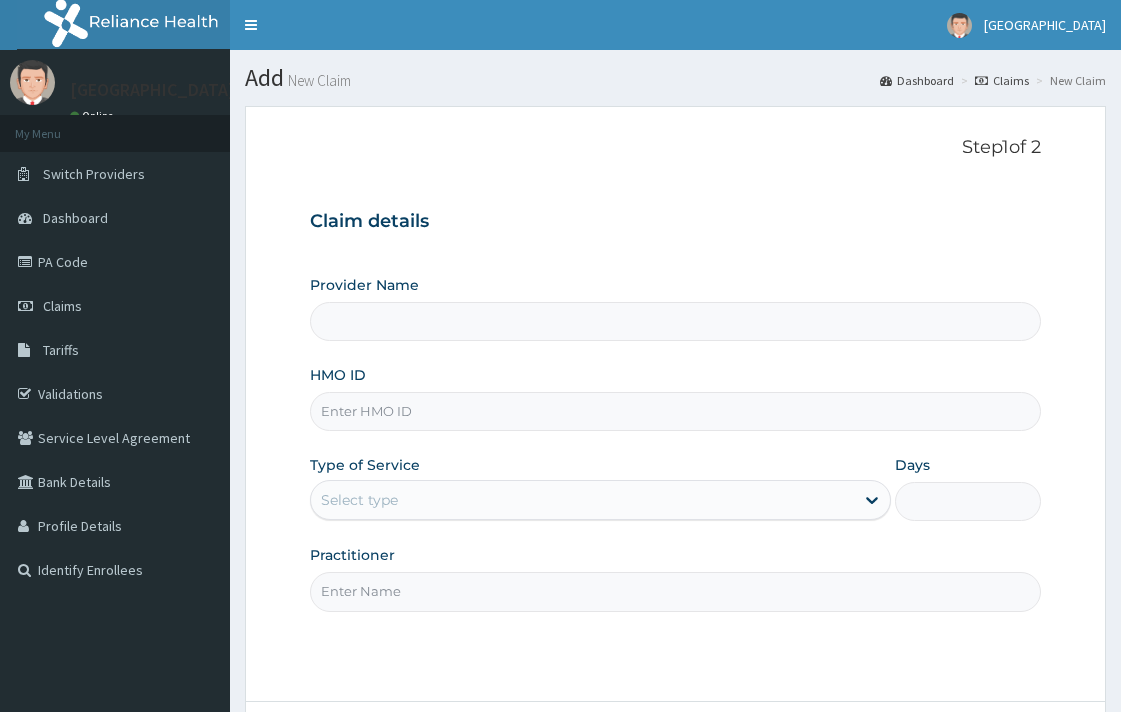 scroll, scrollTop: 0, scrollLeft: 0, axis: both 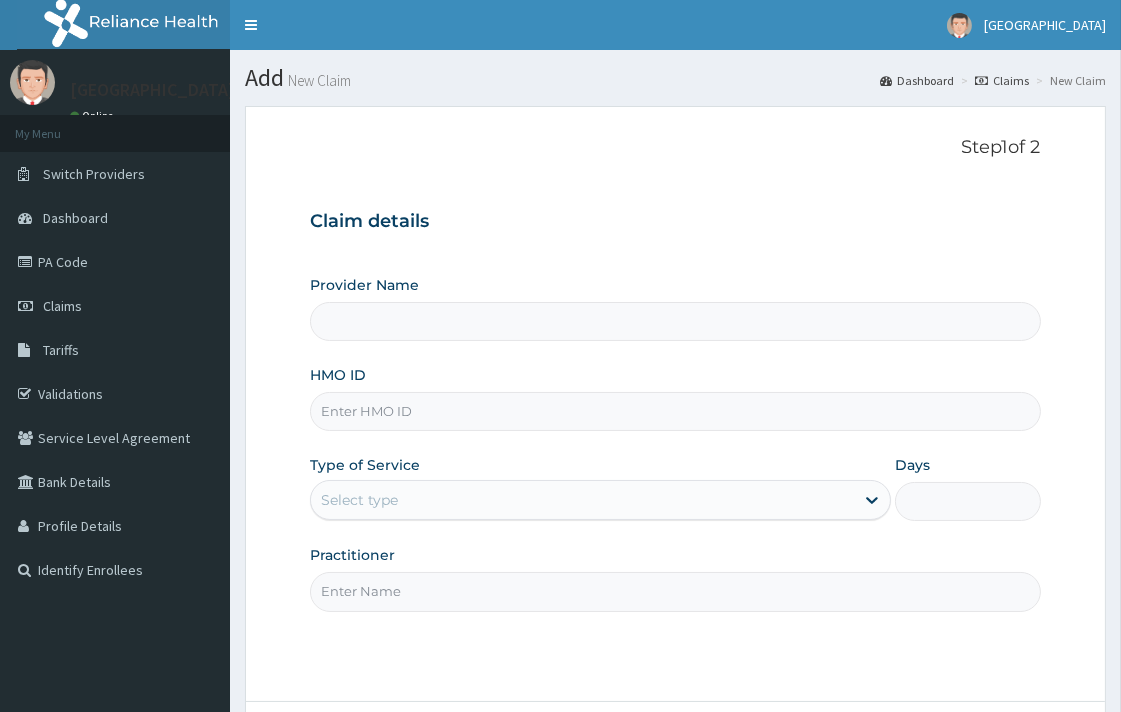 type on "[GEOGRAPHIC_DATA]" 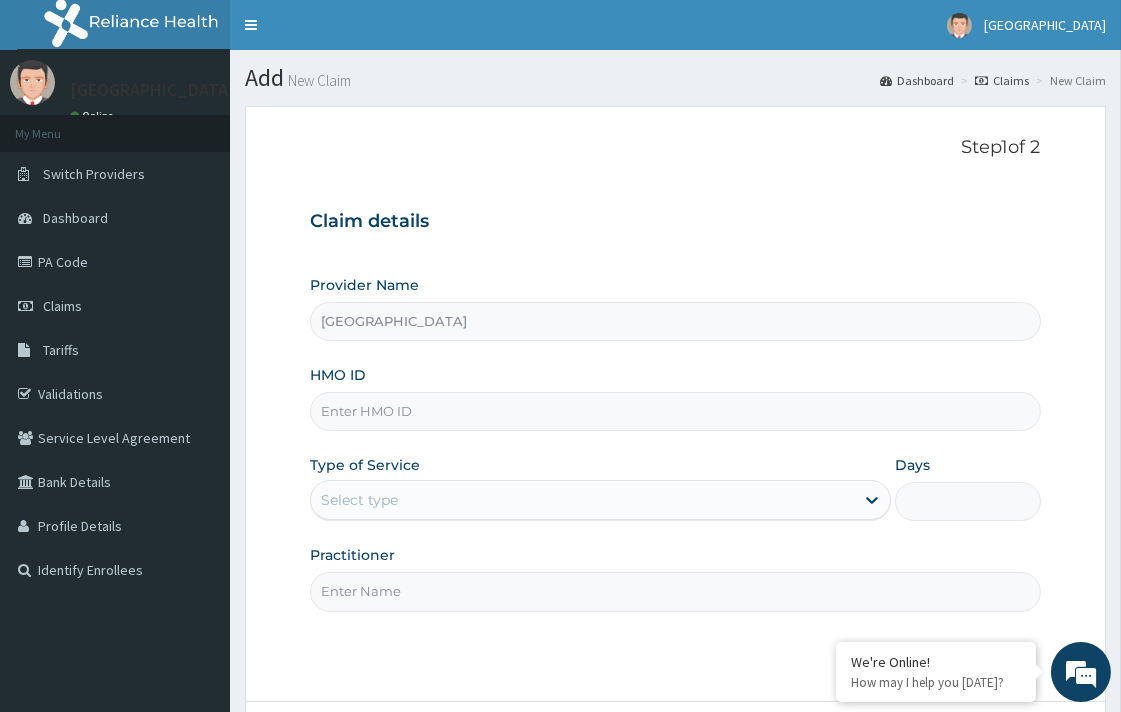 click on "HMO ID" at bounding box center [675, 411] 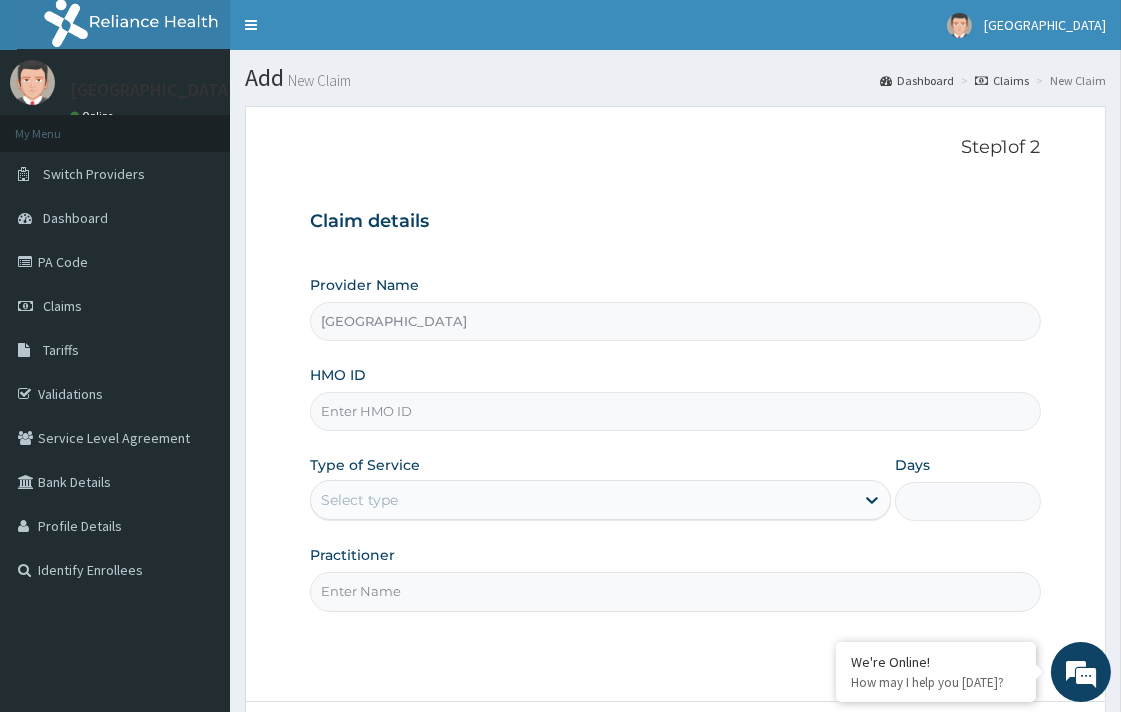 paste on "MEY/10011/D" 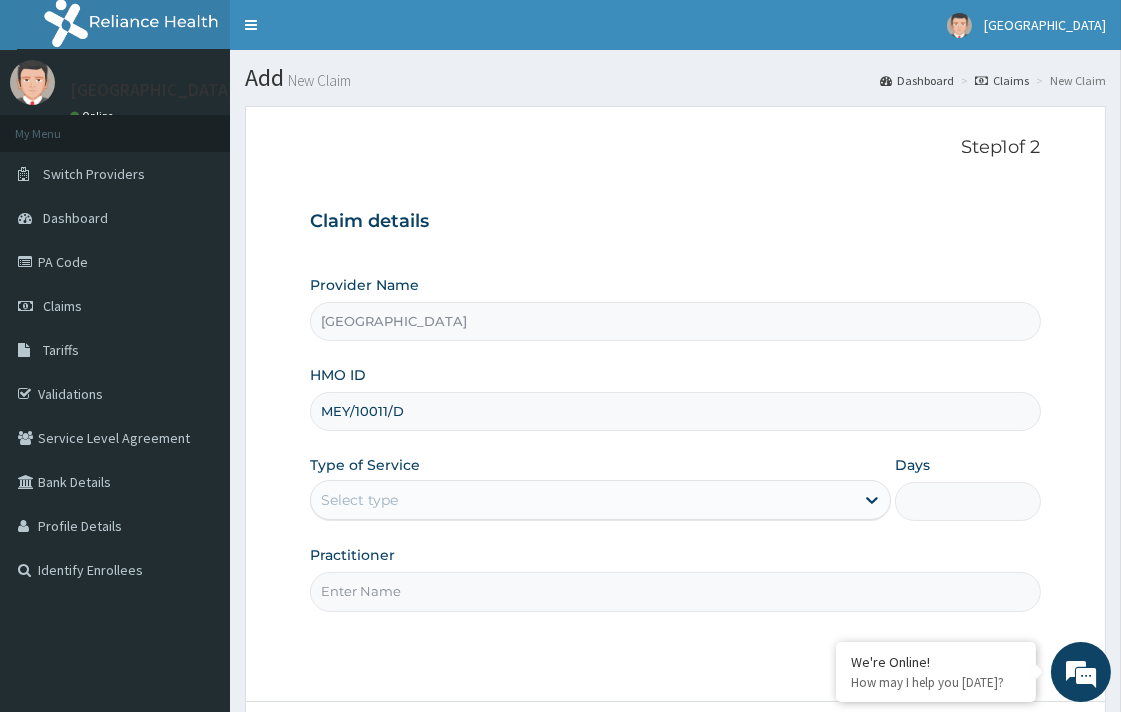 type on "MEY/10011/D" 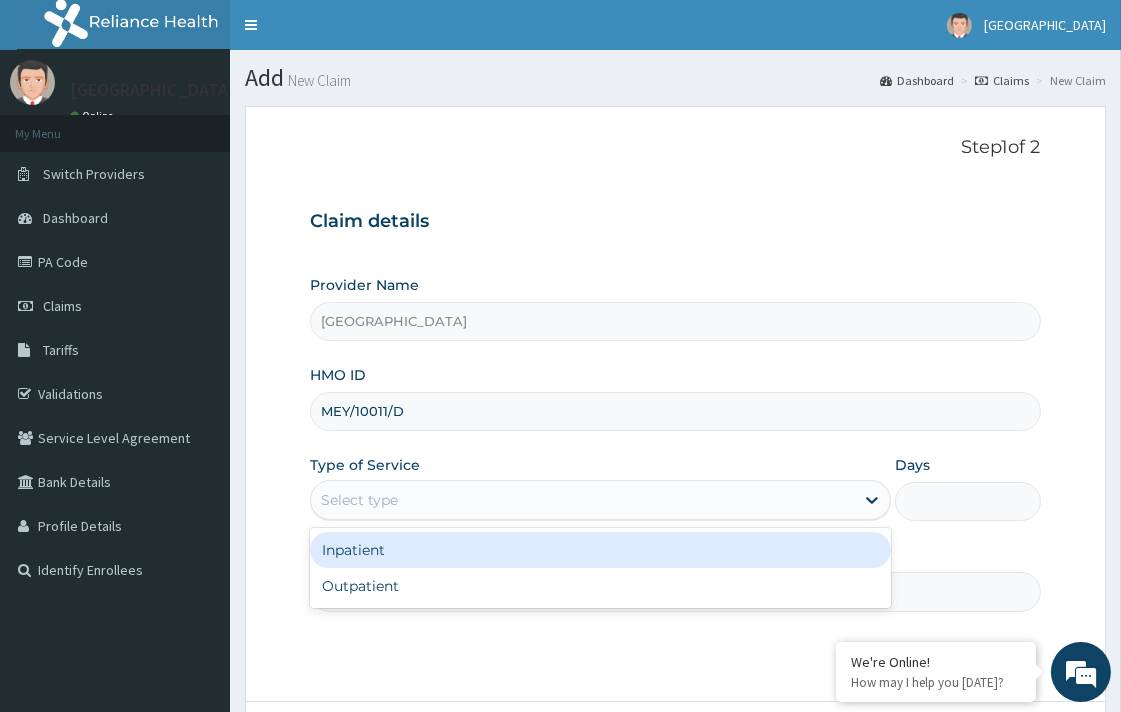 drag, startPoint x: 396, startPoint y: 505, endPoint x: 383, endPoint y: 592, distance: 87.965904 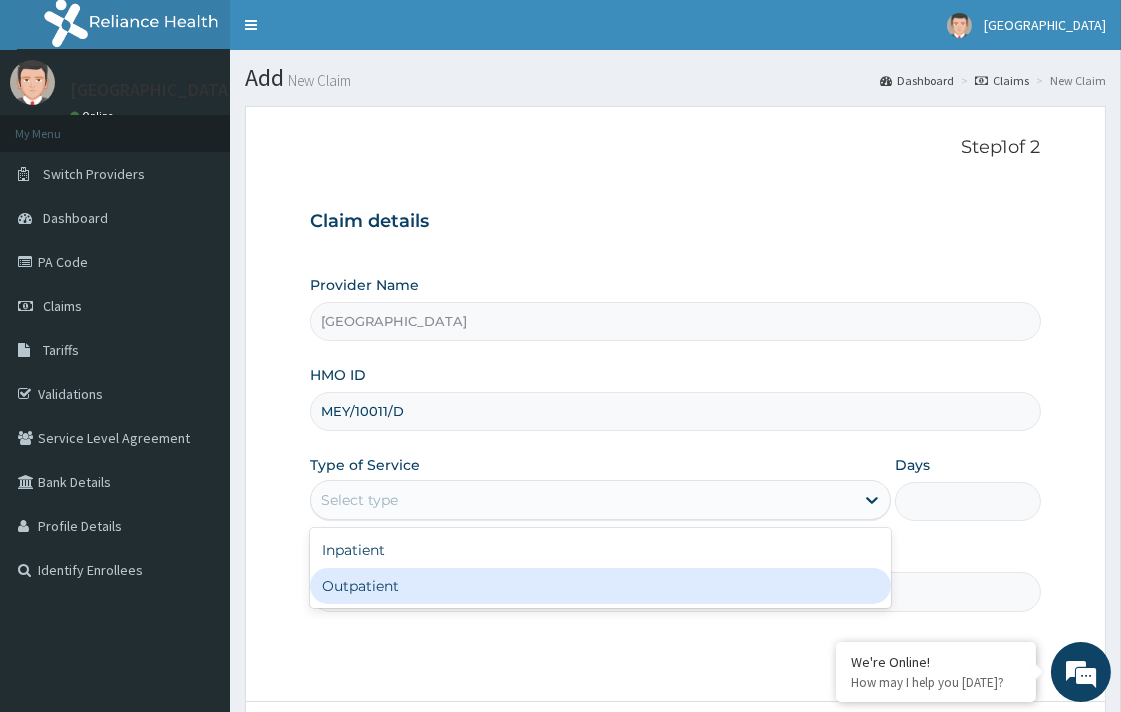 click on "Outpatient" at bounding box center [600, 586] 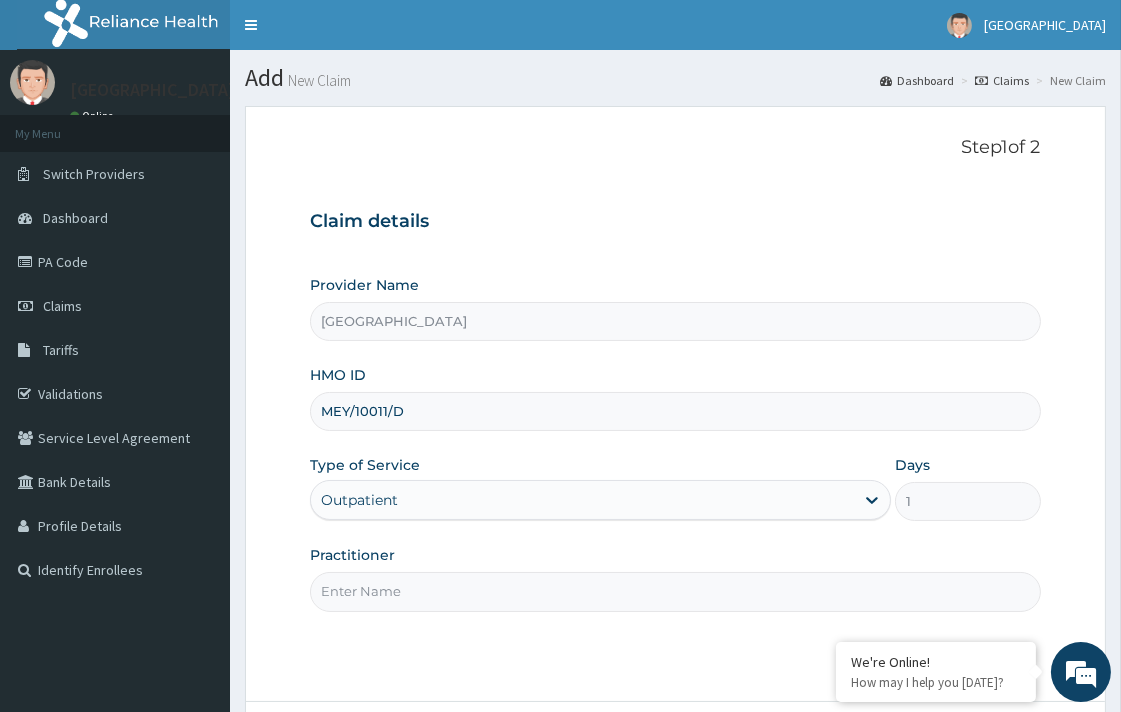 click on "Practitioner" at bounding box center [675, 591] 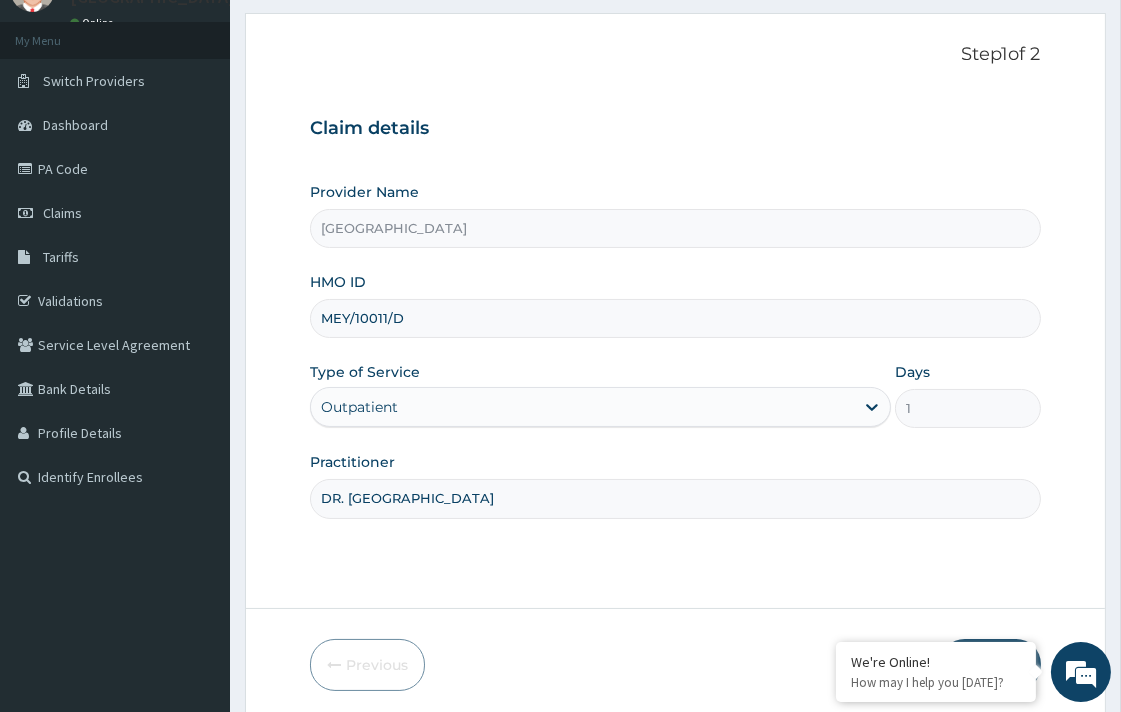 scroll, scrollTop: 170, scrollLeft: 0, axis: vertical 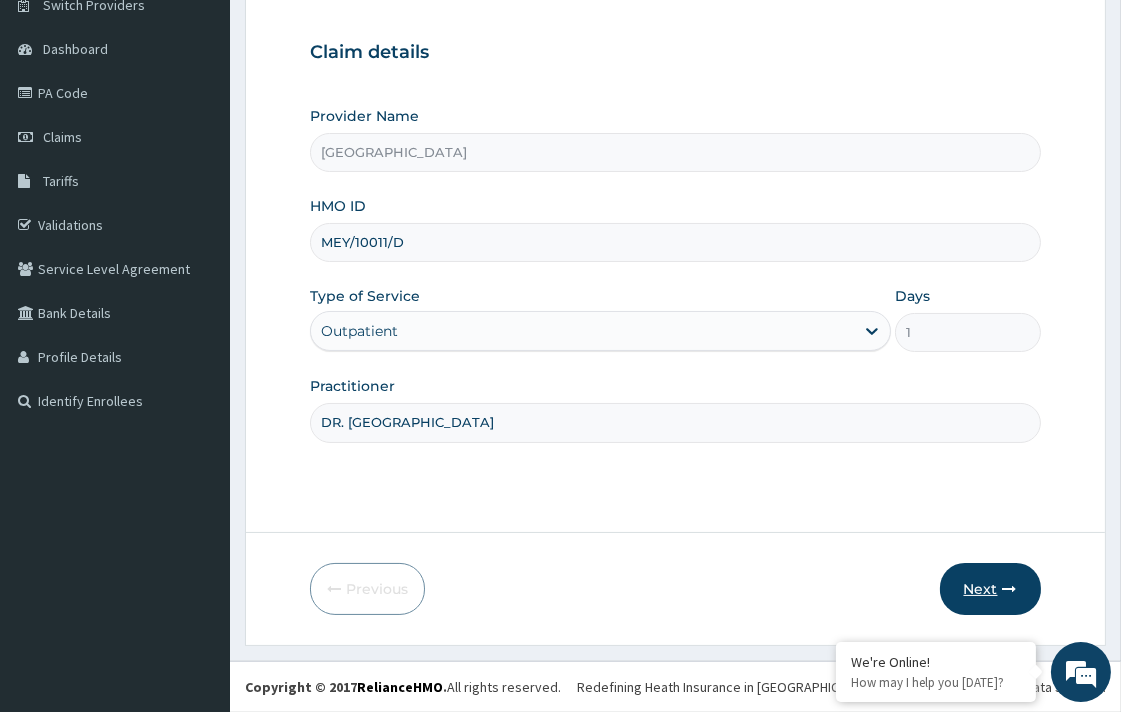 click on "Next" at bounding box center (990, 589) 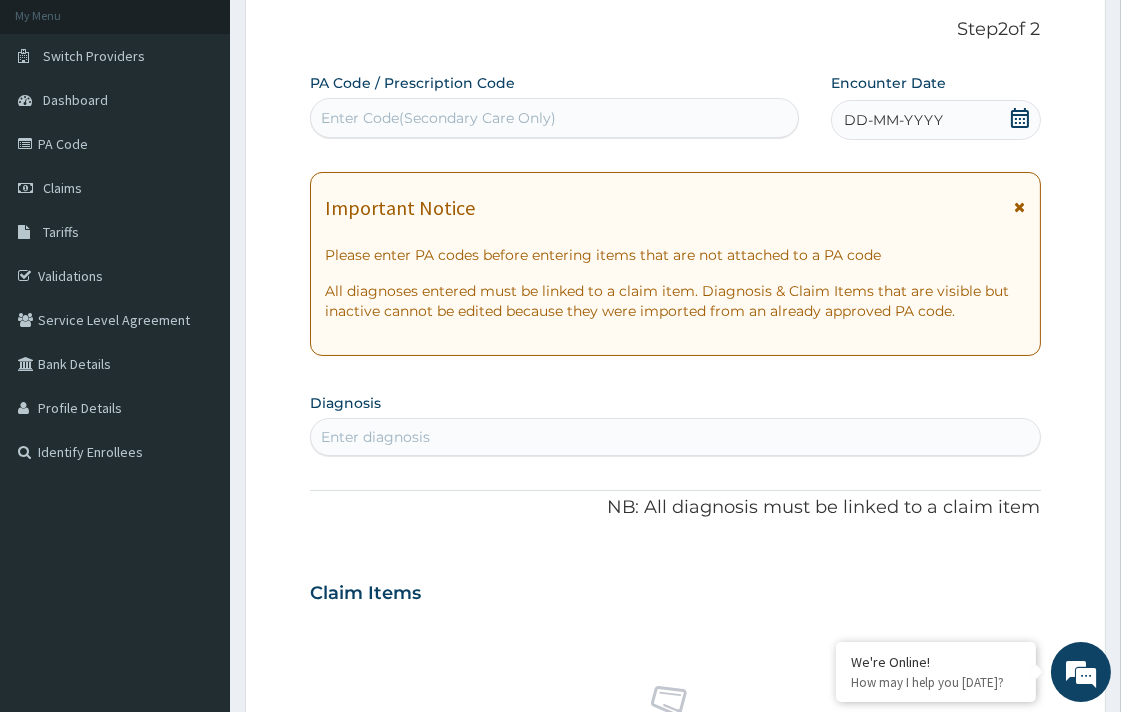 scroll, scrollTop: 111, scrollLeft: 0, axis: vertical 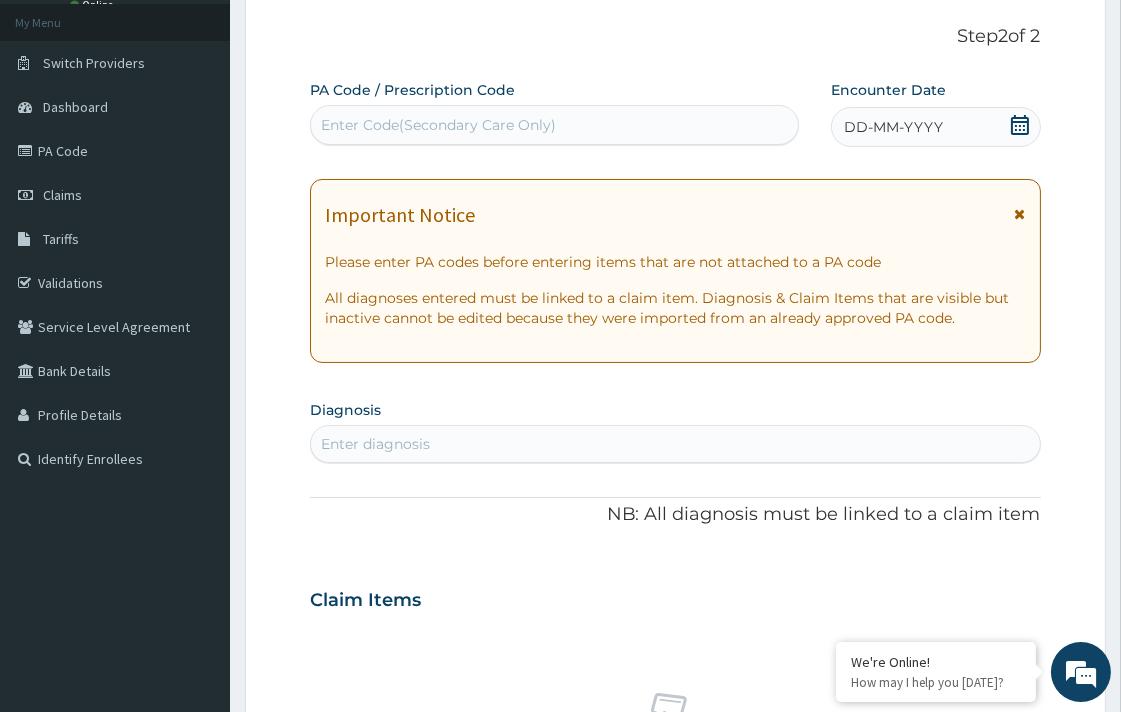 click 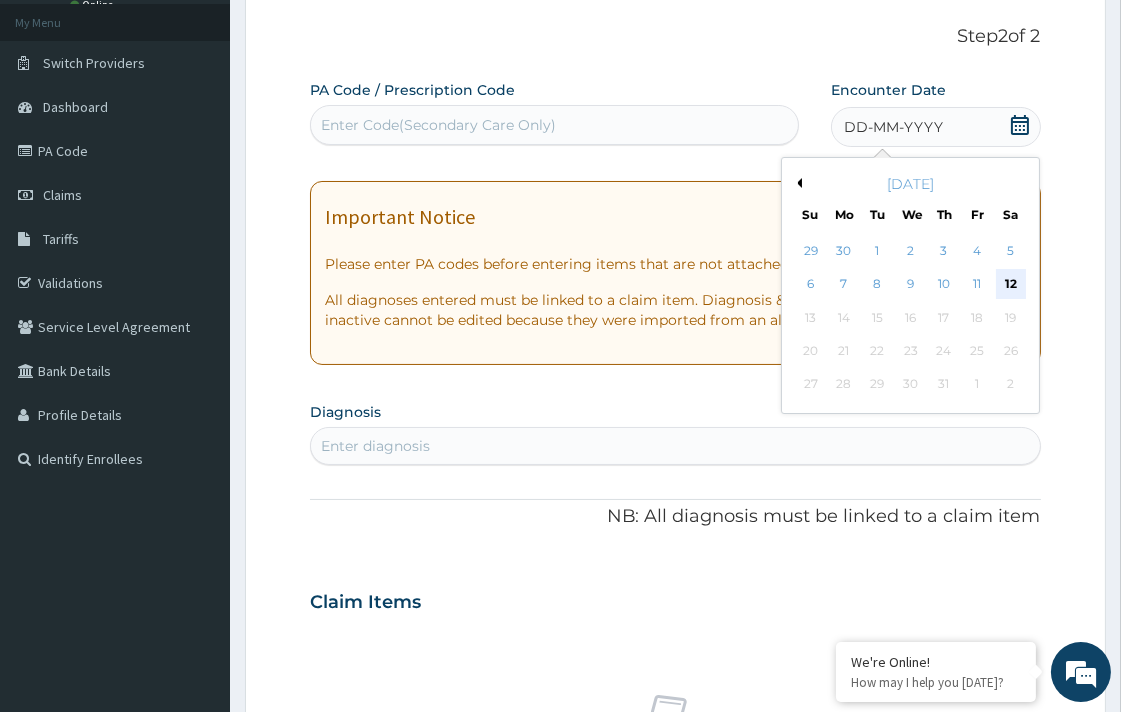 click on "12" at bounding box center [1011, 285] 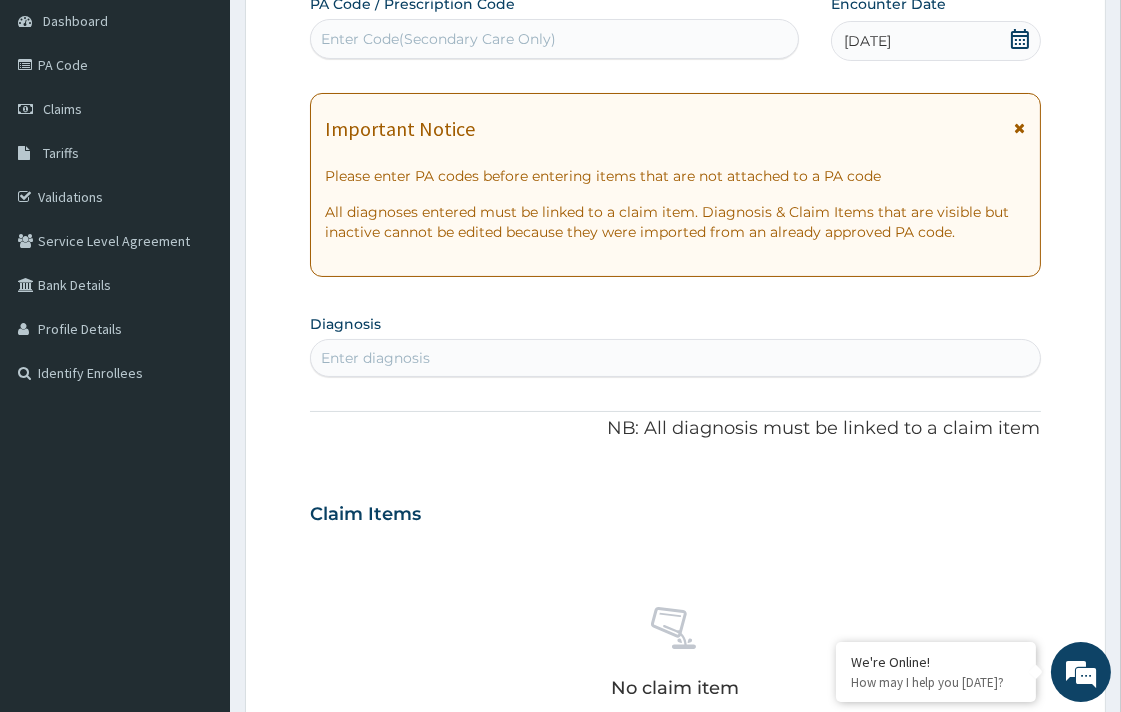 scroll, scrollTop: 333, scrollLeft: 0, axis: vertical 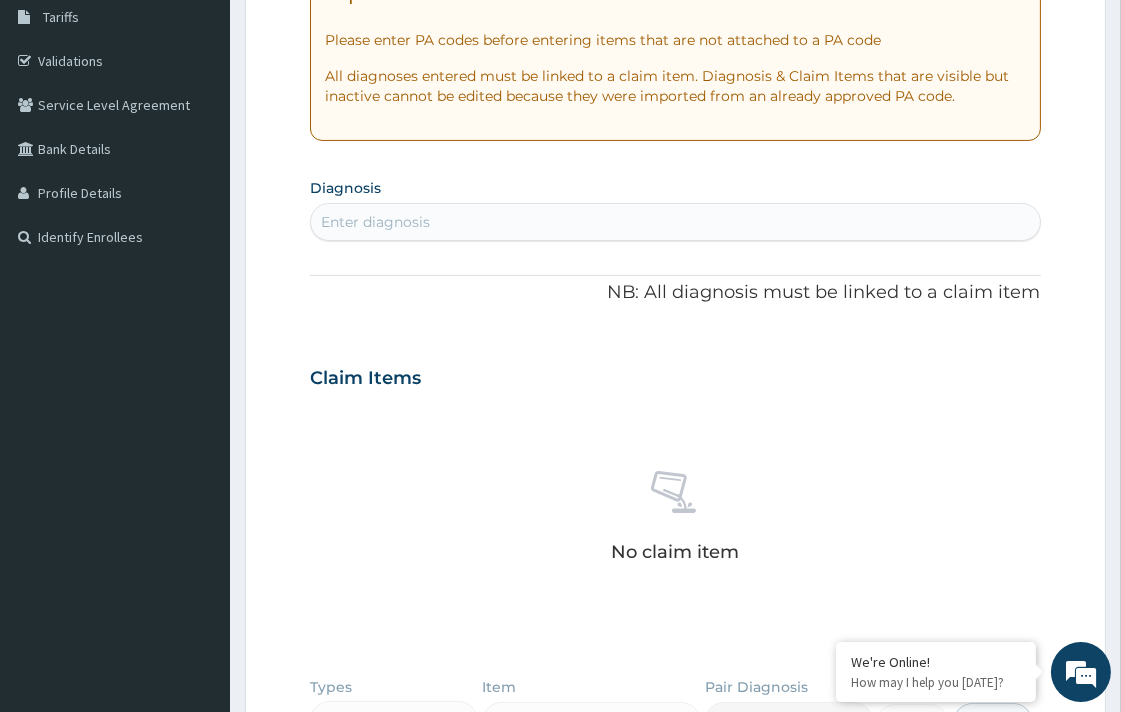 click on "Enter diagnosis" at bounding box center [675, 222] 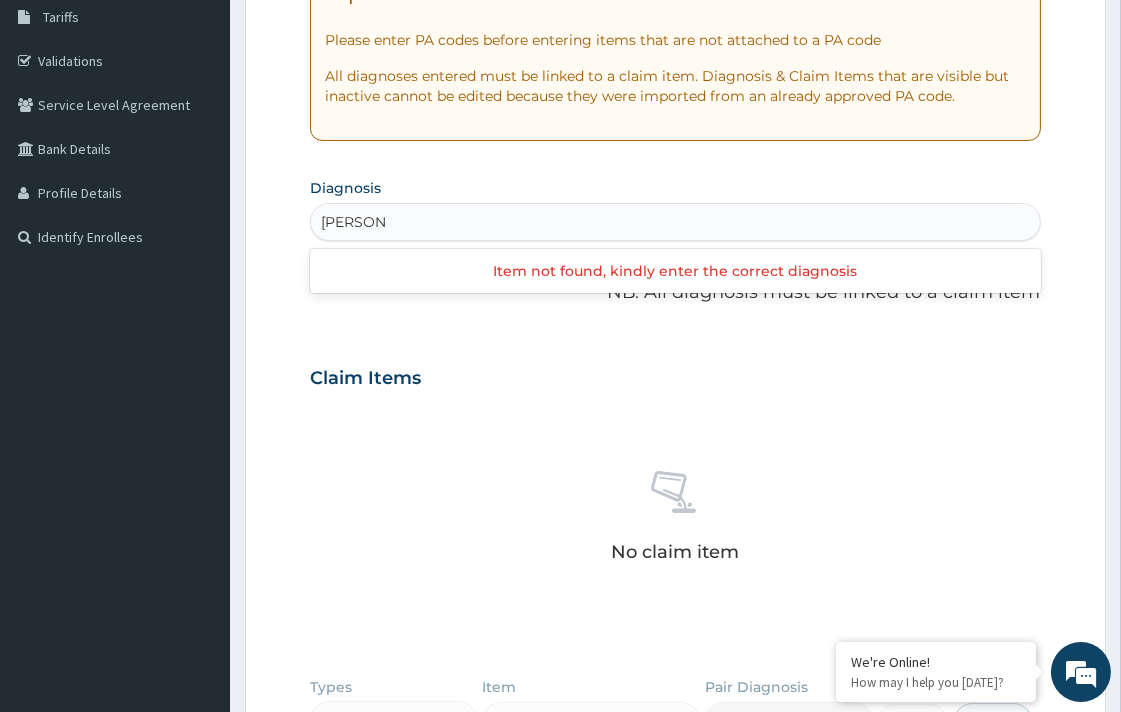 type on "MALAR" 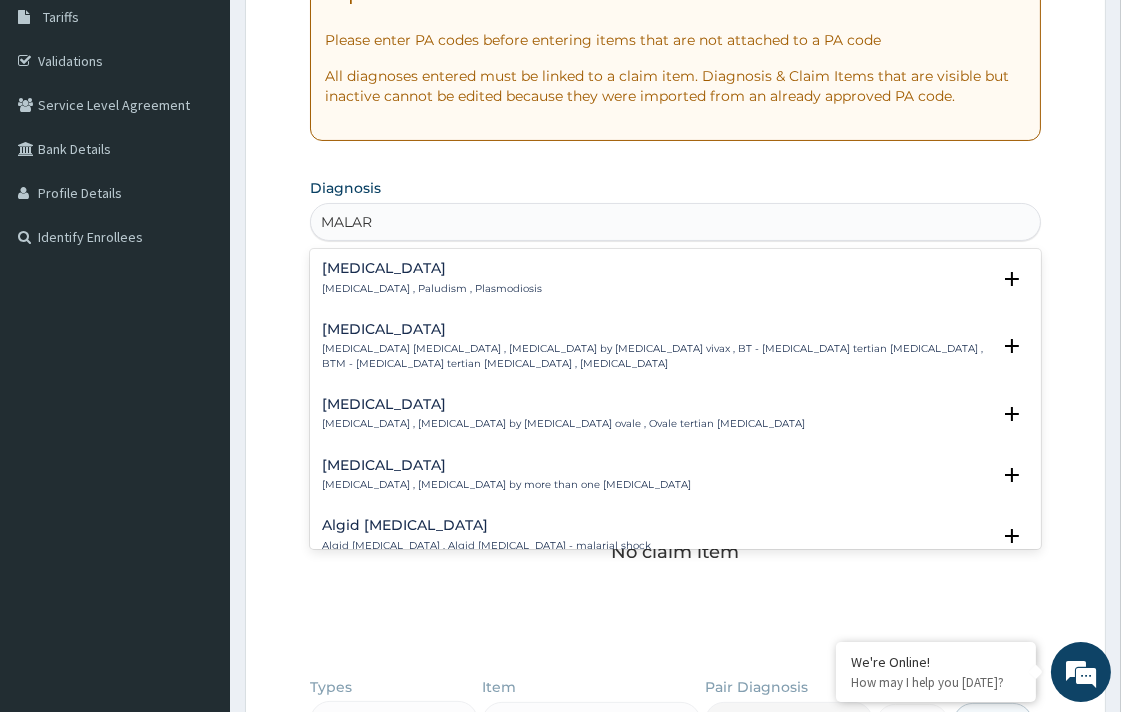 click on "Malaria , Paludism , Plasmodiosis" at bounding box center (432, 289) 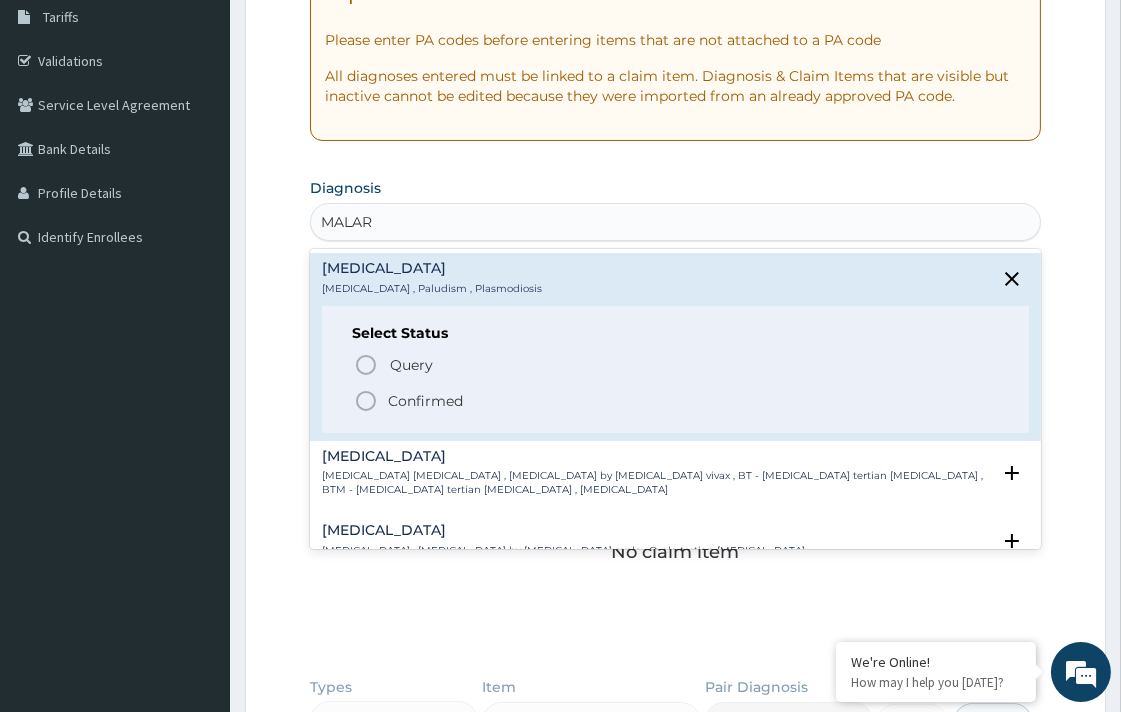 click 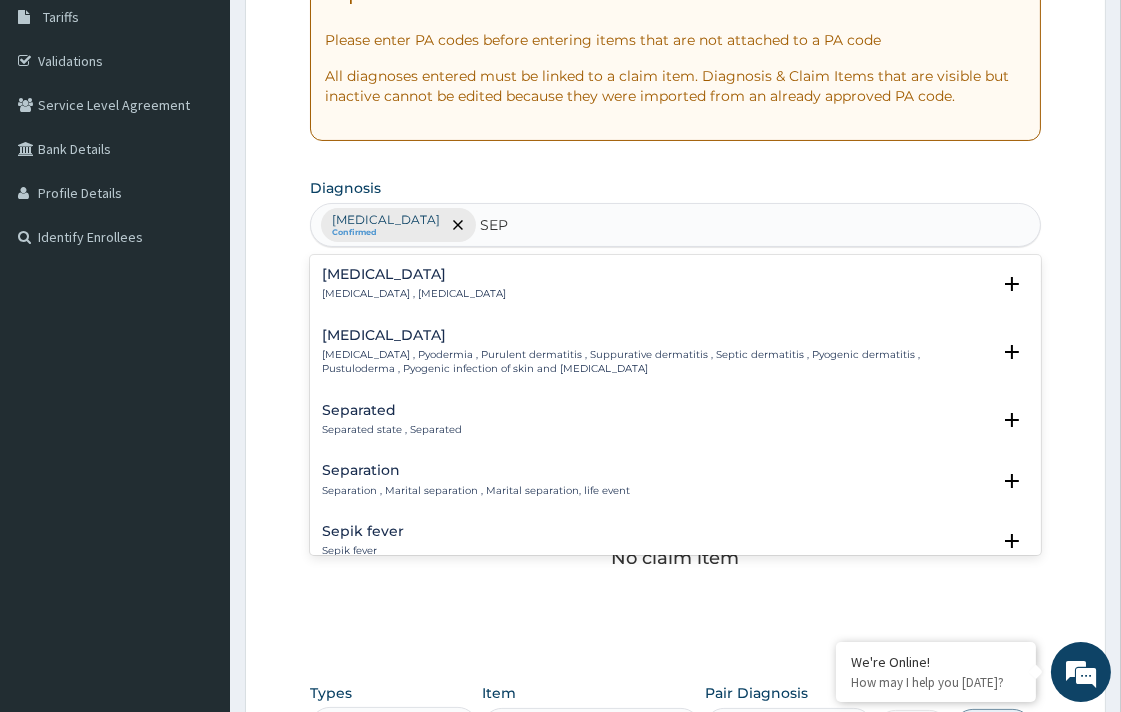 type on "SEPS" 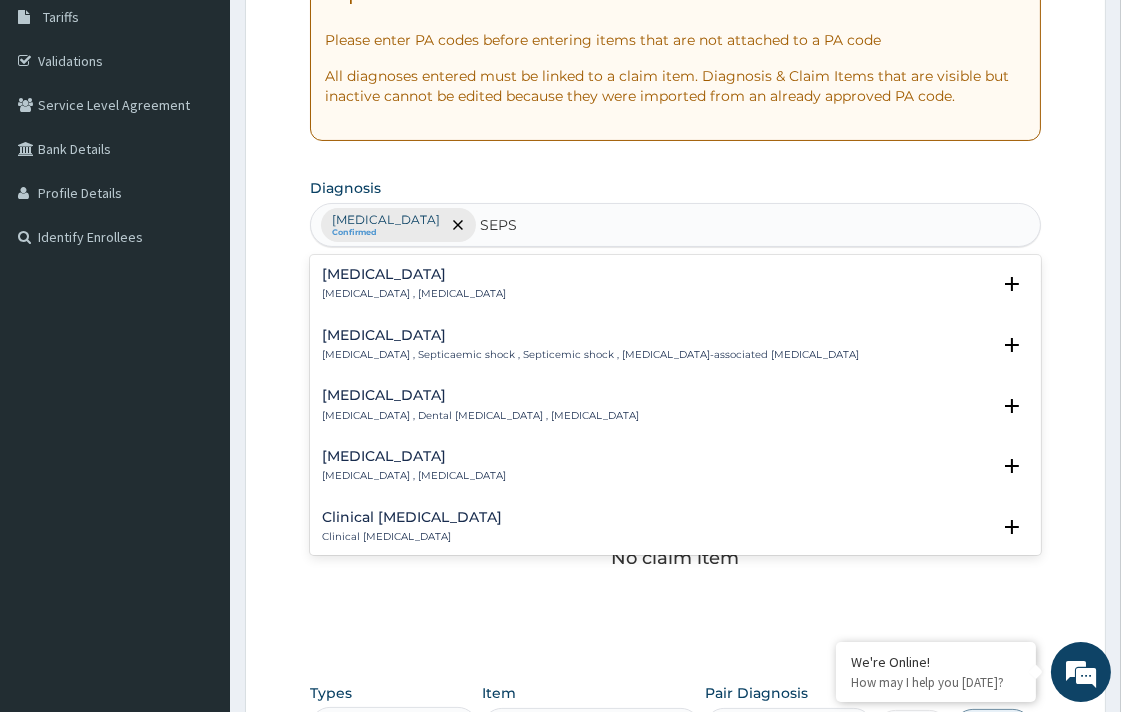 click on "Systemic infection , Sepsis" at bounding box center (414, 294) 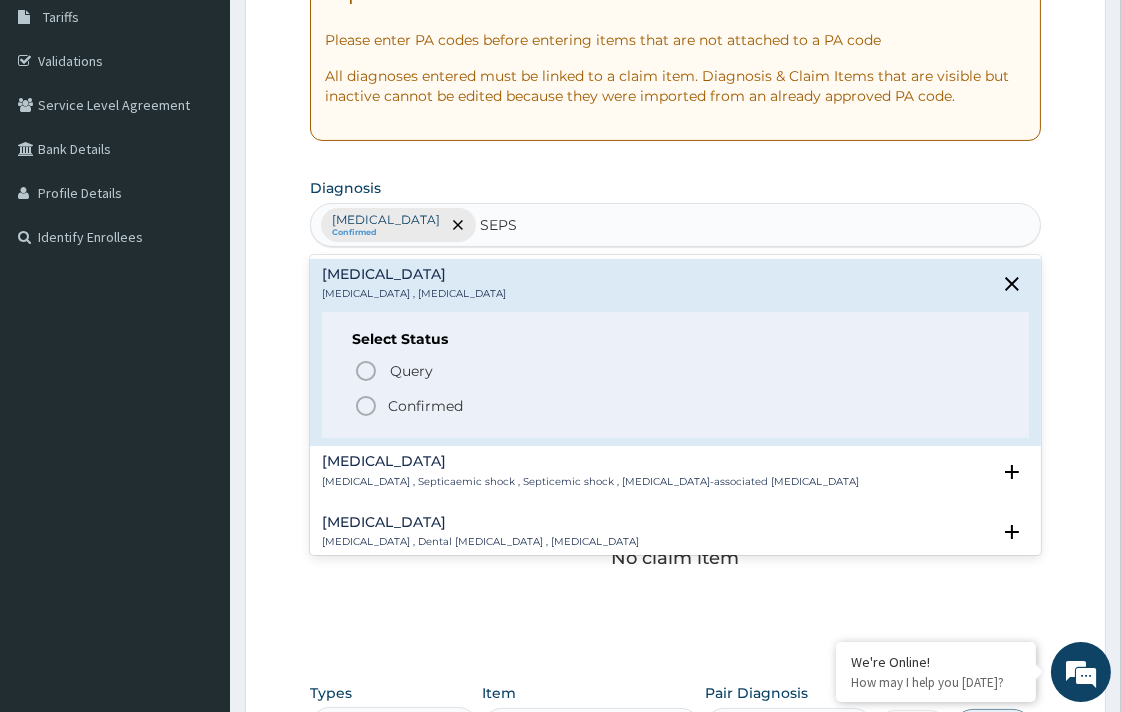 click 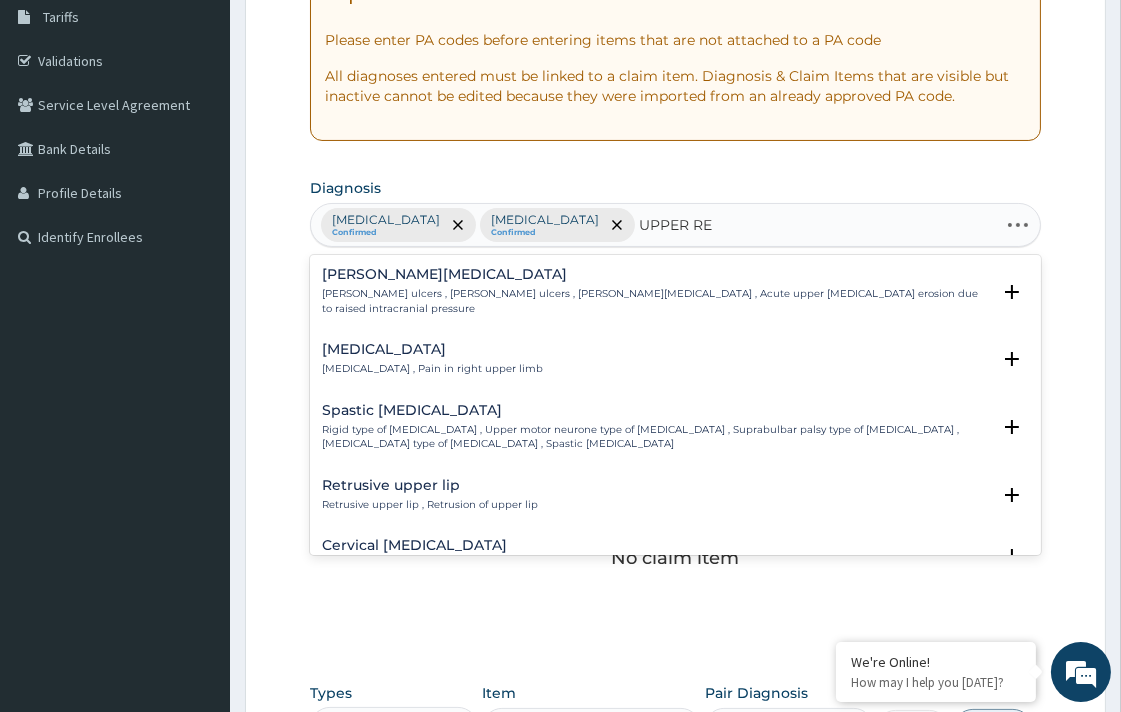 type on "UPPER RES" 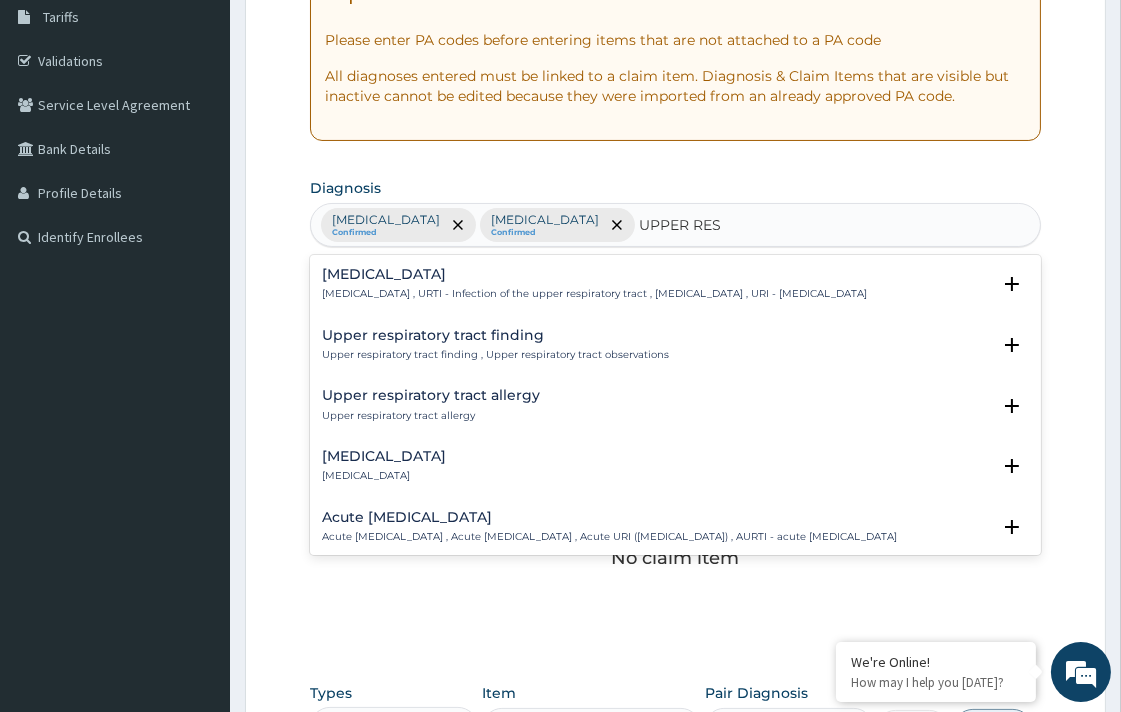 click on "Upper respiratory infection , URTI - Infection of the upper respiratory tract , Upper respiratory tract infection , URI - Upper respiratory infection" at bounding box center (594, 294) 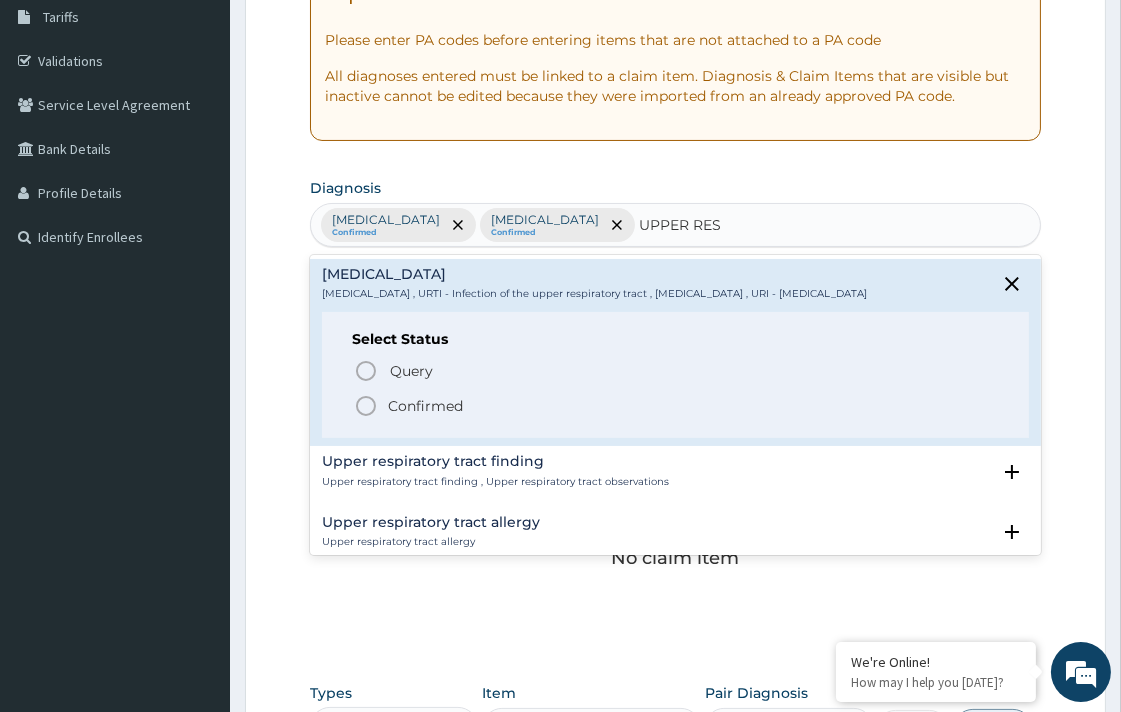 click 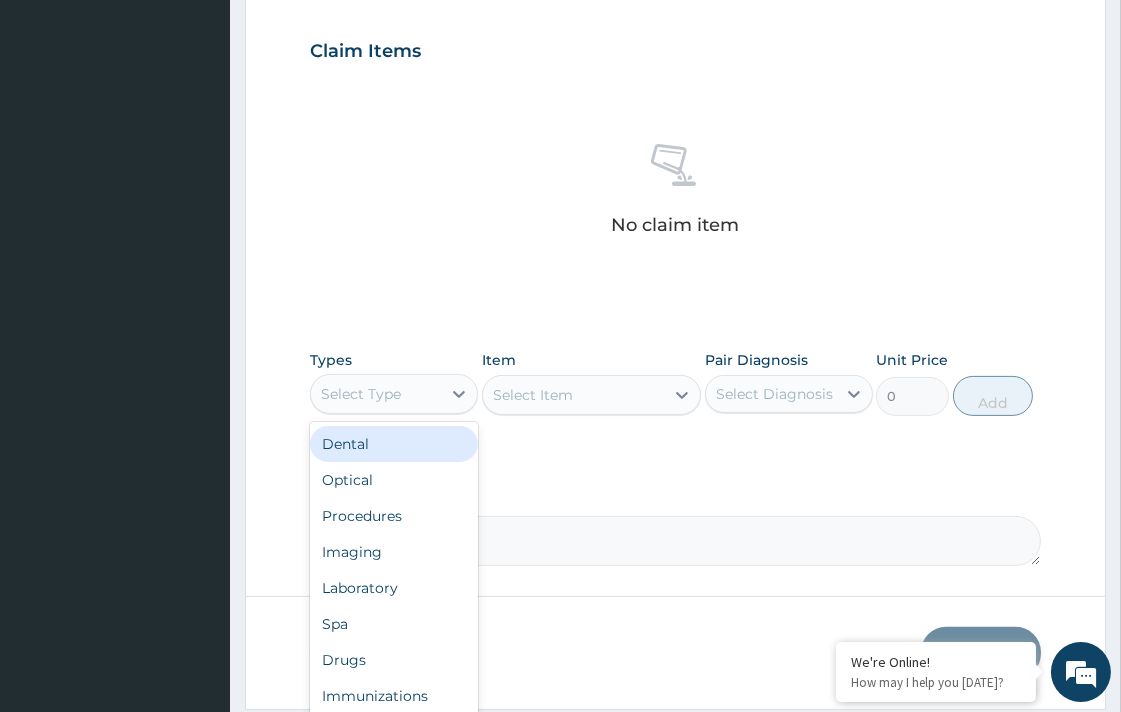 click on "Select Type" at bounding box center (361, 394) 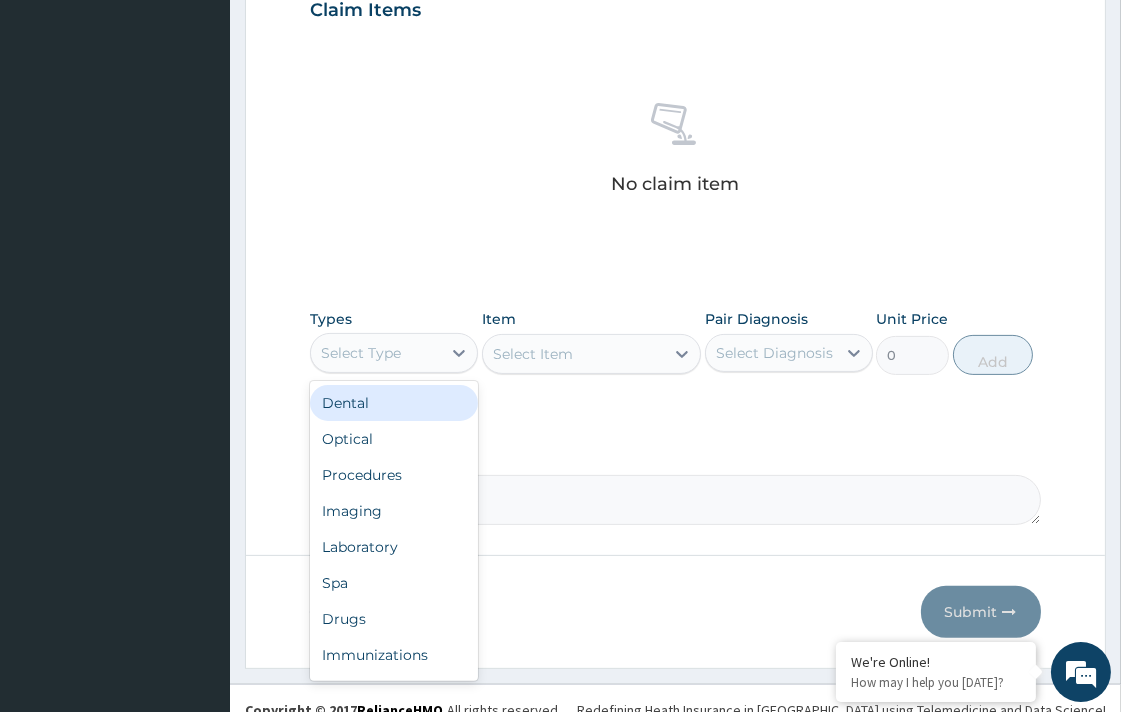 scroll, scrollTop: 730, scrollLeft: 0, axis: vertical 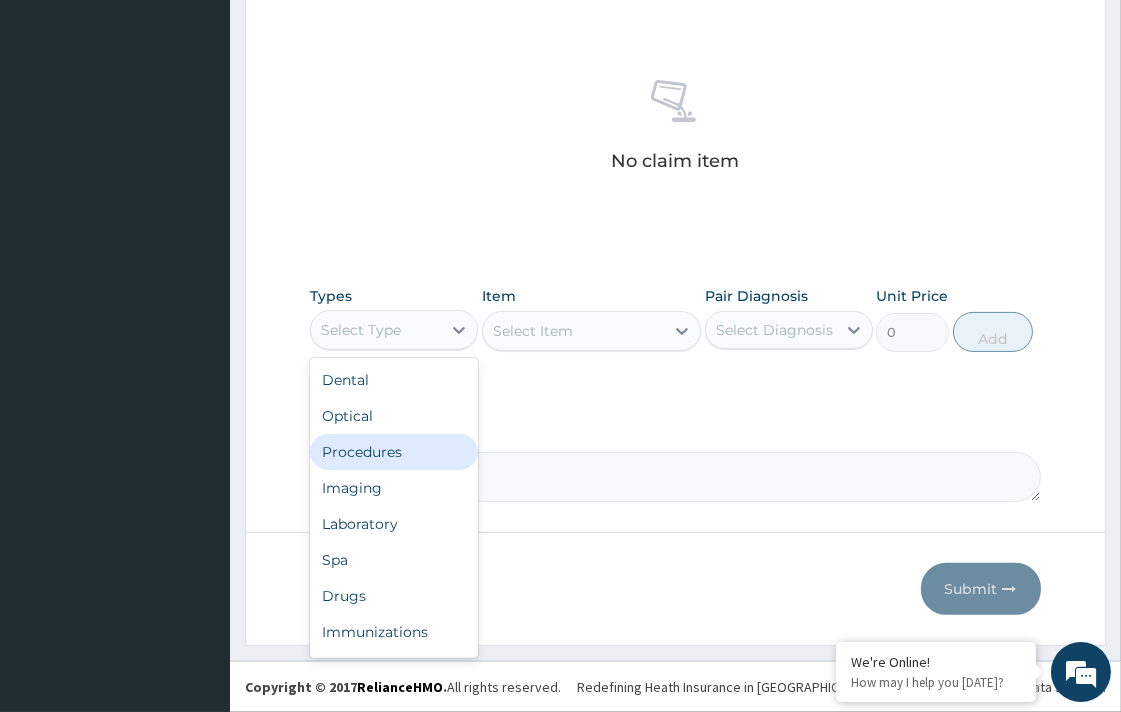 click on "Procedures" at bounding box center (394, 452) 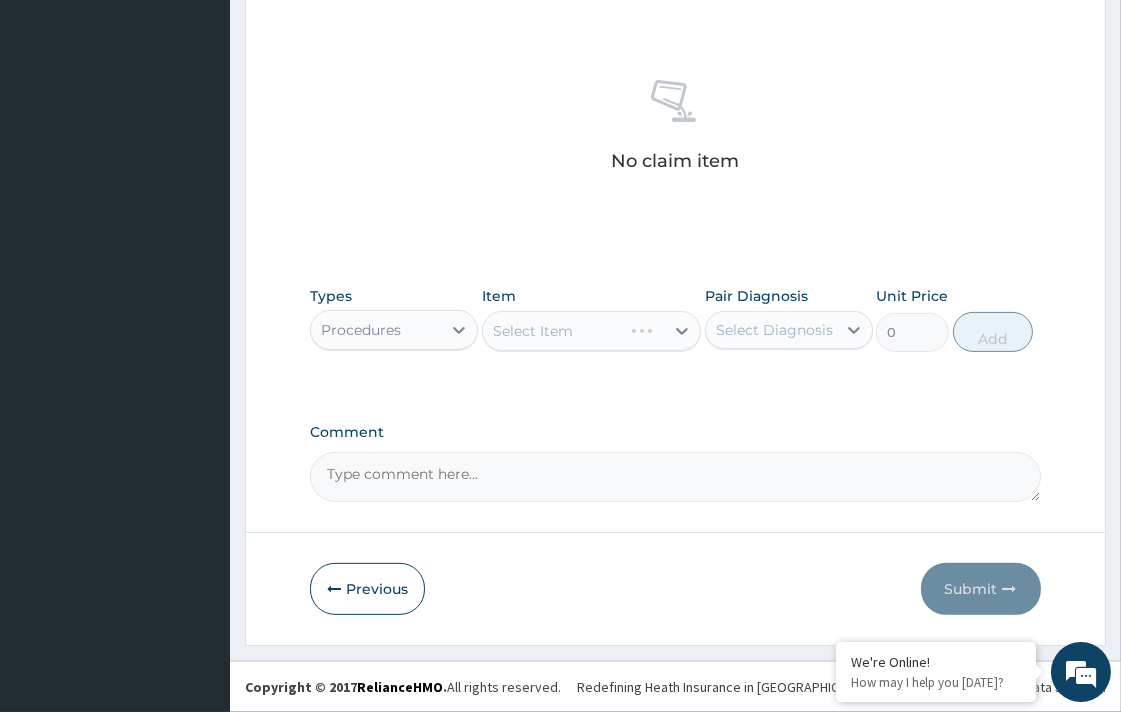 click on "Select Item" at bounding box center (591, 331) 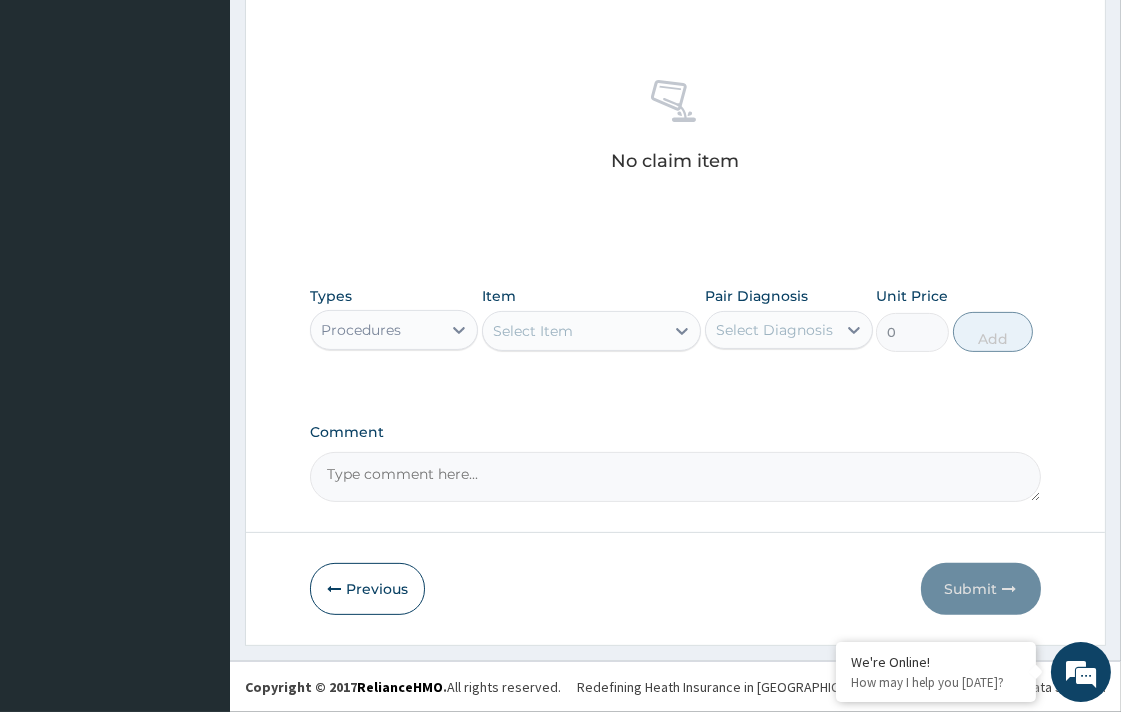 click on "Select Item" at bounding box center [591, 331] 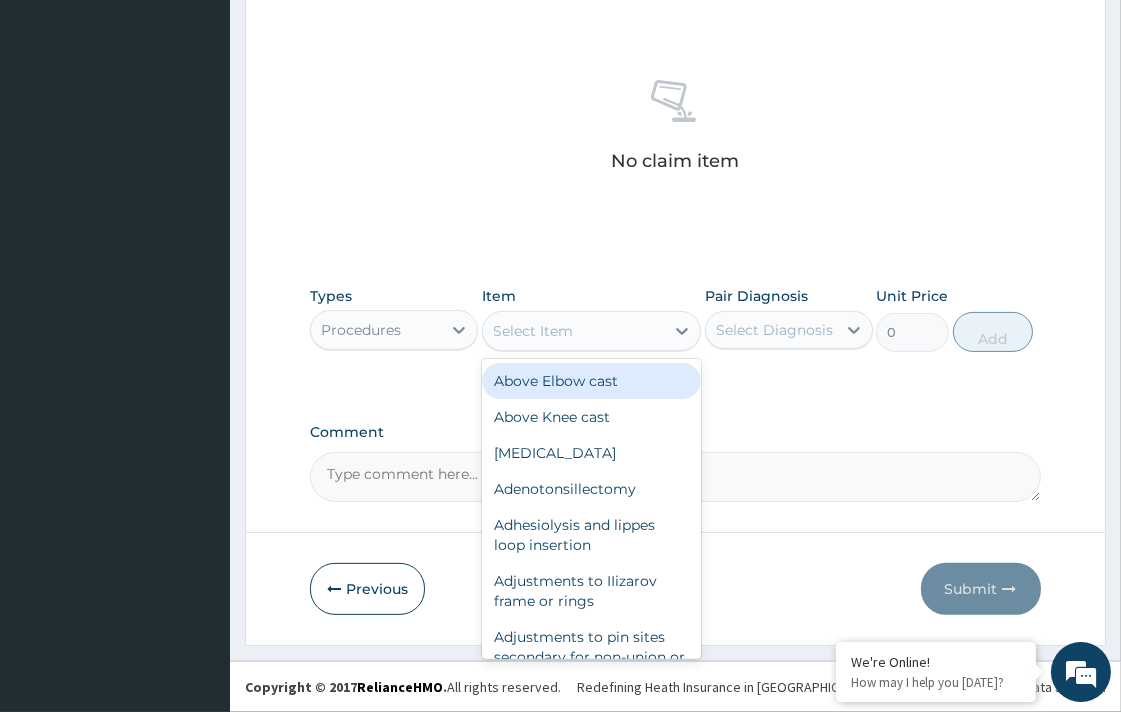 click on "Select Item" at bounding box center [573, 331] 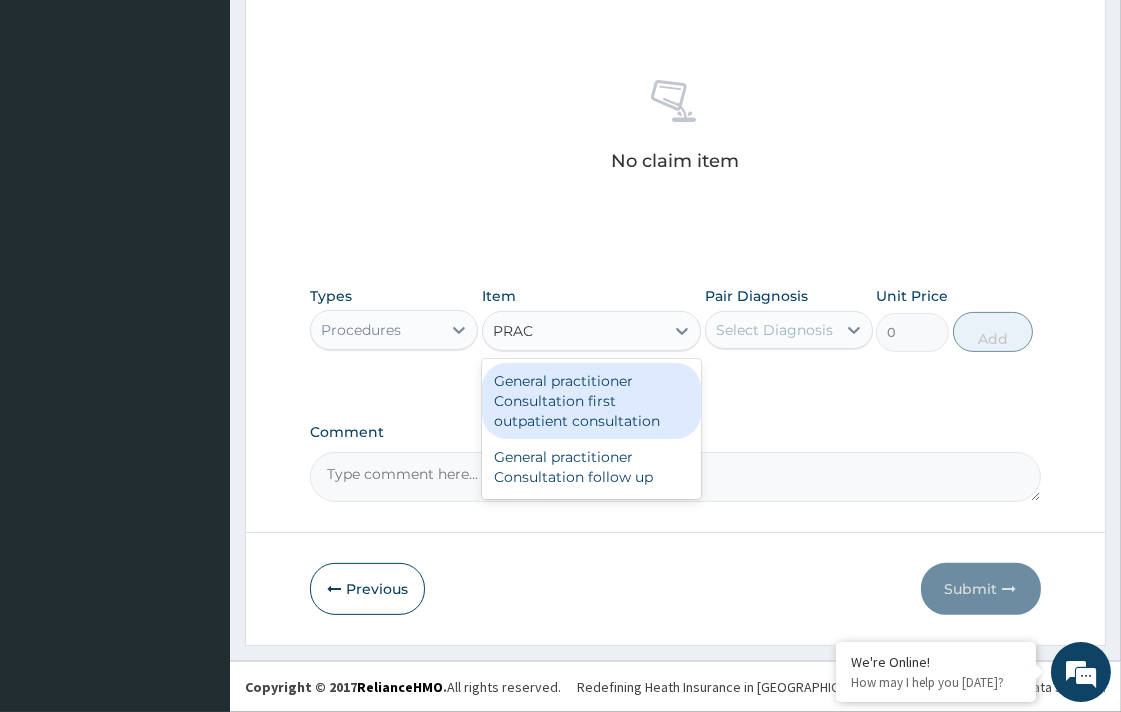 type on "PRACT" 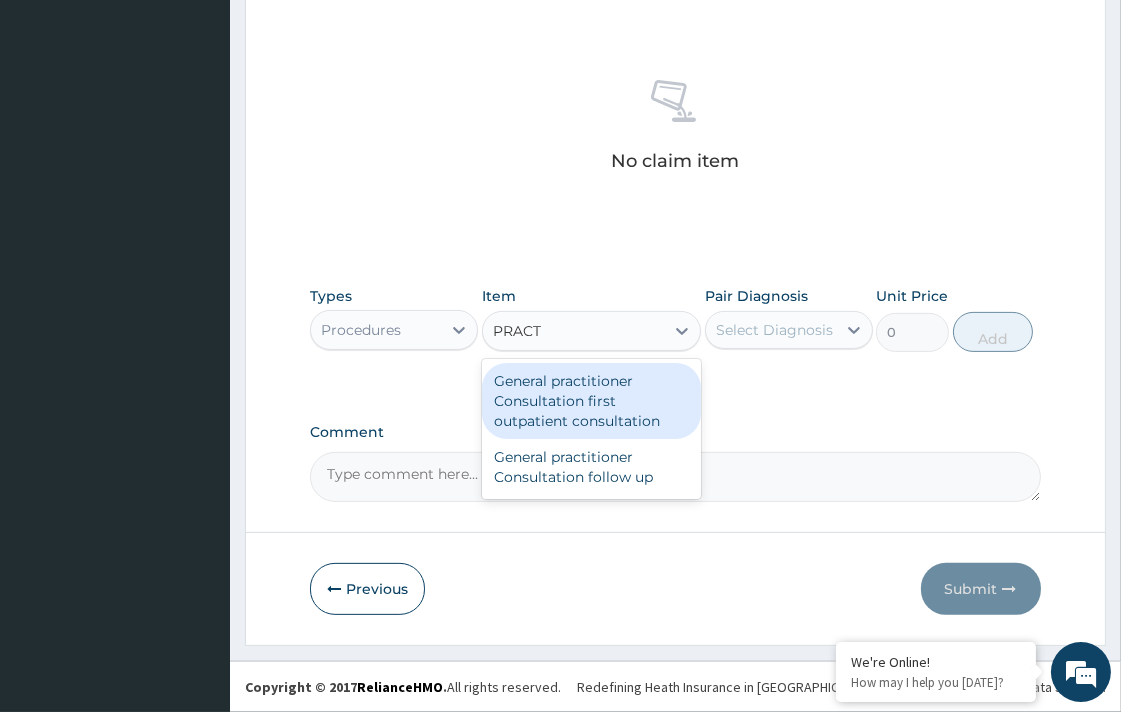 click on "General practitioner Consultation first outpatient consultation" at bounding box center [591, 401] 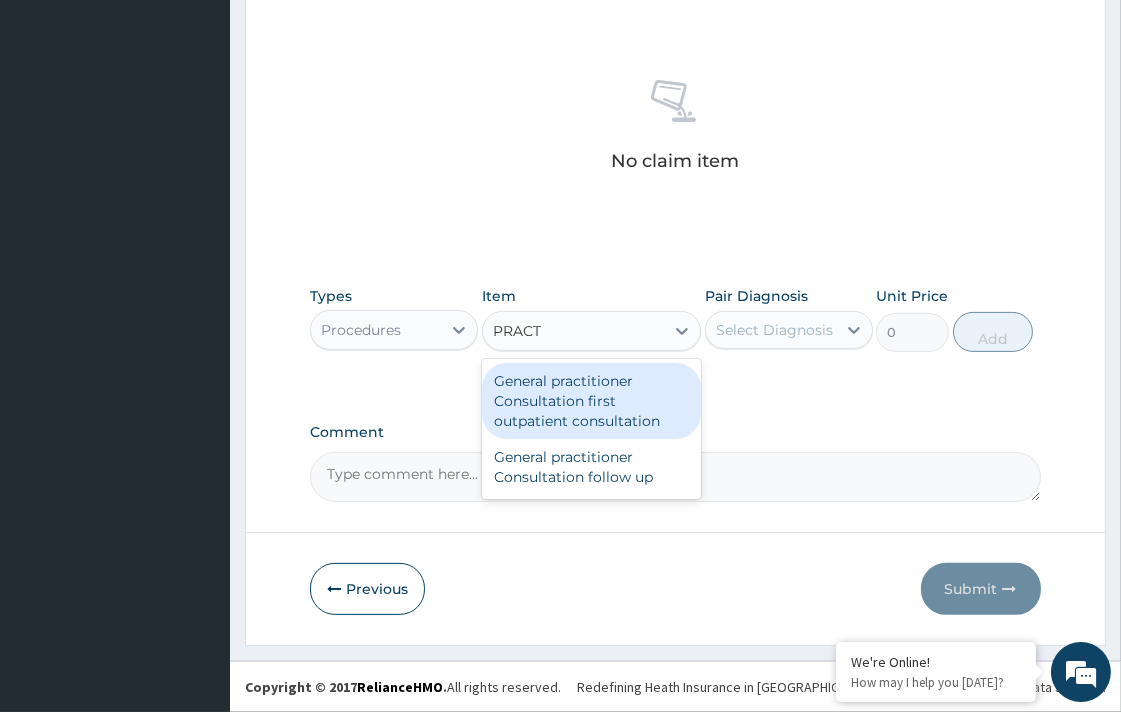 type 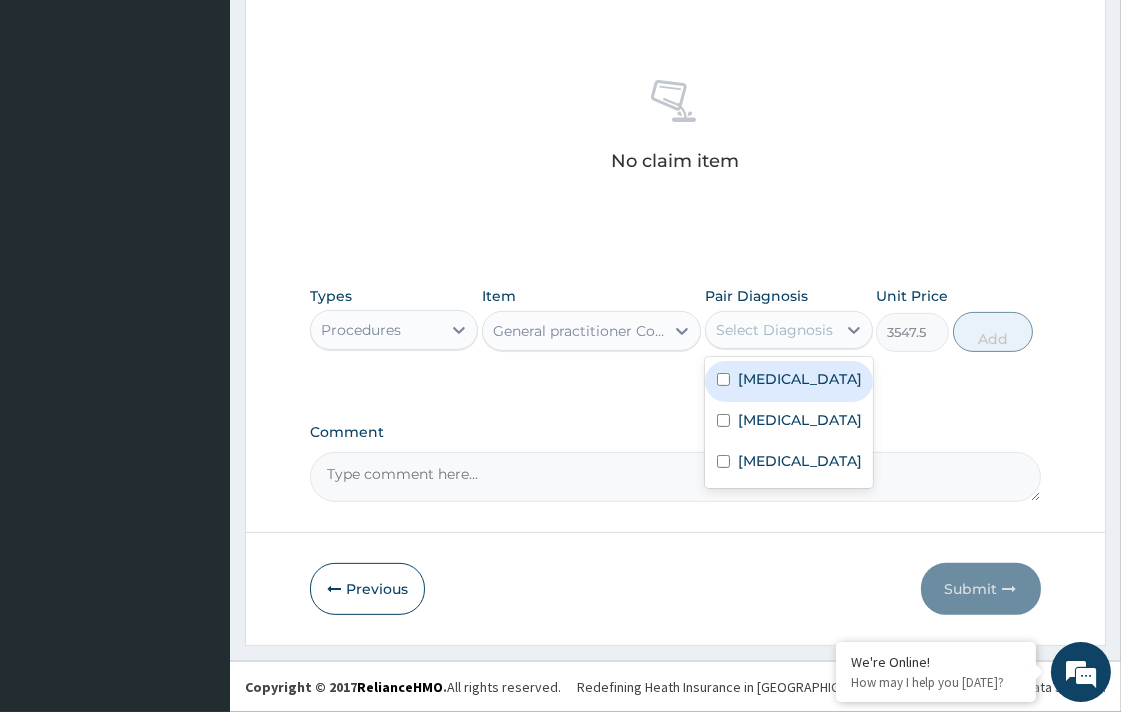click on "Select Diagnosis" at bounding box center [774, 330] 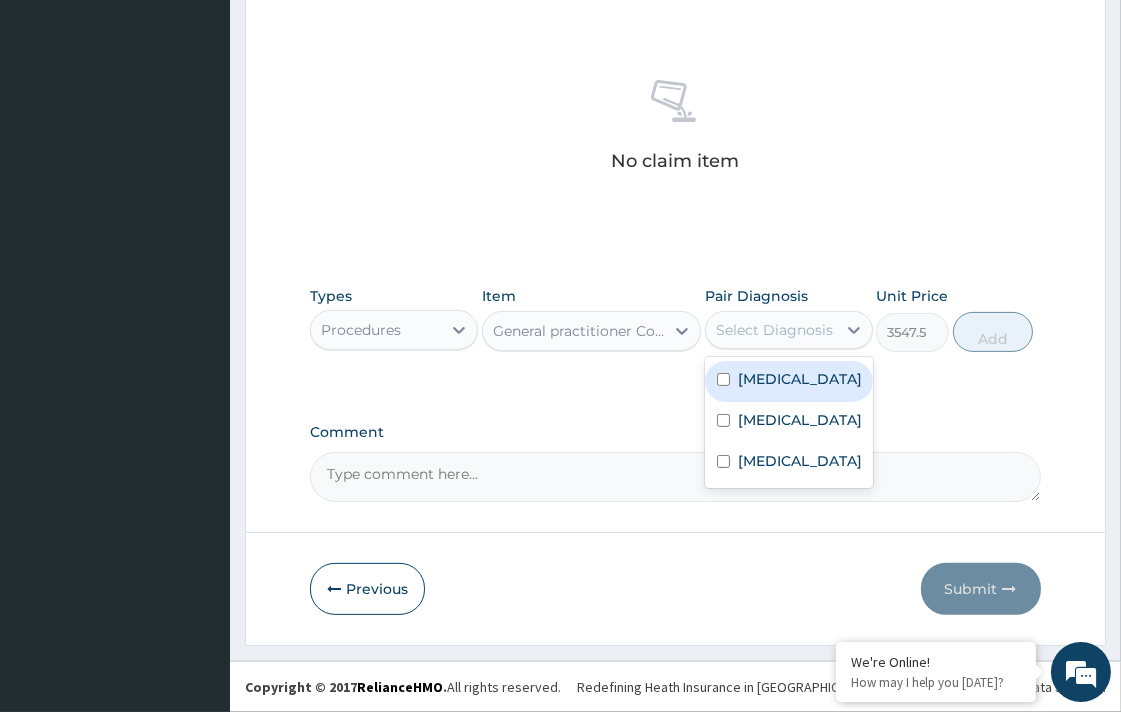 click on "Malaria" at bounding box center (789, 381) 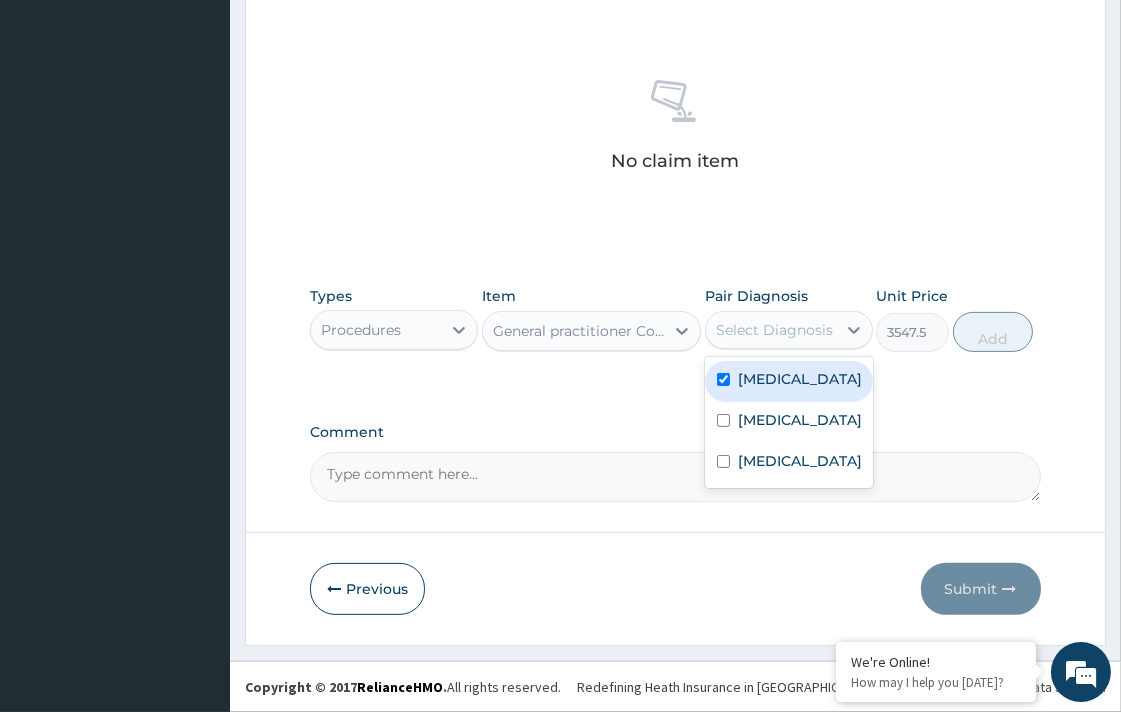 checkbox on "true" 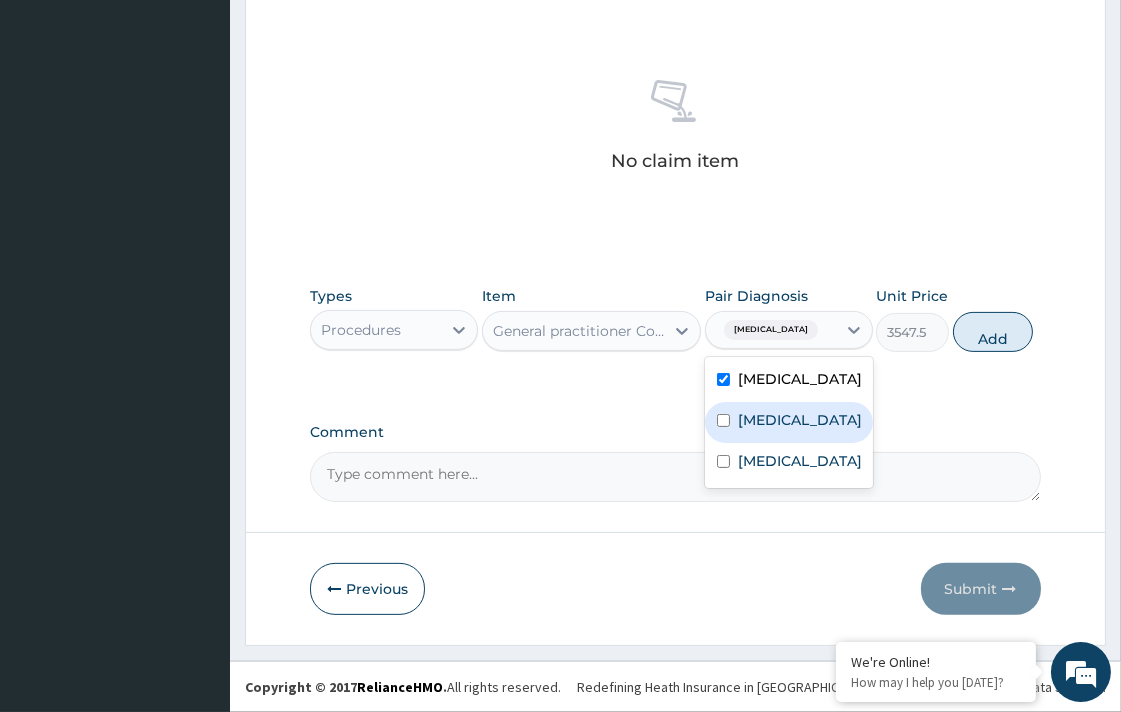click on "Sepsis" at bounding box center [800, 420] 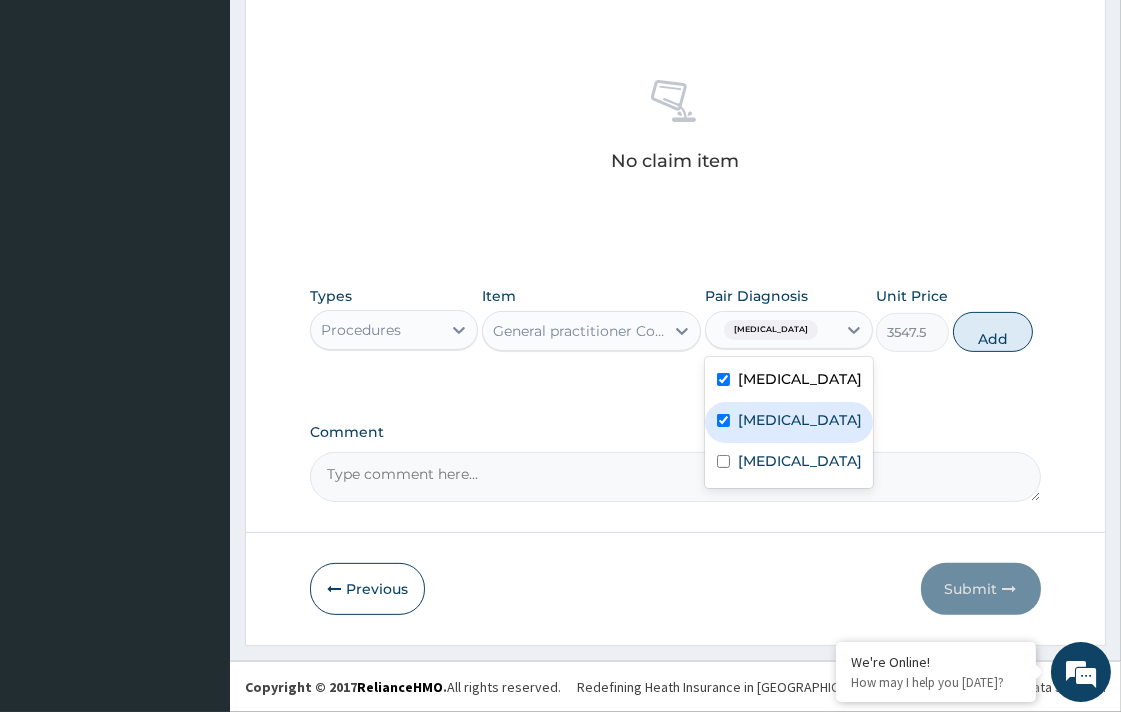 checkbox on "true" 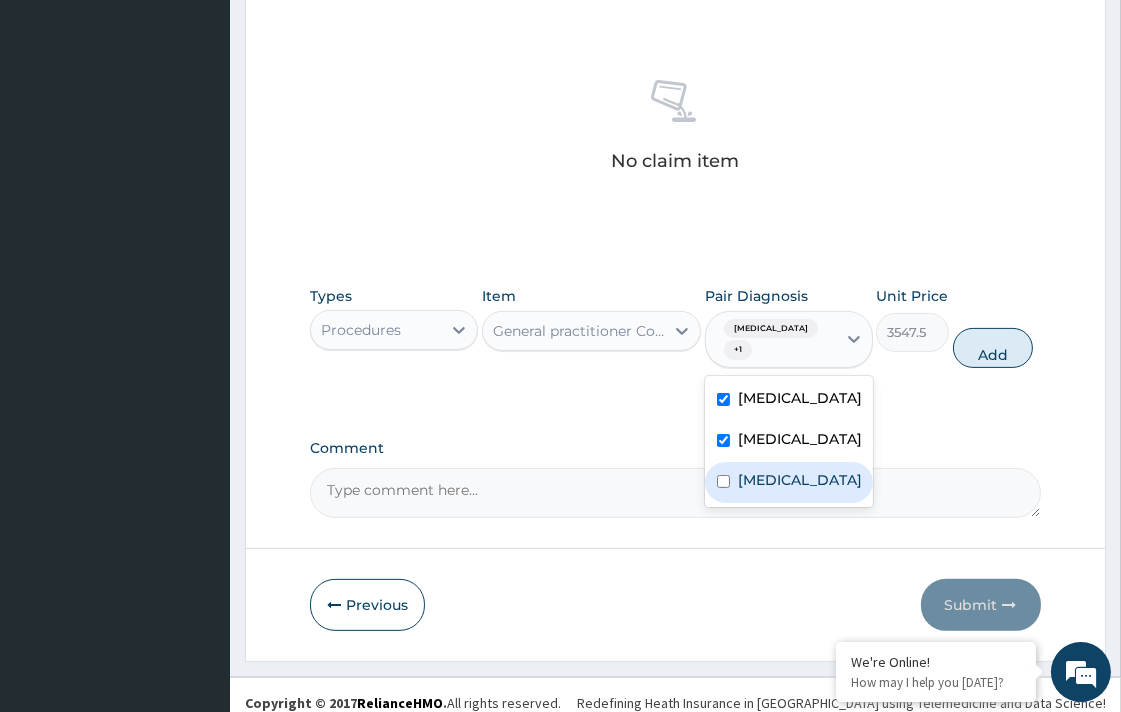 click on "Upper respiratory infection" at bounding box center (800, 480) 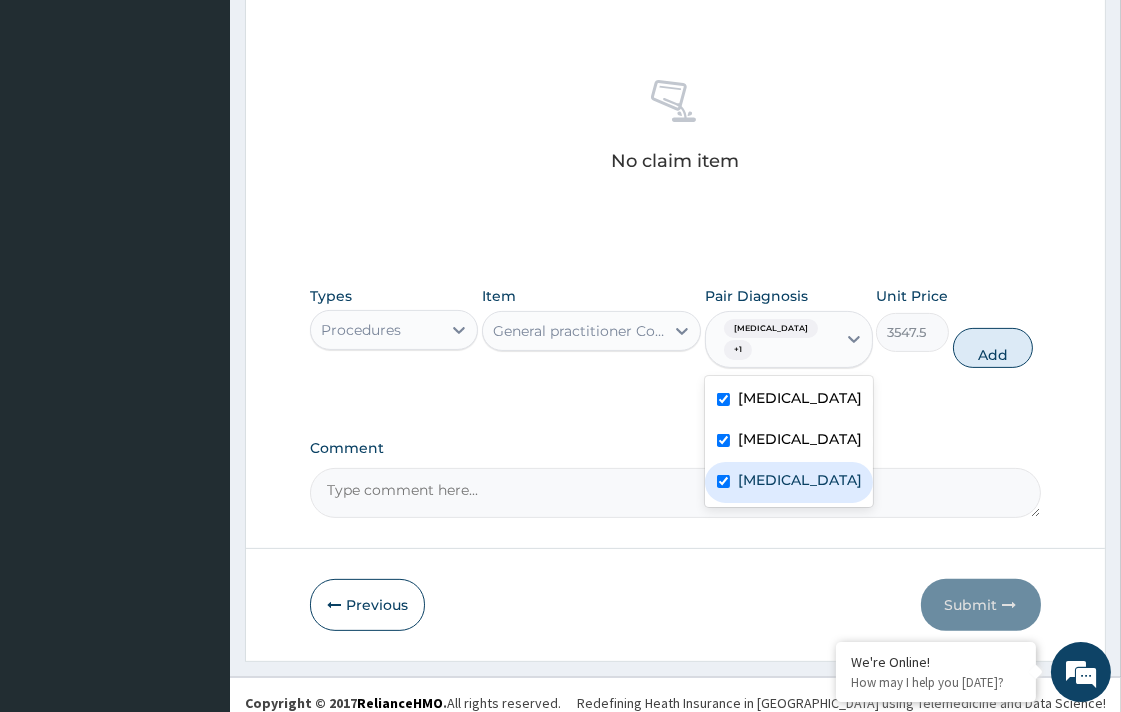 checkbox on "true" 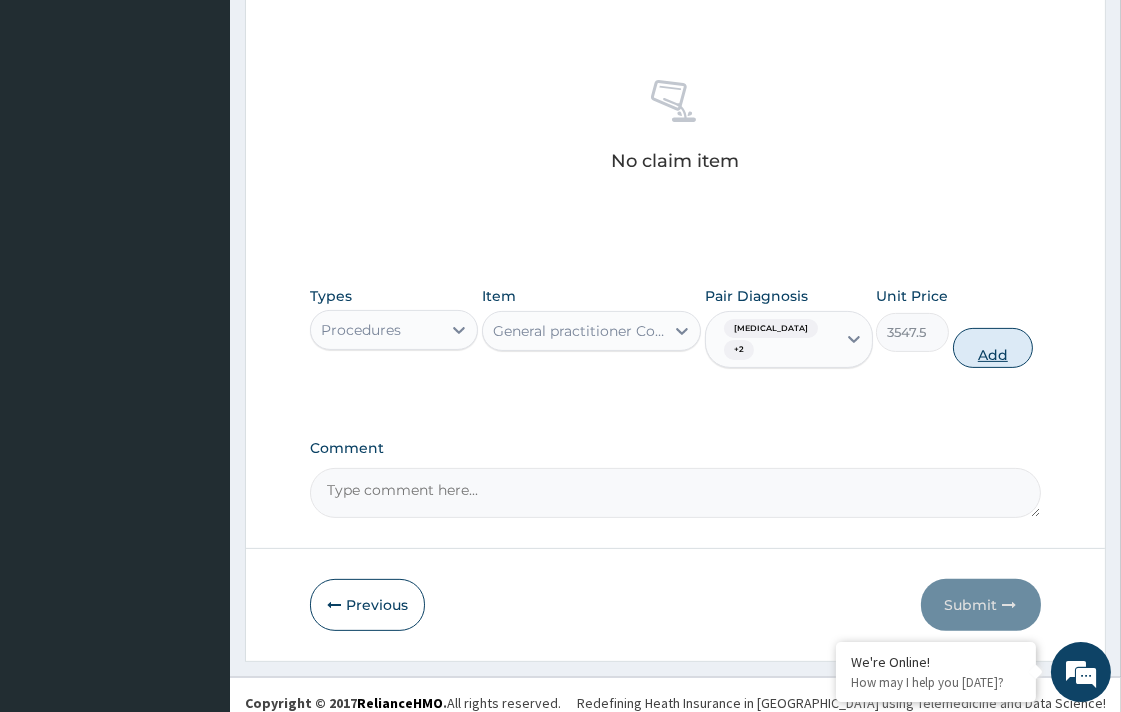 click on "Add" at bounding box center [993, 348] 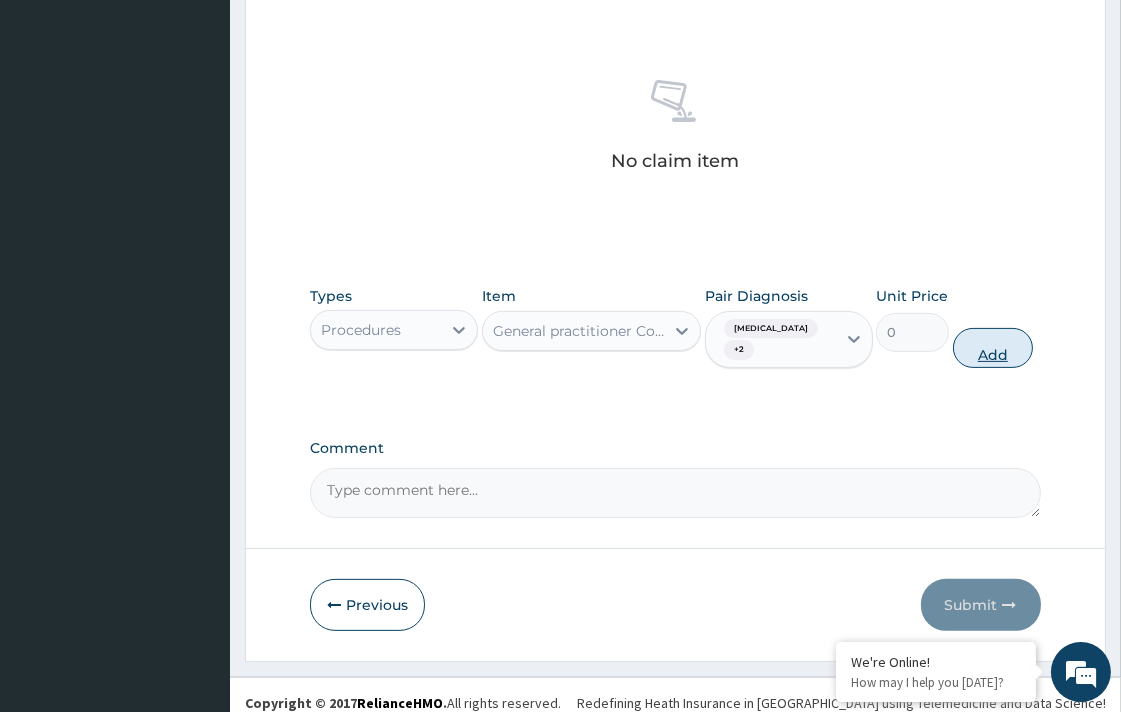 scroll, scrollTop: 660, scrollLeft: 0, axis: vertical 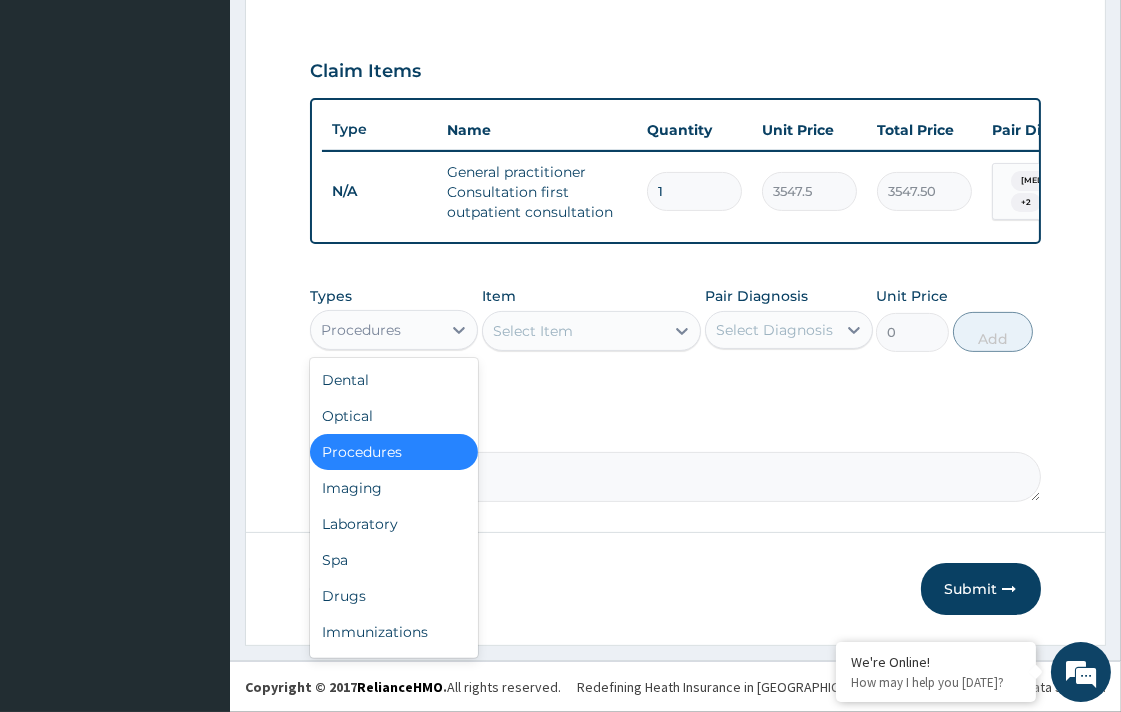 click on "Procedures" at bounding box center (376, 330) 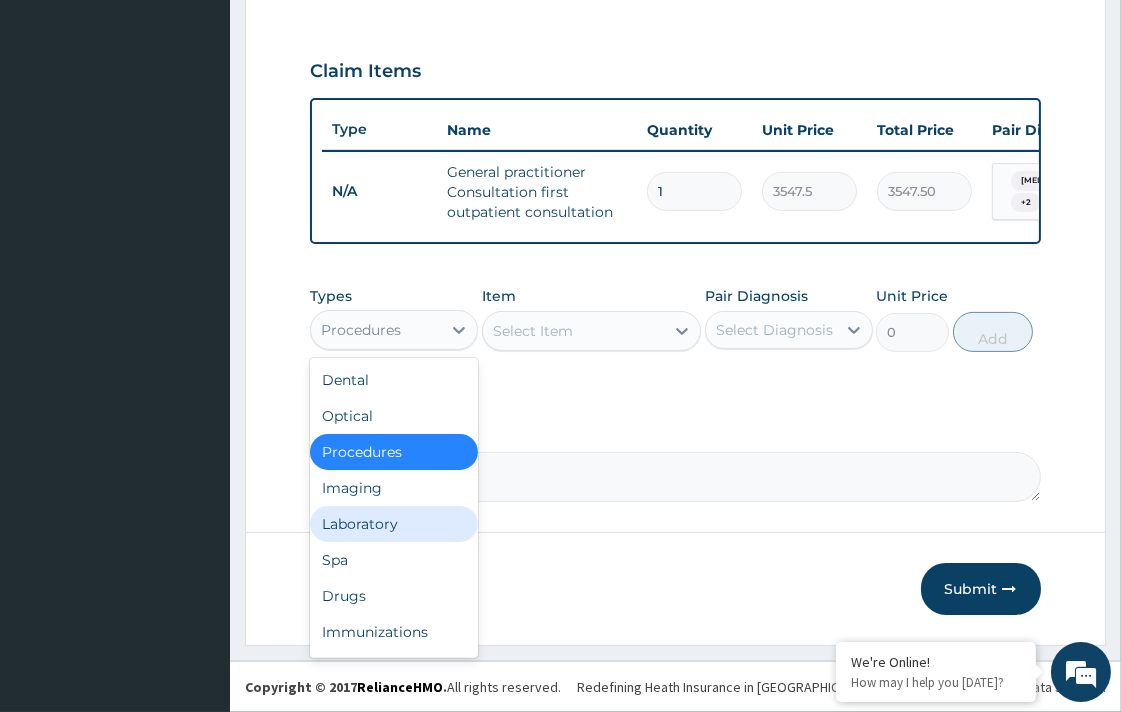 click on "Laboratory" at bounding box center [394, 524] 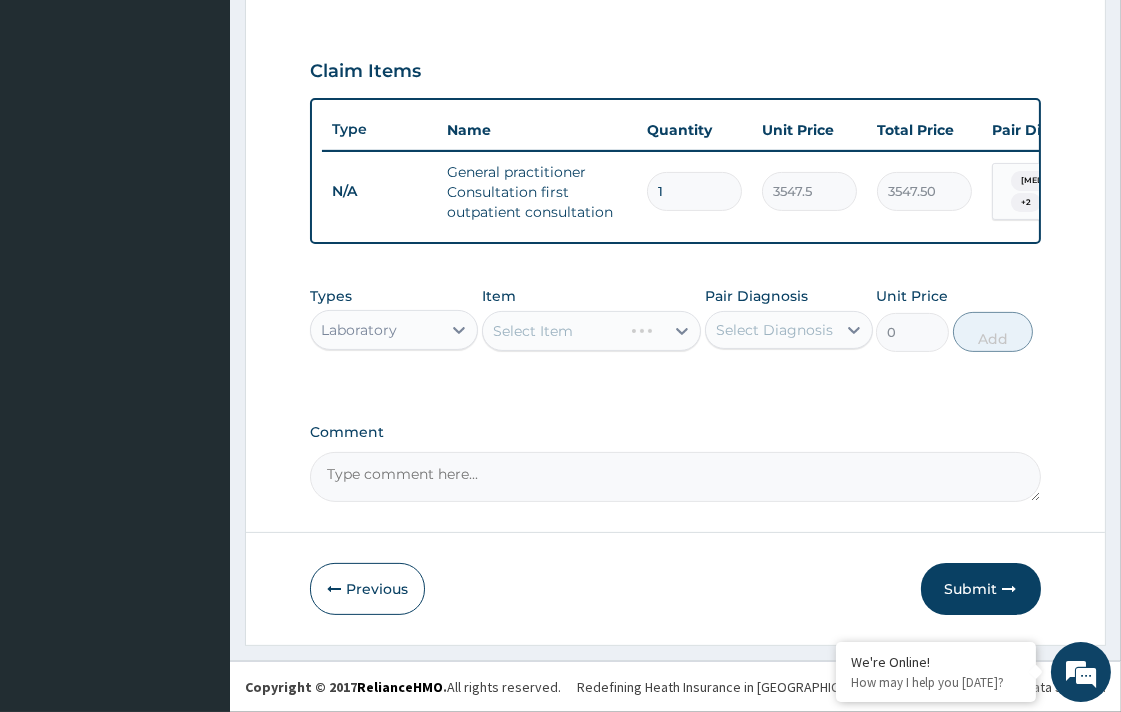 click on "Select Item" at bounding box center [591, 331] 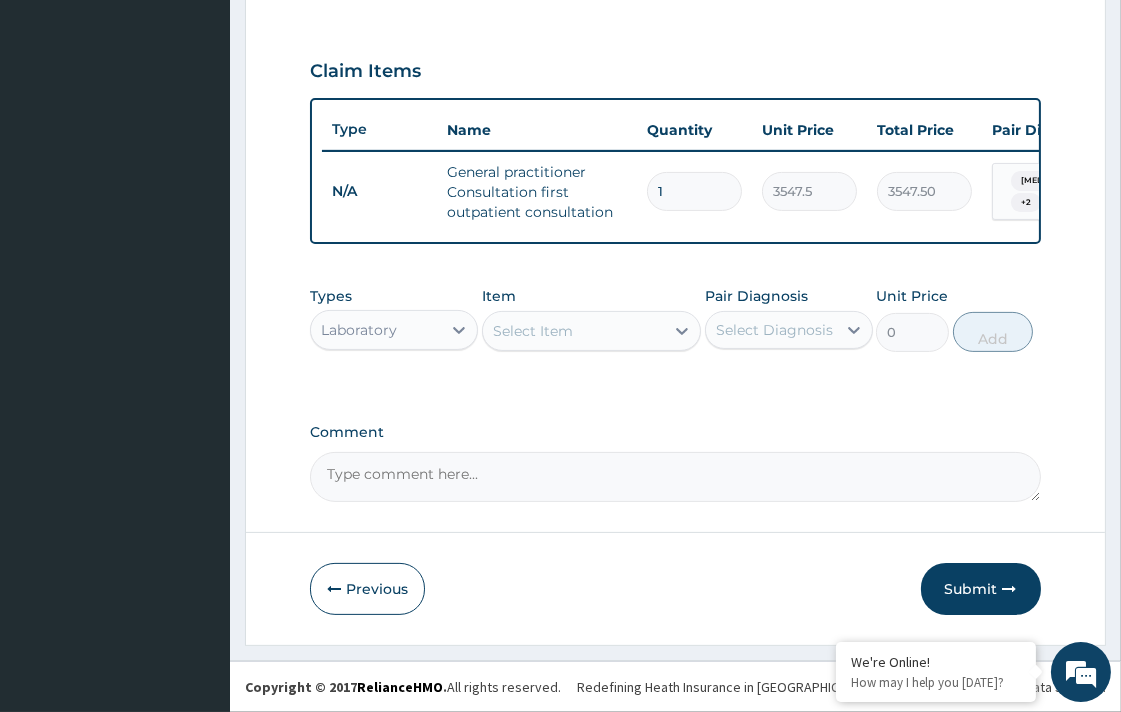 click on "Select Item" at bounding box center (533, 331) 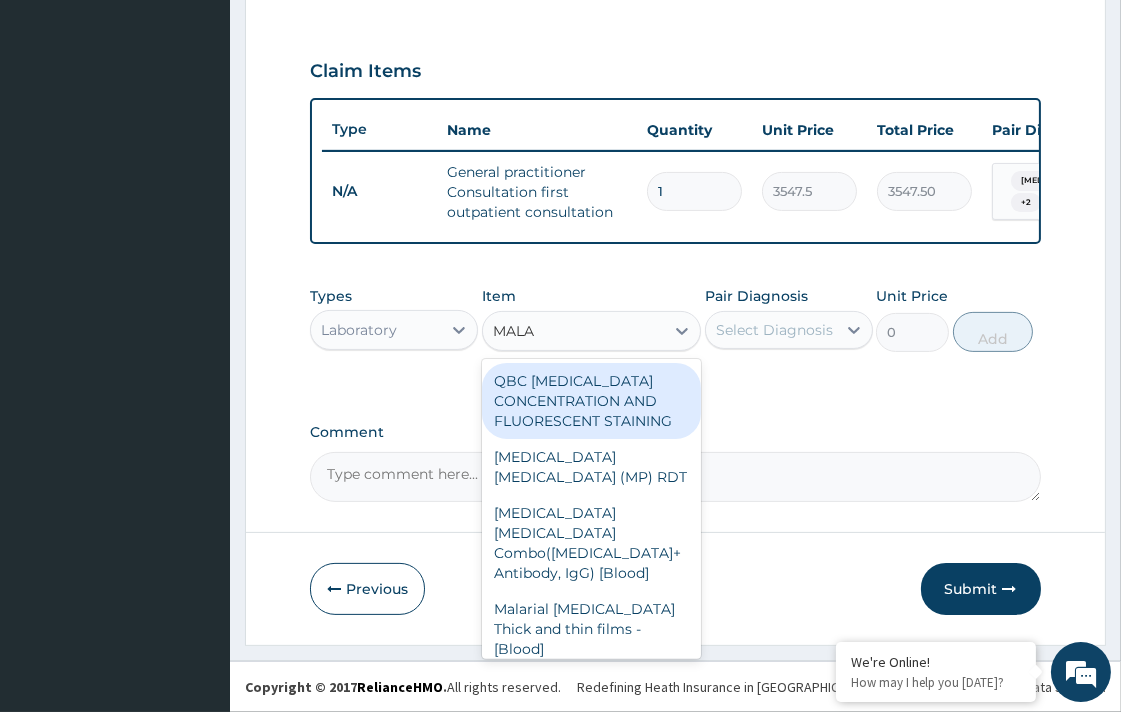 type on "MALAR" 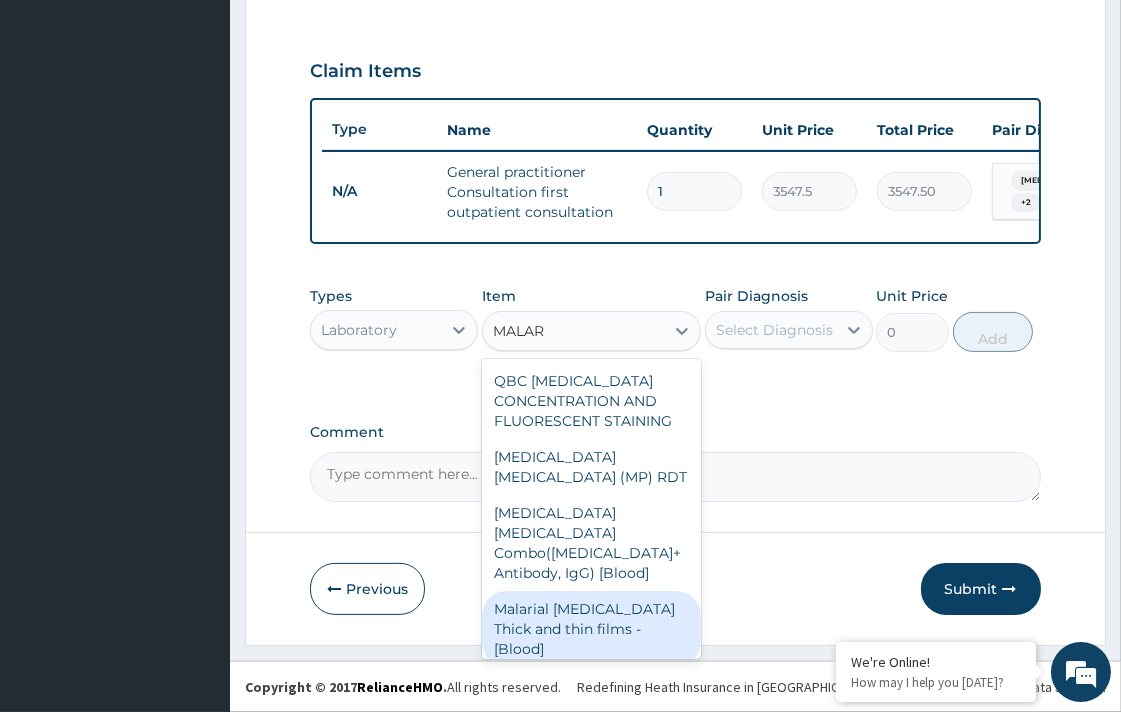 click on "Malarial Parasite Thick and thin films - [Blood]" at bounding box center [591, 629] 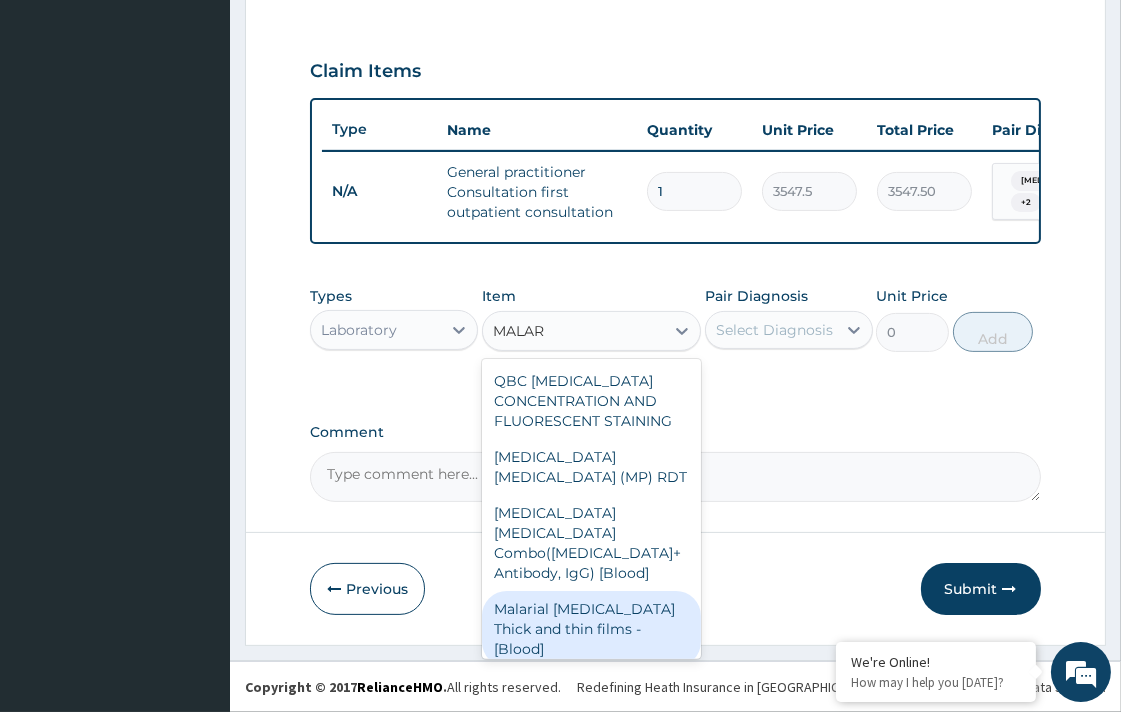 type 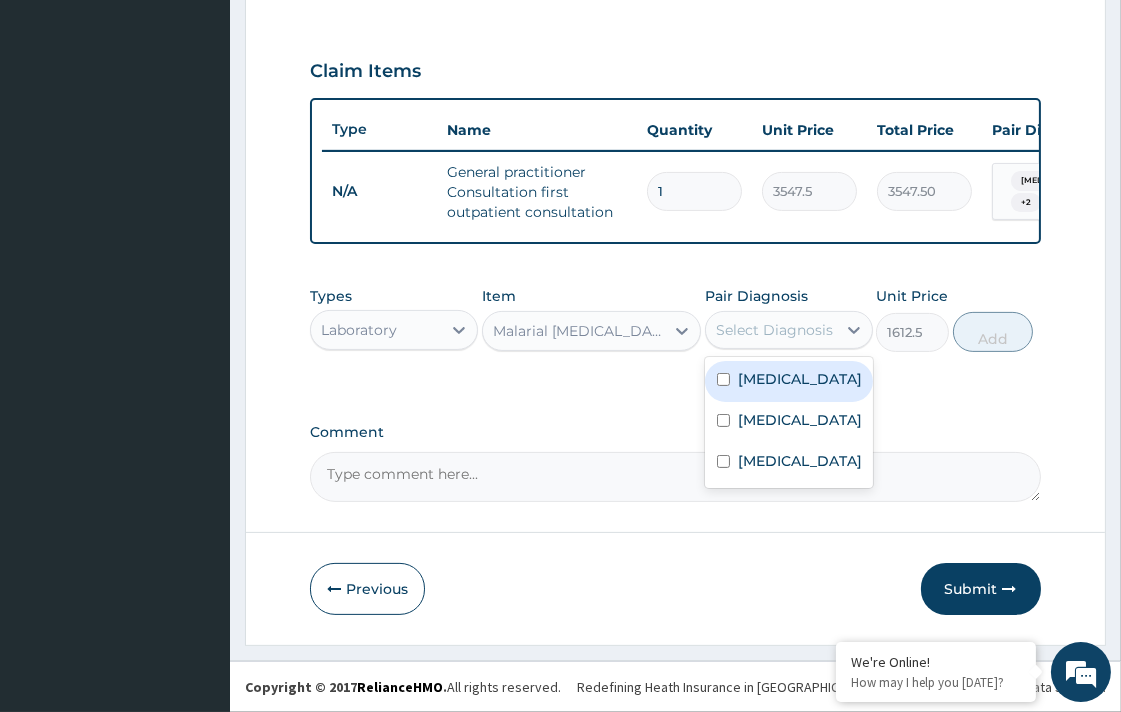 click on "Select Diagnosis" at bounding box center (774, 330) 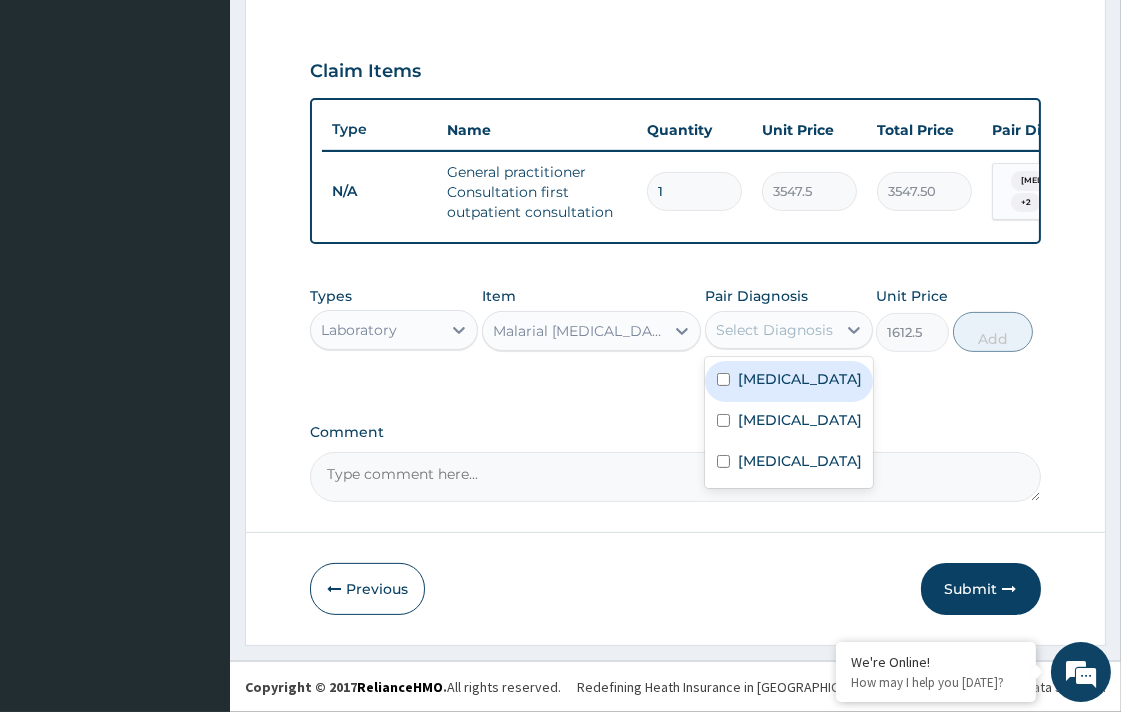 click on "Malaria" at bounding box center (789, 381) 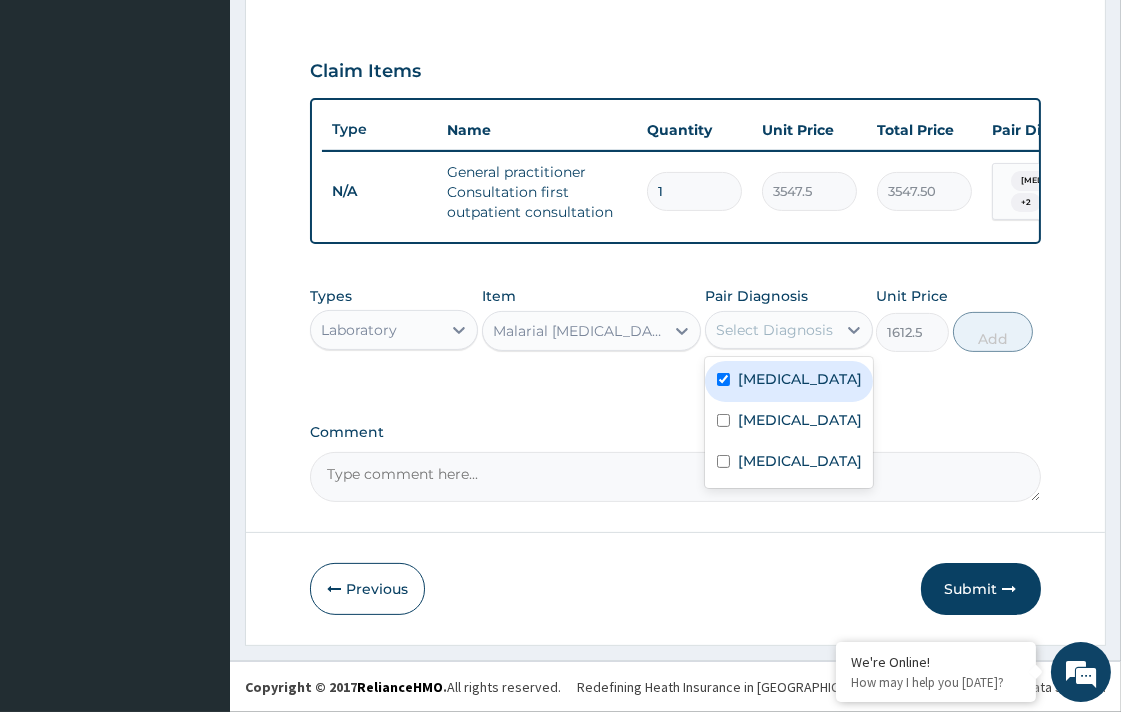 checkbox on "true" 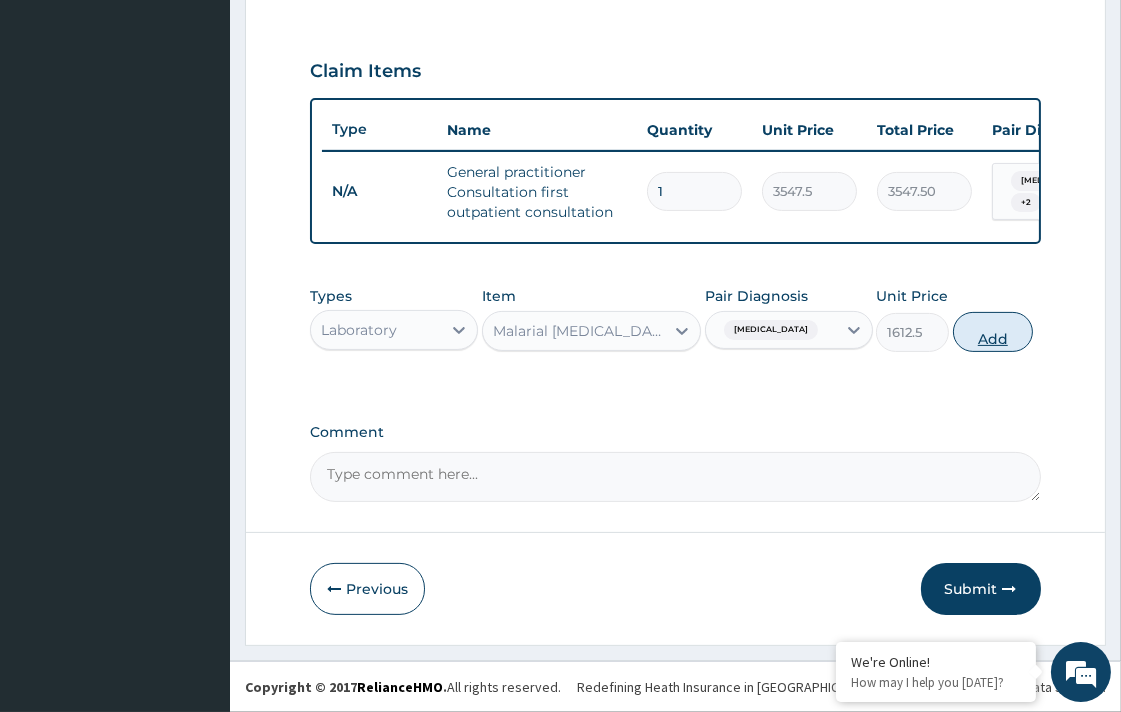 click on "Add" at bounding box center [993, 332] 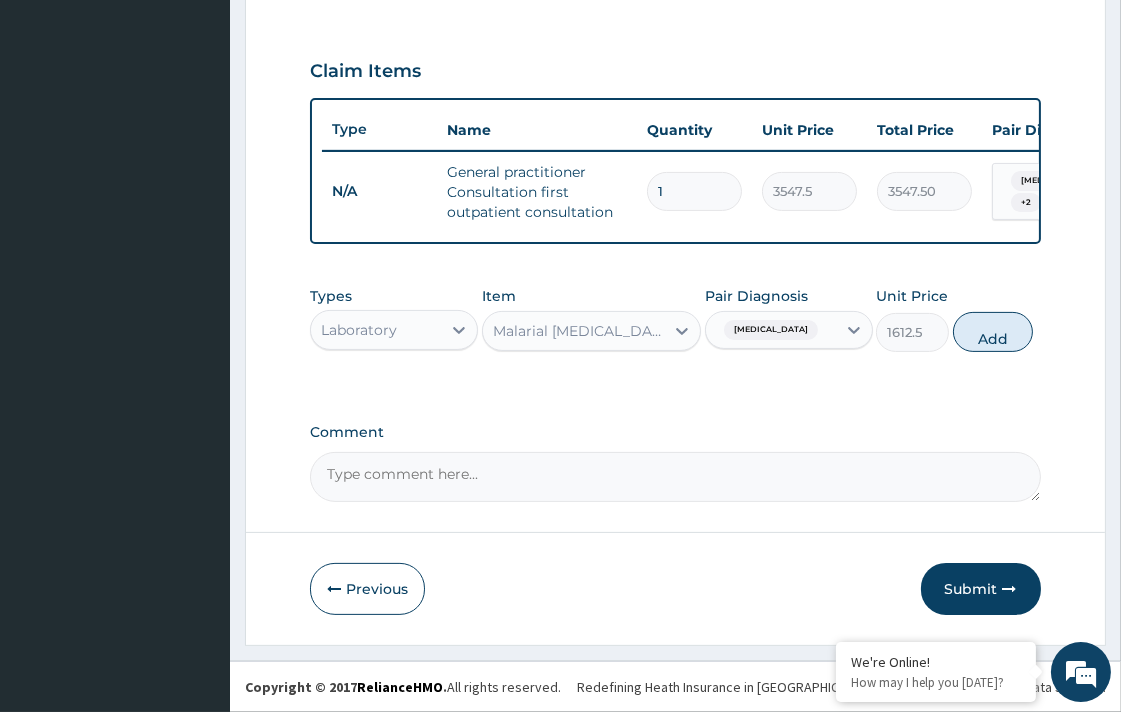 type on "0" 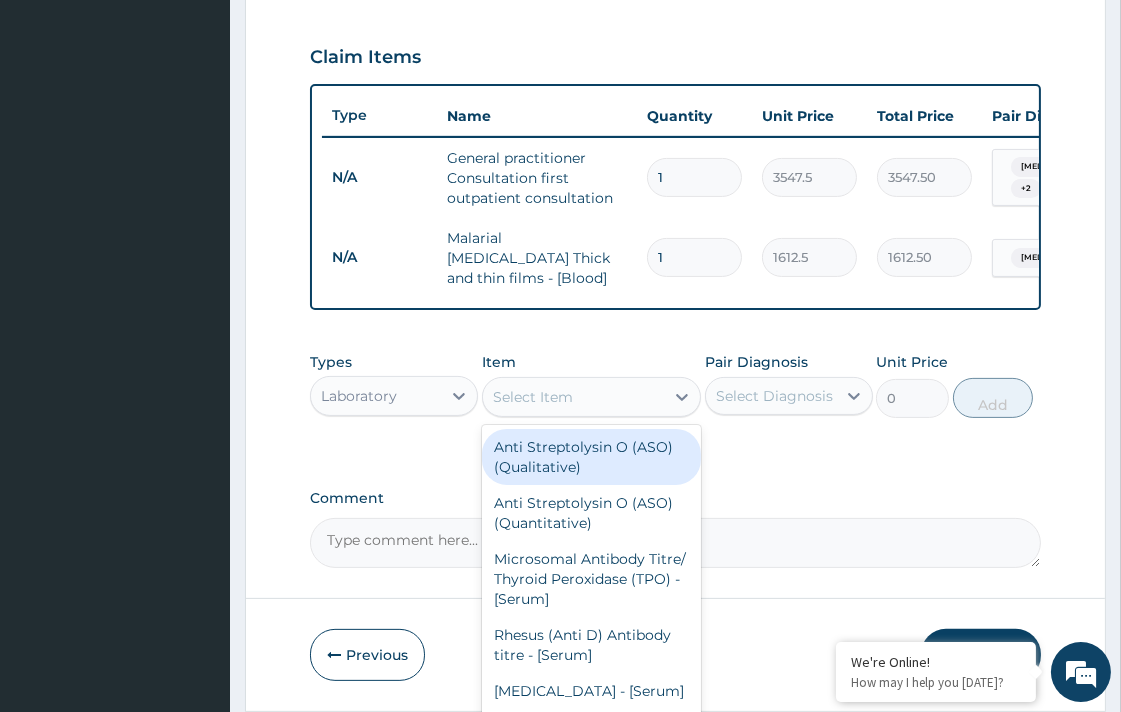 click on "Select Item" at bounding box center (533, 397) 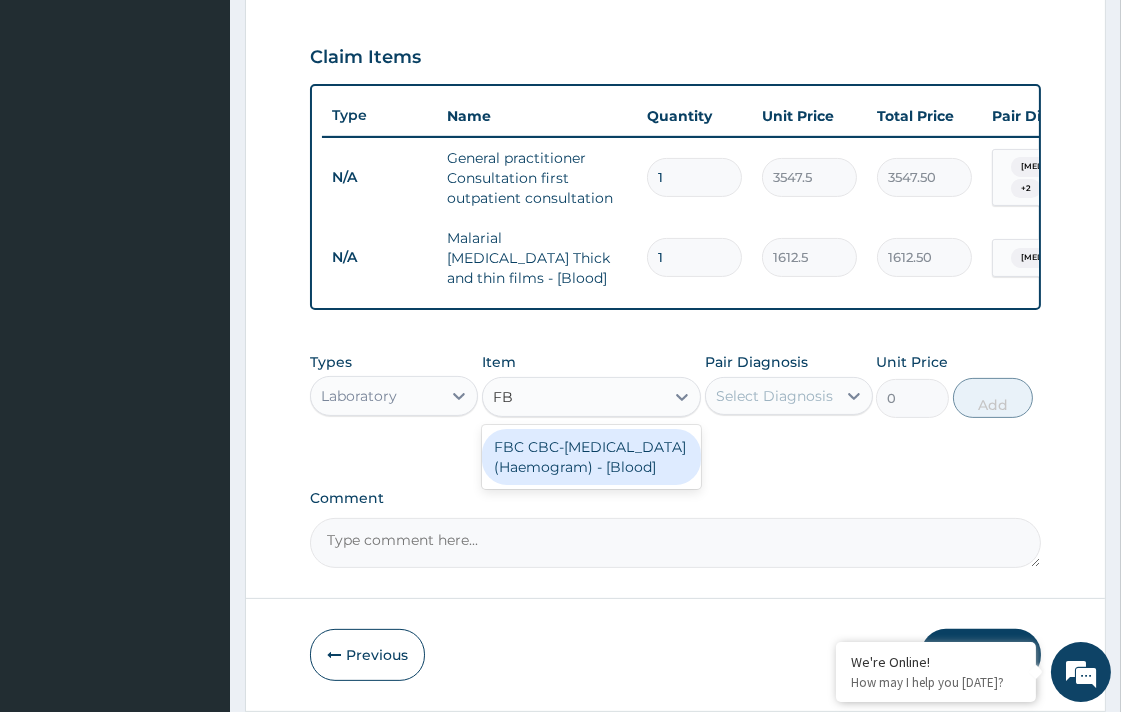 type on "FBC" 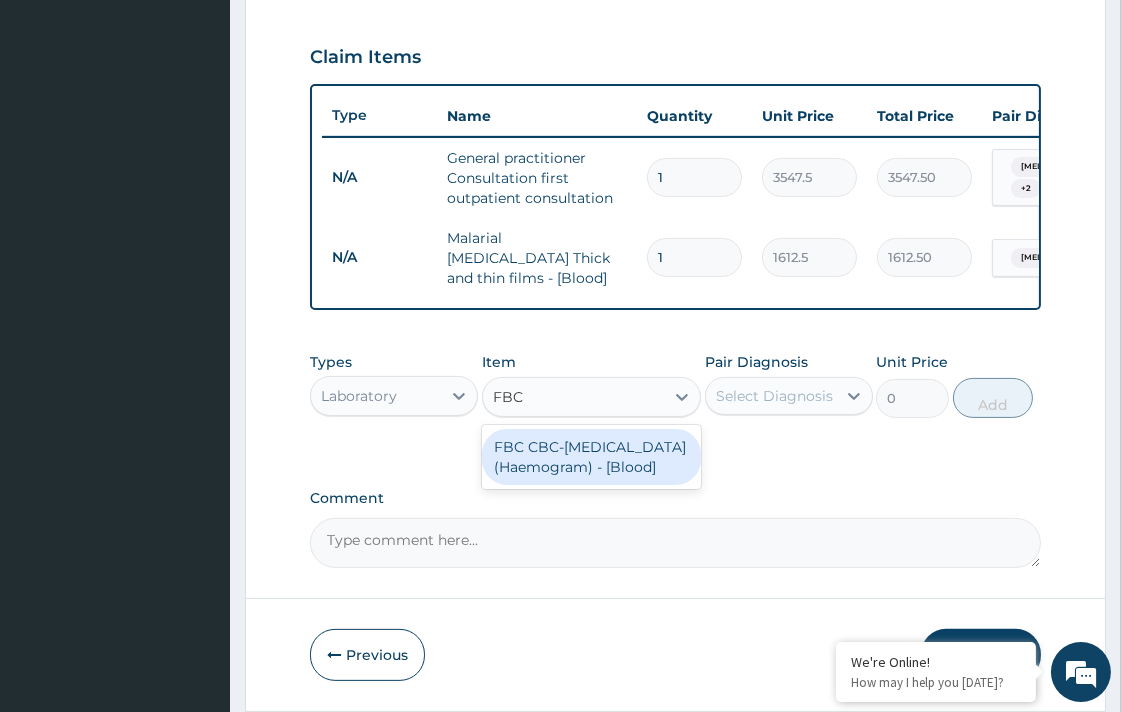 click on "FBC CBC-Complete Blood Count (Haemogram) - [Blood]" at bounding box center (591, 457) 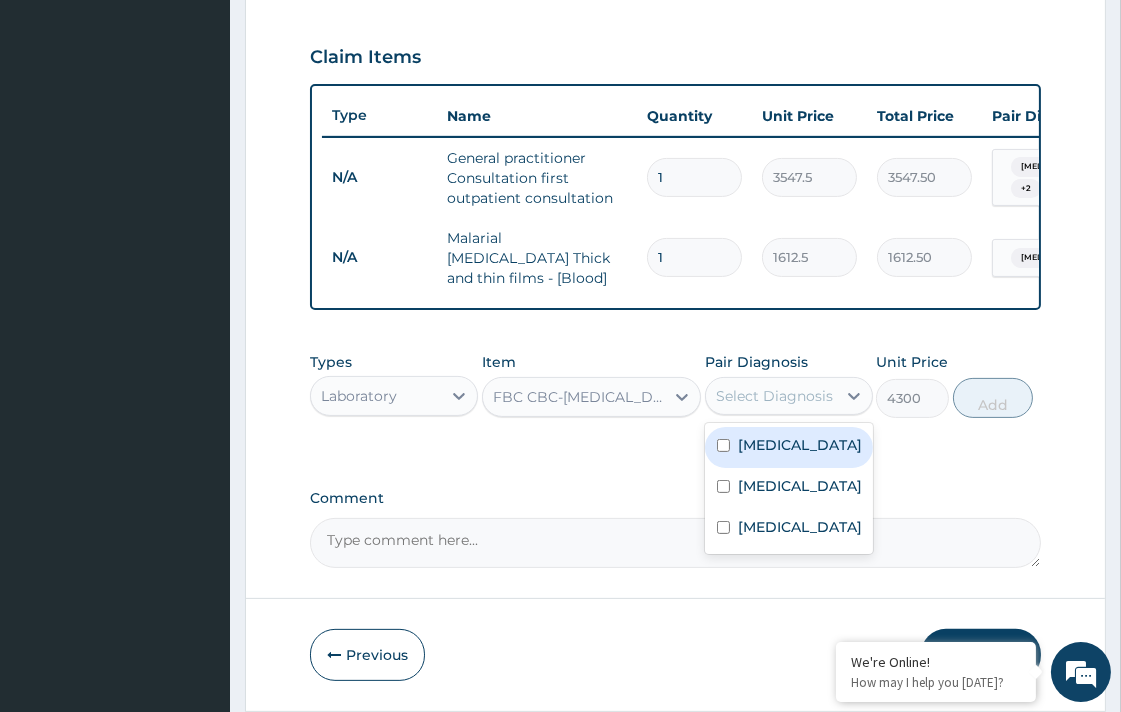 click on "Select Diagnosis" at bounding box center (774, 396) 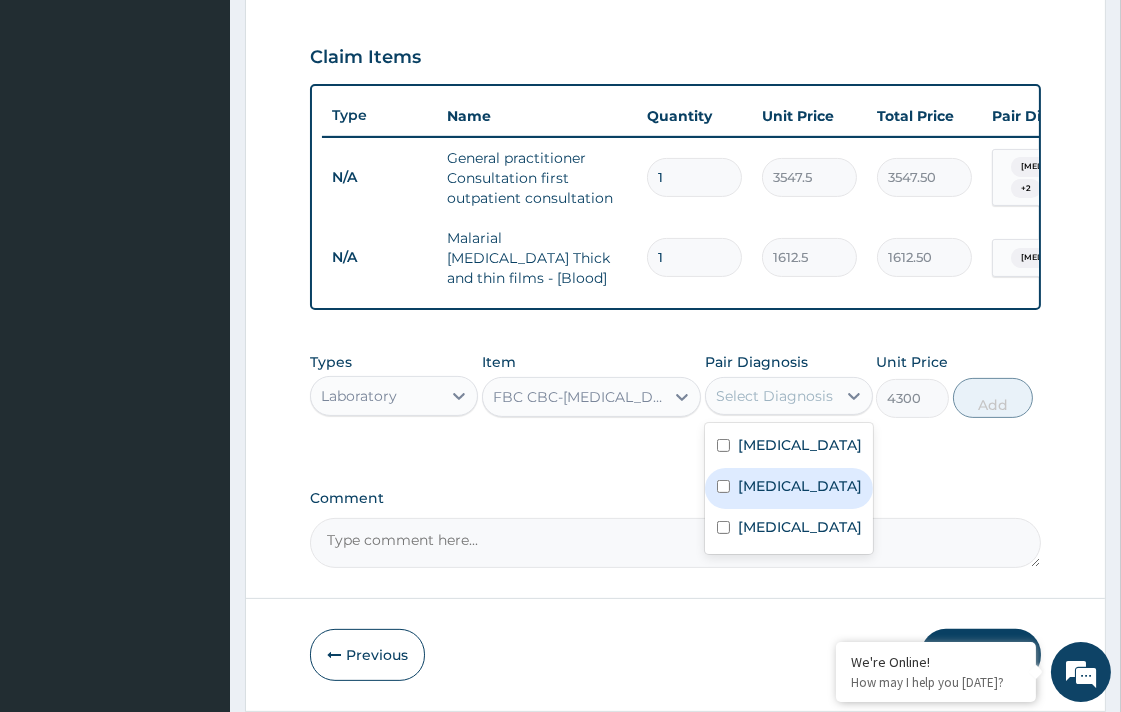drag, startPoint x: 780, startPoint y: 496, endPoint x: 887, endPoint y: 474, distance: 109.23827 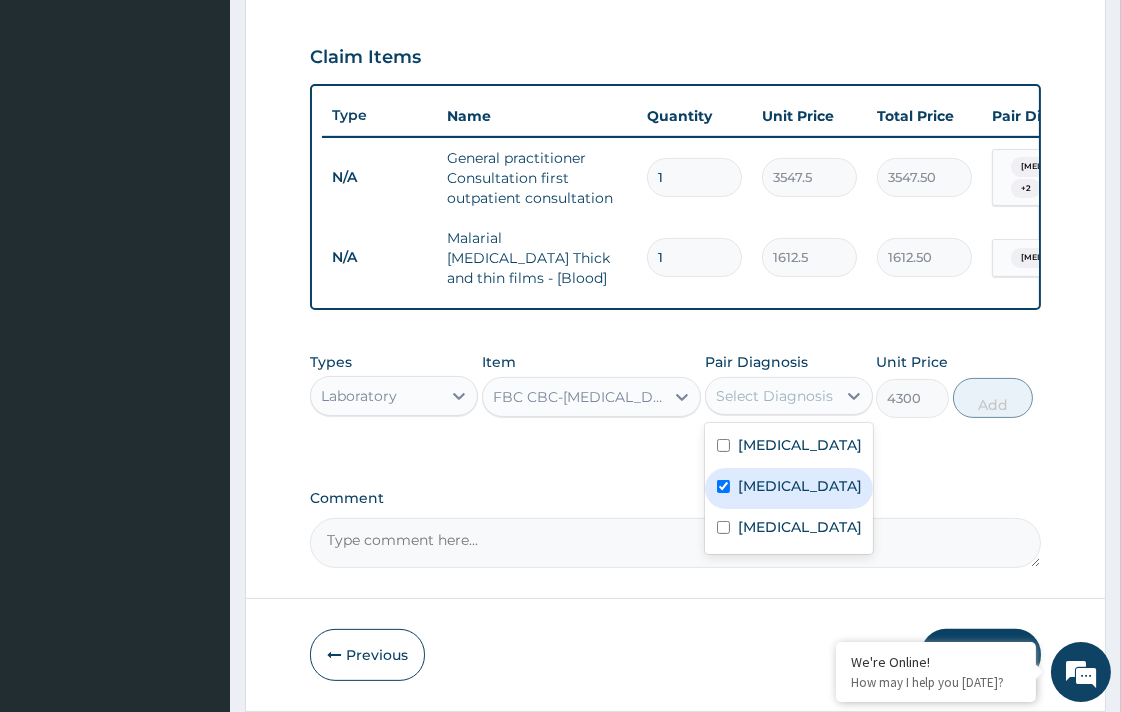 checkbox on "true" 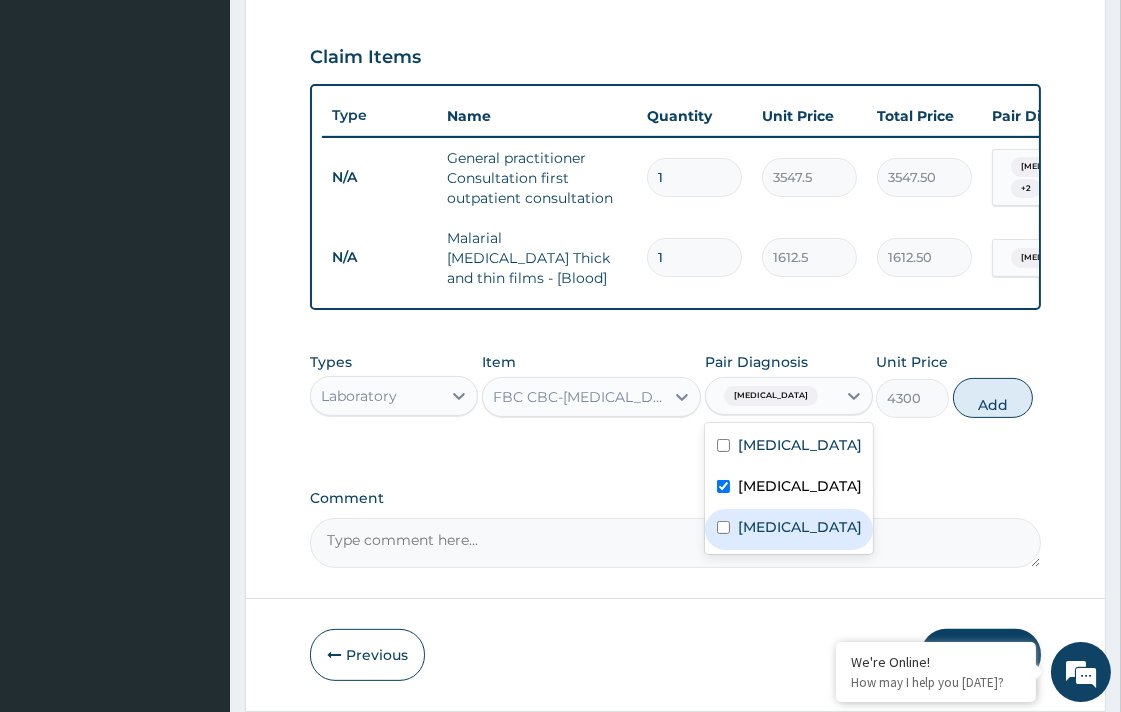 click on "Upper respiratory infection" at bounding box center [800, 527] 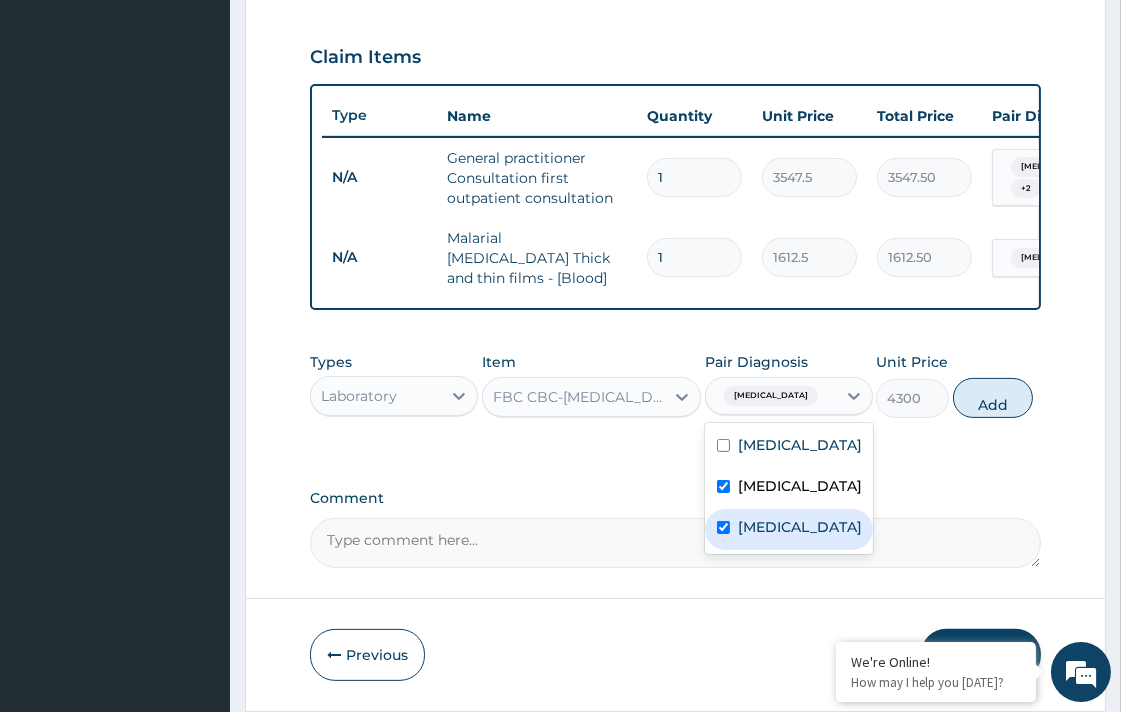 checkbox on "true" 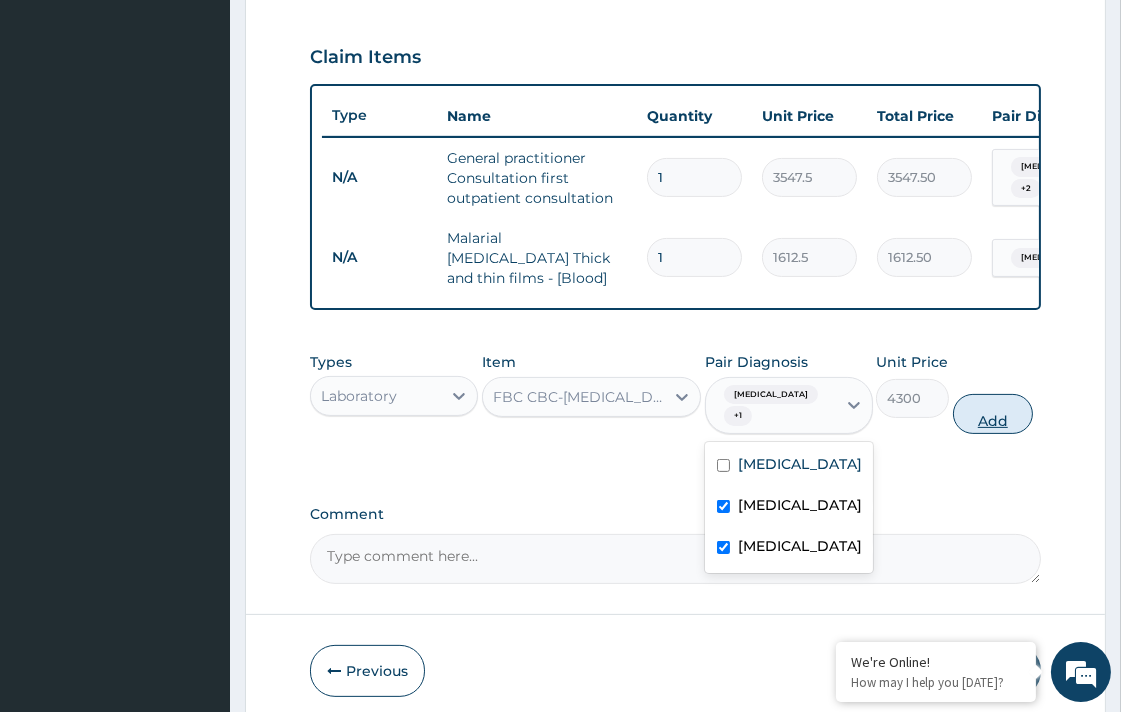 click on "Add" at bounding box center (993, 414) 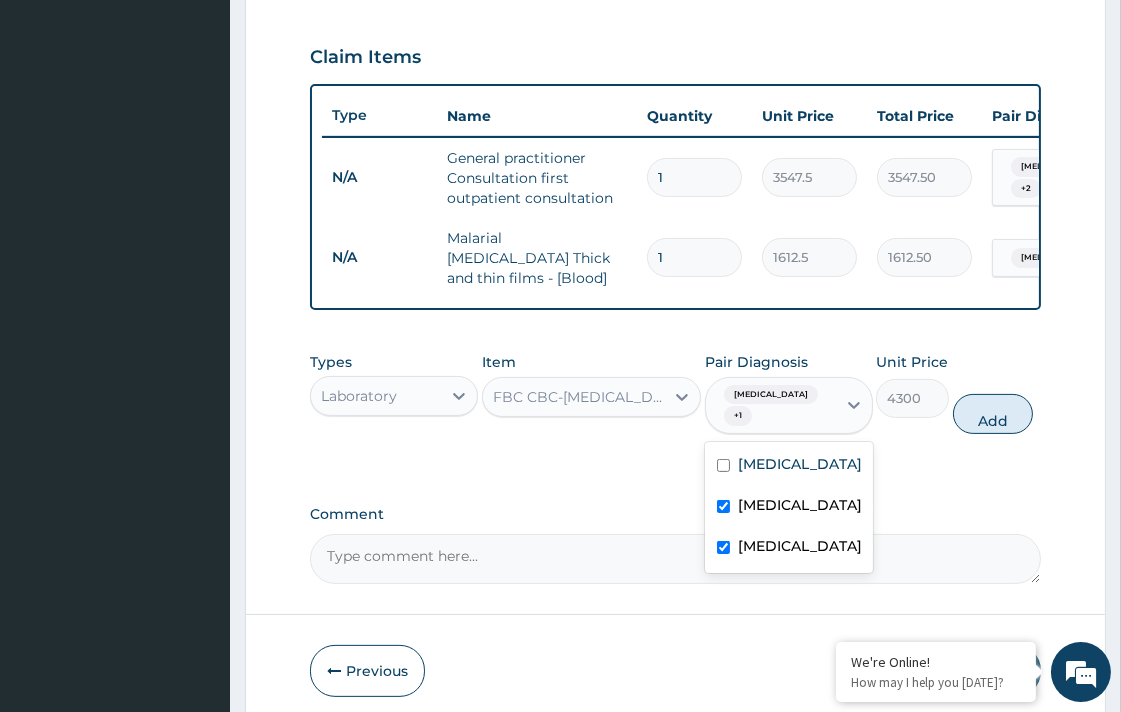 type on "0" 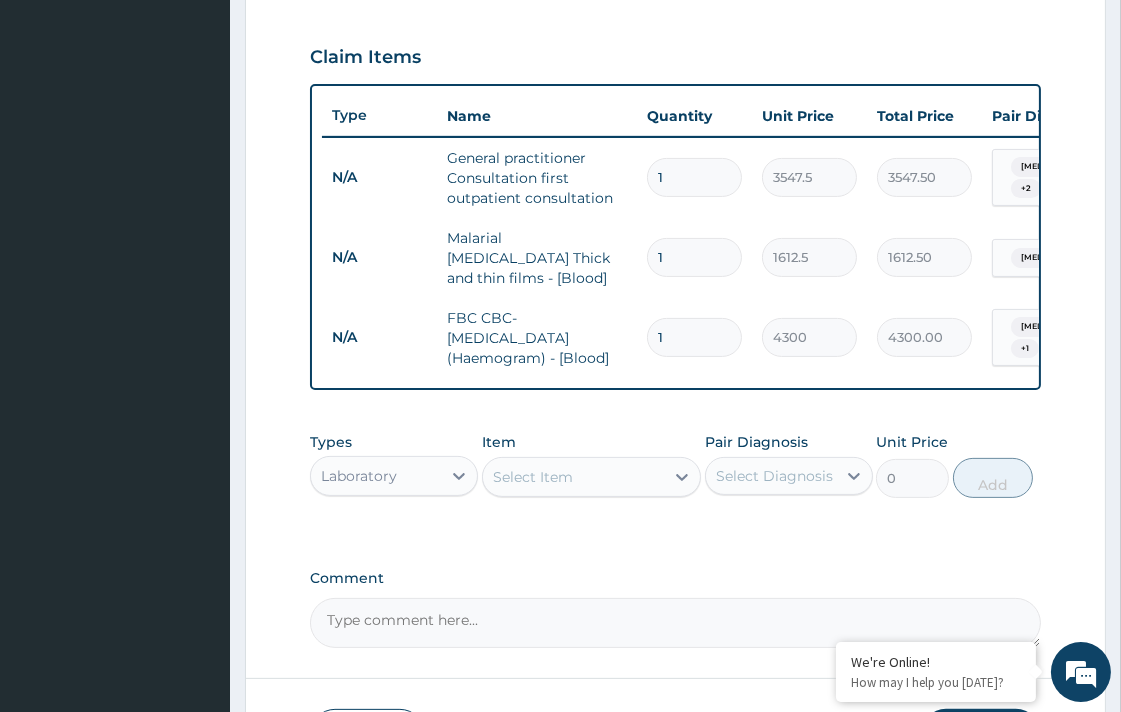 click on "Laboratory" at bounding box center [376, 476] 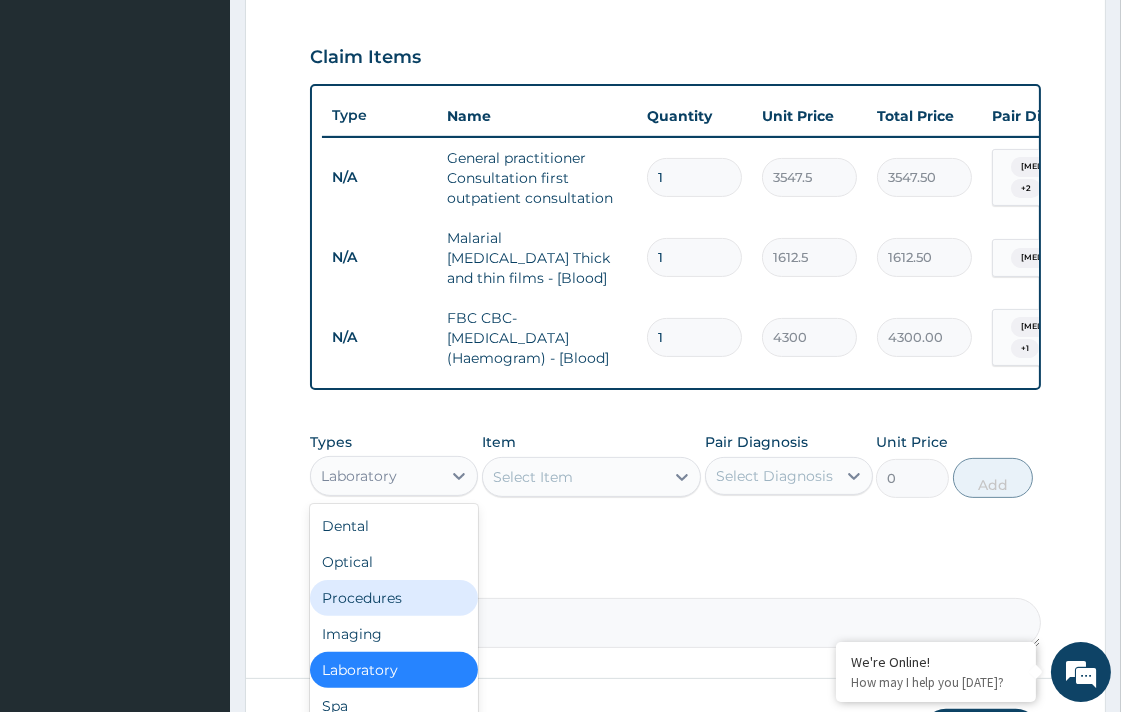 scroll, scrollTop: 67, scrollLeft: 0, axis: vertical 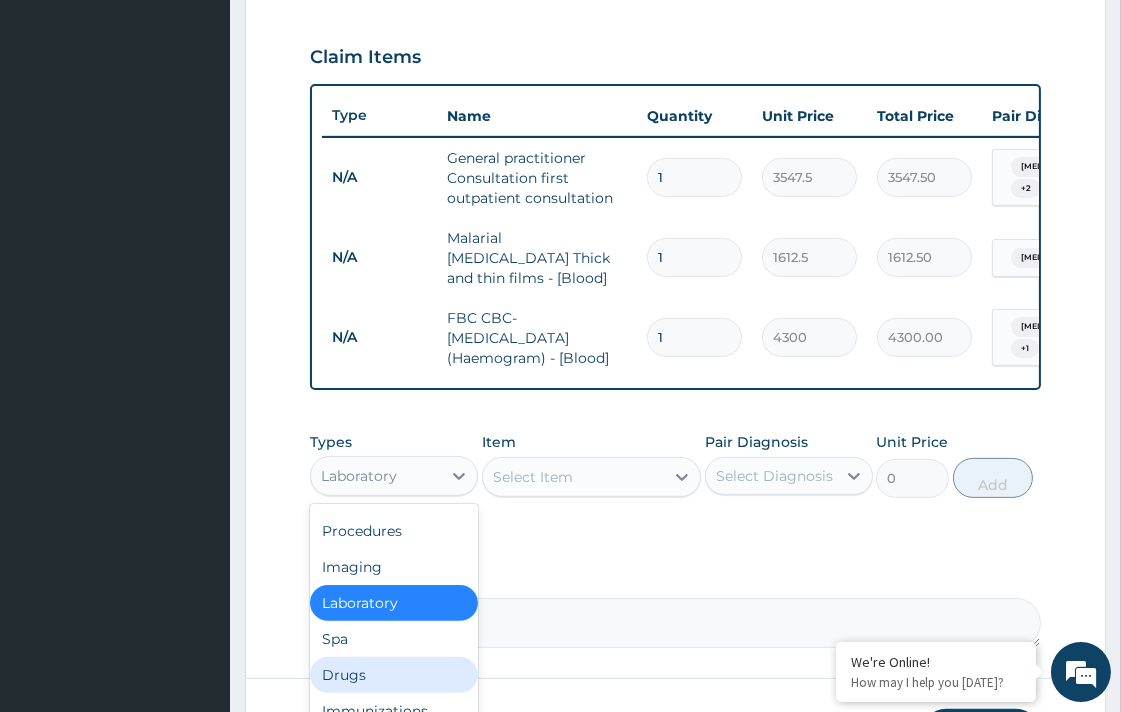 click on "Drugs" at bounding box center [394, 675] 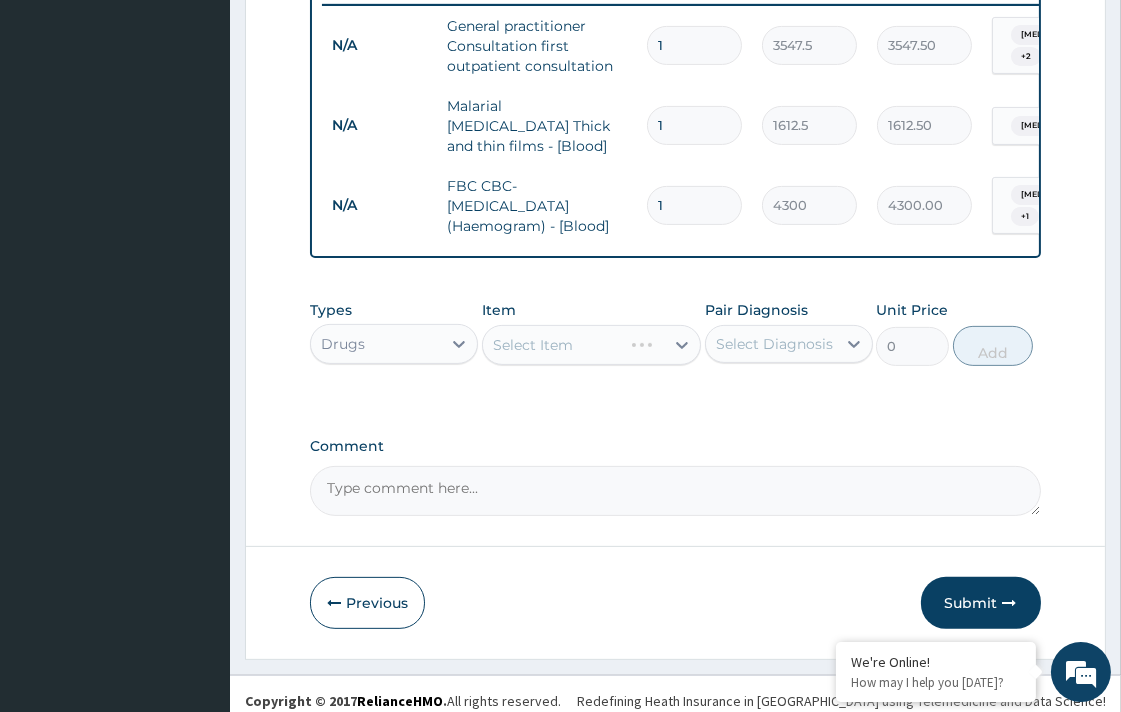 scroll, scrollTop: 810, scrollLeft: 0, axis: vertical 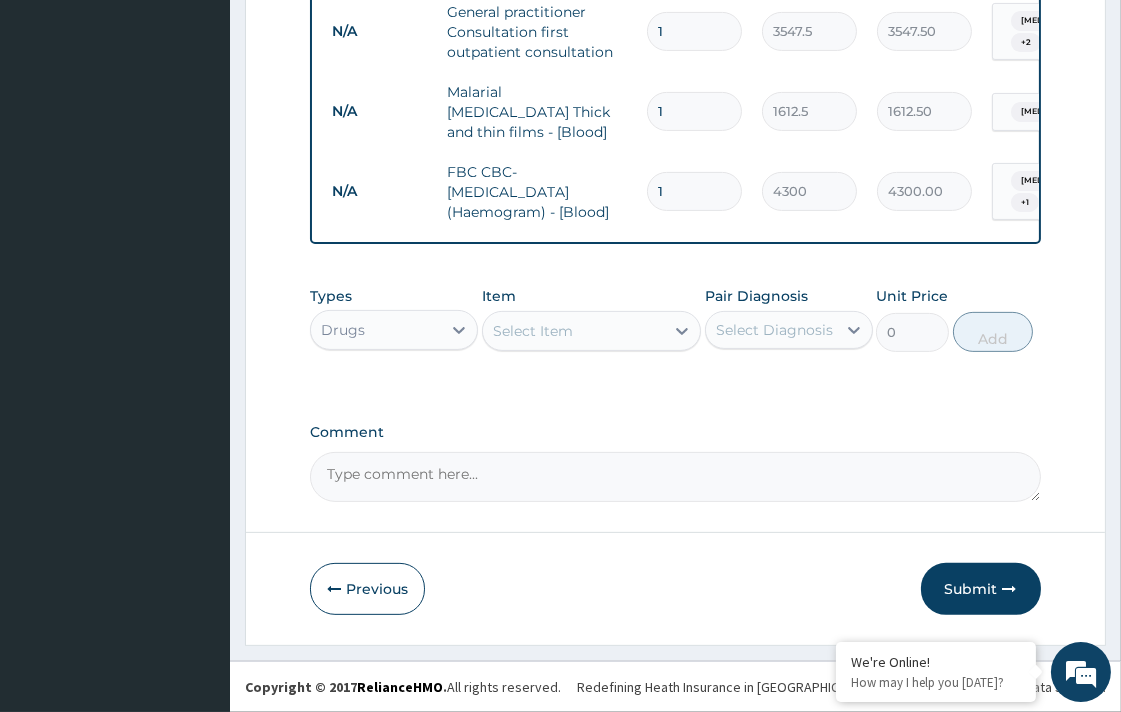 click on "Select Item" at bounding box center [533, 331] 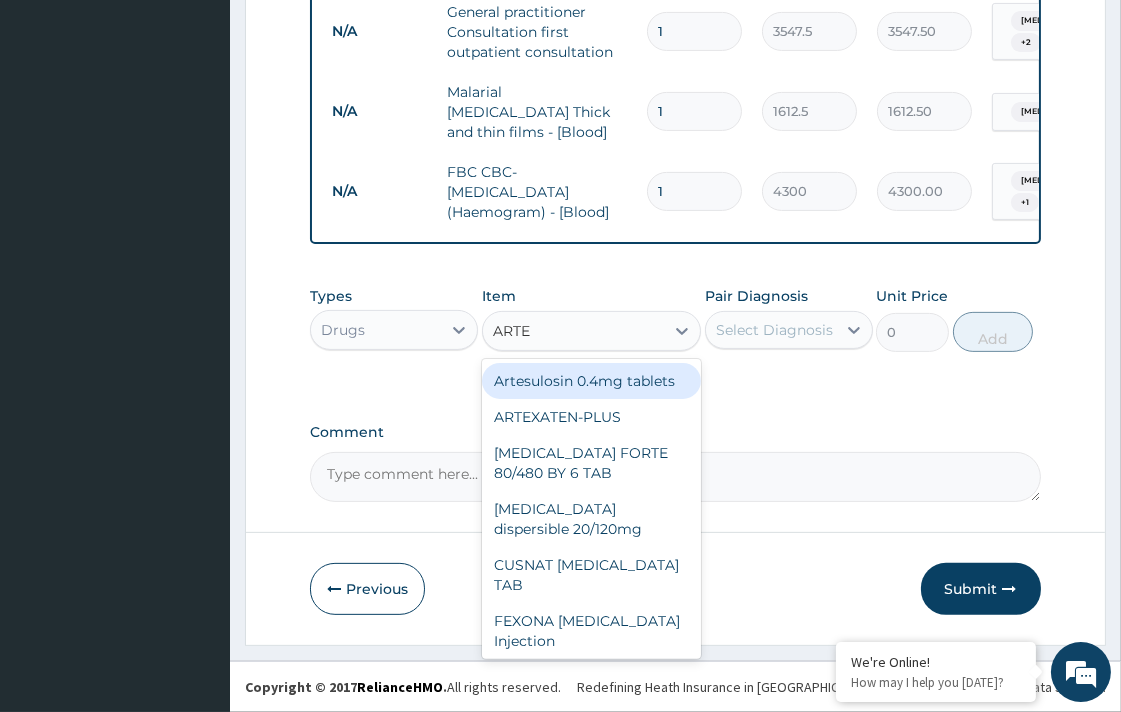 type on "ARTEM" 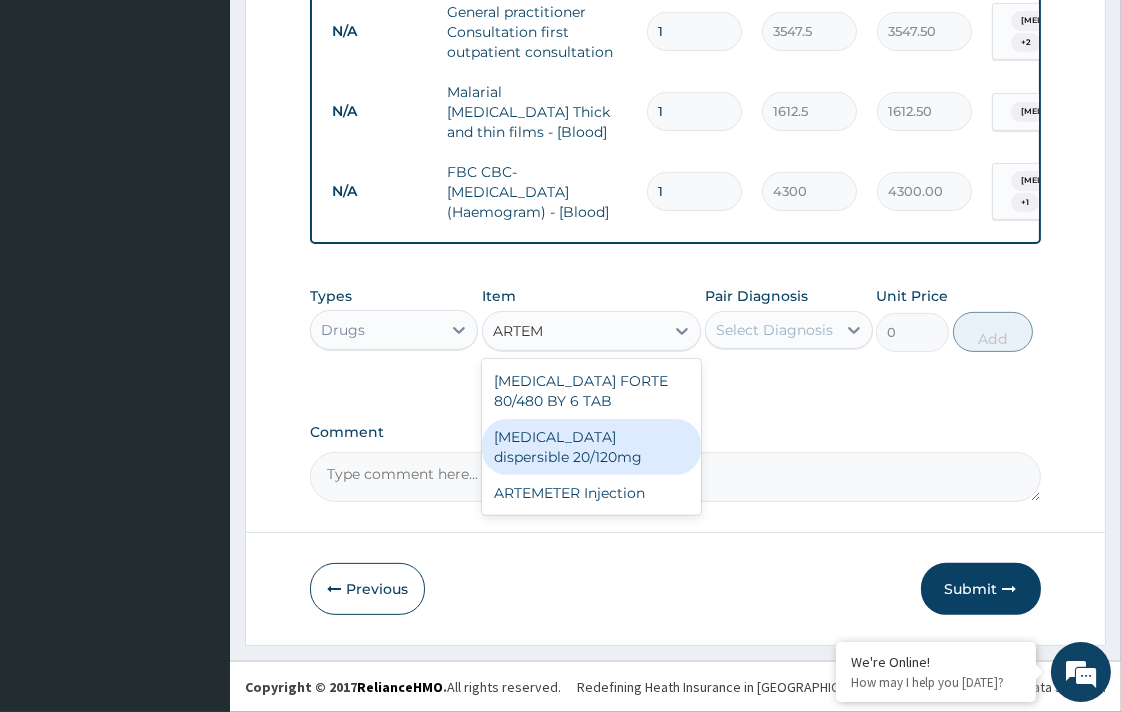 click on "Coartem dispersible 20/120mg" at bounding box center [591, 447] 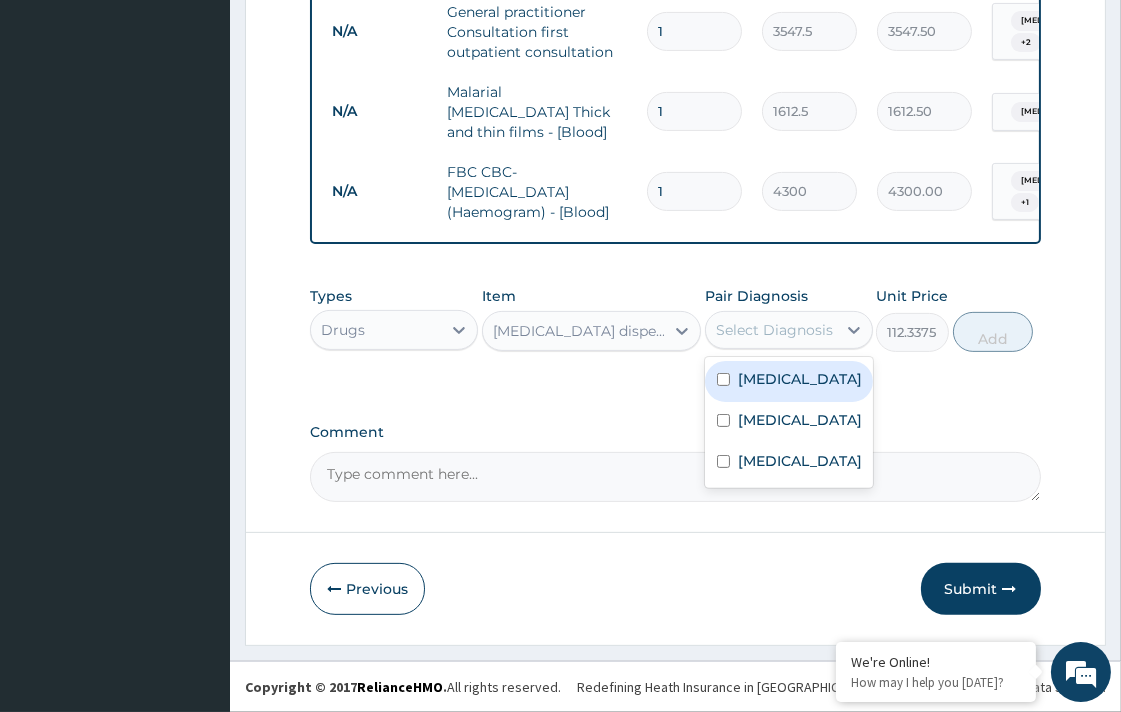 click on "Select Diagnosis" at bounding box center (774, 330) 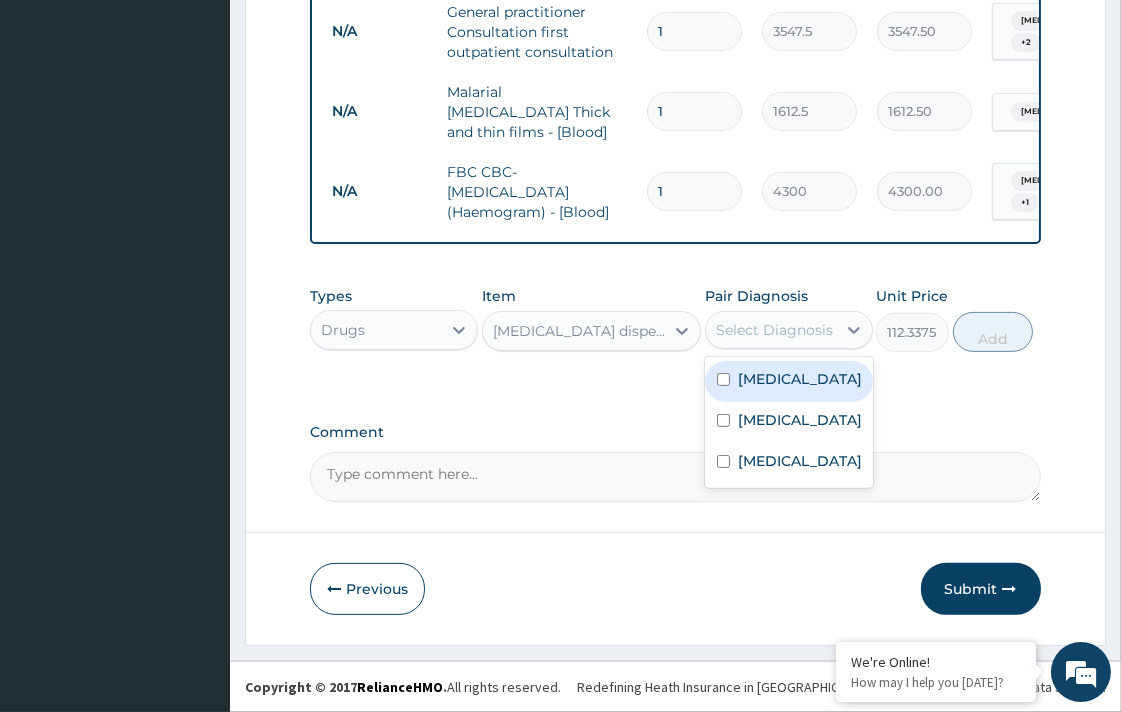 click on "Malaria" at bounding box center [789, 381] 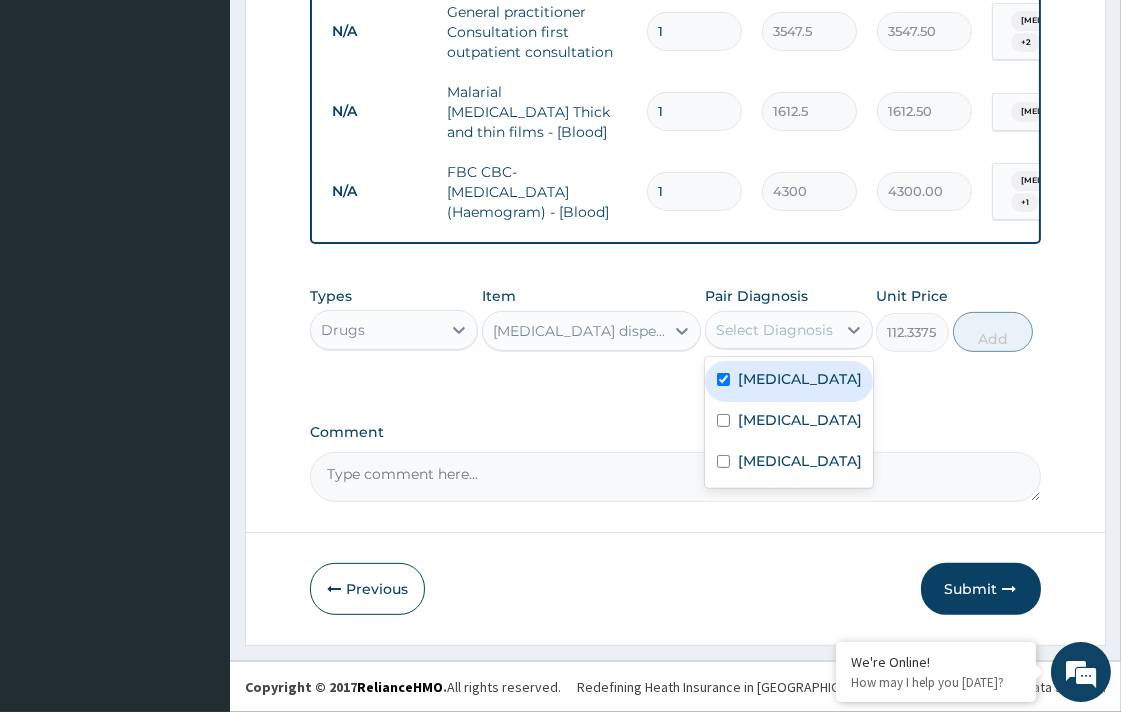 checkbox on "true" 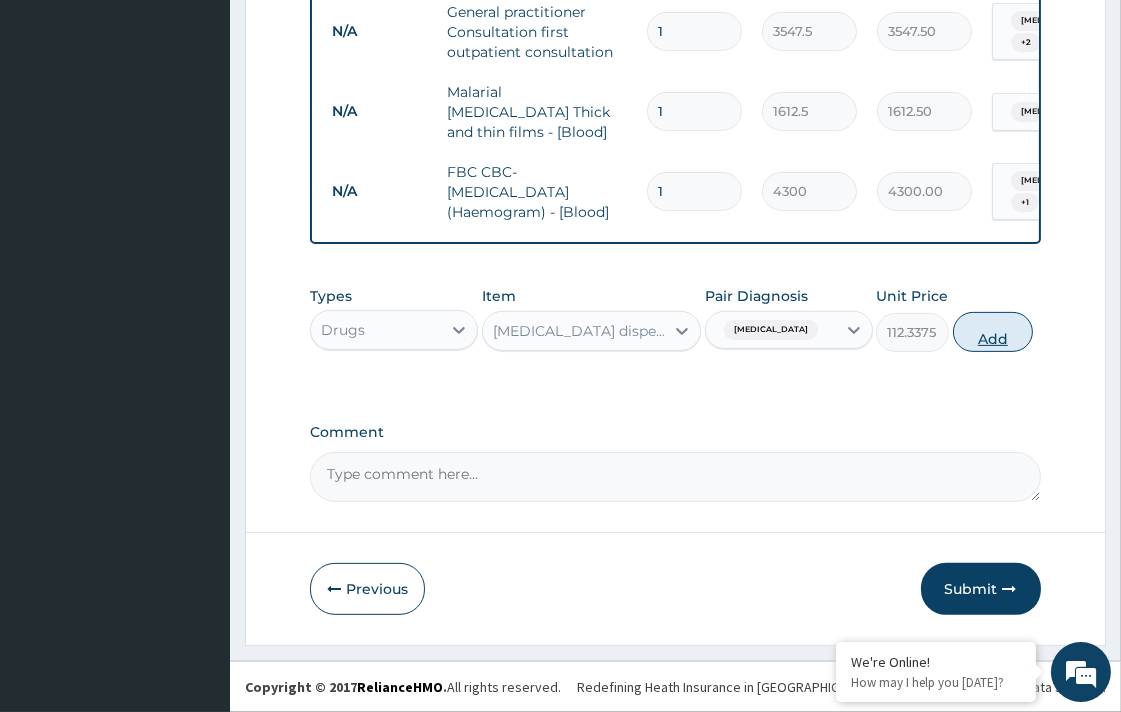click on "Add" at bounding box center (993, 332) 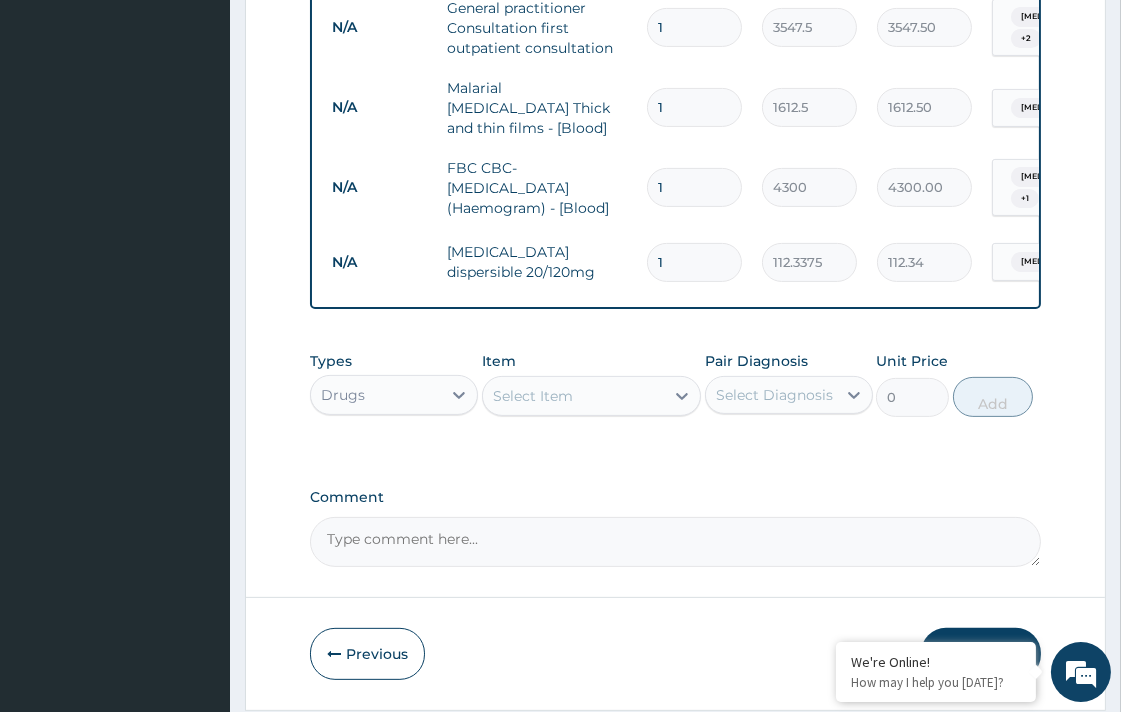 type on "12" 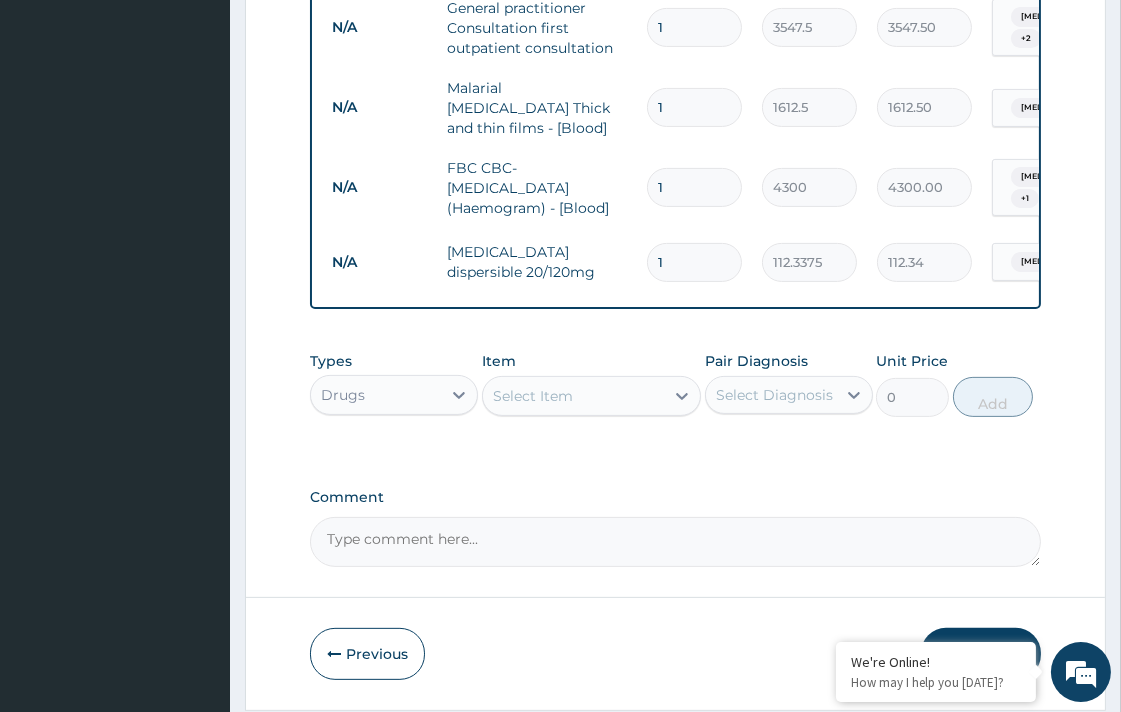 type on "1348.05" 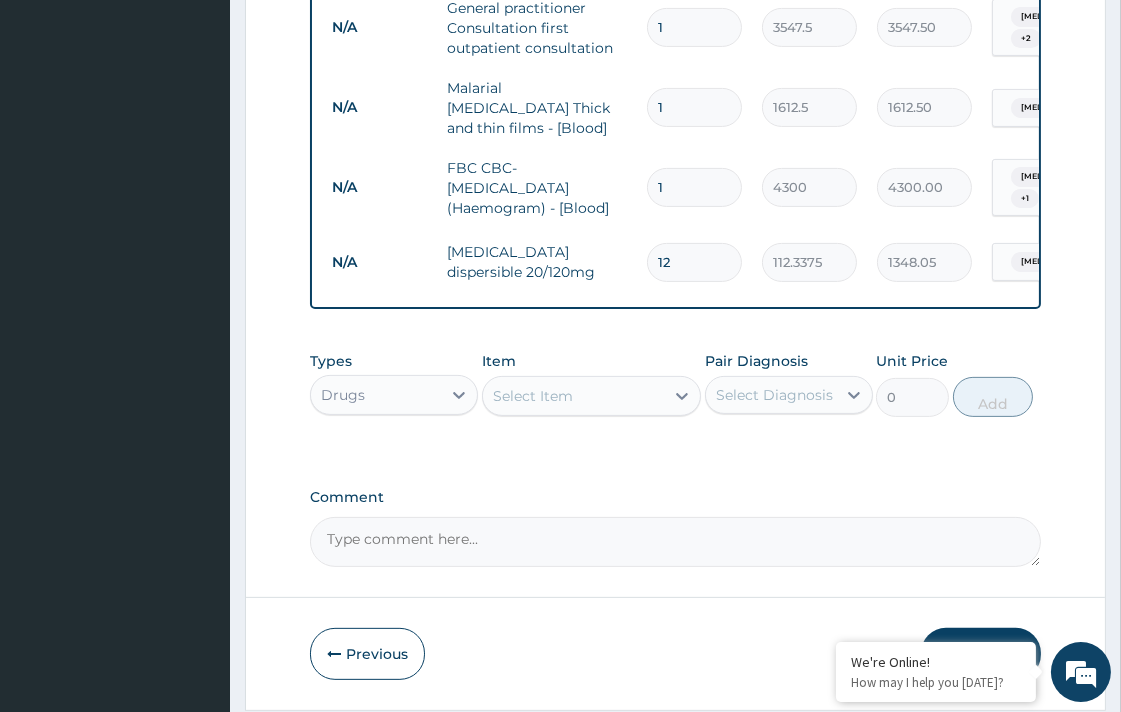 type on "12" 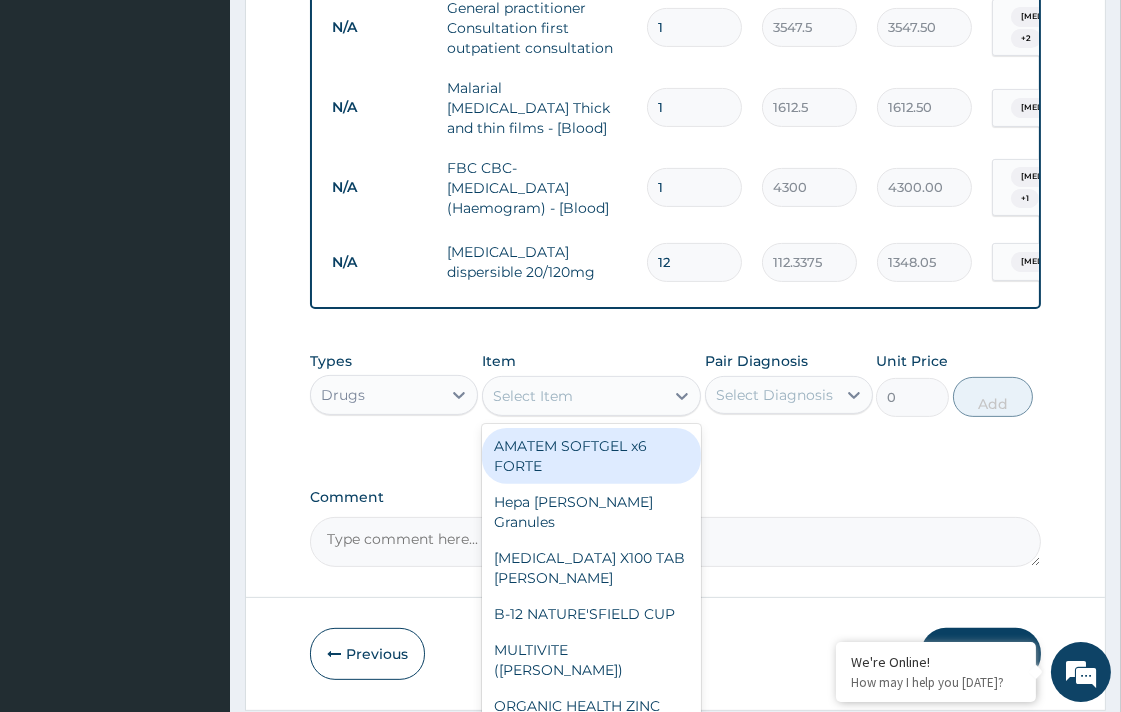 click on "Select Item" at bounding box center (533, 396) 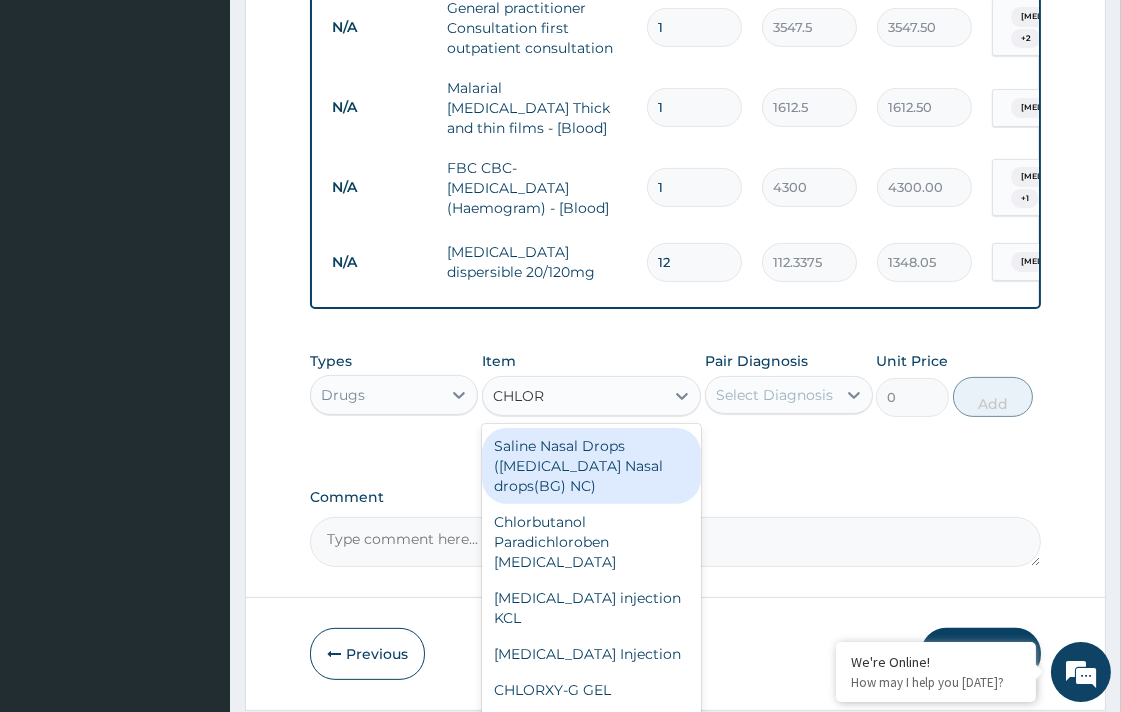 type on "CHLORO" 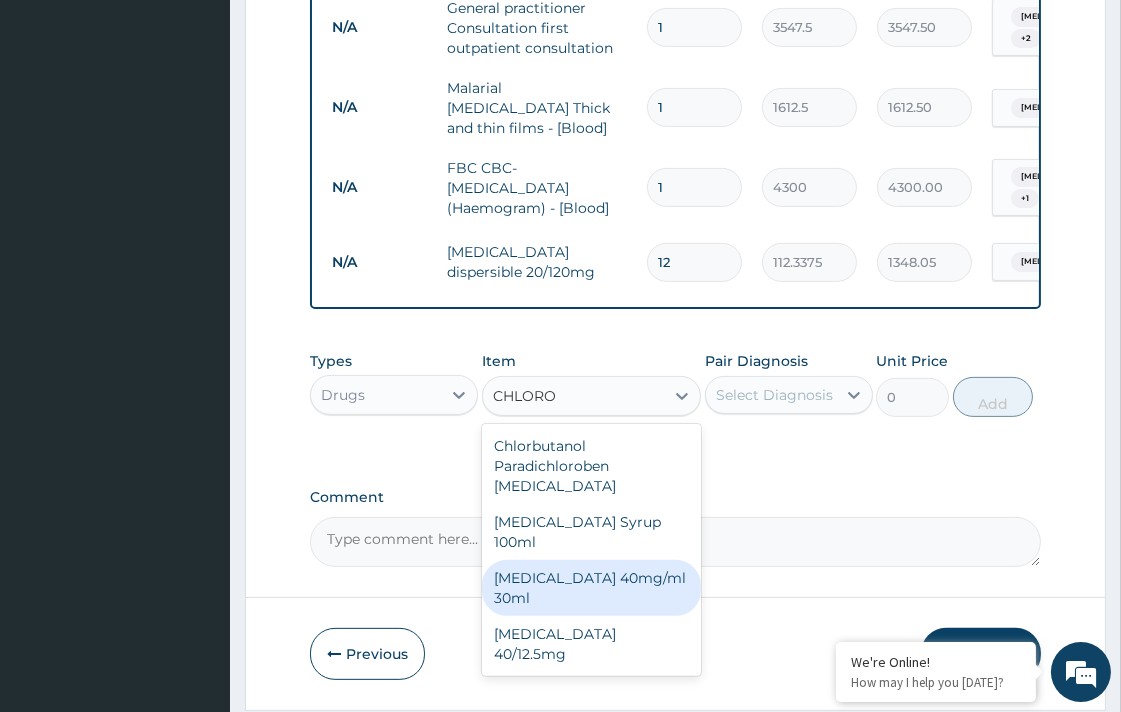click on "CHLOROQUINE 40mg/ml 30ml" at bounding box center (591, 588) 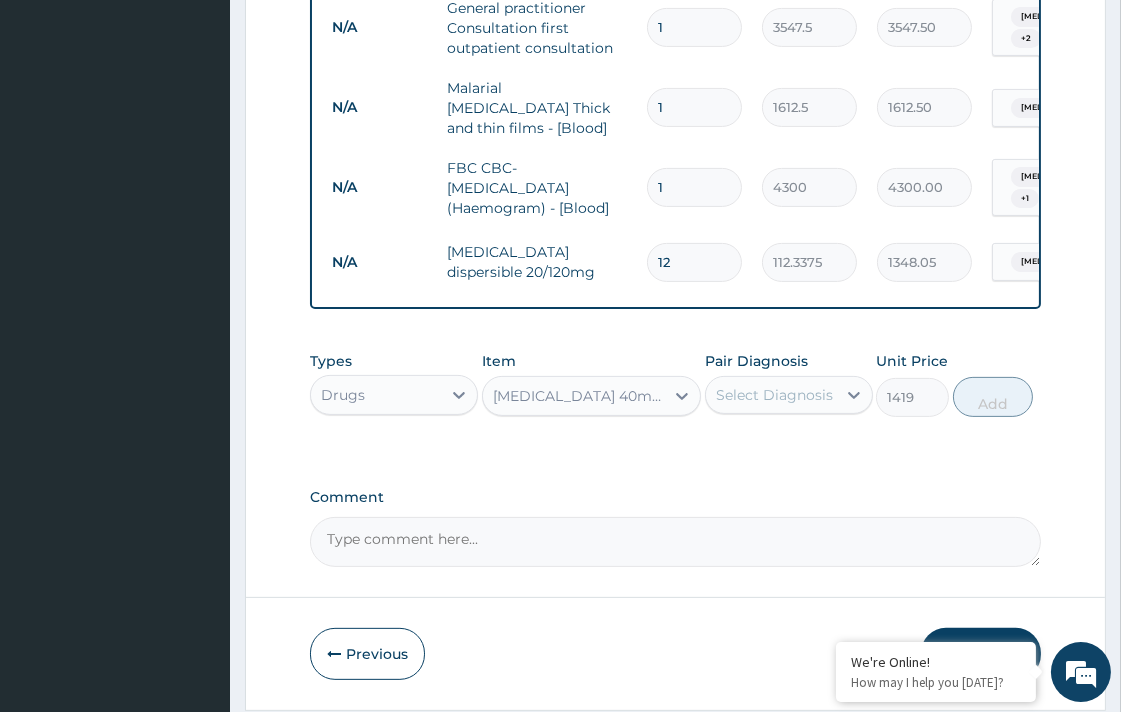 click on "Select Diagnosis" at bounding box center (774, 395) 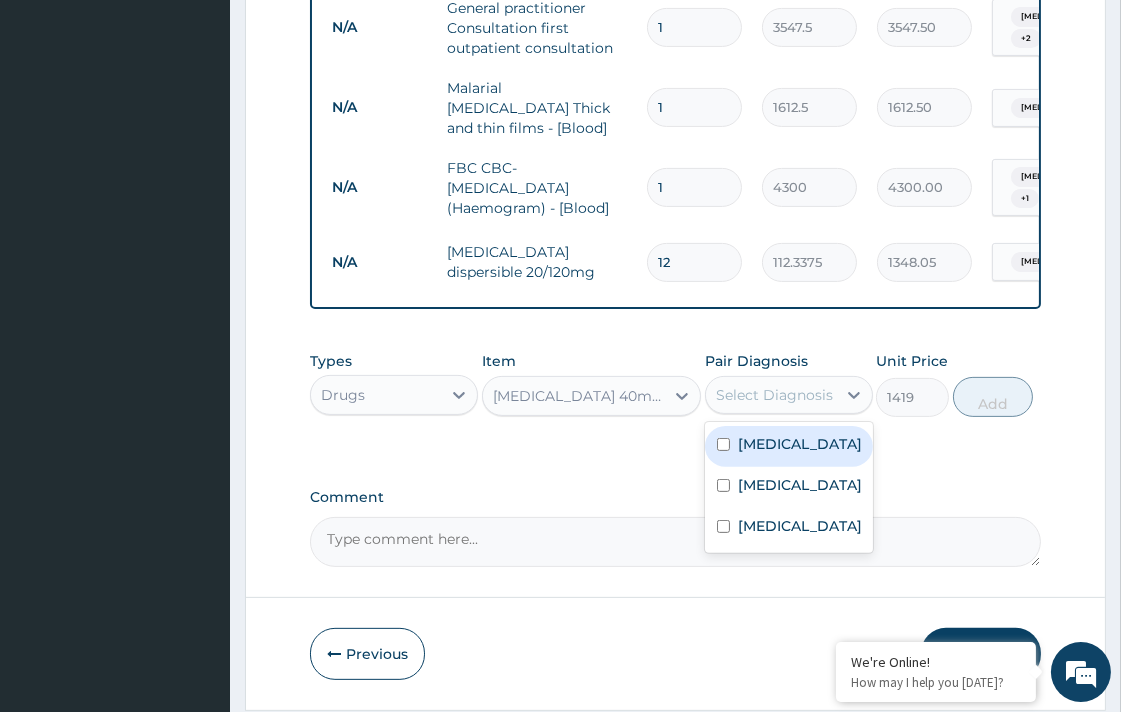 click on "Malaria" at bounding box center [789, 446] 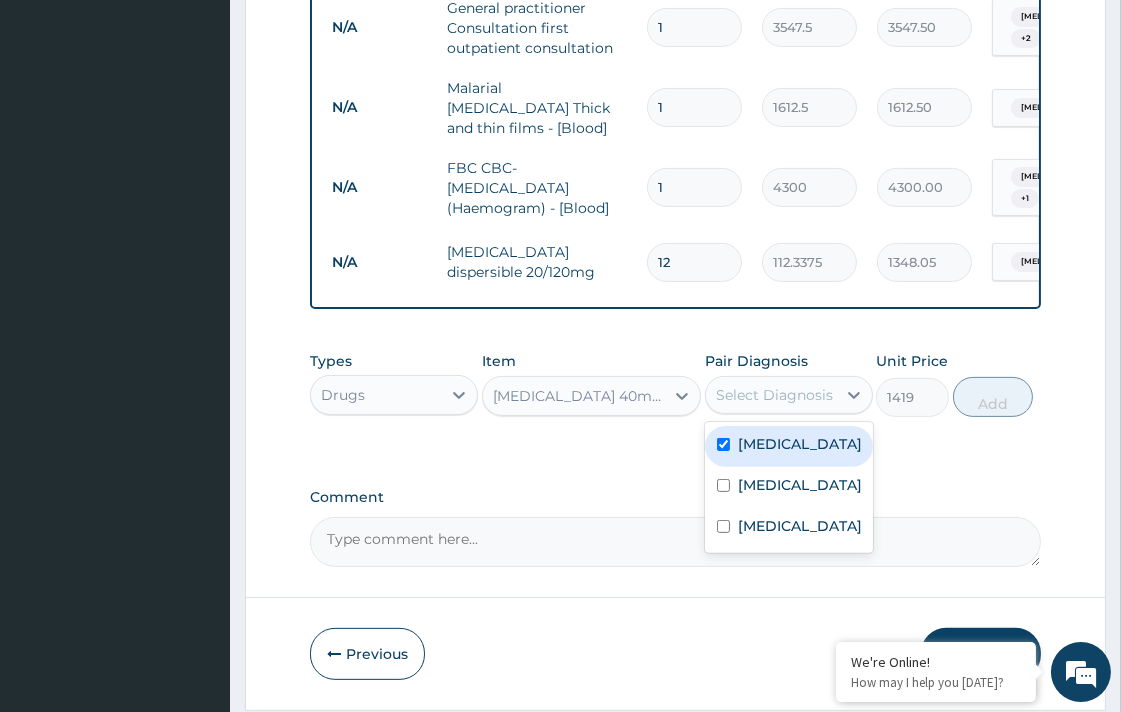 checkbox on "true" 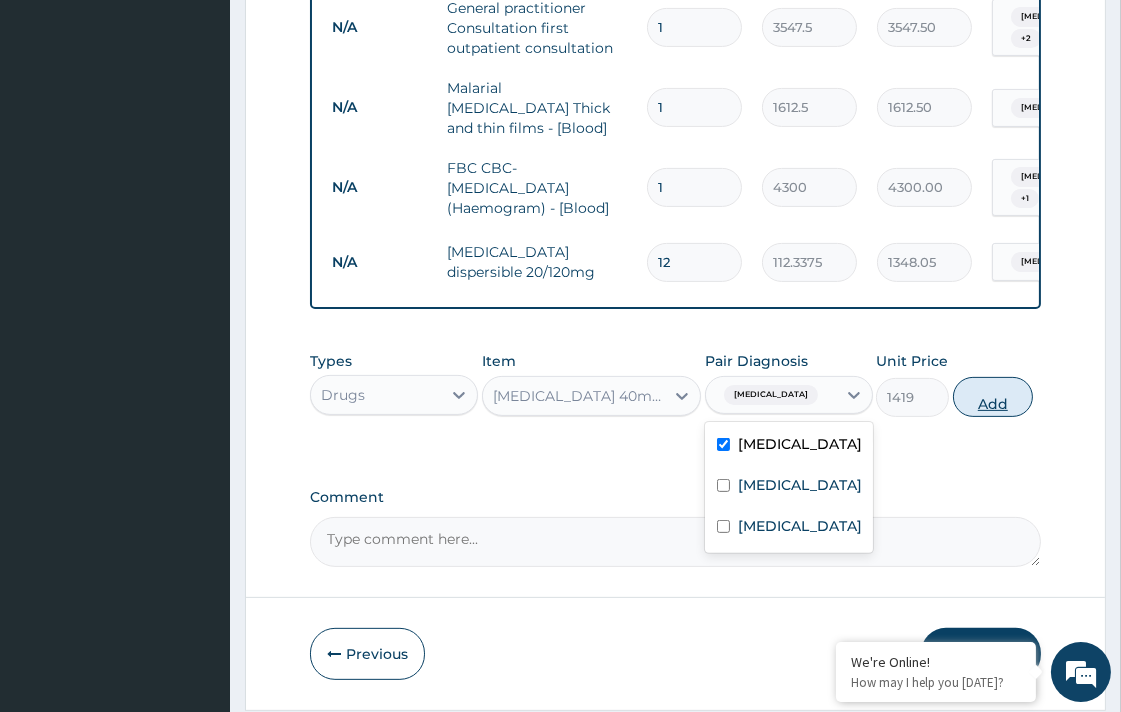 click on "Add" at bounding box center [993, 397] 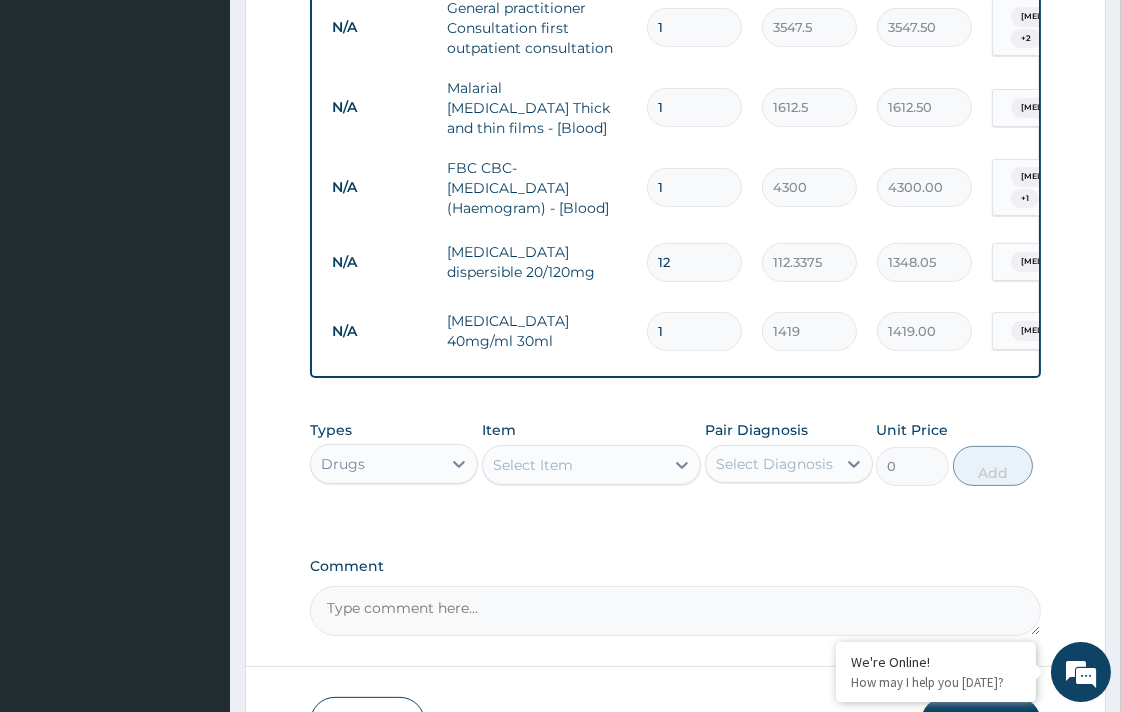 click on "Select Item" at bounding box center (573, 465) 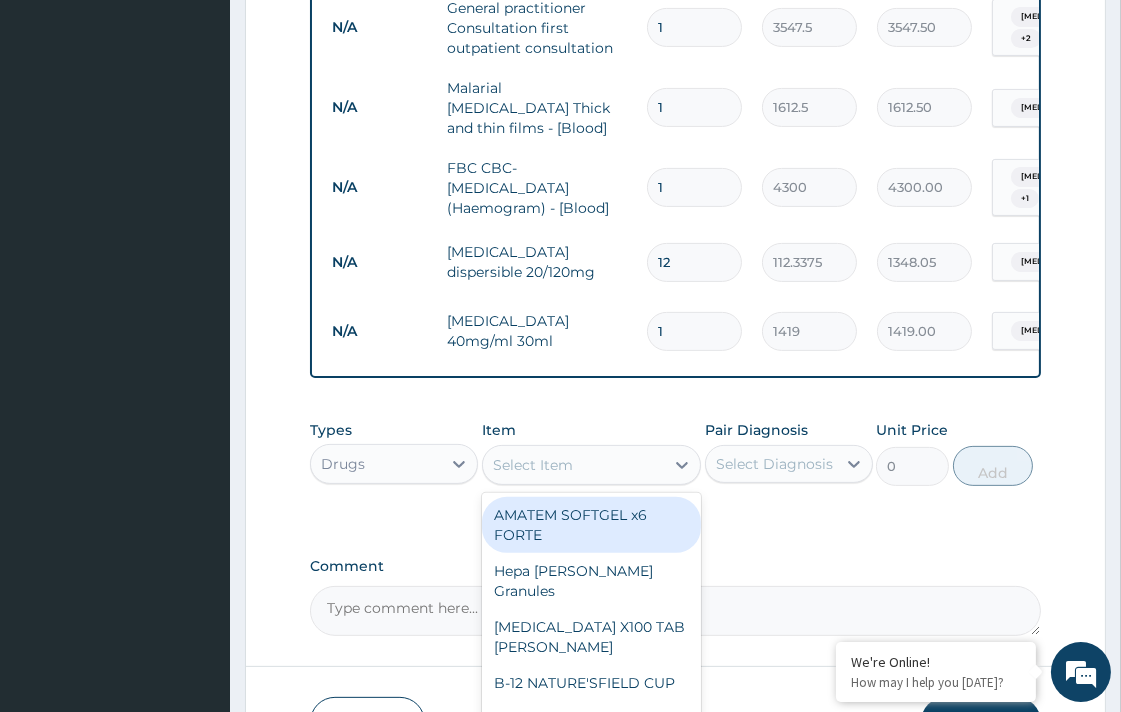 click on "Select Item" at bounding box center [533, 465] 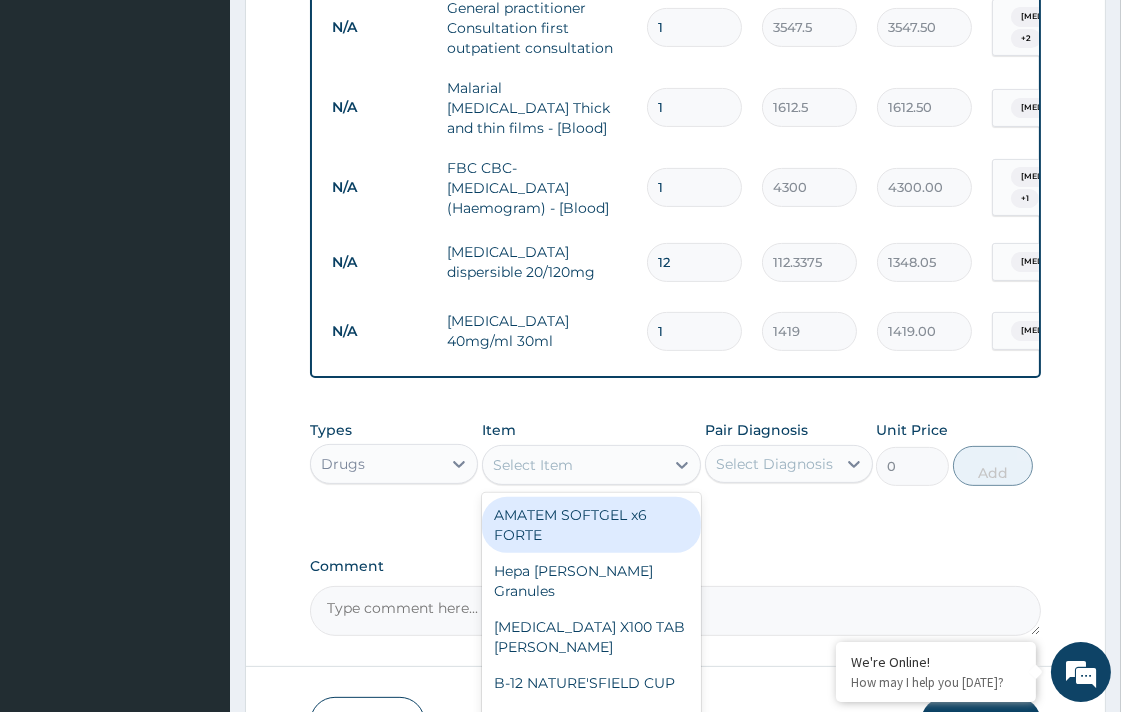 click on "Select Item" at bounding box center (533, 465) 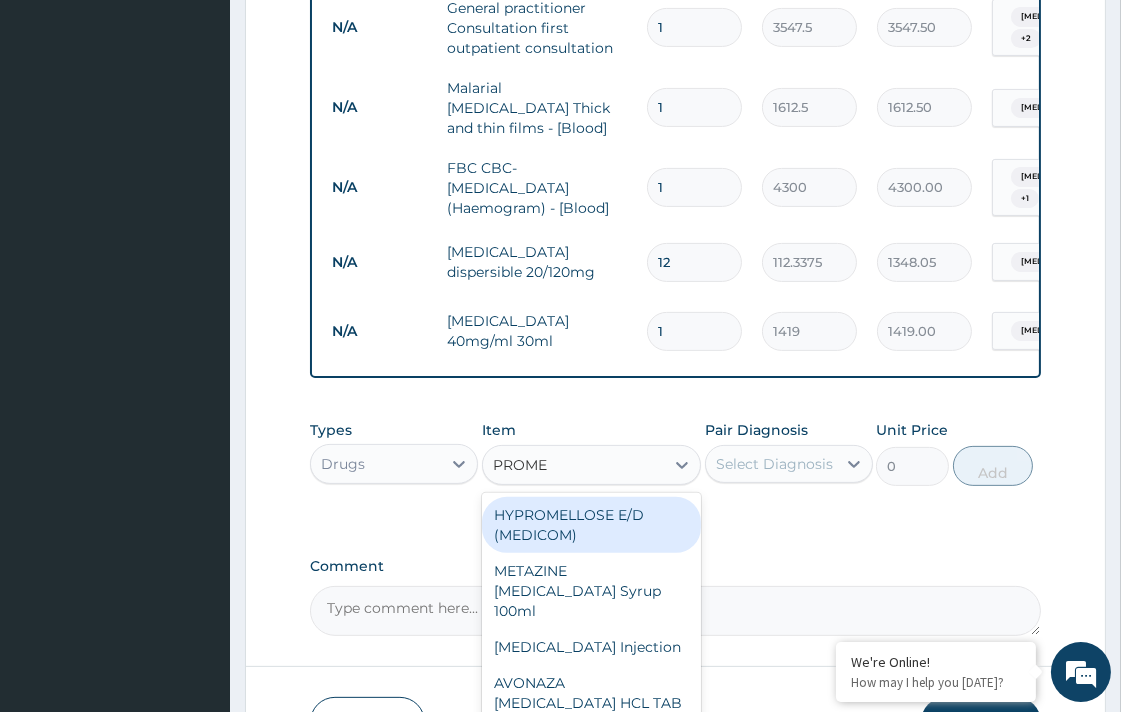 type on "PROMET" 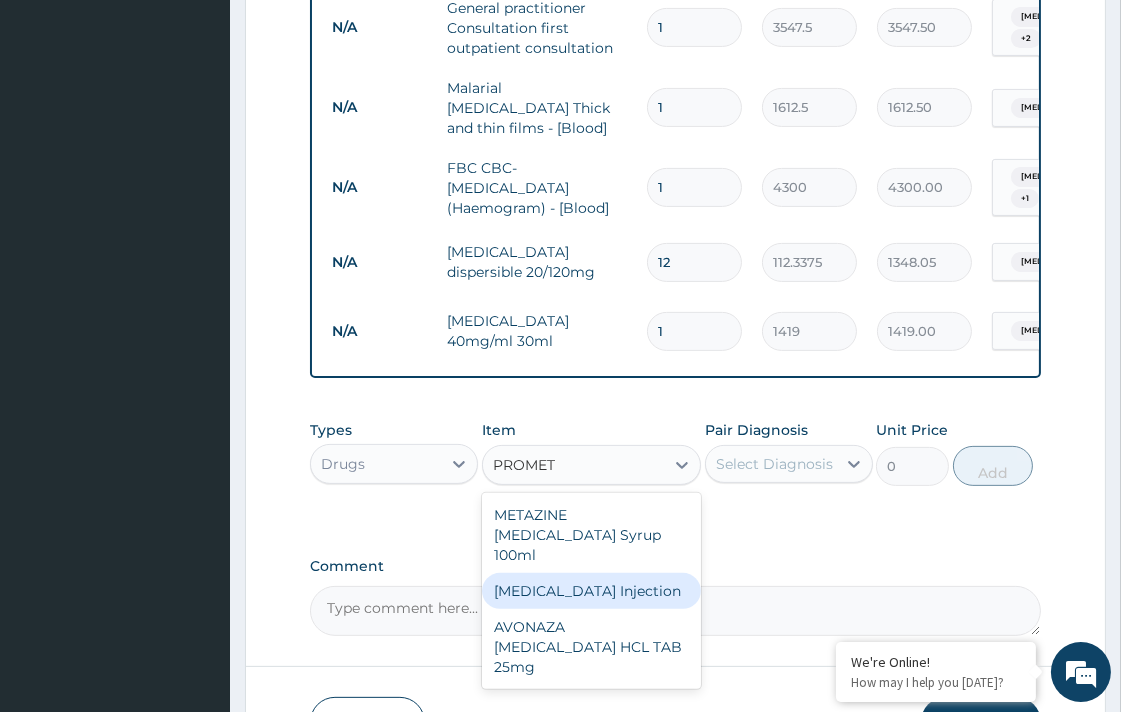 click on "PROMETHAZINE Injection" at bounding box center (591, 591) 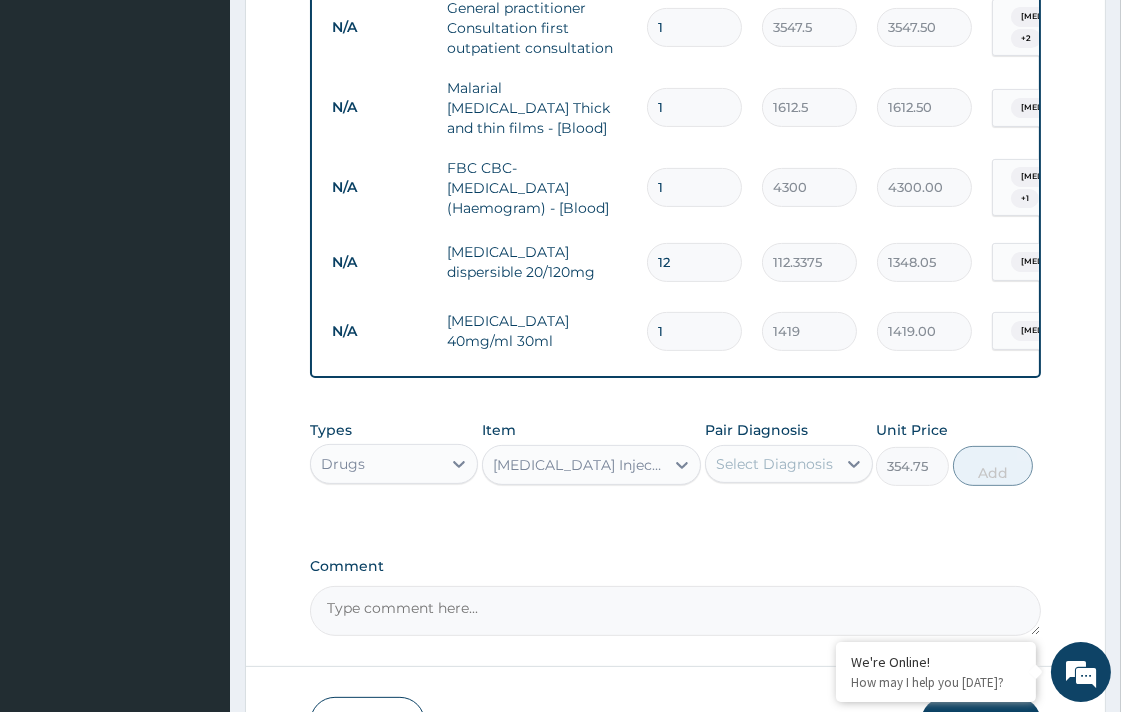 click on "Select Diagnosis" at bounding box center (774, 464) 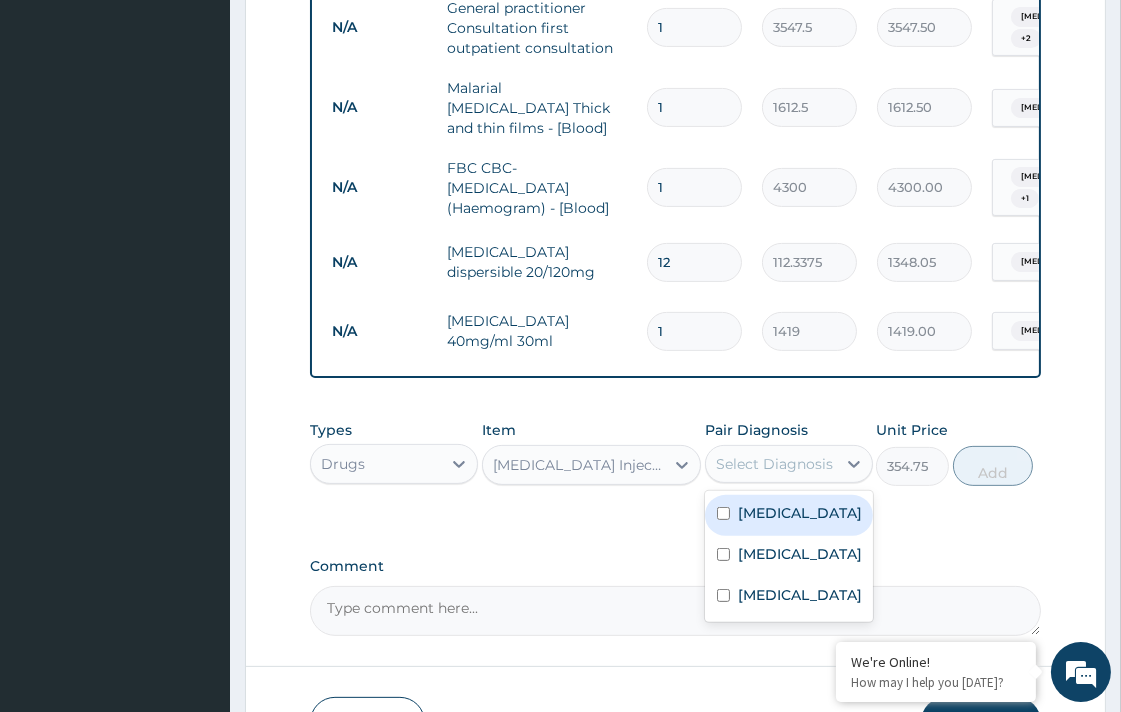 click on "Malaria" at bounding box center (800, 513) 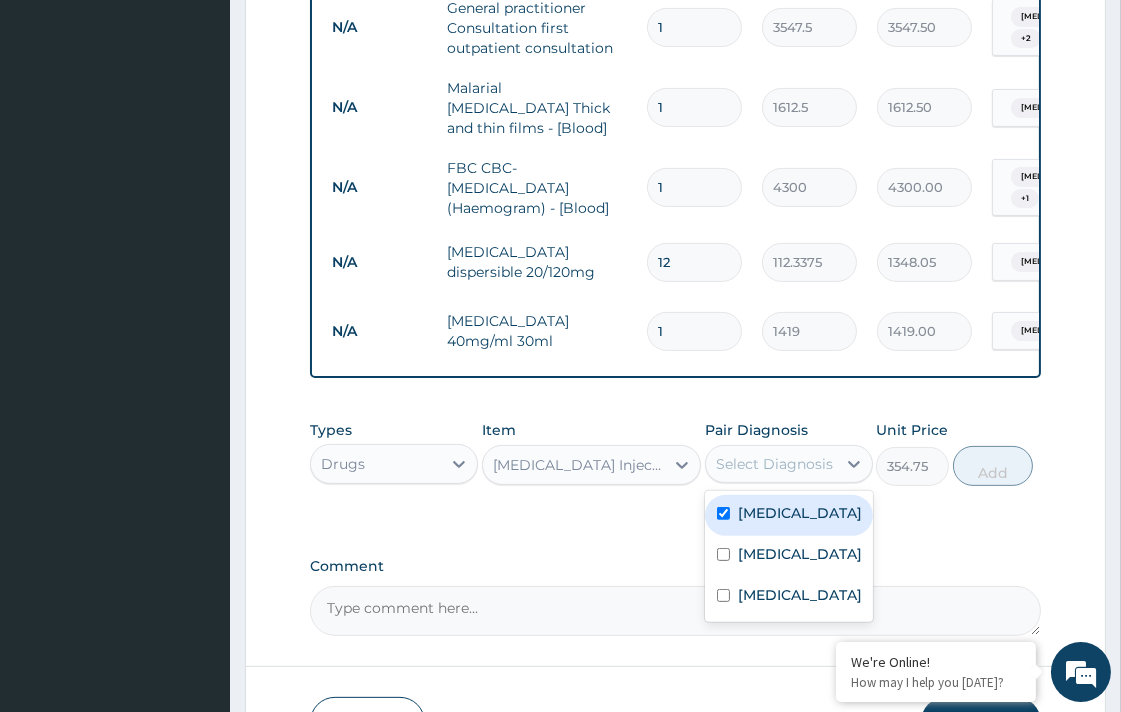 checkbox on "true" 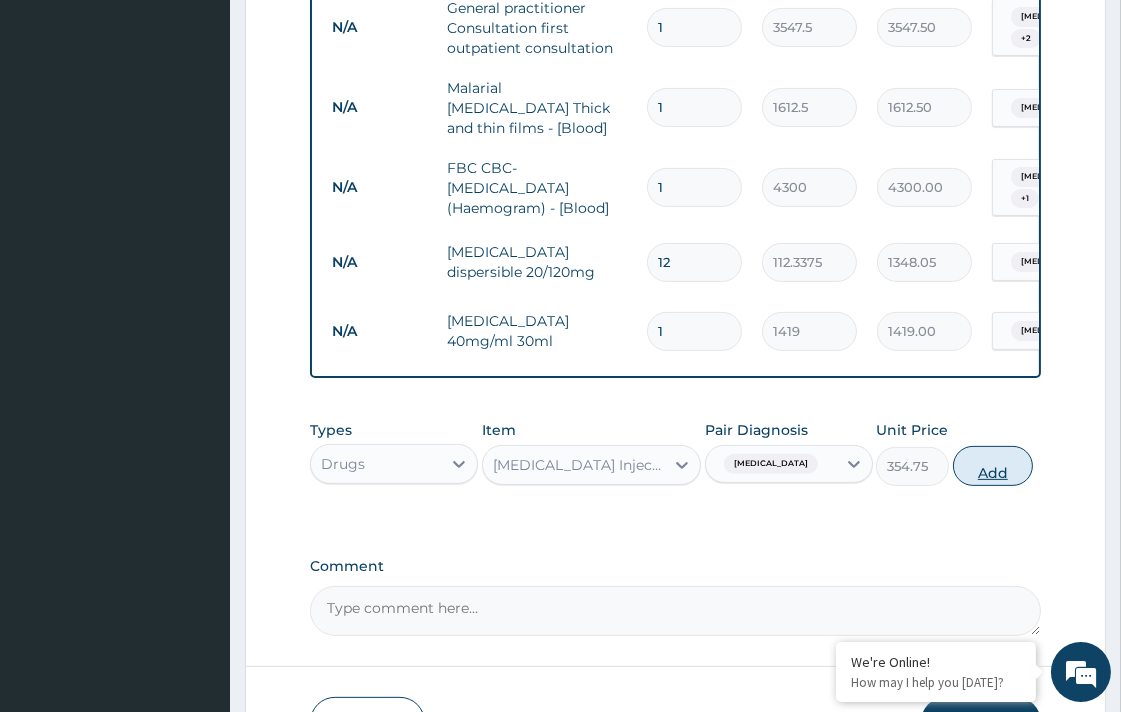 click on "Add" at bounding box center (993, 466) 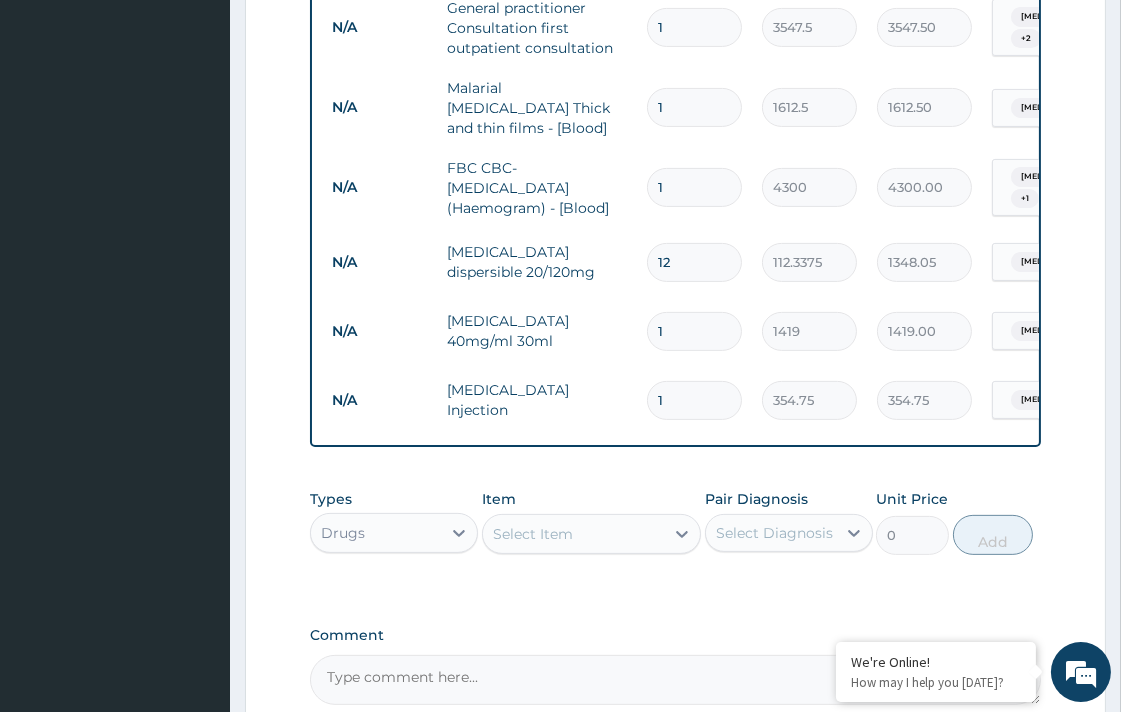 type 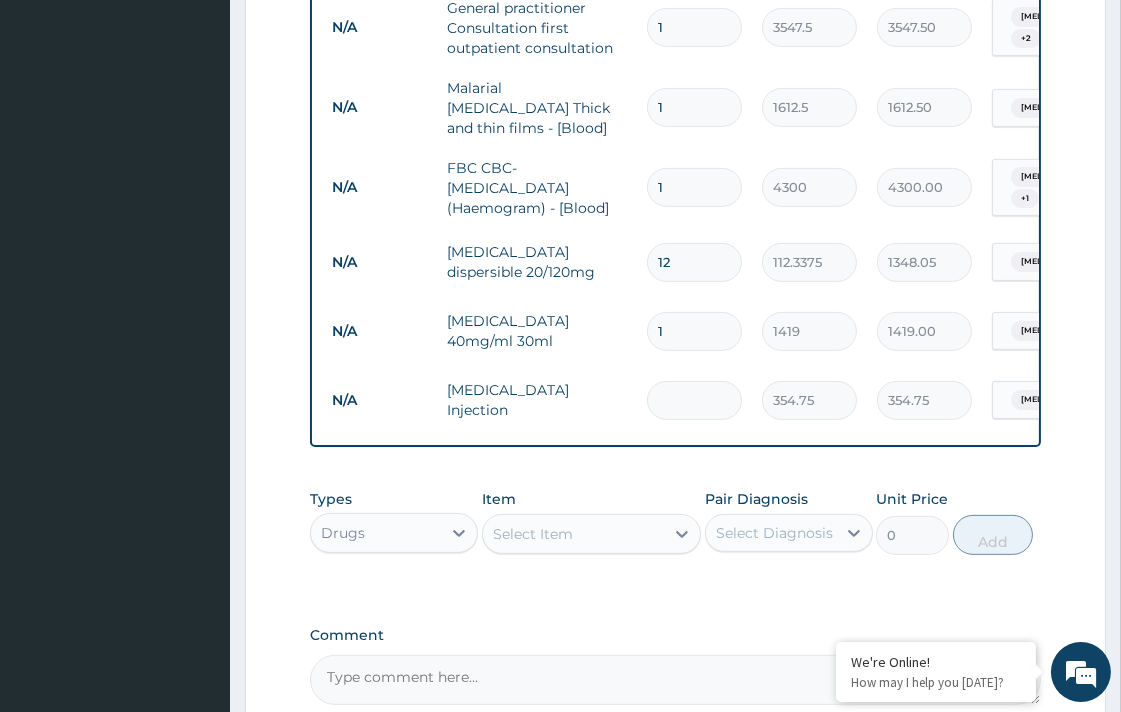 type on "0.00" 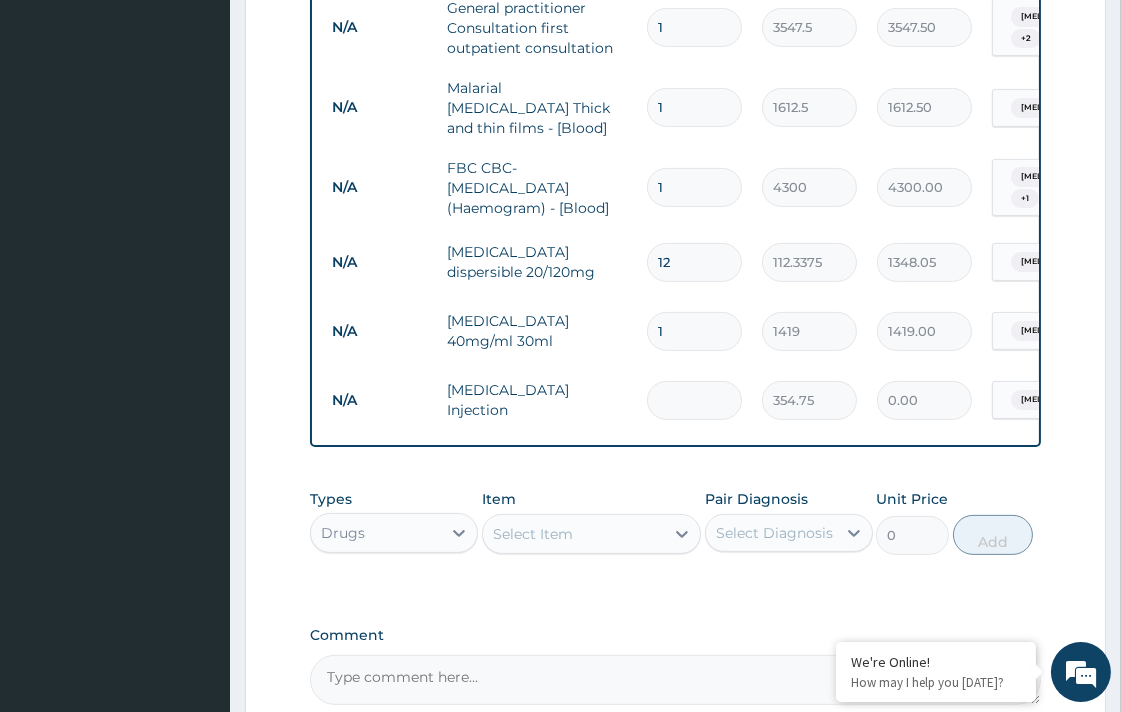 type on "2" 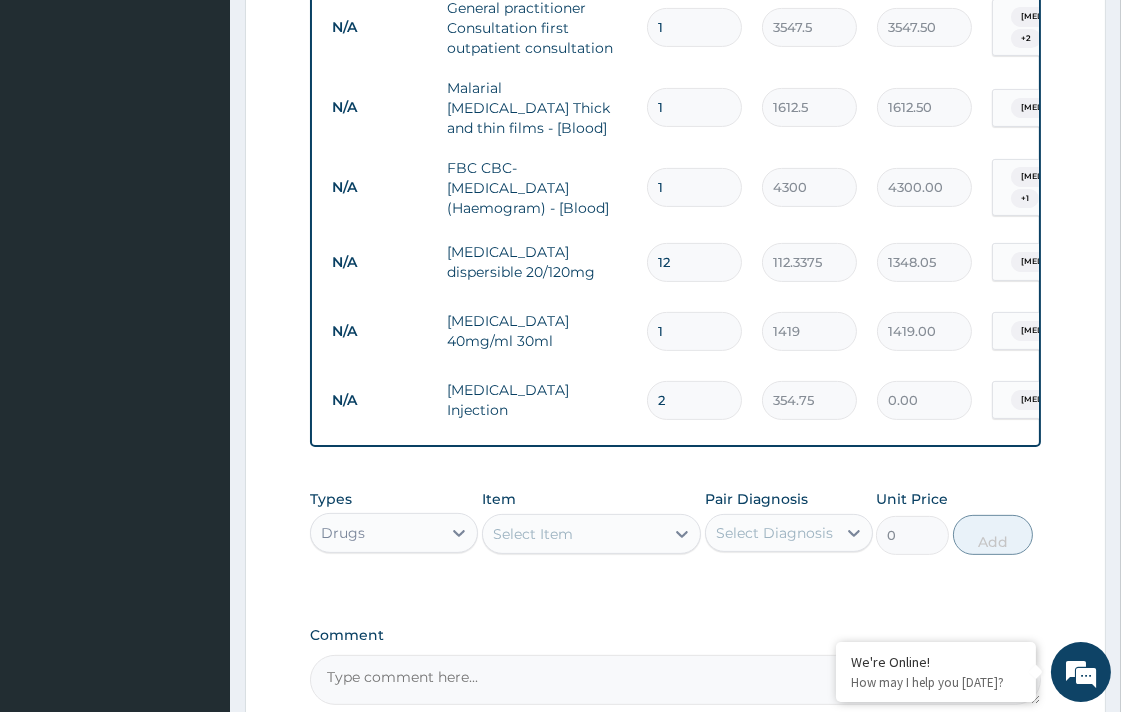 type on "709.50" 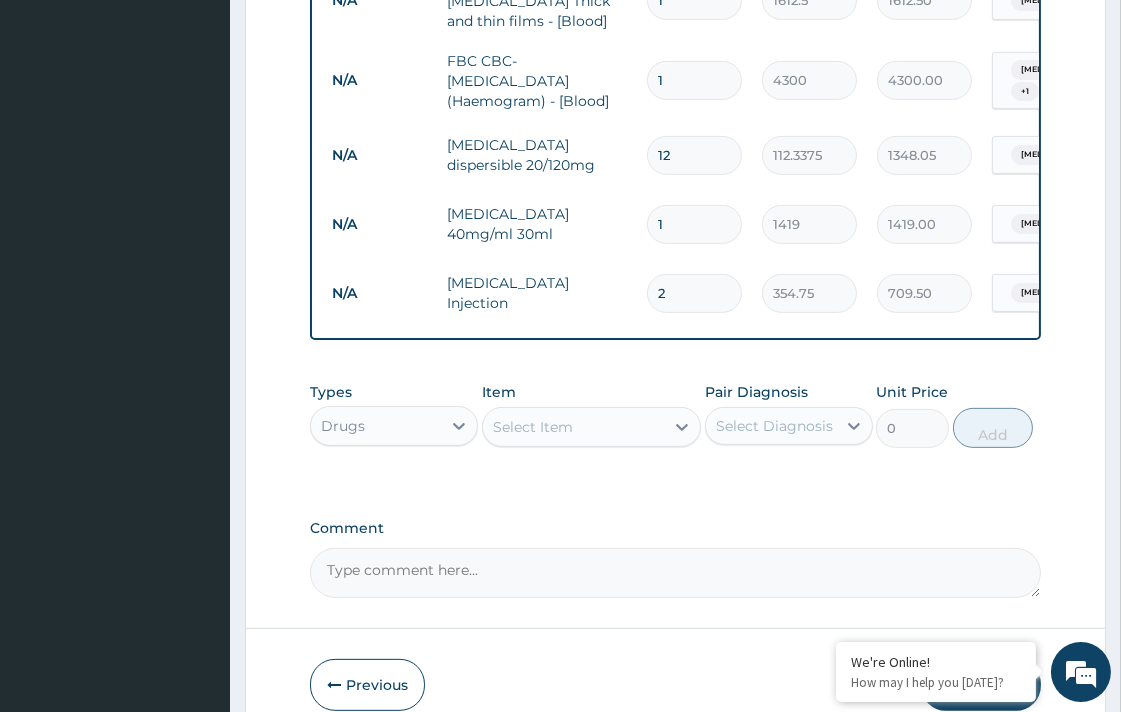 scroll, scrollTop: 1018, scrollLeft: 0, axis: vertical 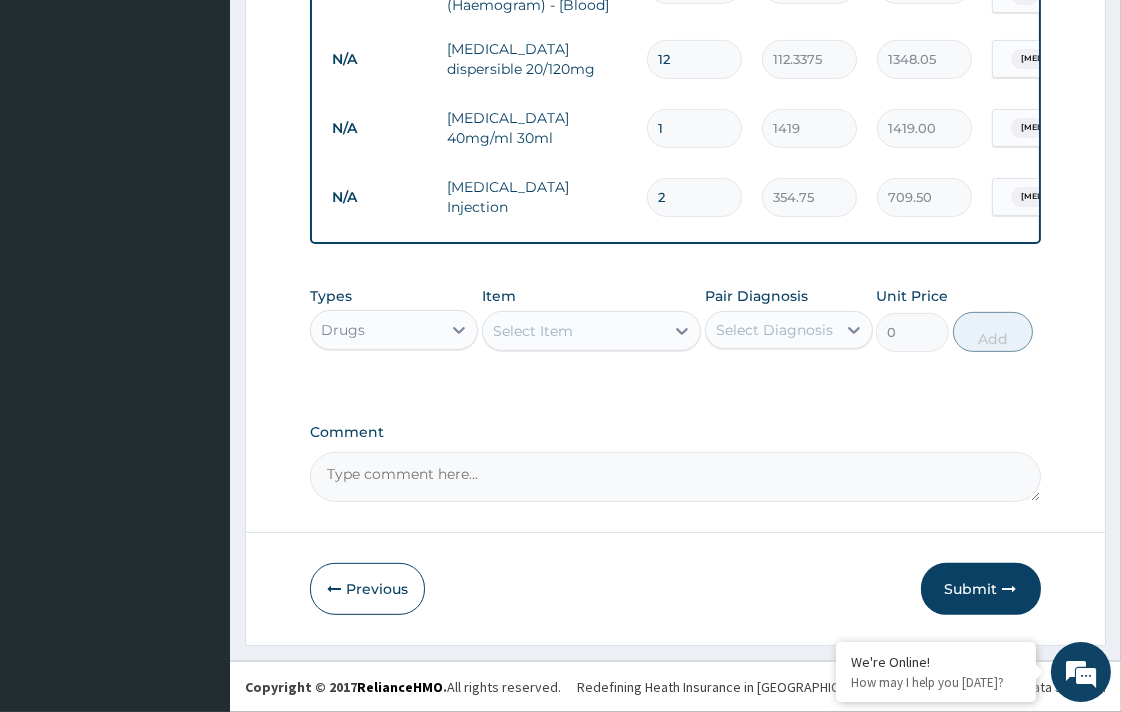 type on "2" 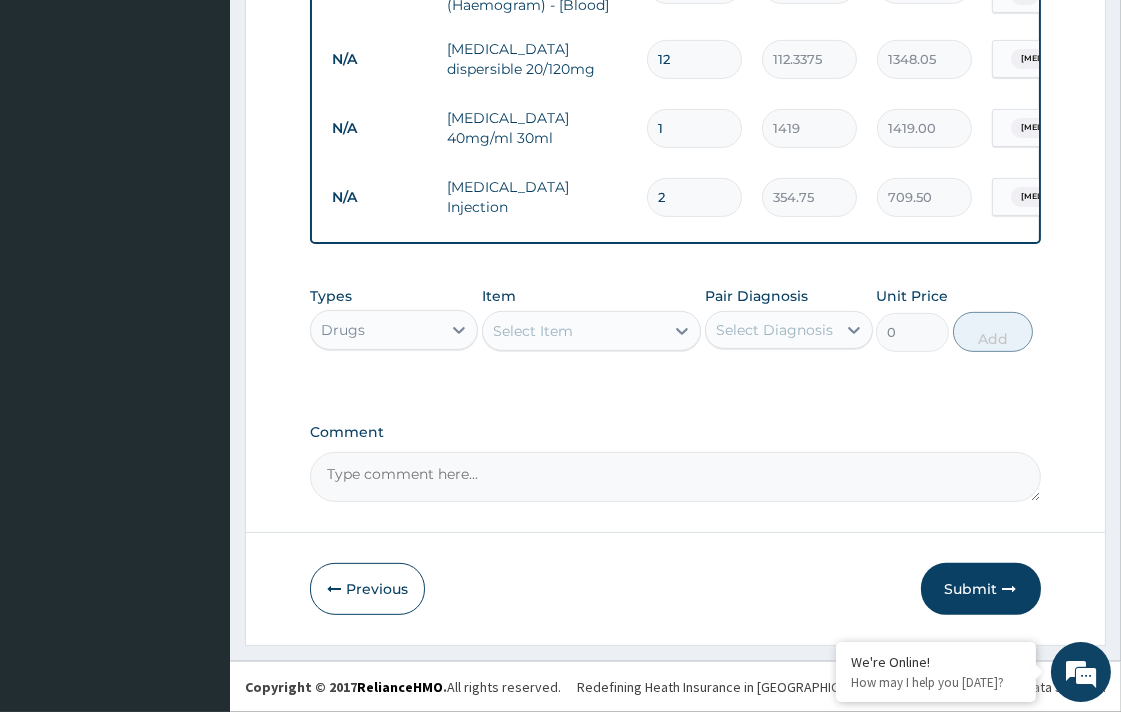 click on "Select Item" at bounding box center [573, 331] 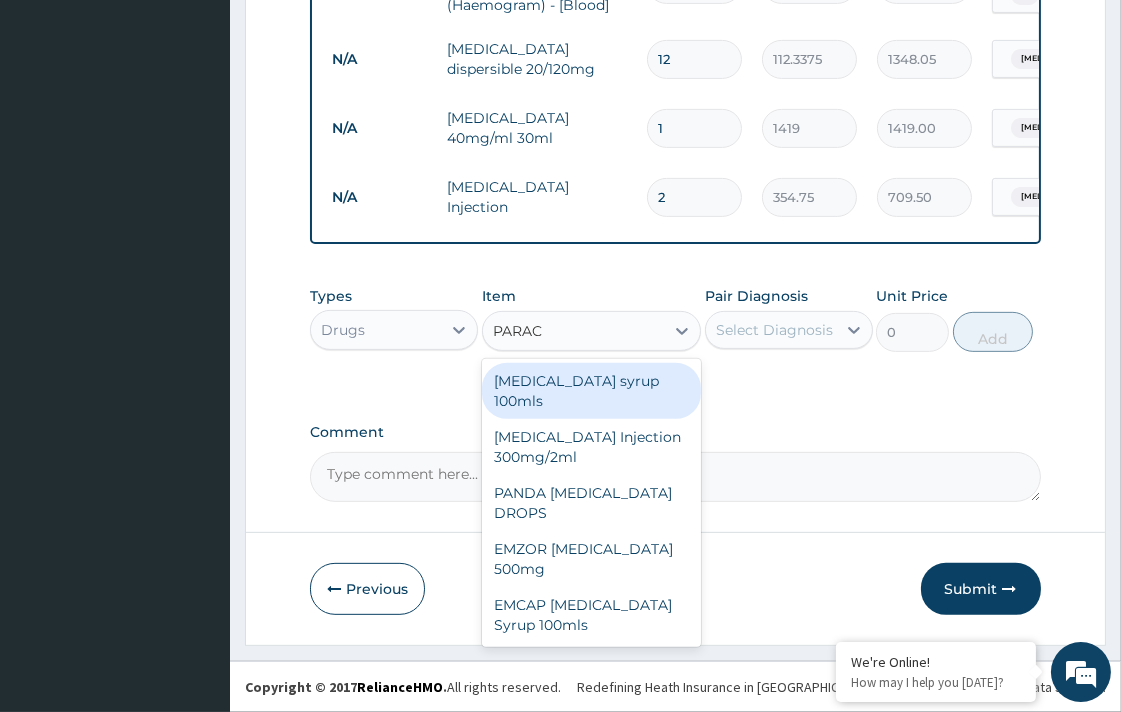 type on "PARACE" 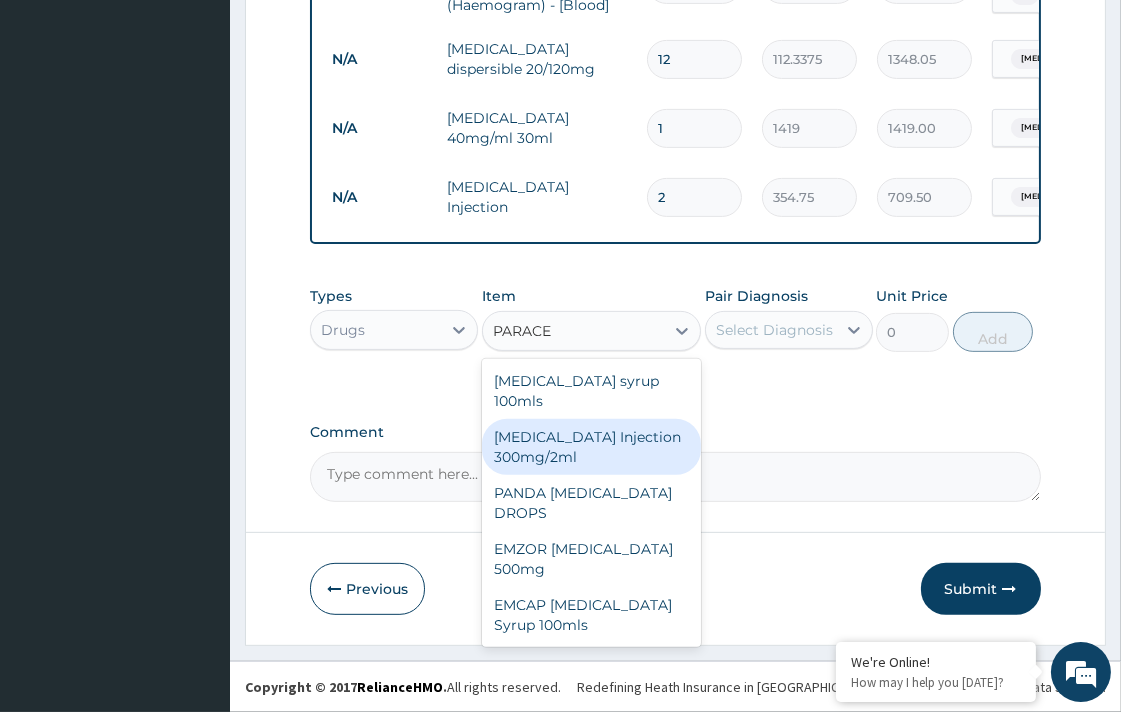click on "PARACETAMOL Injection 300mg/2ml" at bounding box center [591, 447] 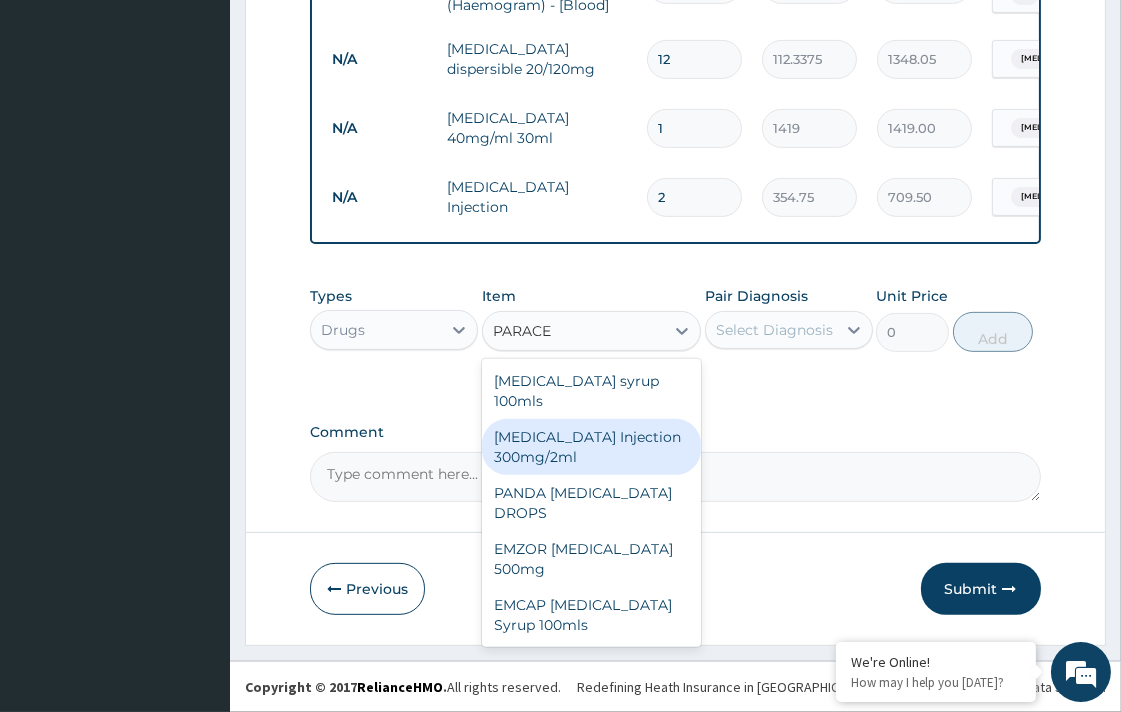 type 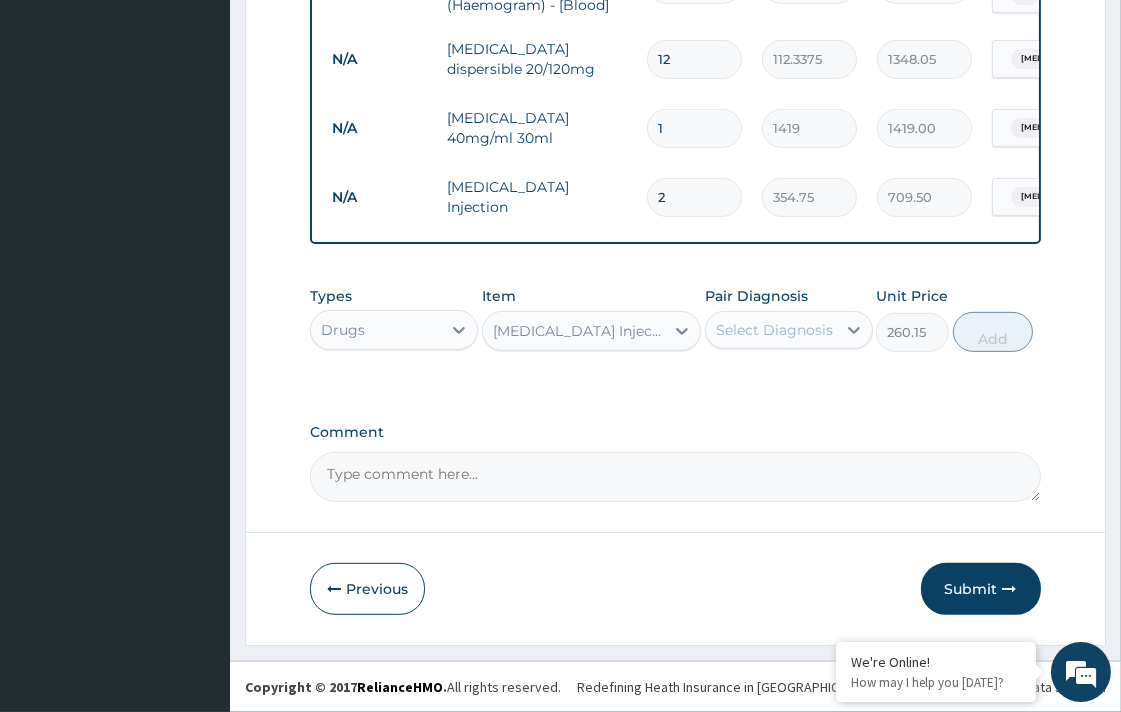 click on "Select Diagnosis" at bounding box center (774, 330) 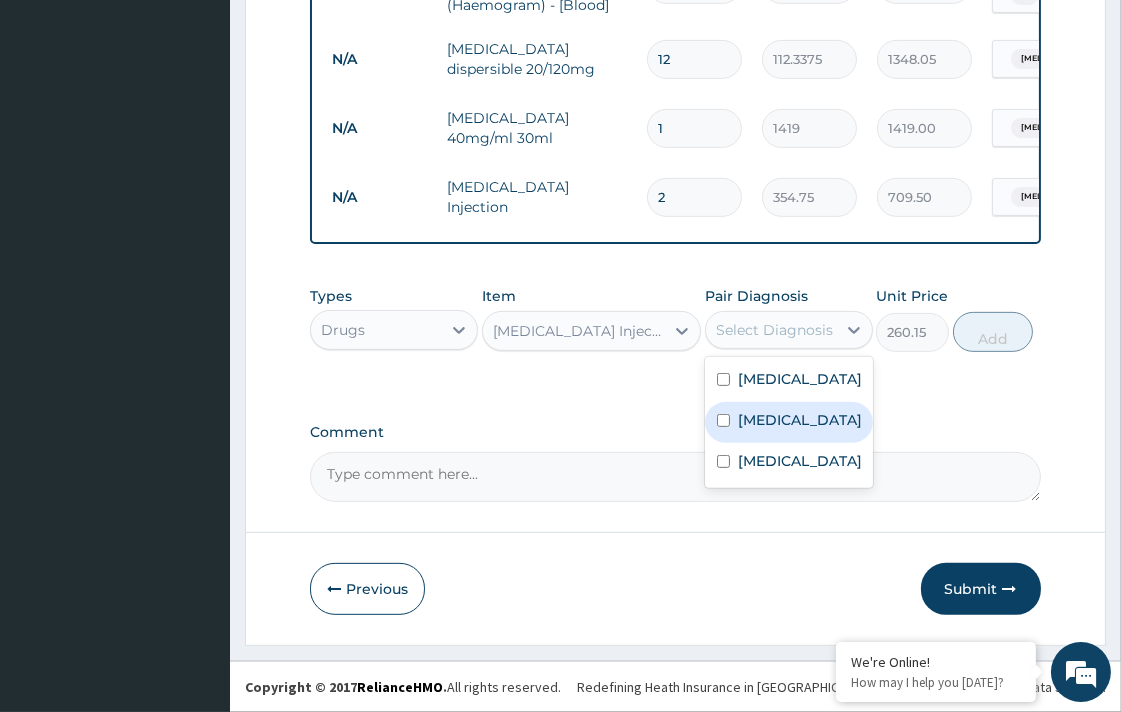 click on "Sepsis" at bounding box center (800, 420) 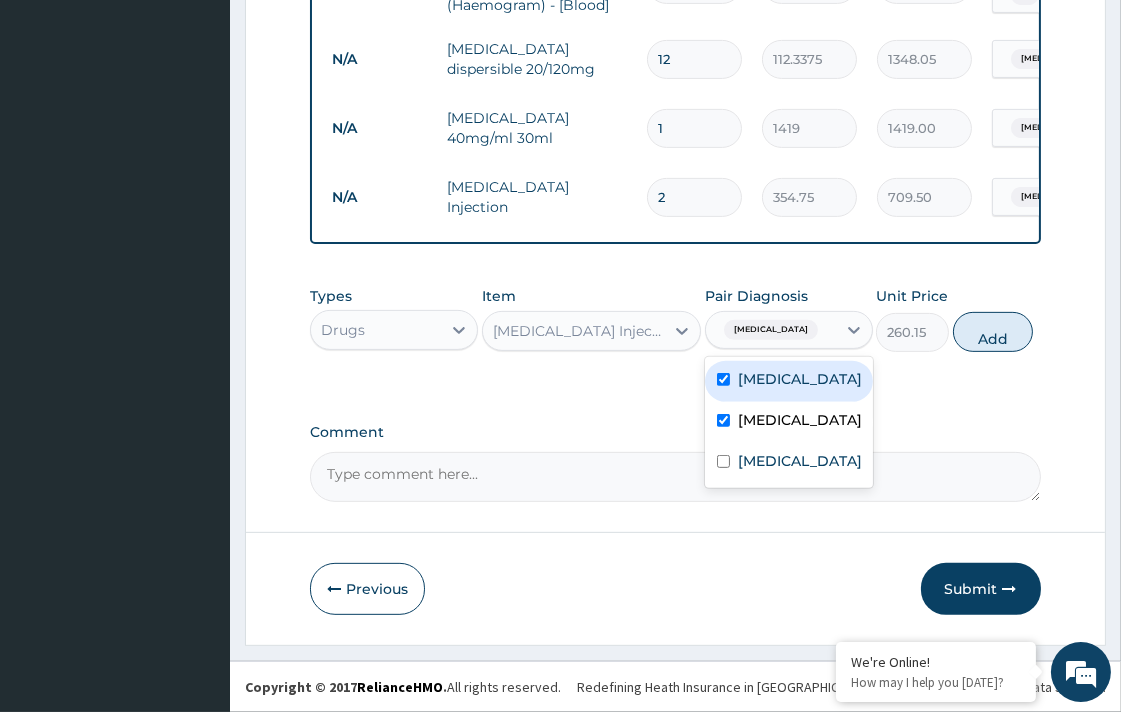 checkbox on "true" 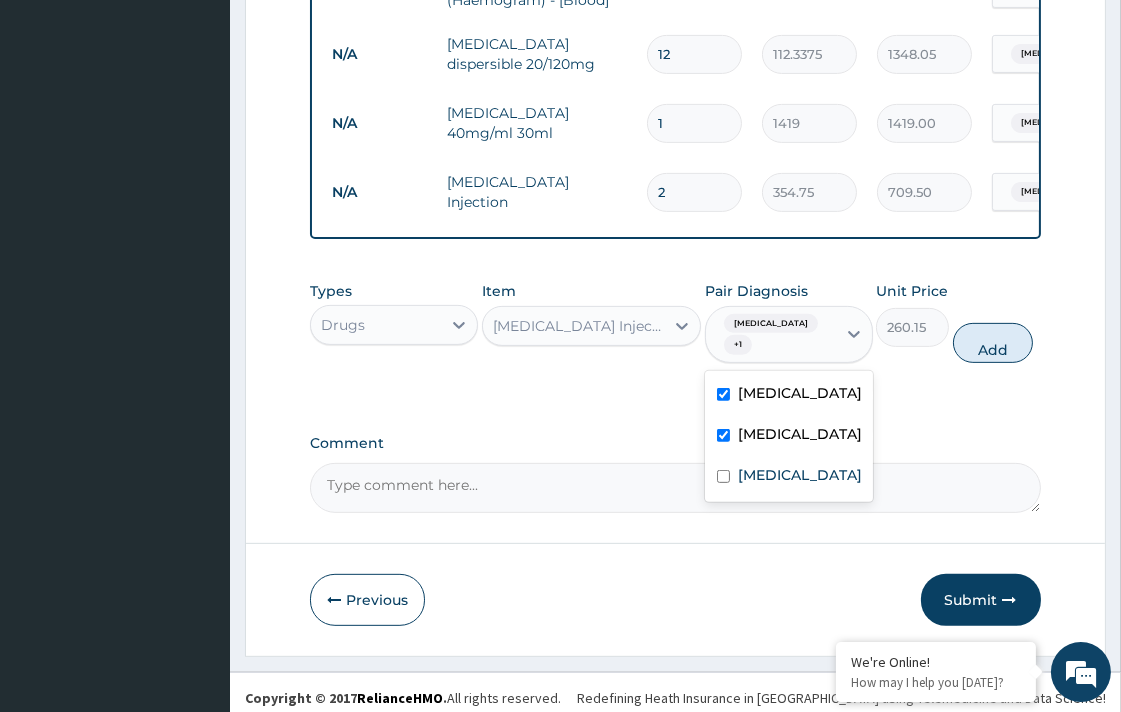 click on "Sepsis" at bounding box center [789, 436] 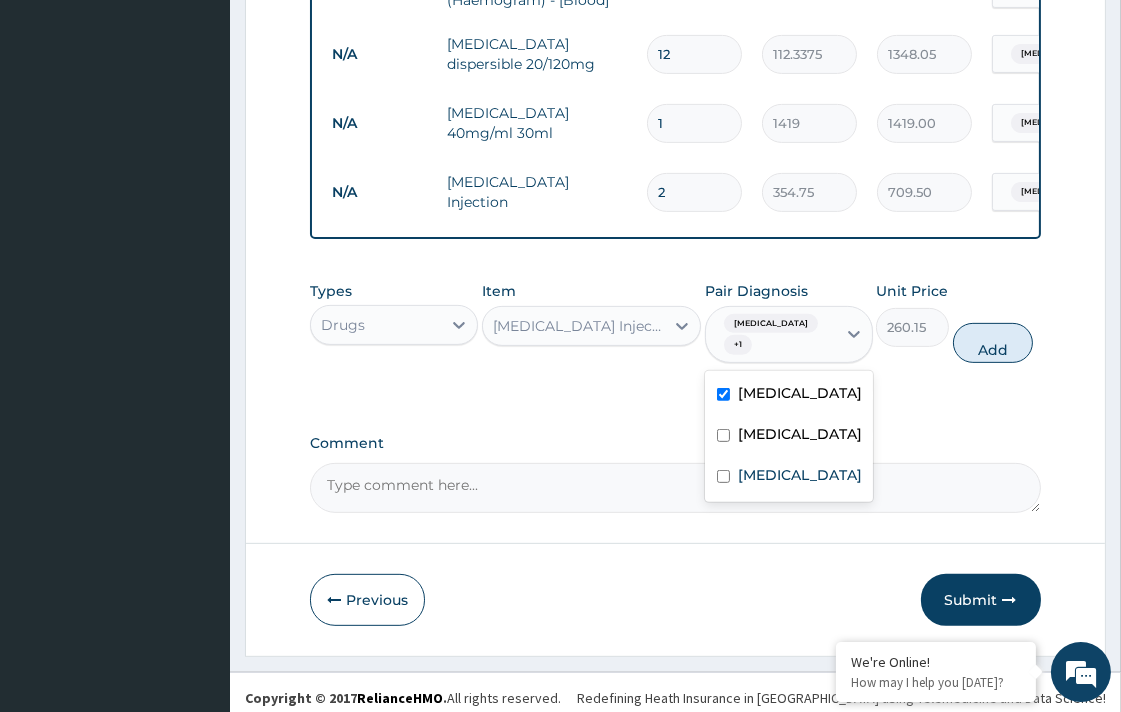 checkbox on "false" 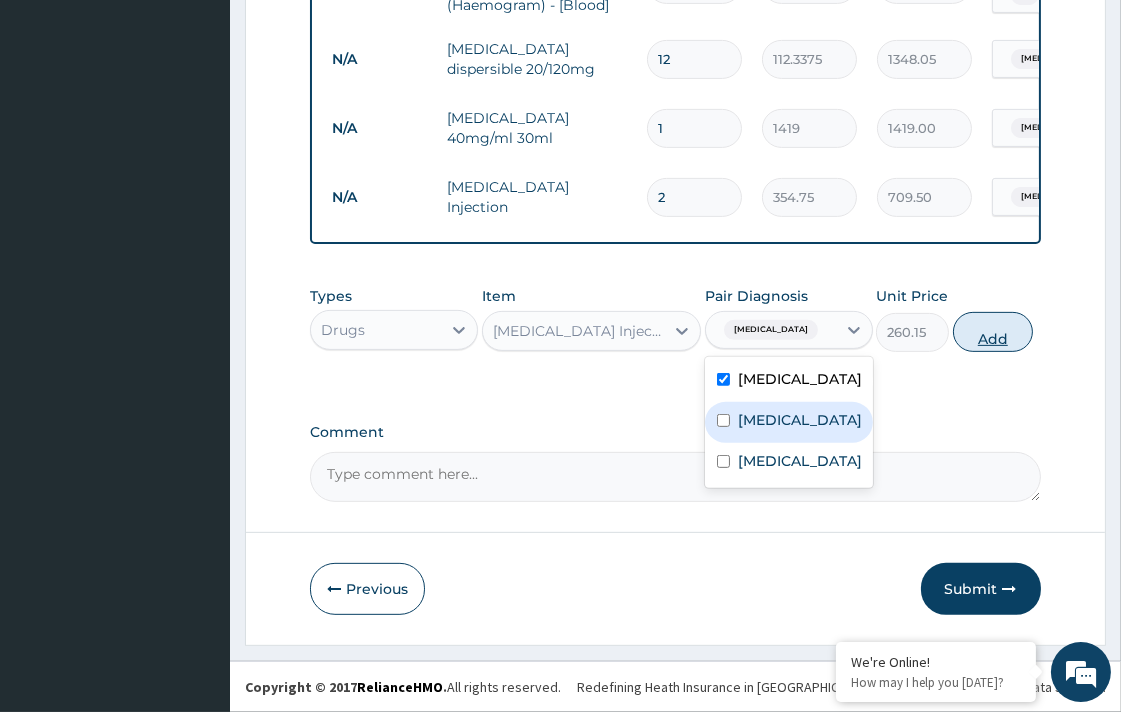 click on "Add" at bounding box center (993, 332) 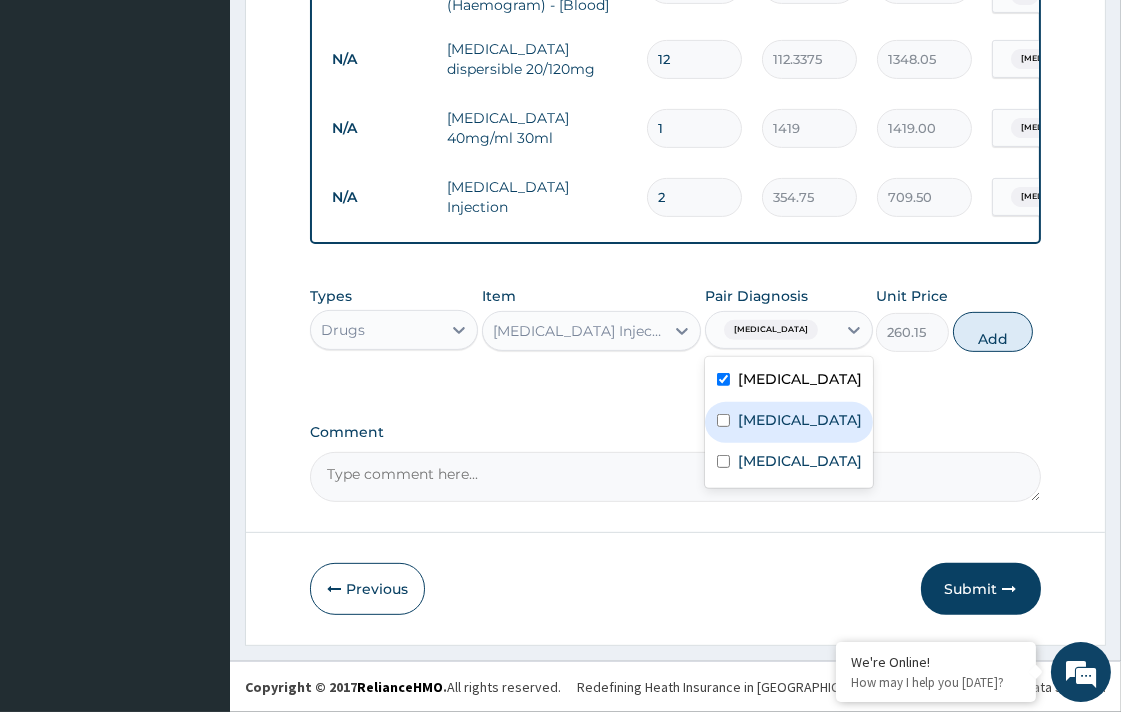 type on "0" 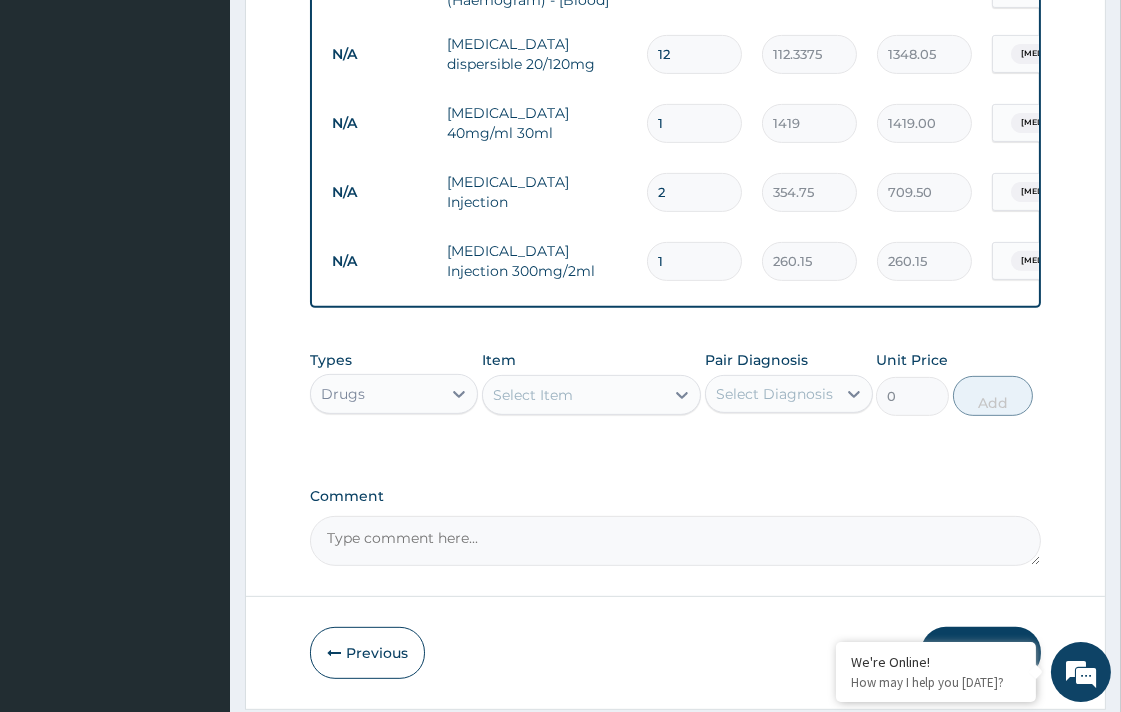 click on "Select Item" at bounding box center [533, 395] 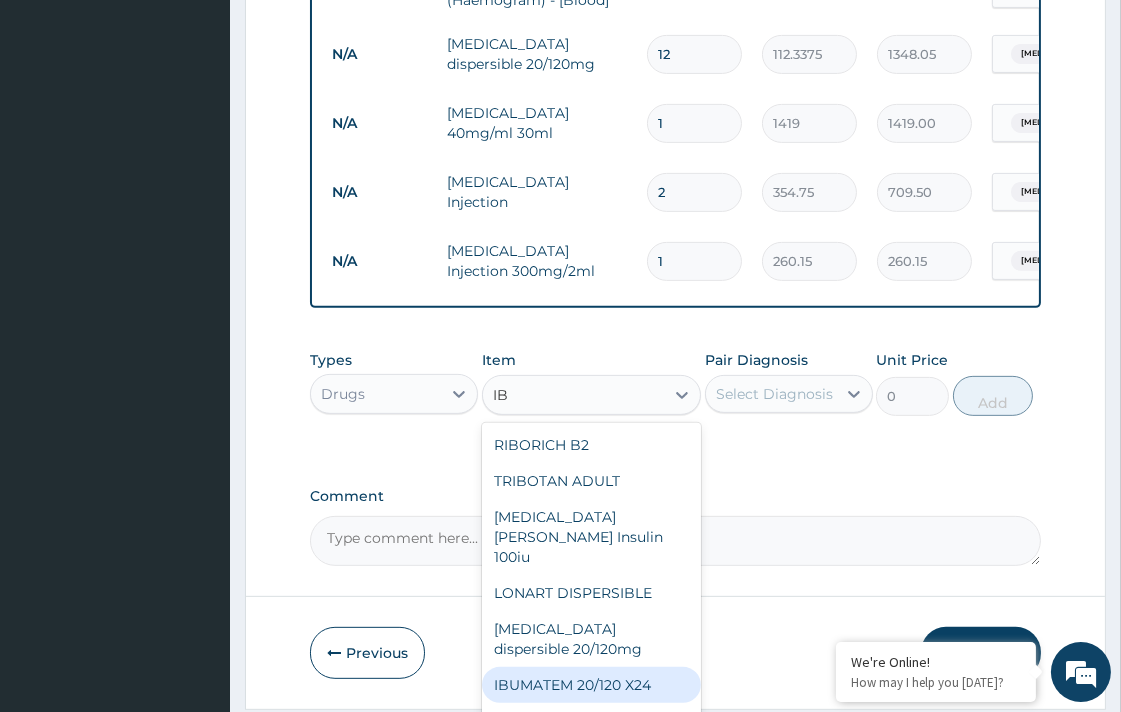 type on "I" 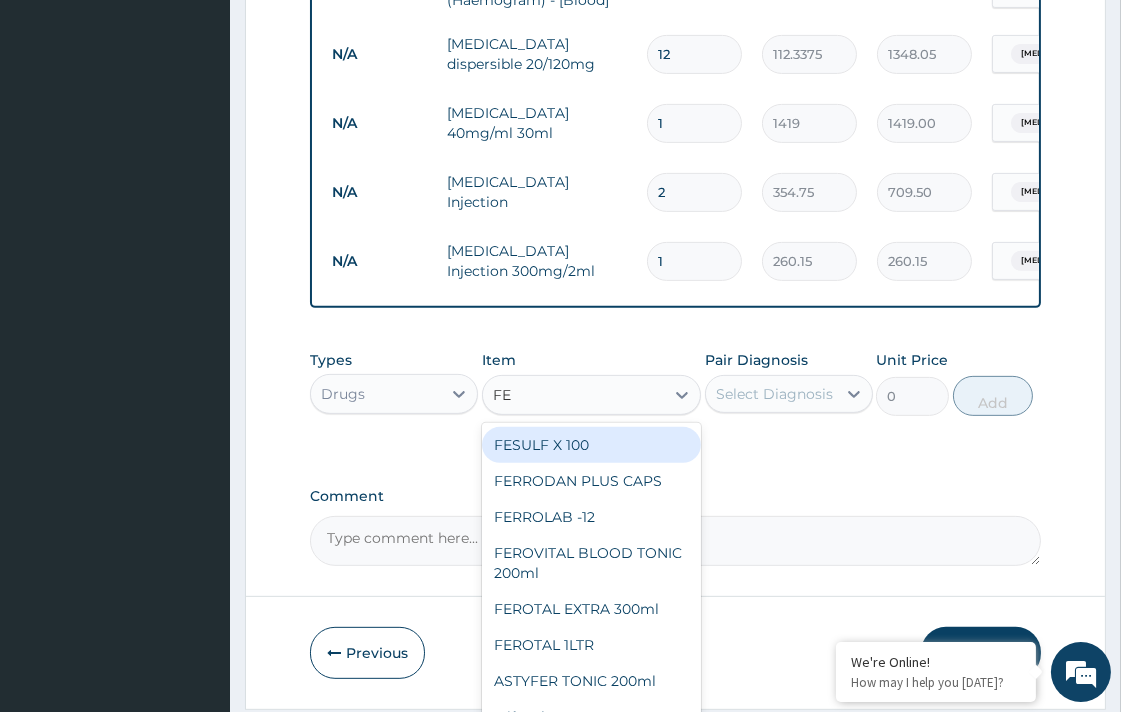 type on "FEN" 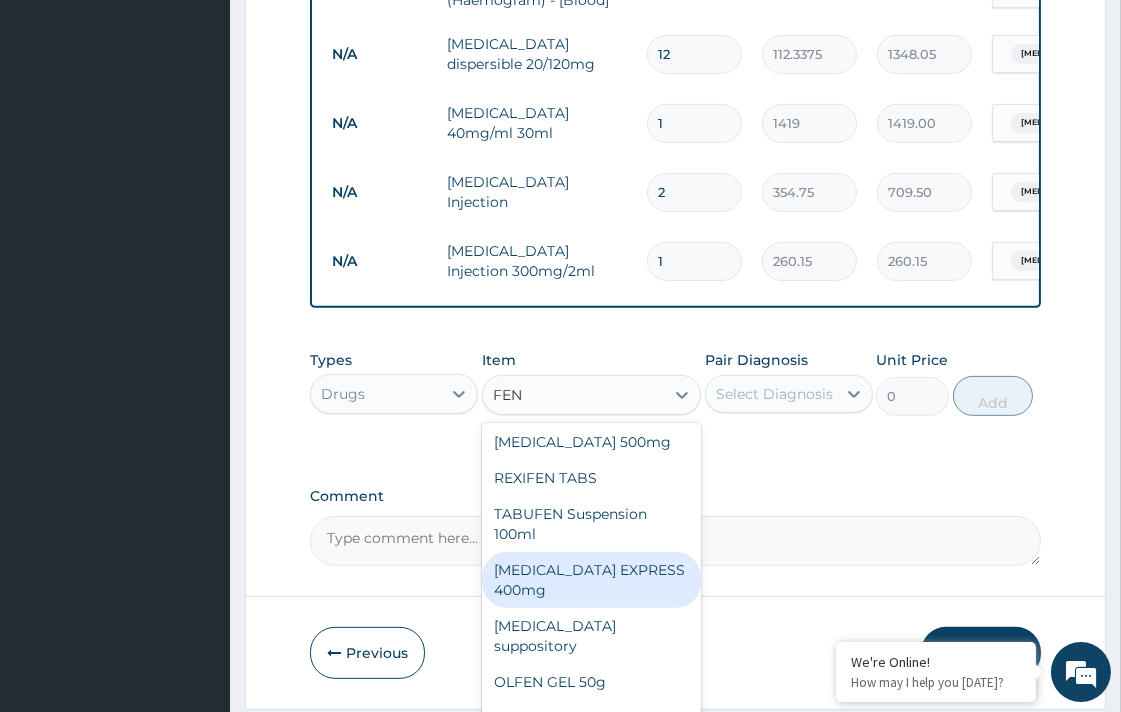 scroll, scrollTop: 255, scrollLeft: 0, axis: vertical 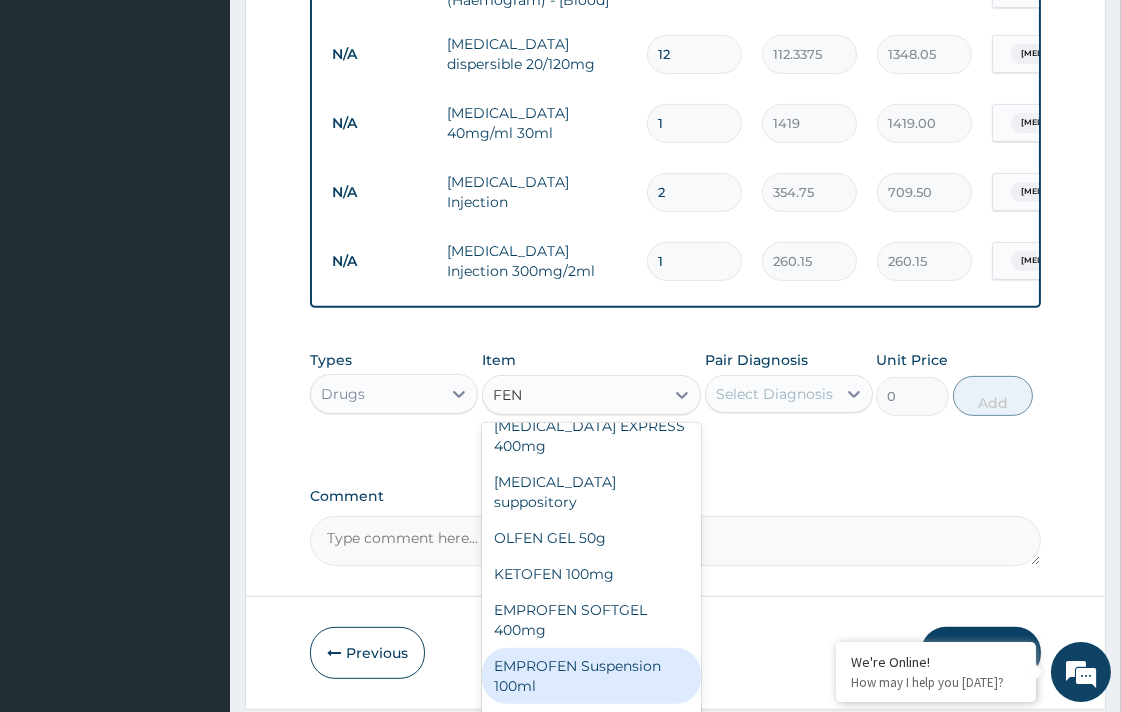 click on "EMPROFEN Suspension 100ml" at bounding box center (591, 676) 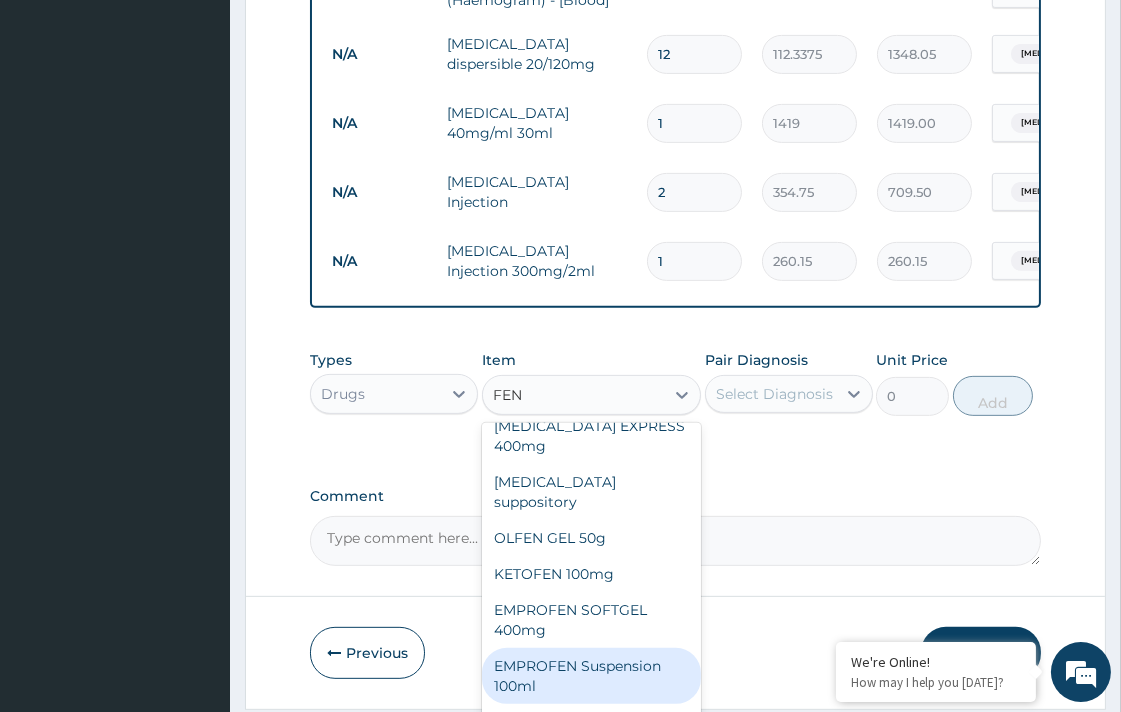 type 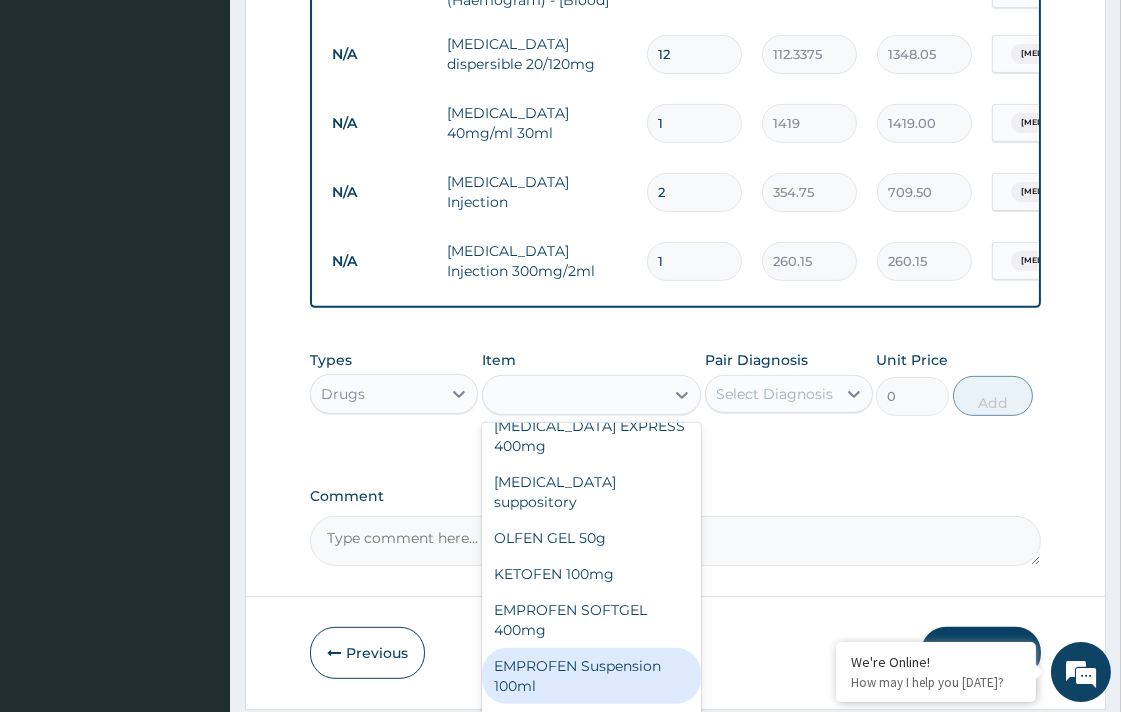 type on "768.625" 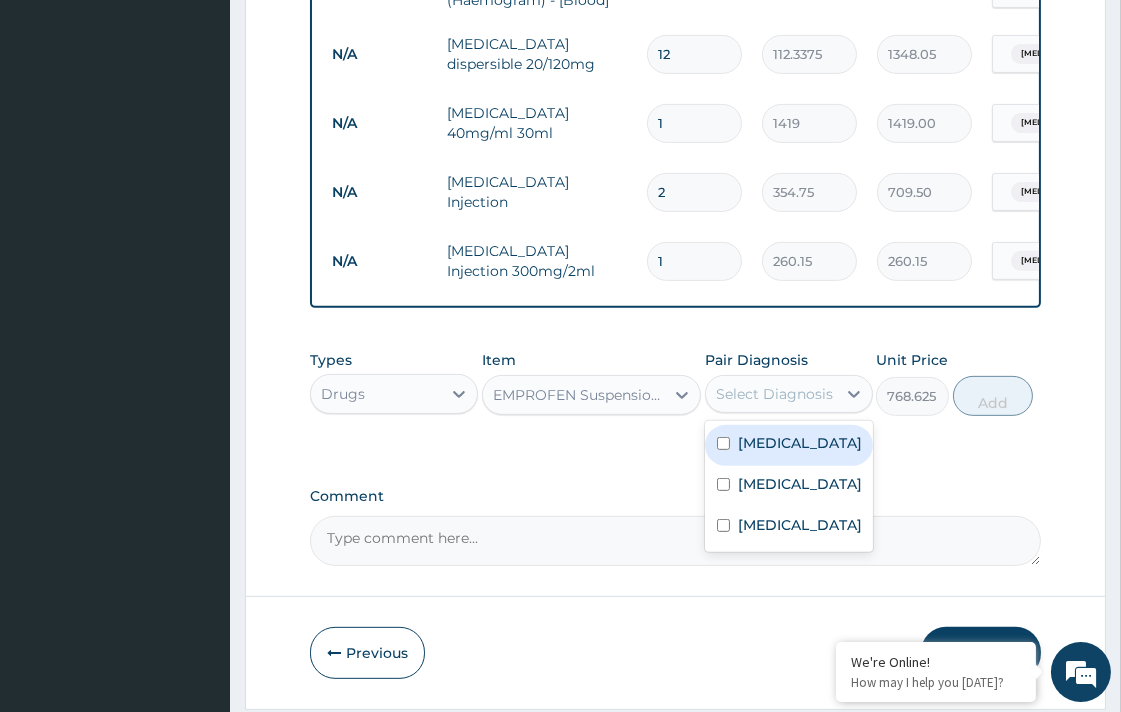 click on "Select Diagnosis" at bounding box center (774, 394) 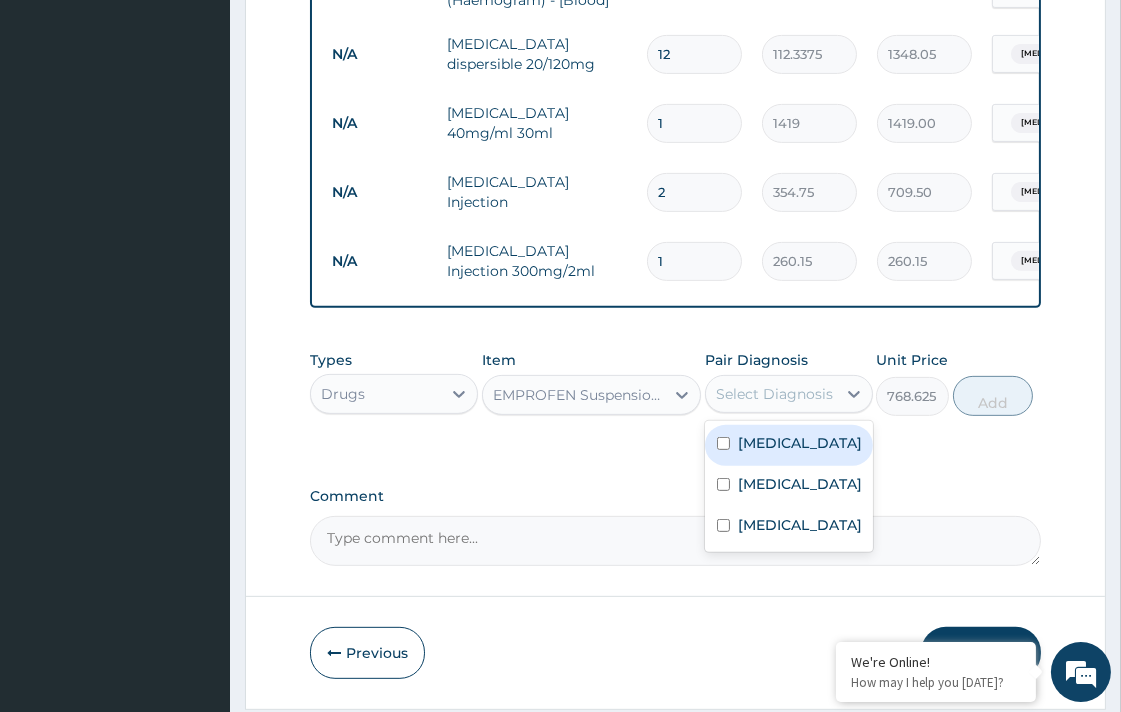 click on "Malaria" at bounding box center (800, 443) 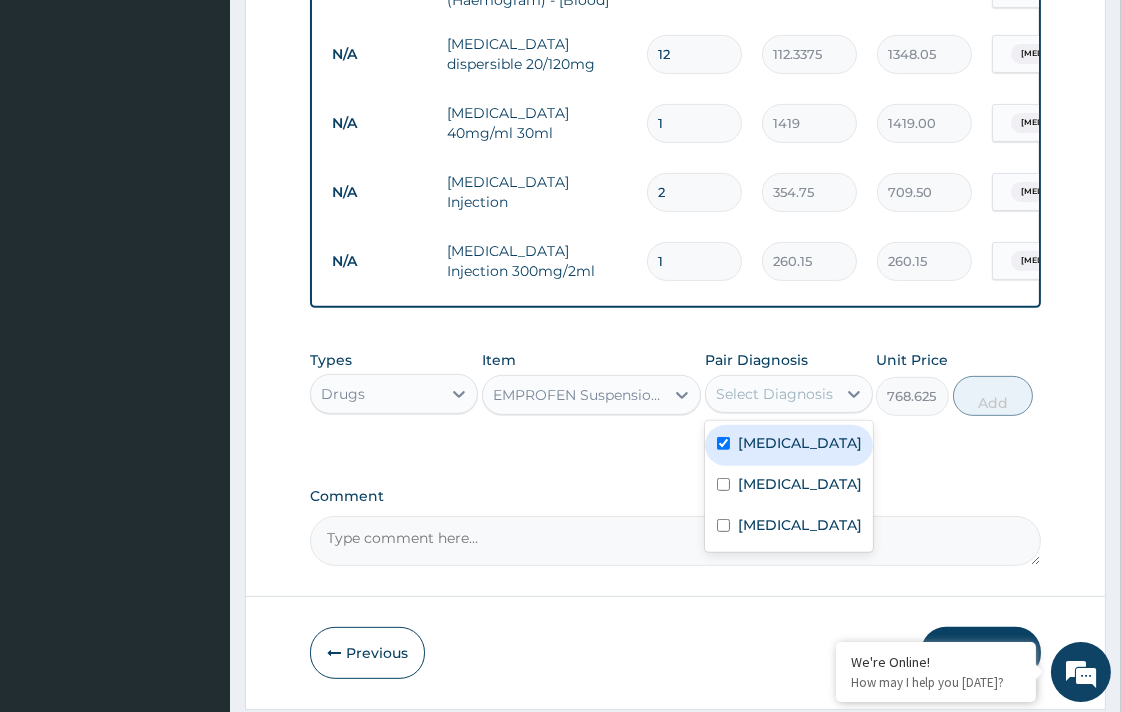checkbox on "true" 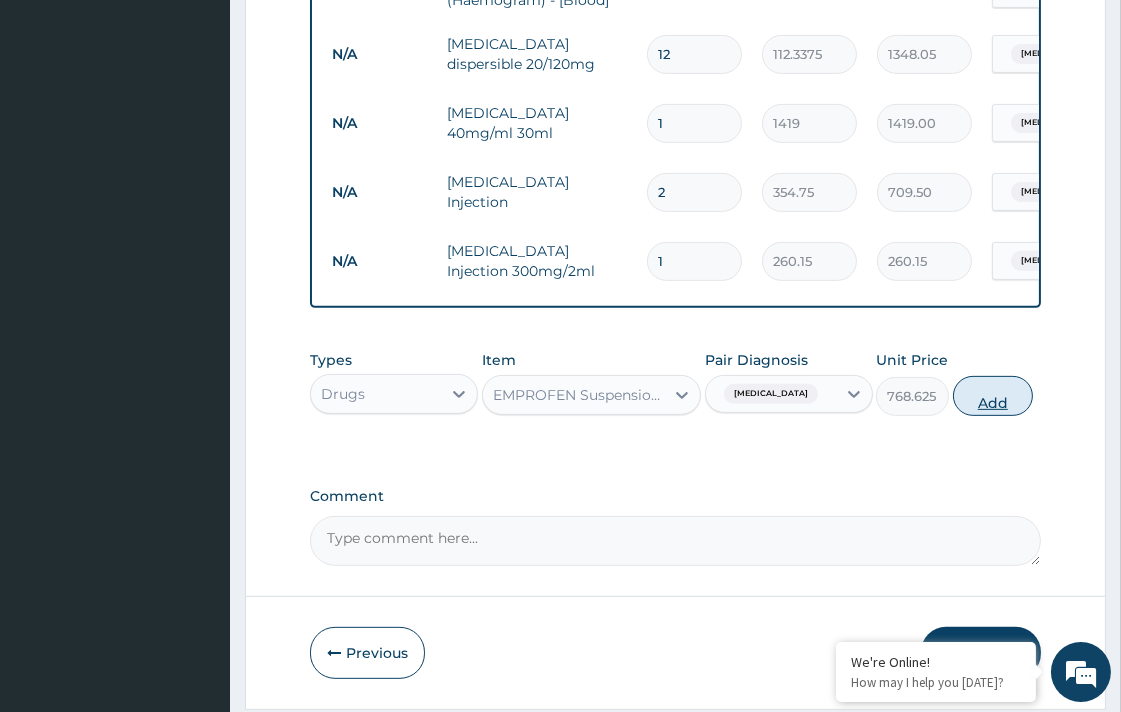 click on "Add" at bounding box center (993, 396) 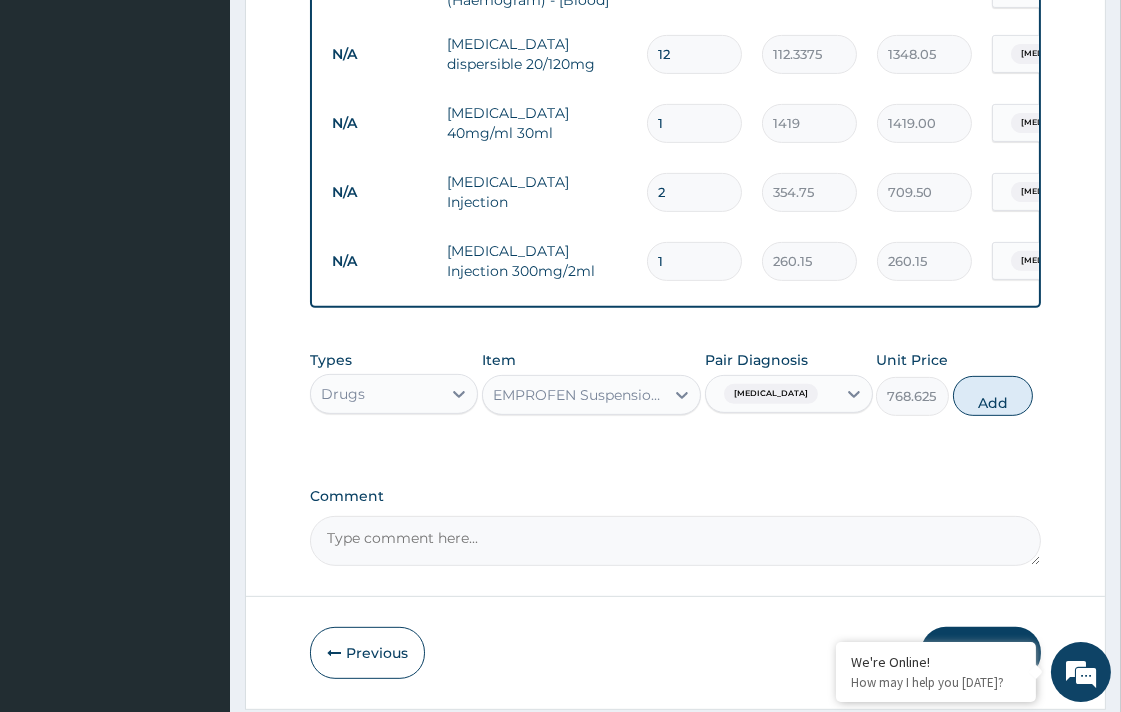 type on "0" 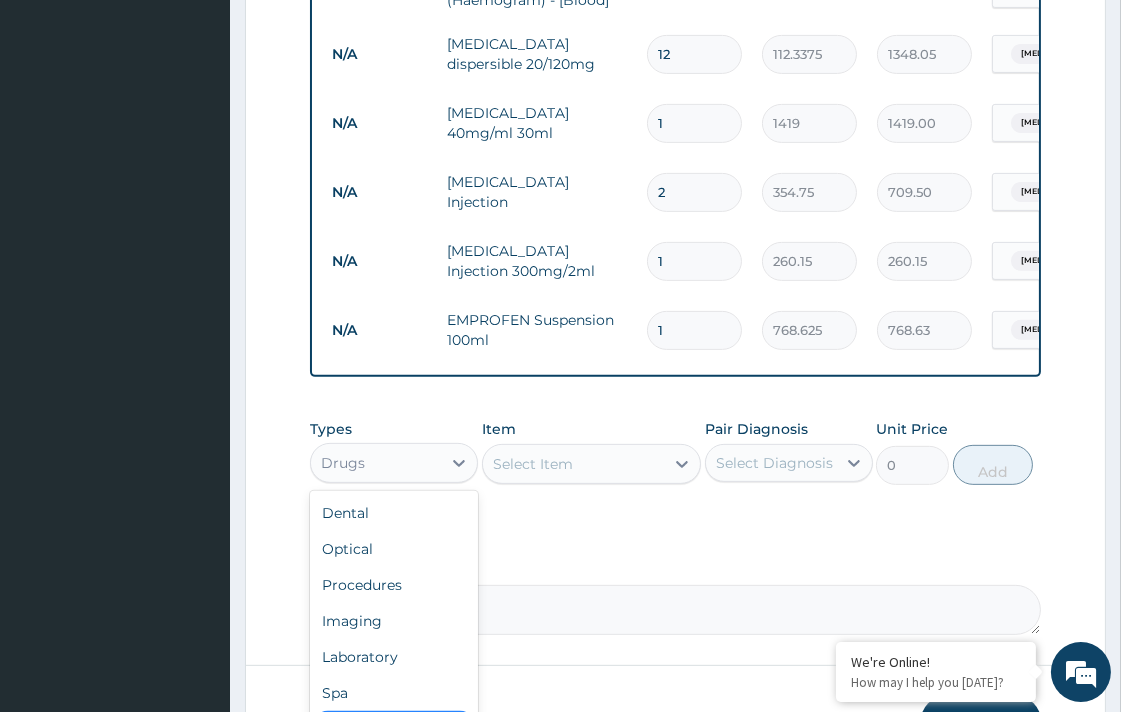 click on "Drugs" at bounding box center [376, 463] 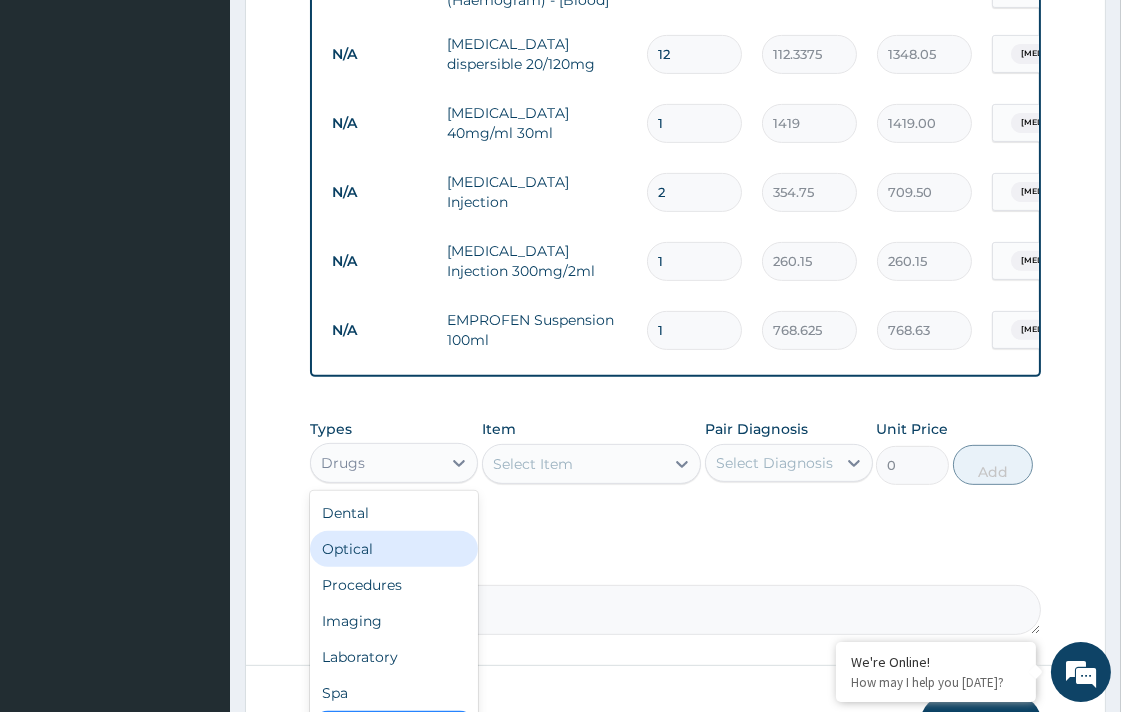click on "Select Item" at bounding box center [573, 464] 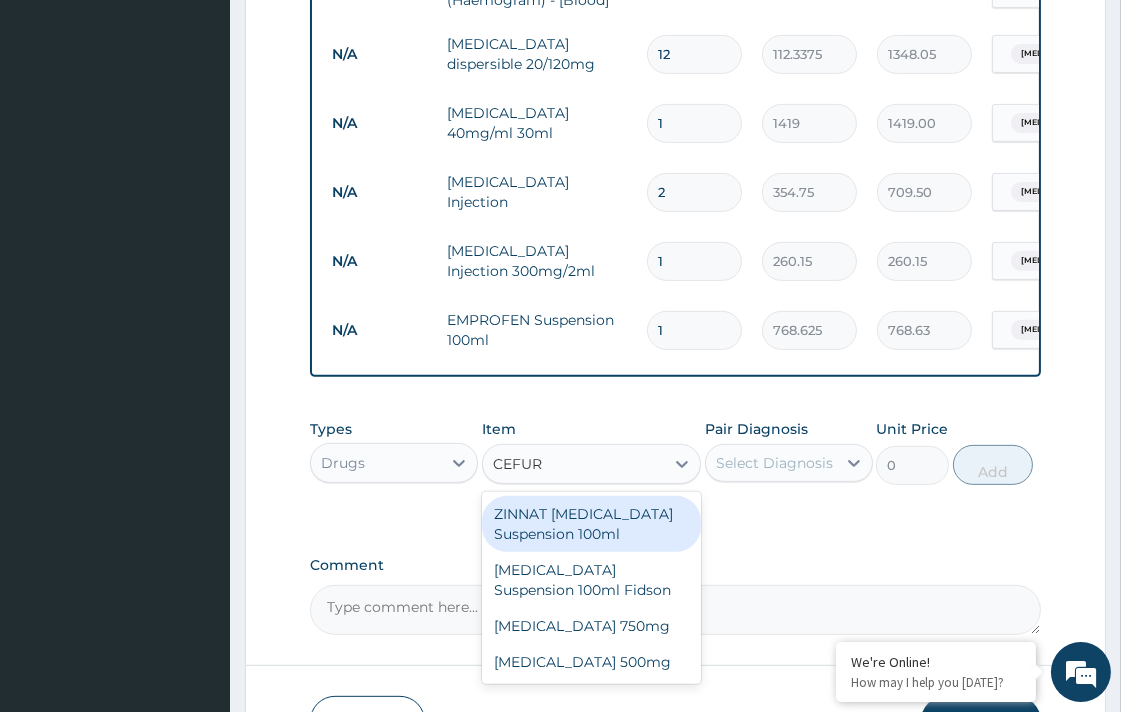 type on "CEFUR" 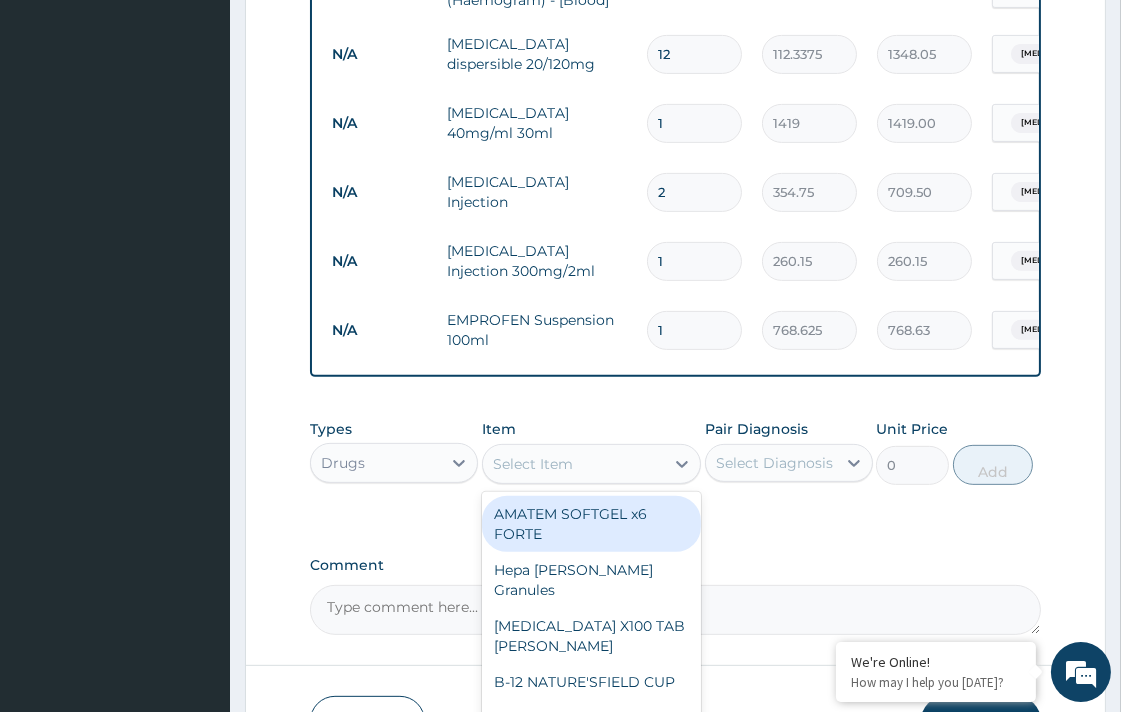 click on "Select Item" at bounding box center (573, 464) 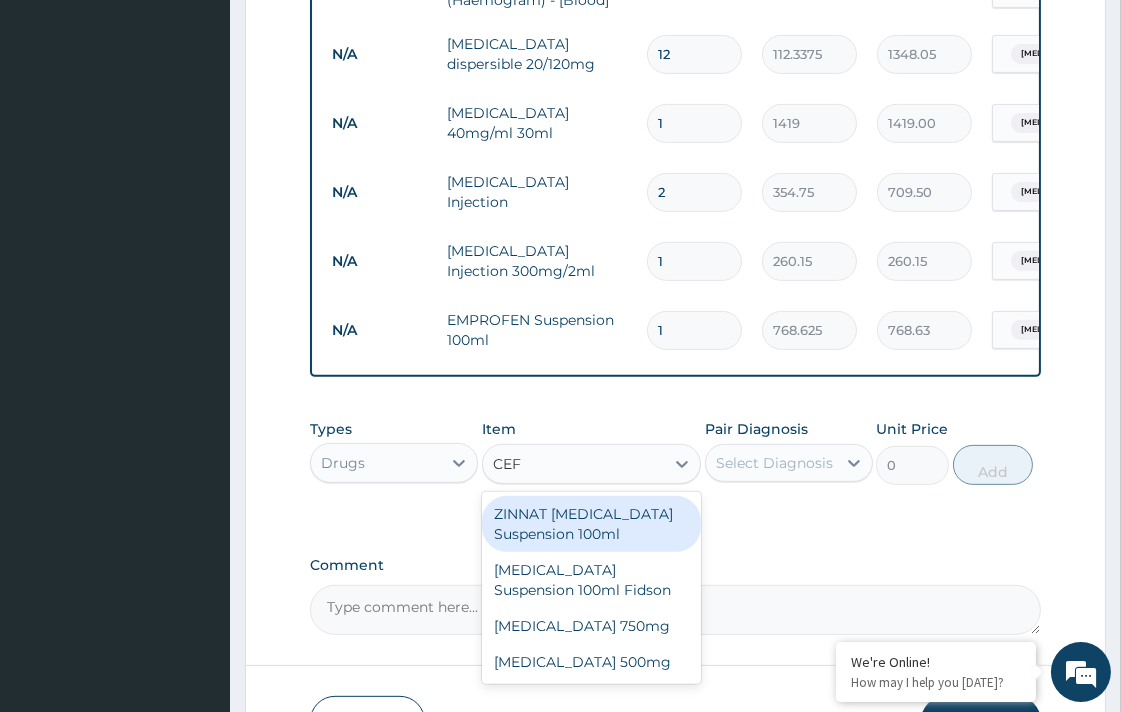 type on "CEFU" 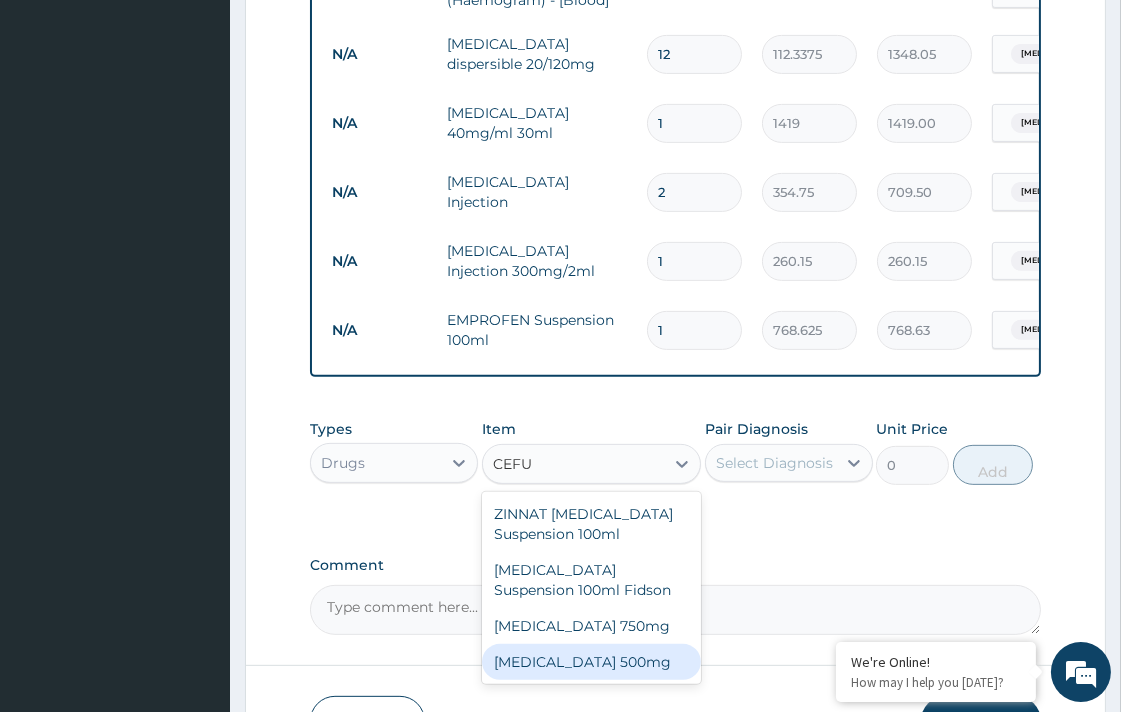 click on "Cefuroxime 500mg" at bounding box center [591, 662] 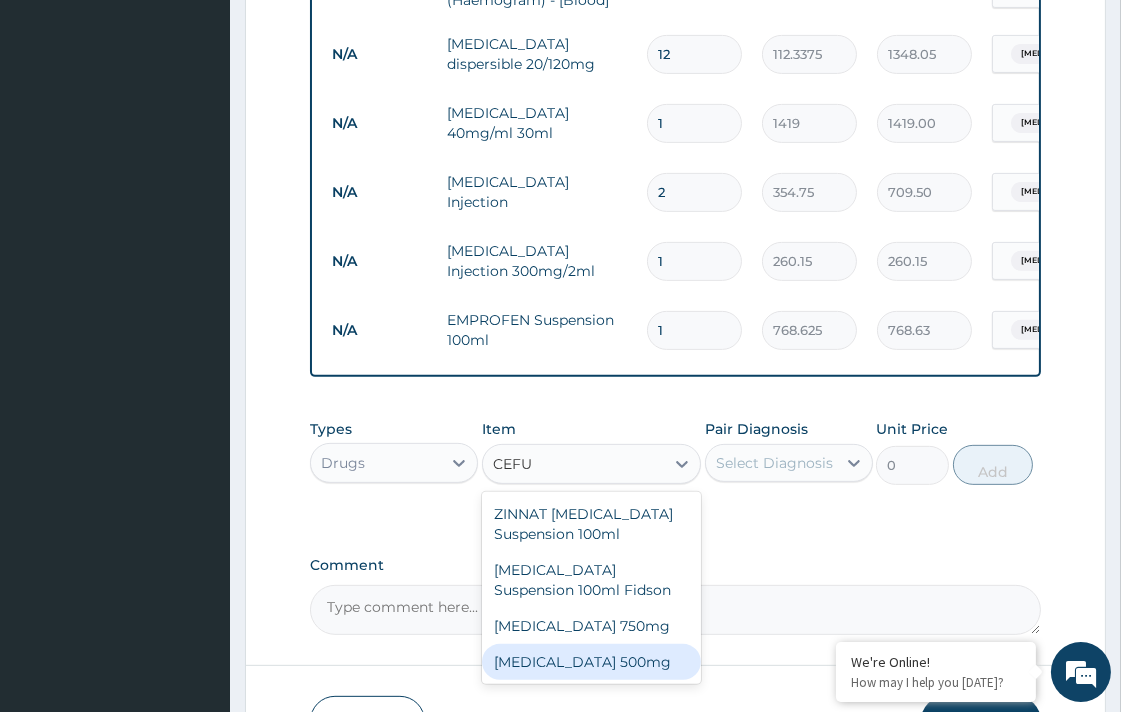 type 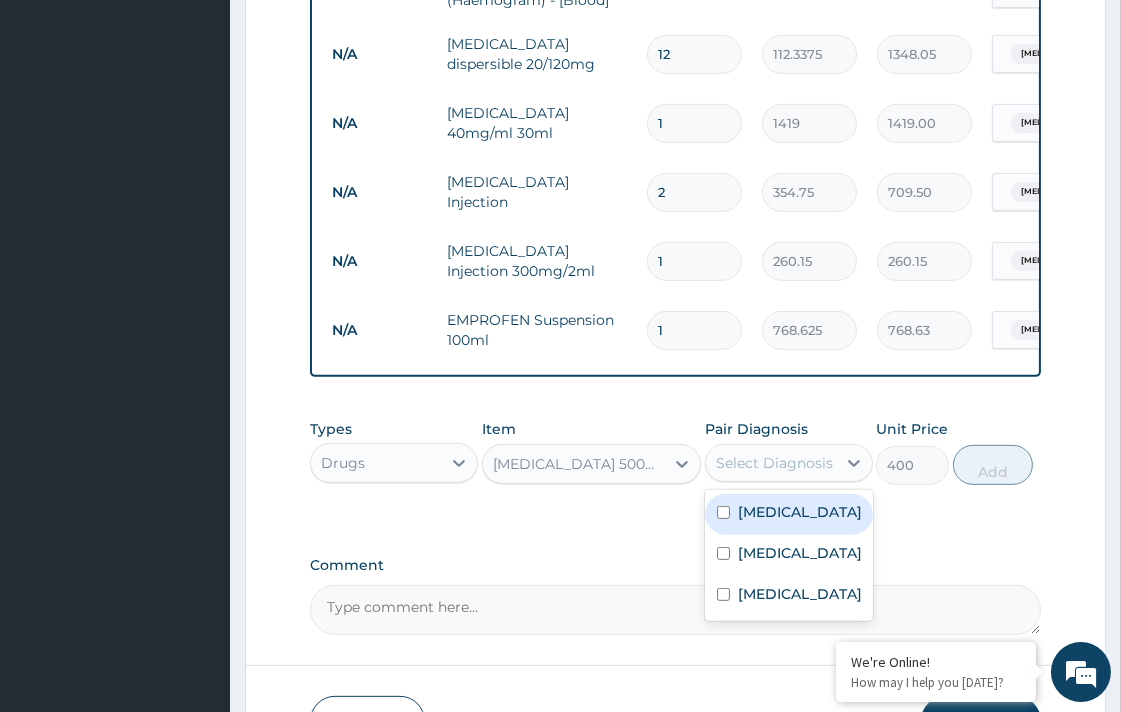 click on "Select Diagnosis" at bounding box center (774, 463) 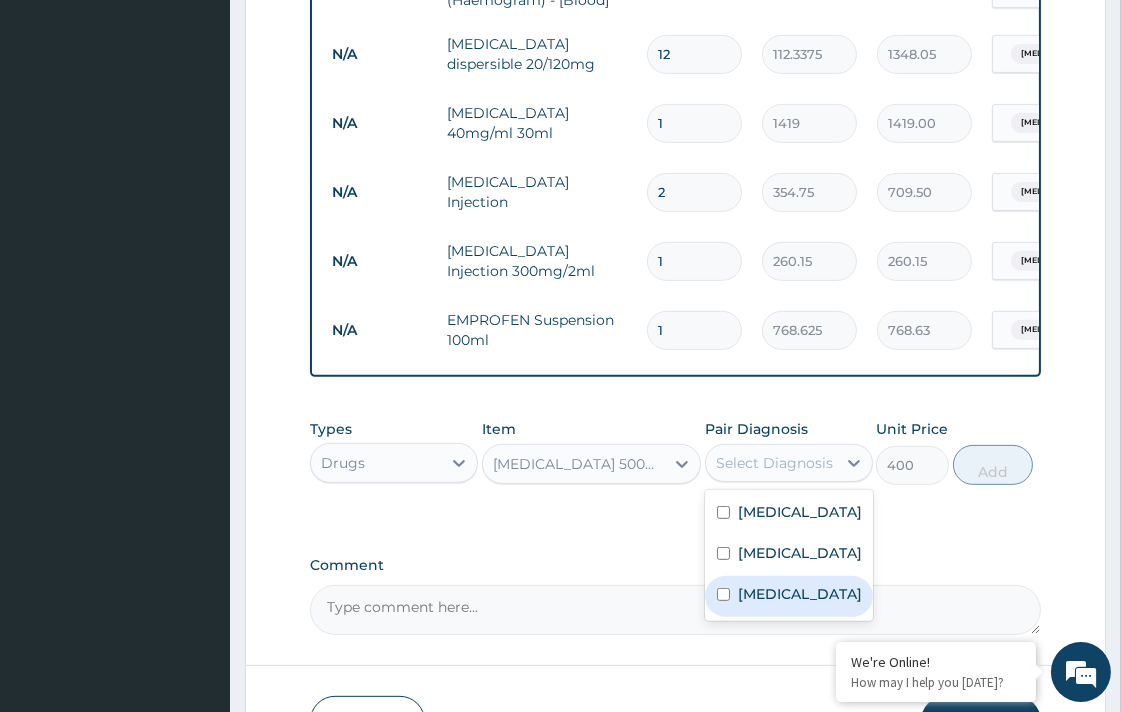 click on "Upper respiratory infection" at bounding box center [800, 594] 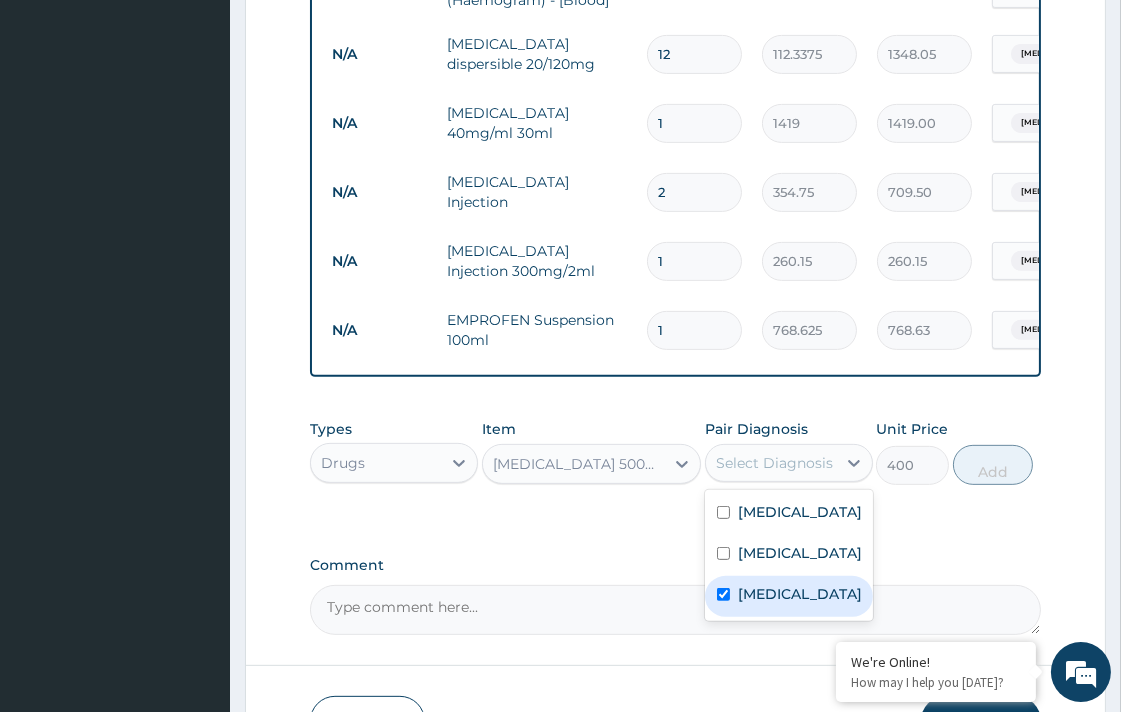 checkbox on "true" 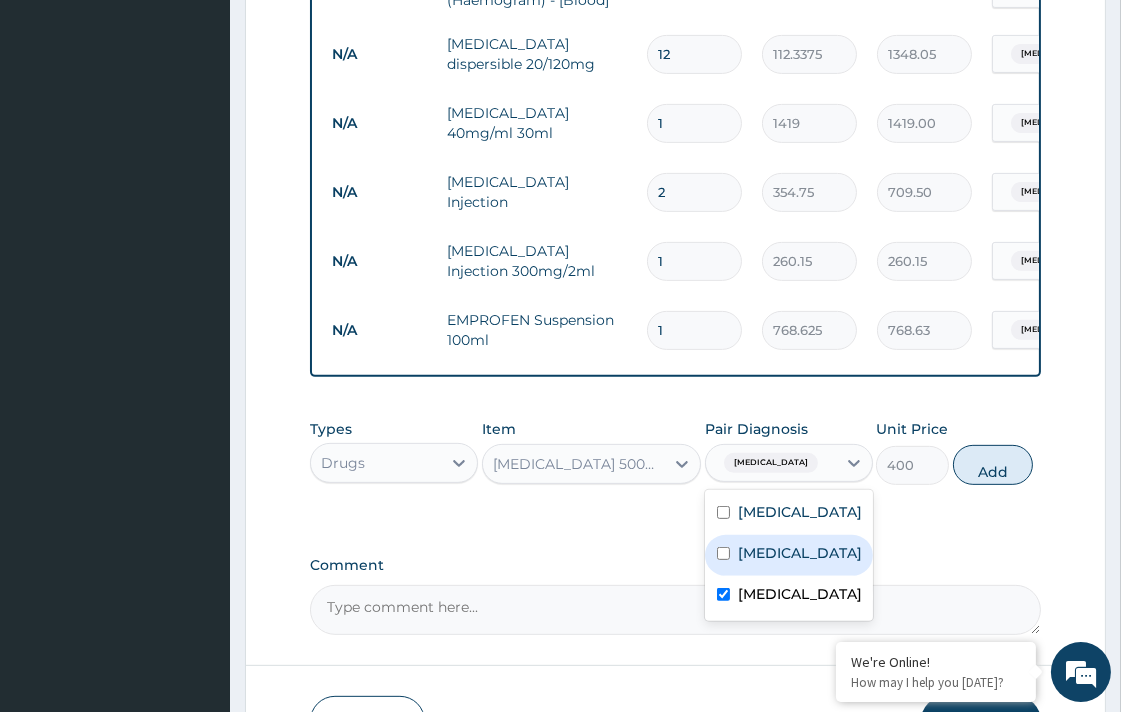 click on "Sepsis" at bounding box center (789, 555) 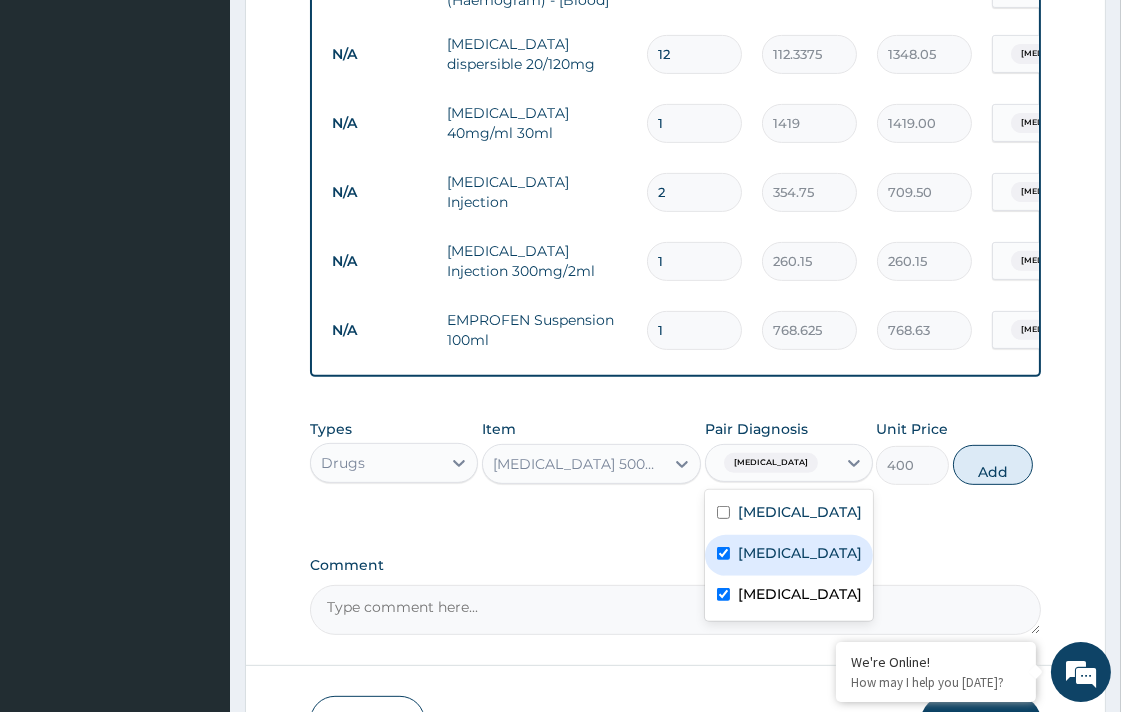 checkbox on "true" 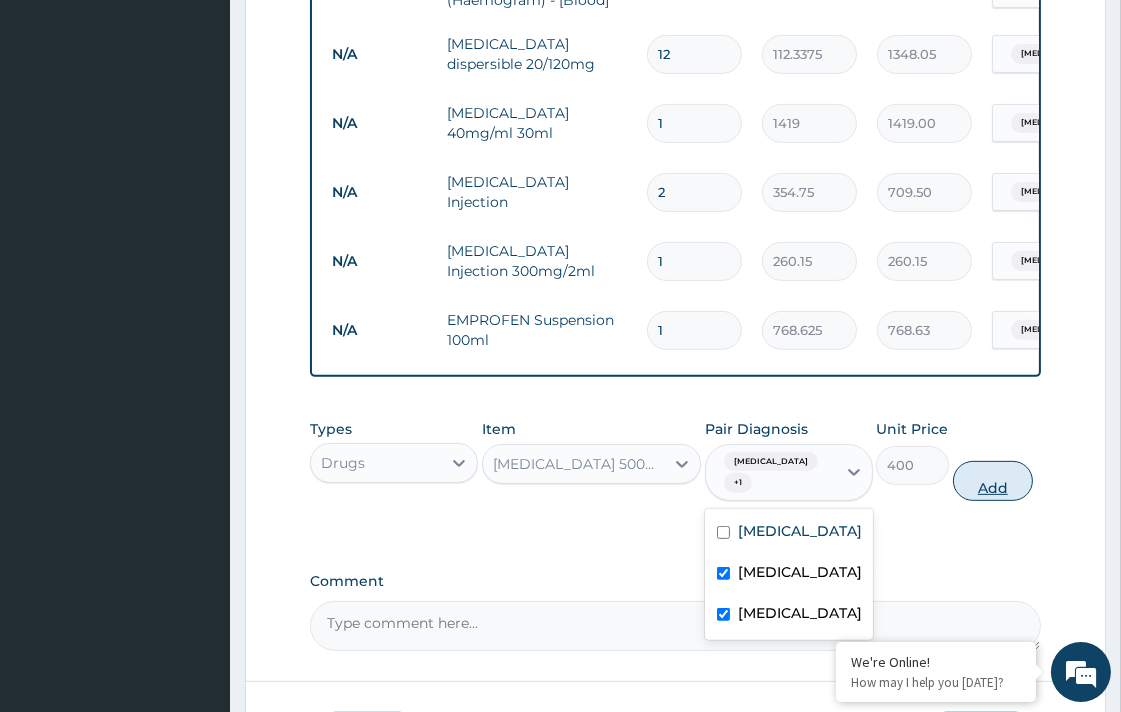 click on "Add" at bounding box center (993, 481) 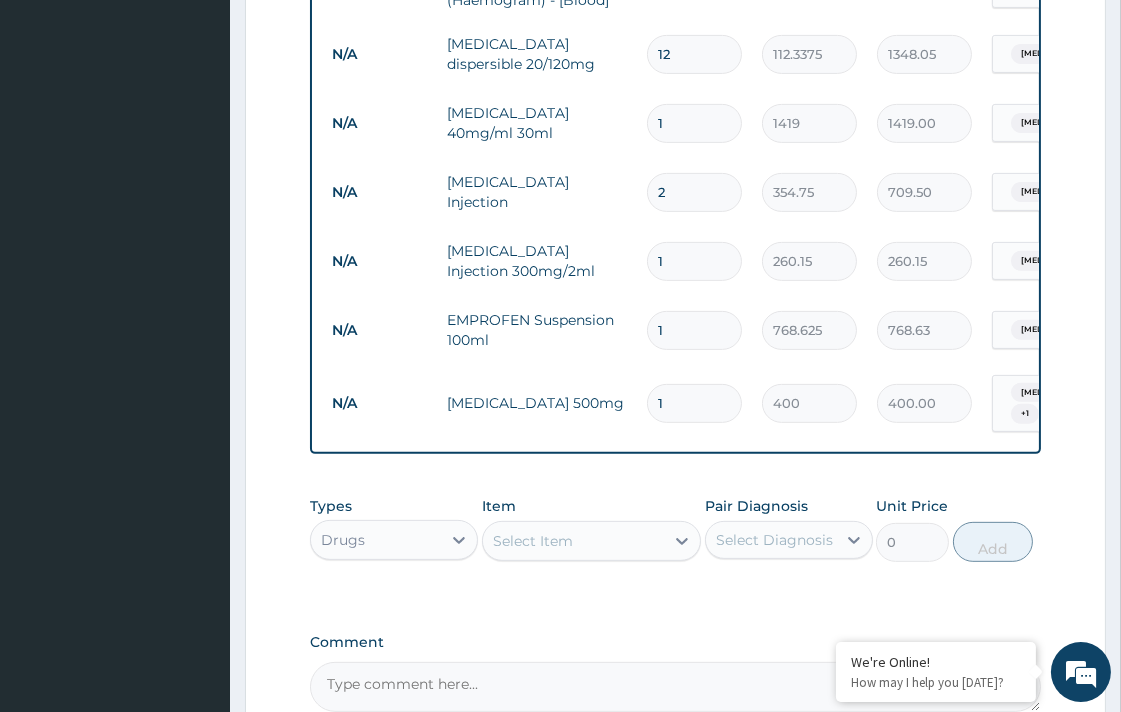 type 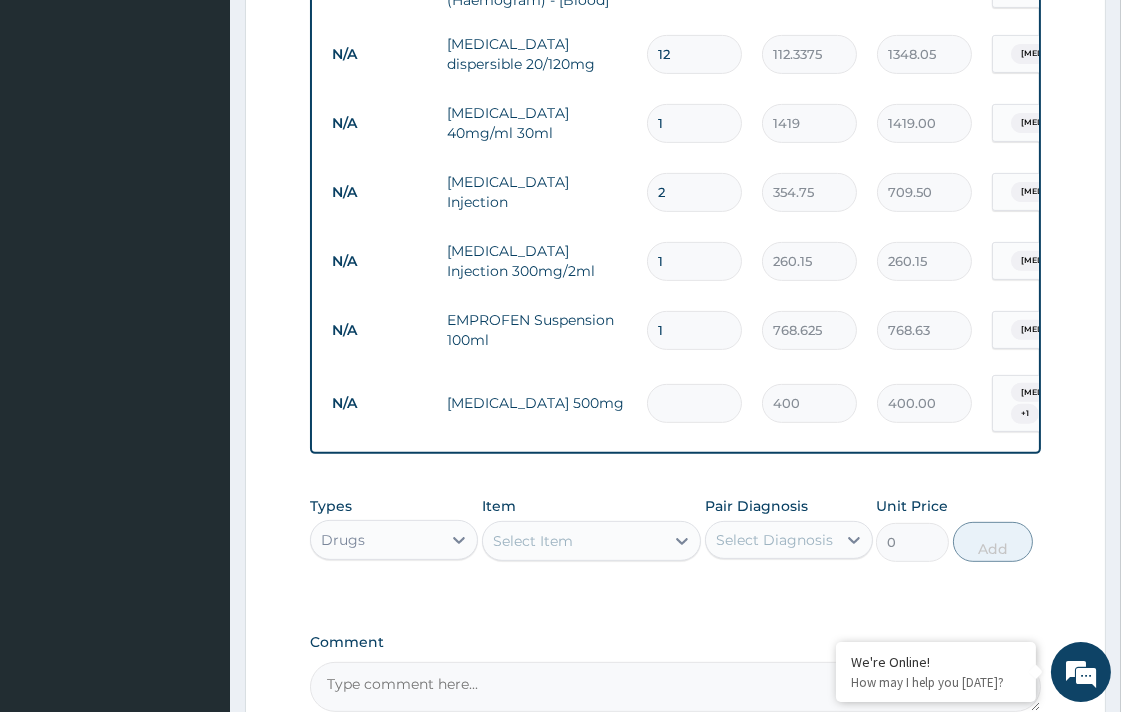 type on "0.00" 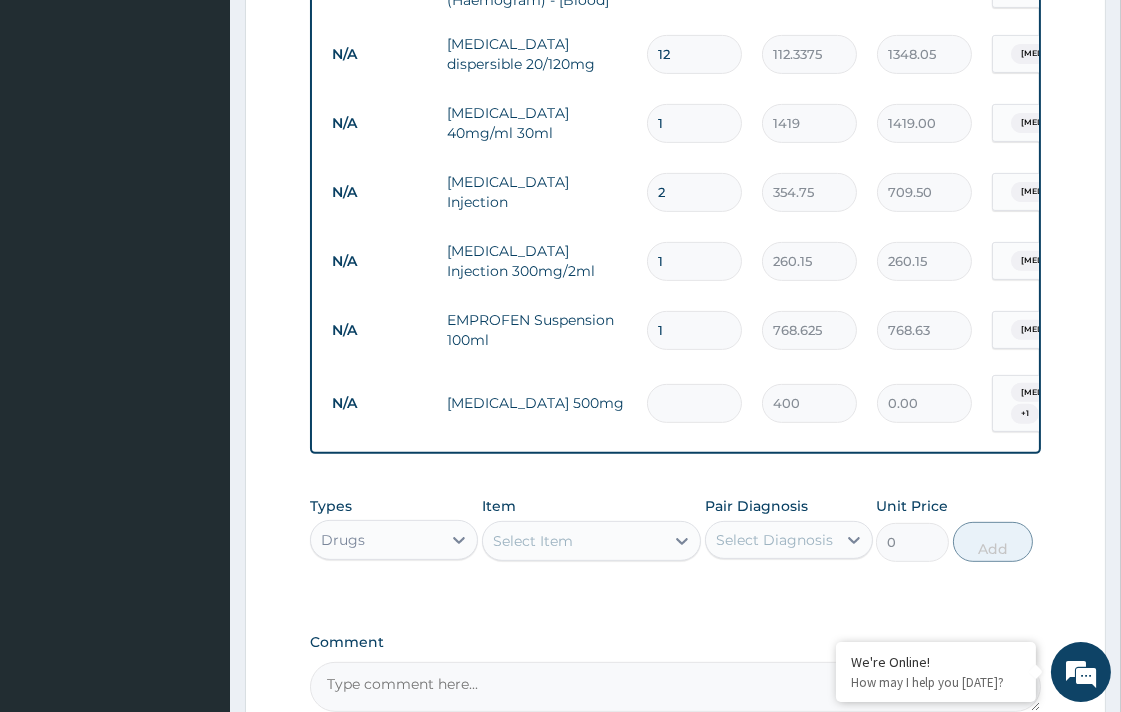 type on "5" 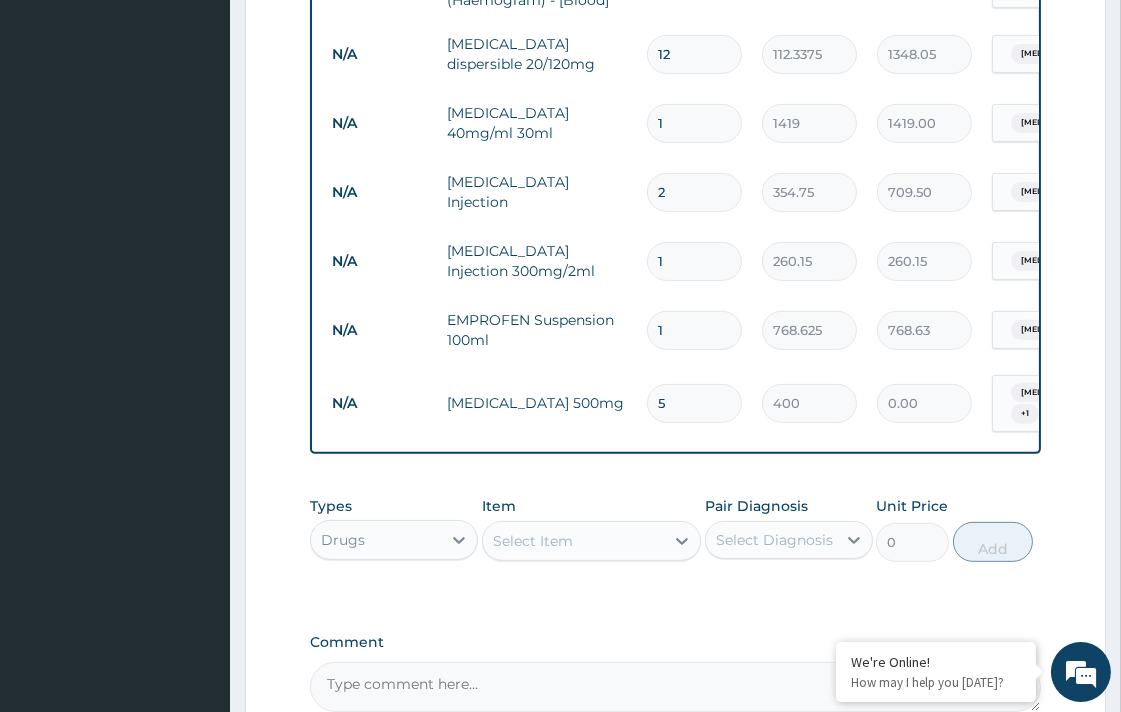 type on "2000.00" 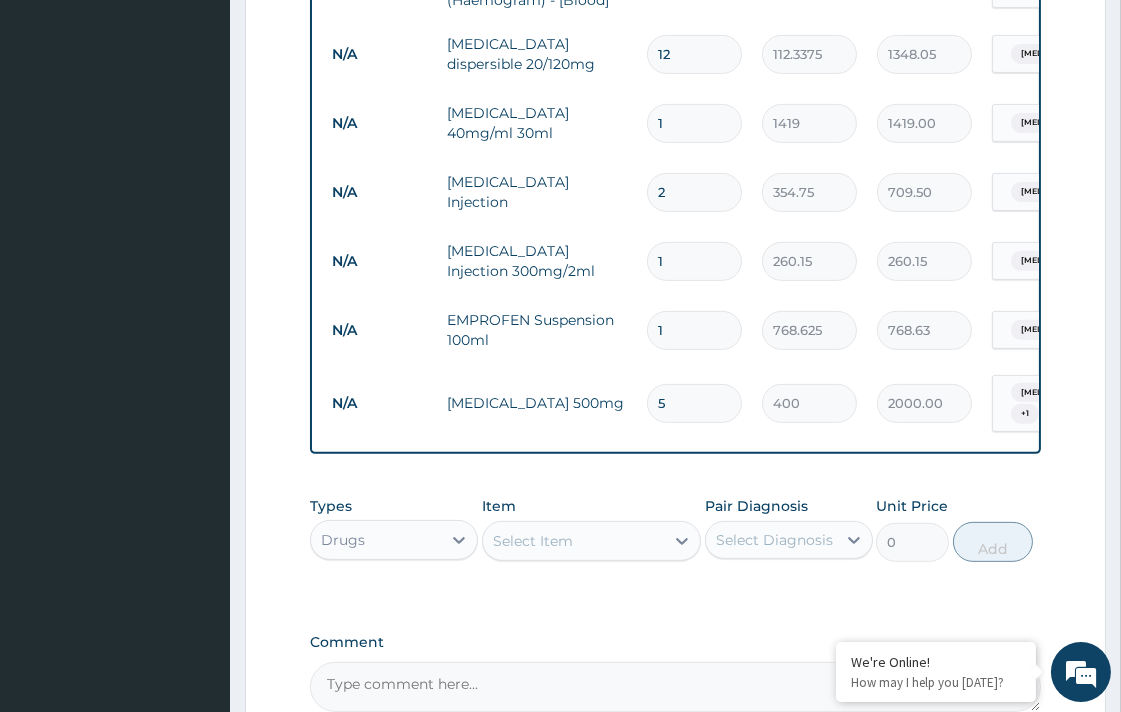 type on "5" 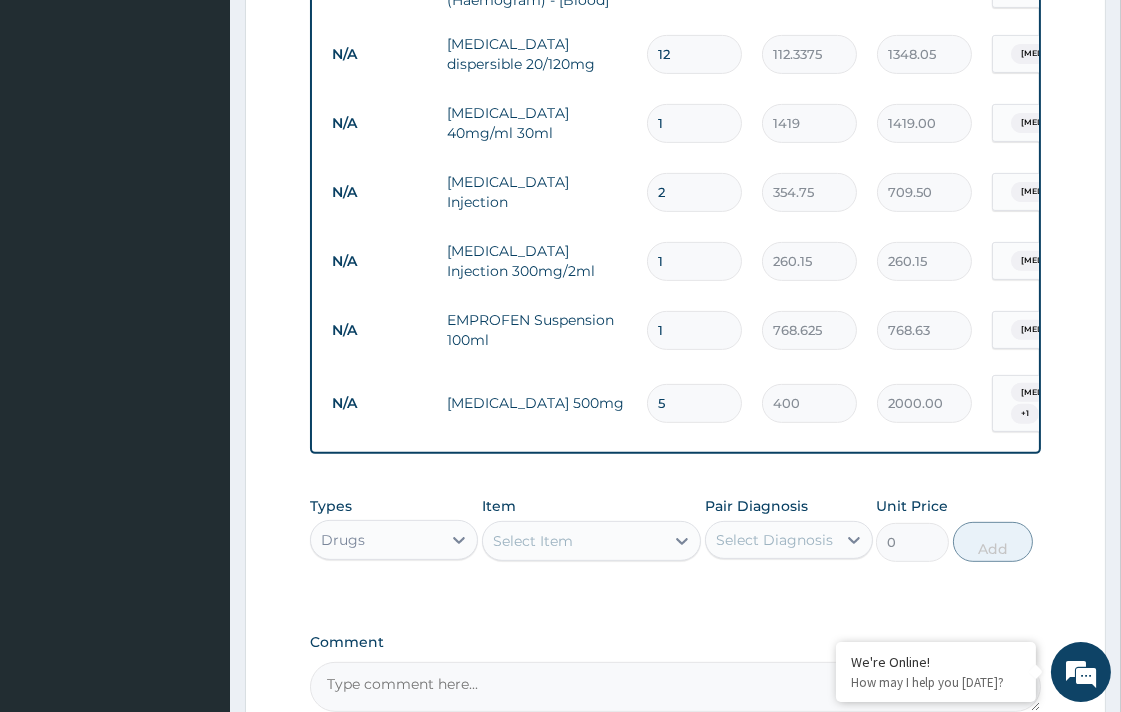 click on "Select Item" at bounding box center (533, 541) 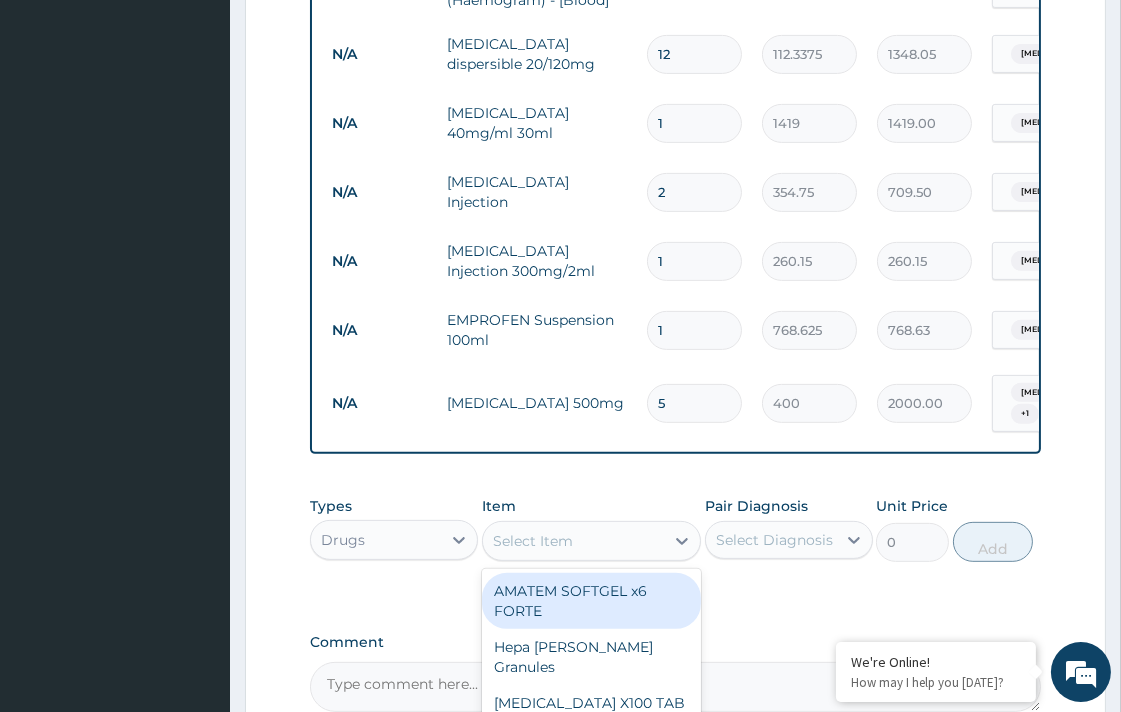 click on "Select Item" at bounding box center [533, 541] 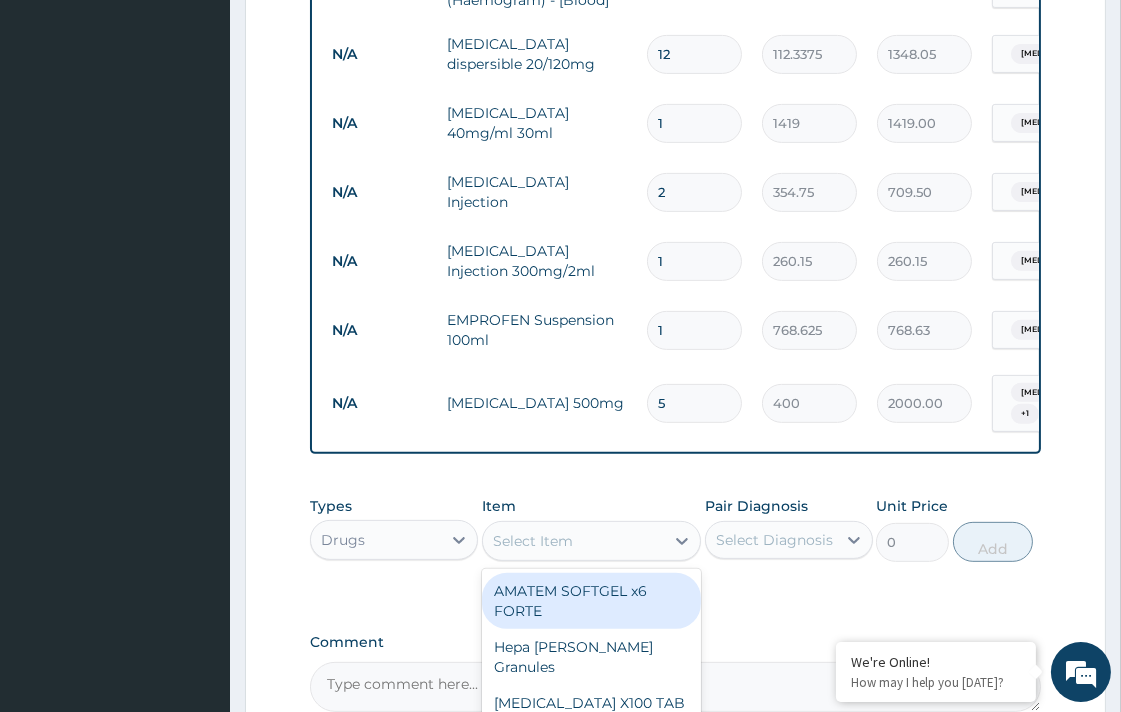 click on "Select Item" at bounding box center (533, 541) 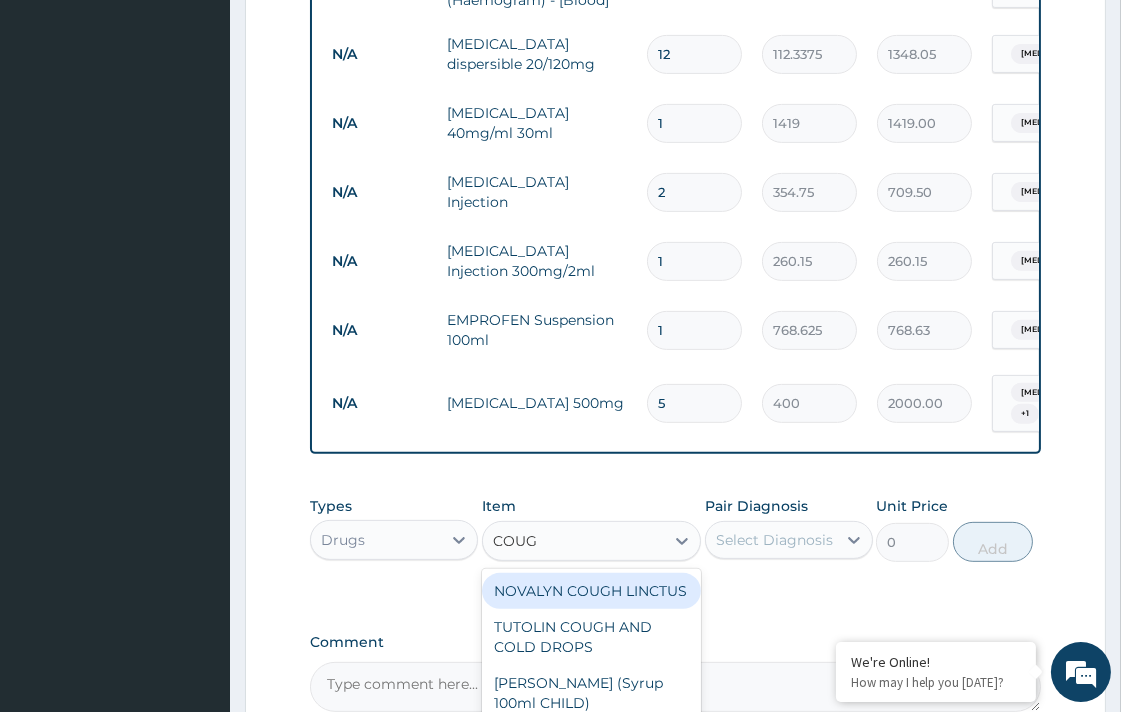 type on "COUGH" 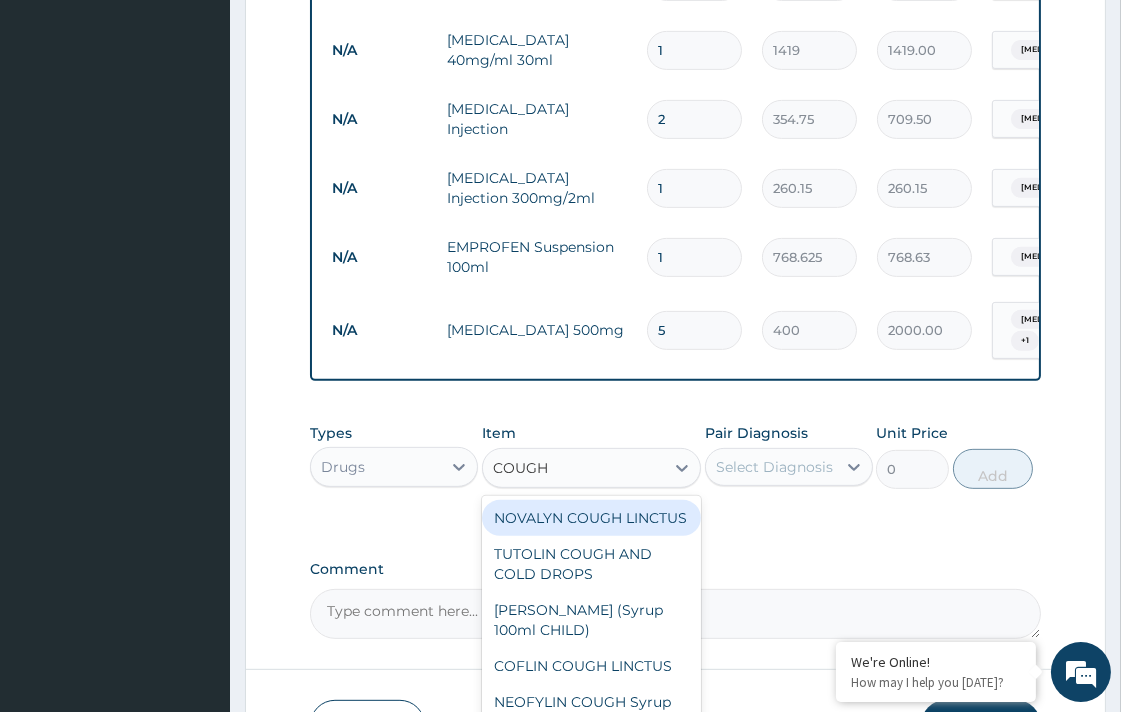 scroll, scrollTop: 1235, scrollLeft: 0, axis: vertical 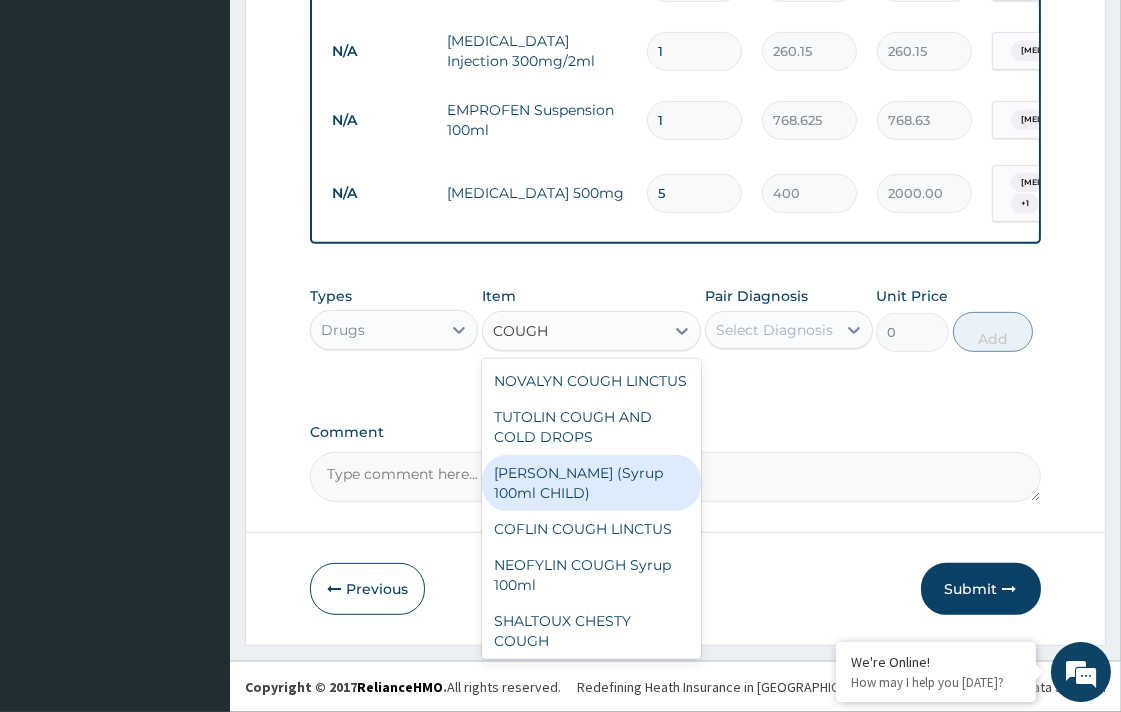 click on "EMZOLYN COUGH (Syrup 100ml CHILD)" at bounding box center [591, 483] 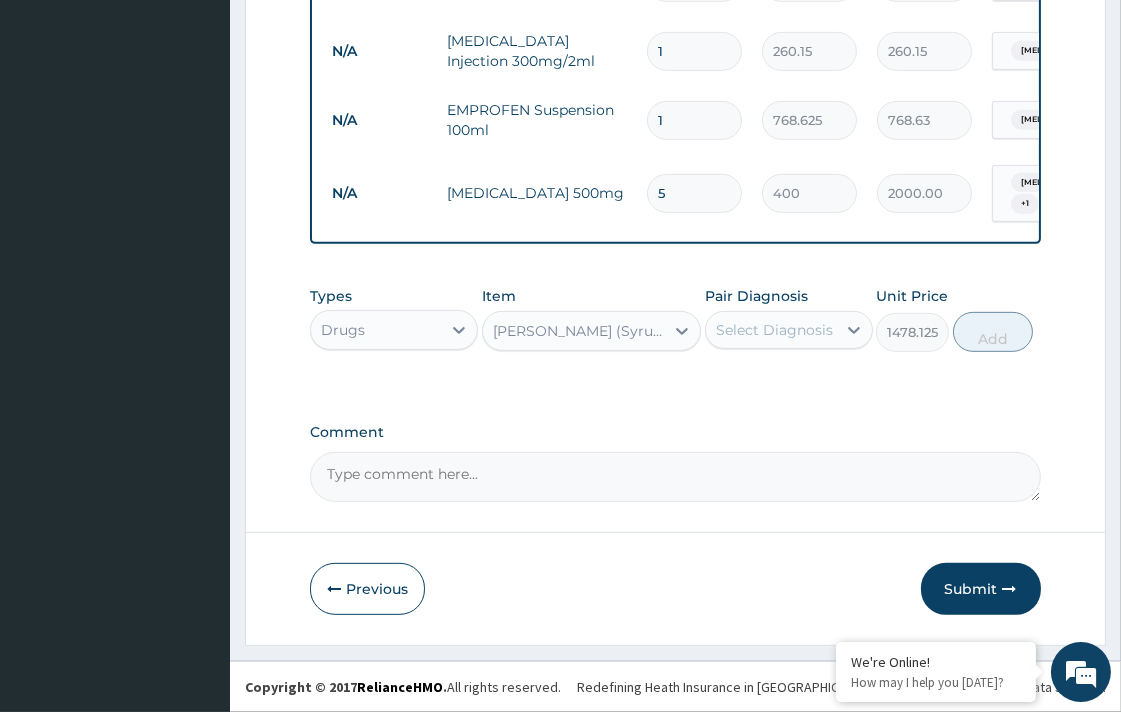 click on "Select Diagnosis" at bounding box center (771, 330) 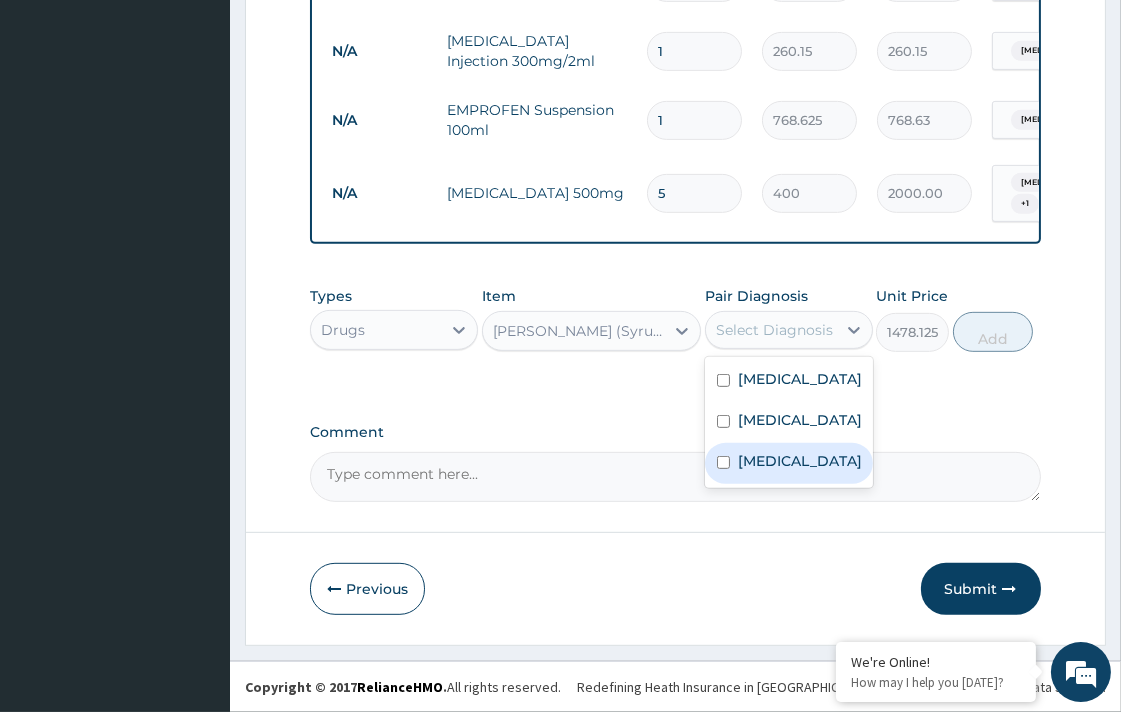 click on "Upper respiratory infection" at bounding box center (800, 461) 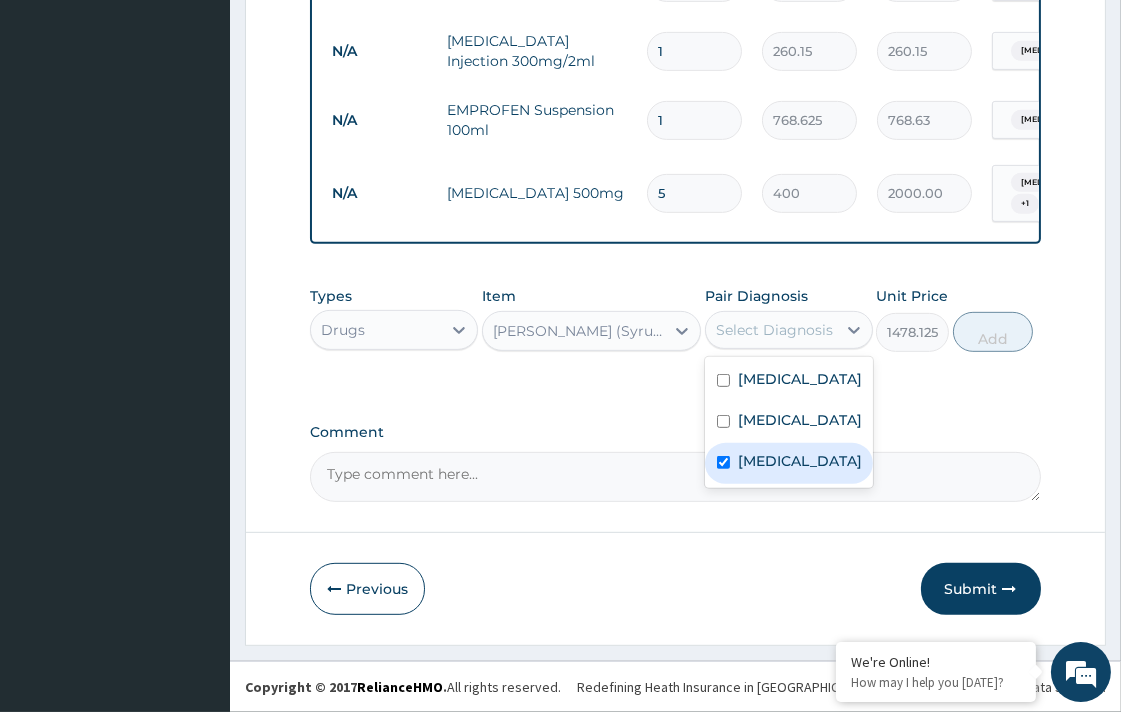 checkbox on "true" 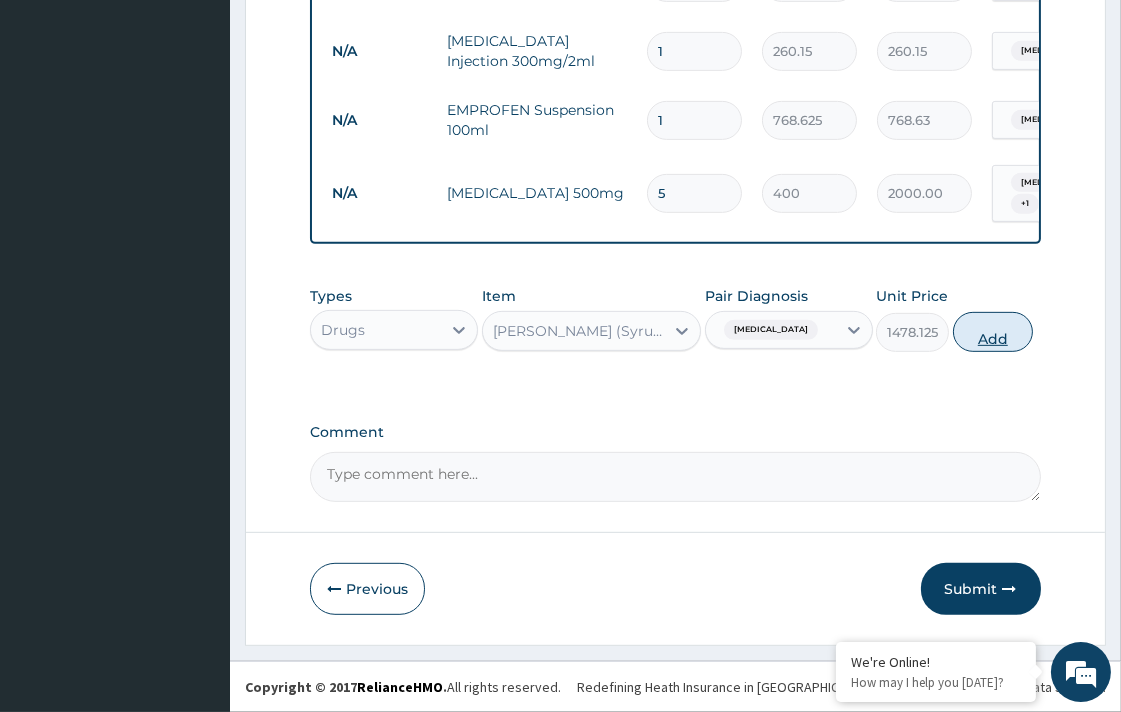 click on "Add" at bounding box center [993, 332] 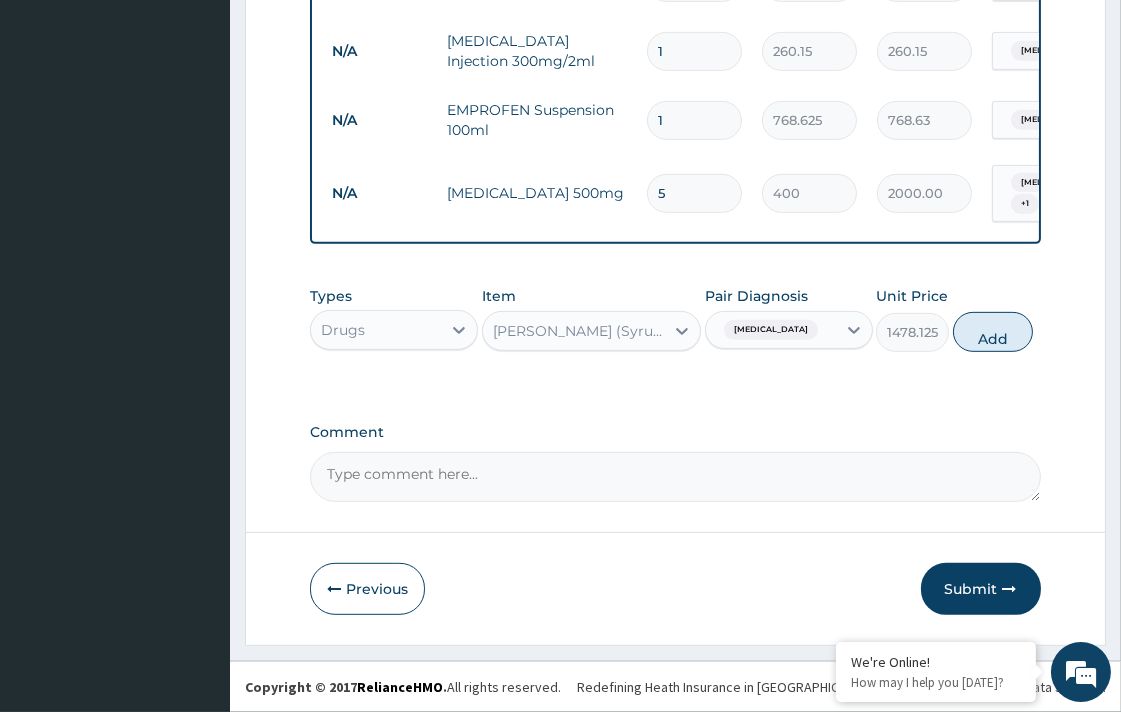 type on "0" 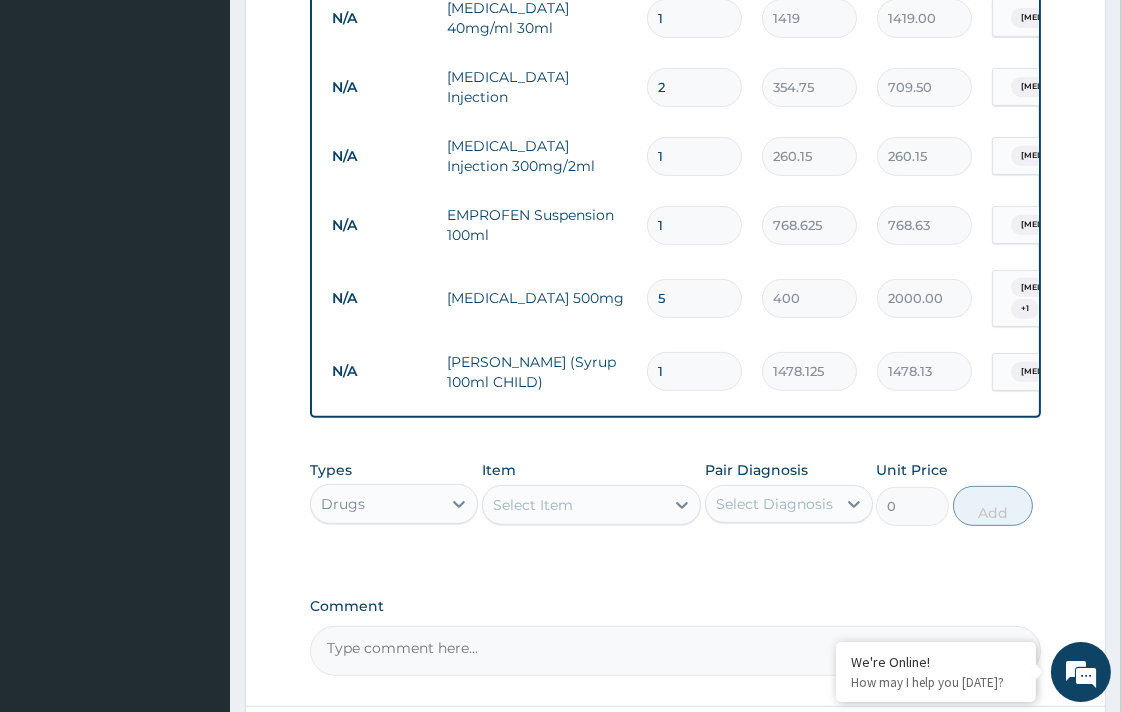scroll, scrollTop: 1124, scrollLeft: 0, axis: vertical 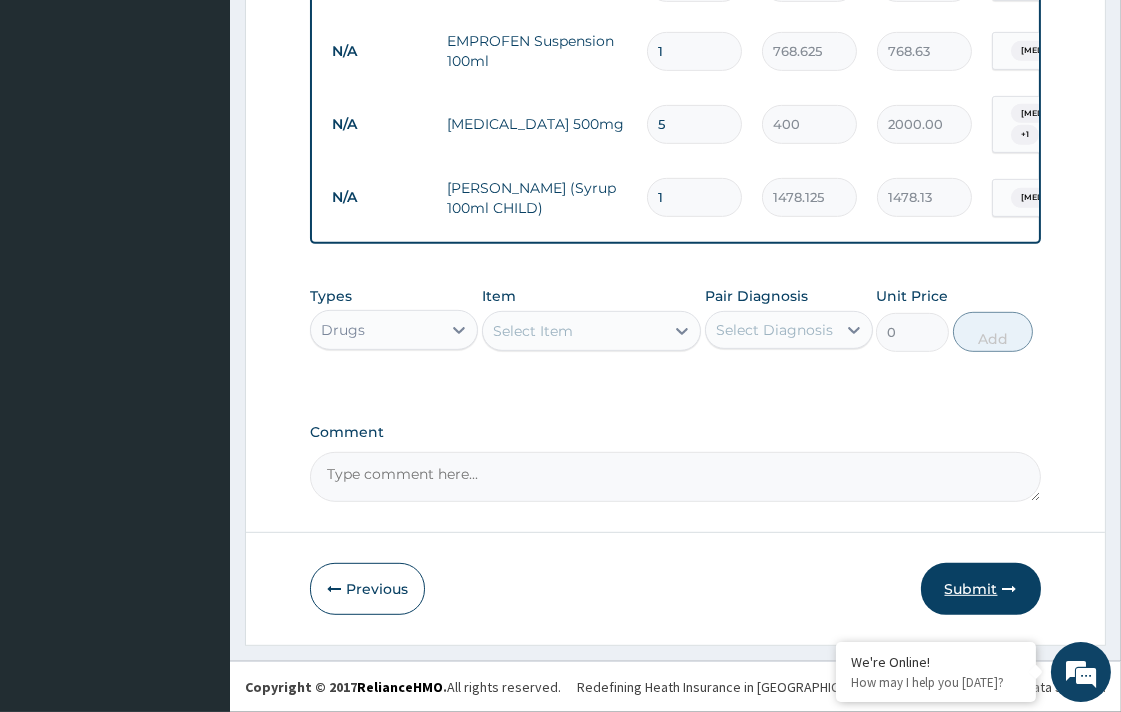 click on "Submit" at bounding box center [981, 589] 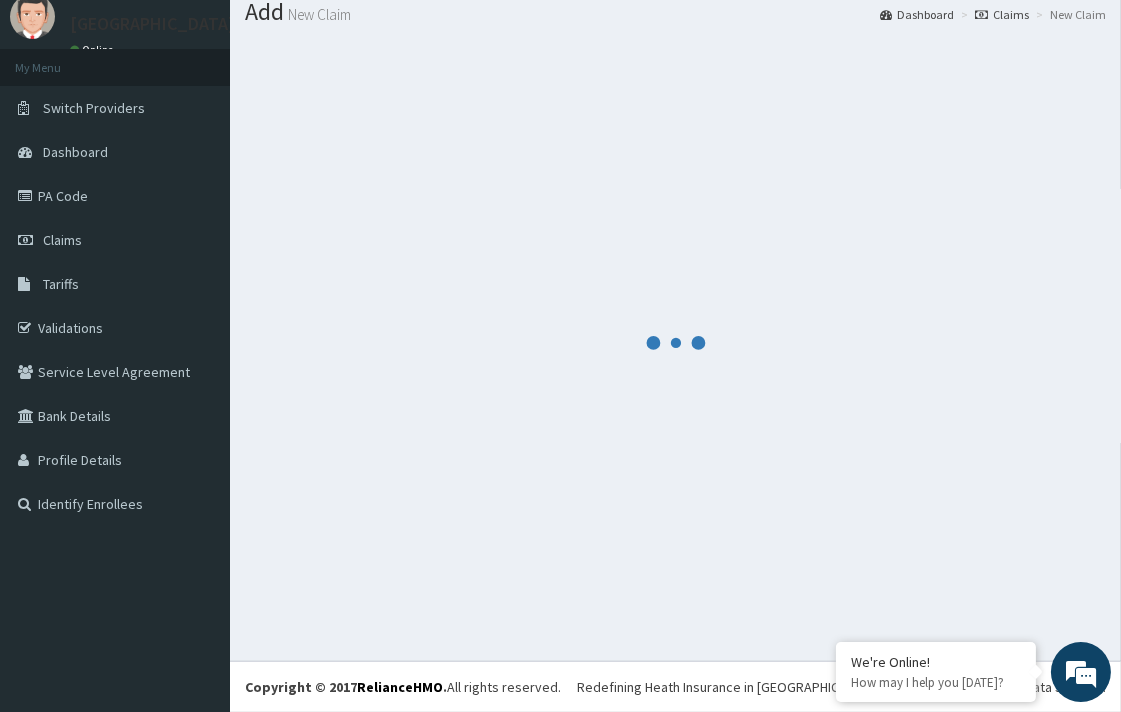scroll, scrollTop: 65, scrollLeft: 0, axis: vertical 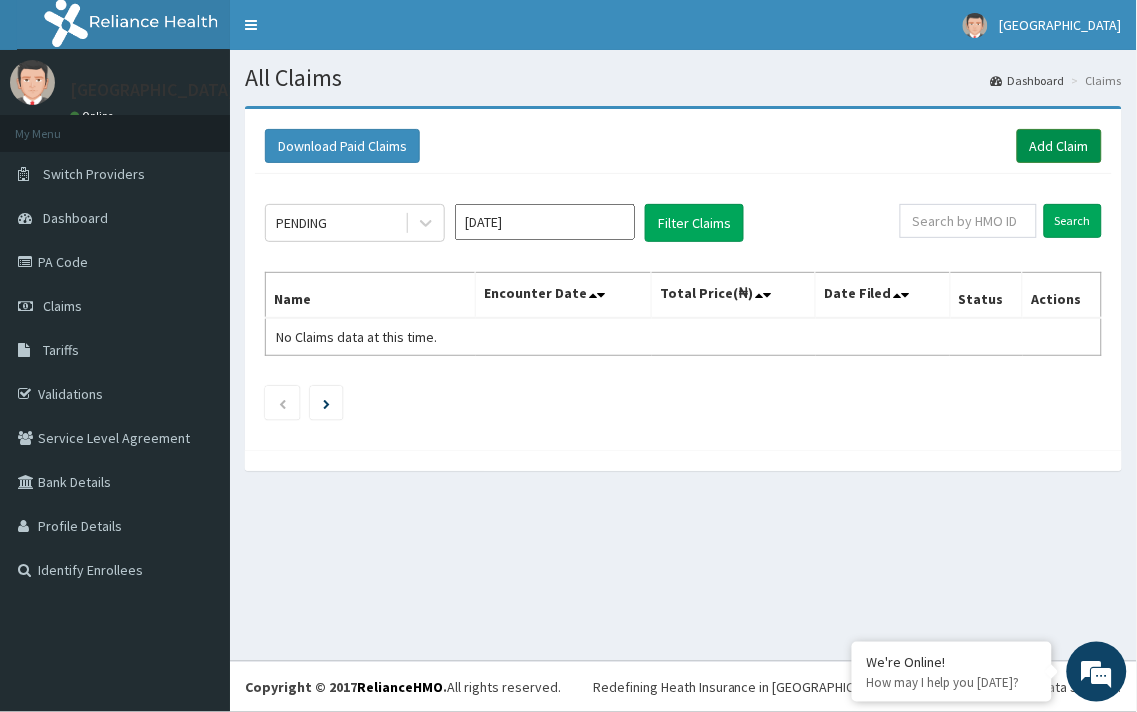 click on "Add Claim" at bounding box center (1059, 146) 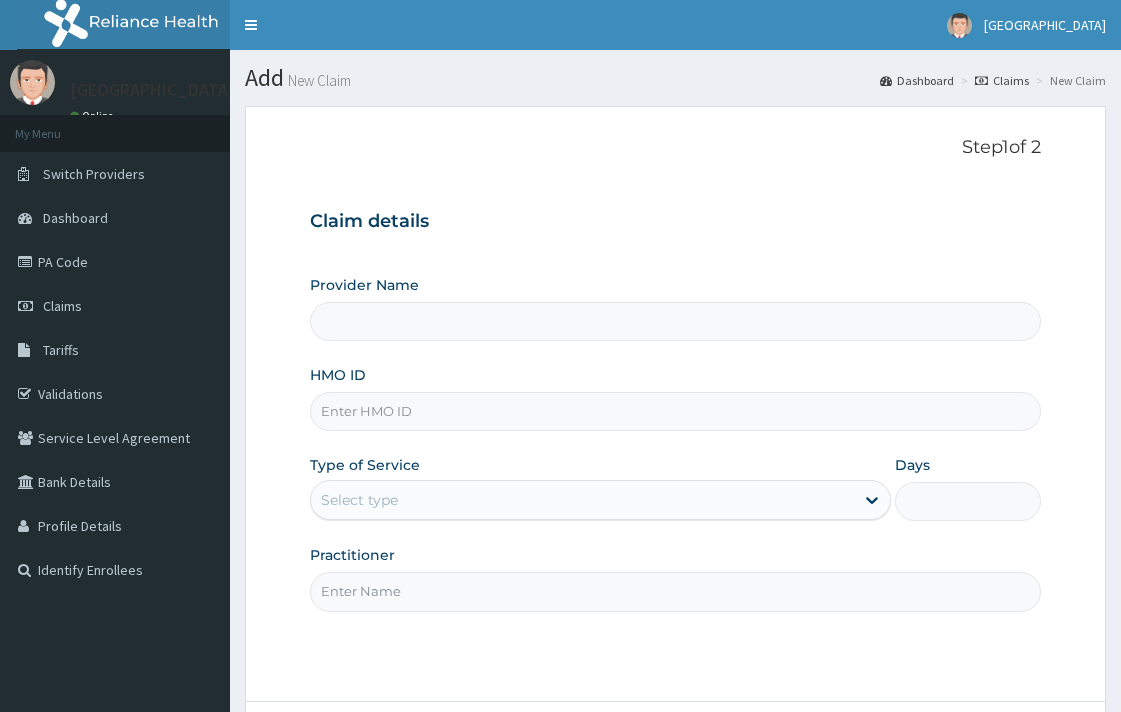 type on "[GEOGRAPHIC_DATA]" 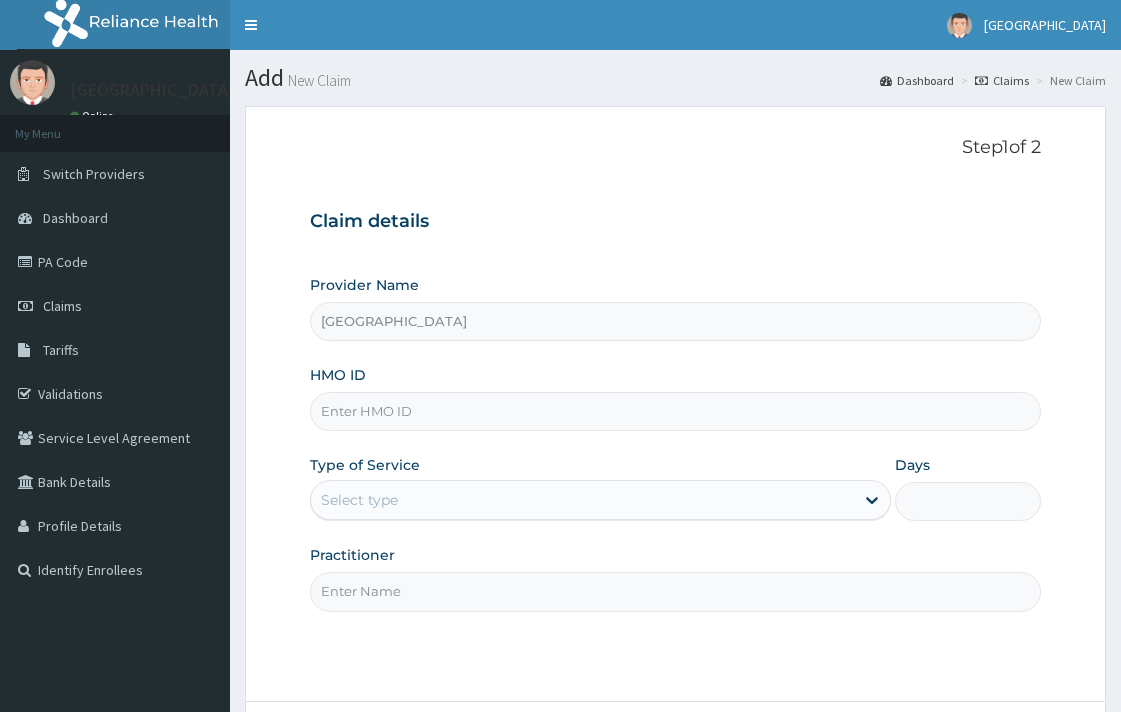 scroll, scrollTop: 0, scrollLeft: 0, axis: both 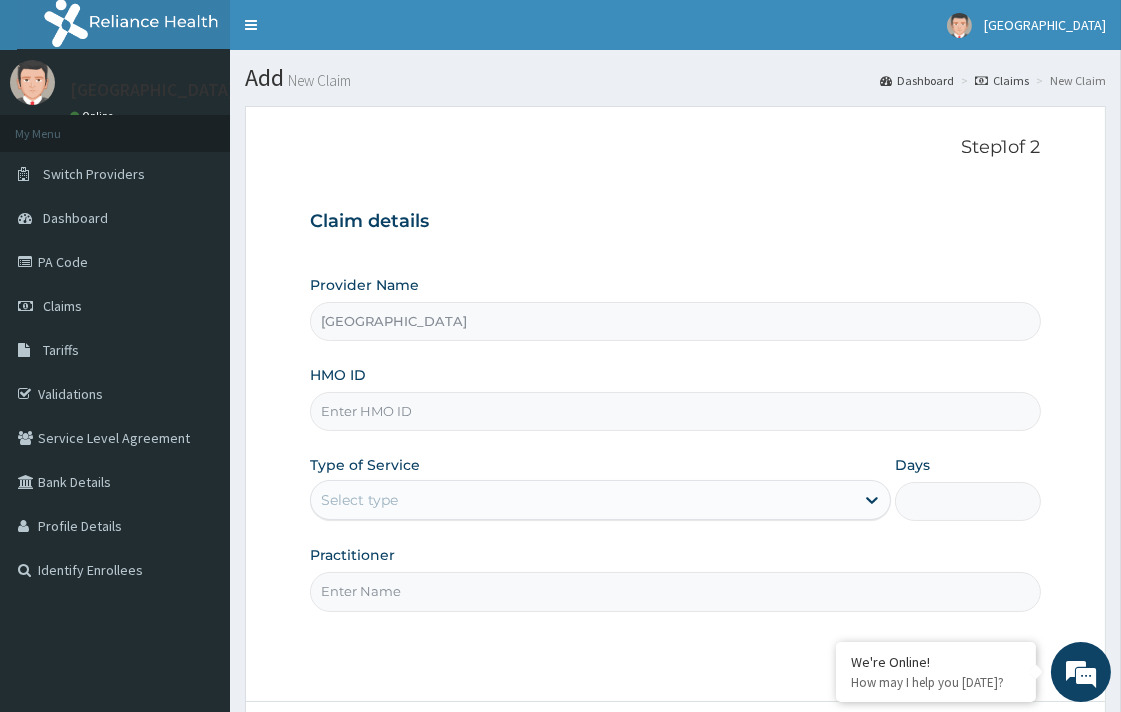 click on "HMO ID" at bounding box center [675, 411] 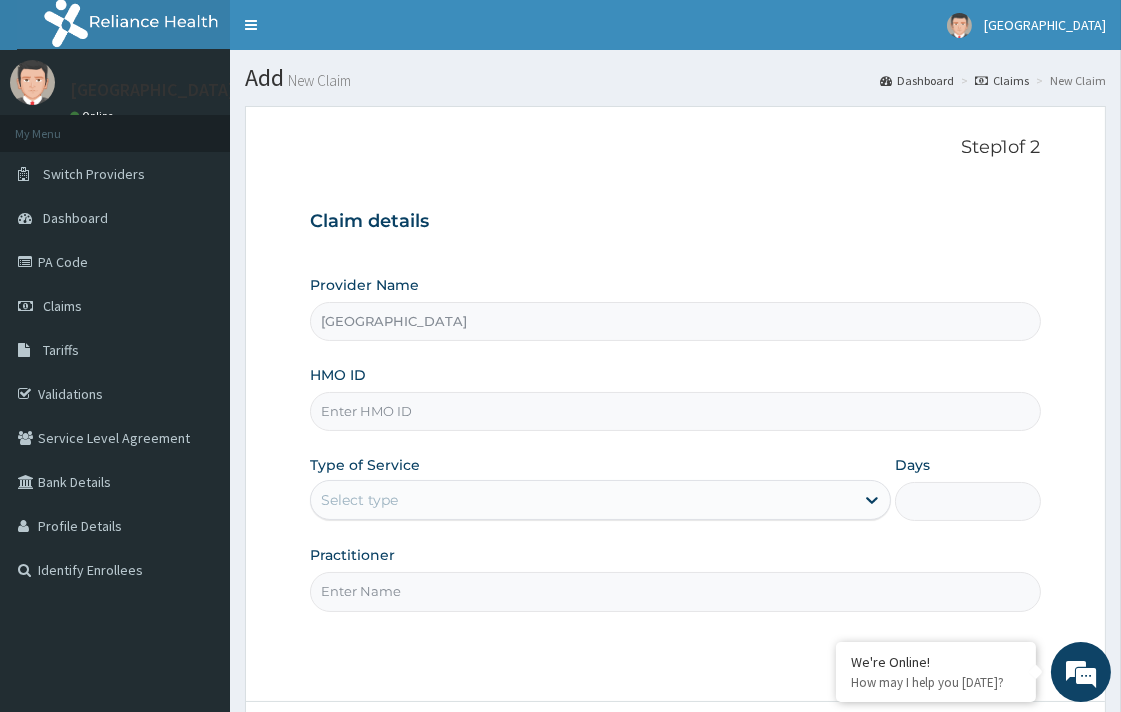 scroll, scrollTop: 0, scrollLeft: 0, axis: both 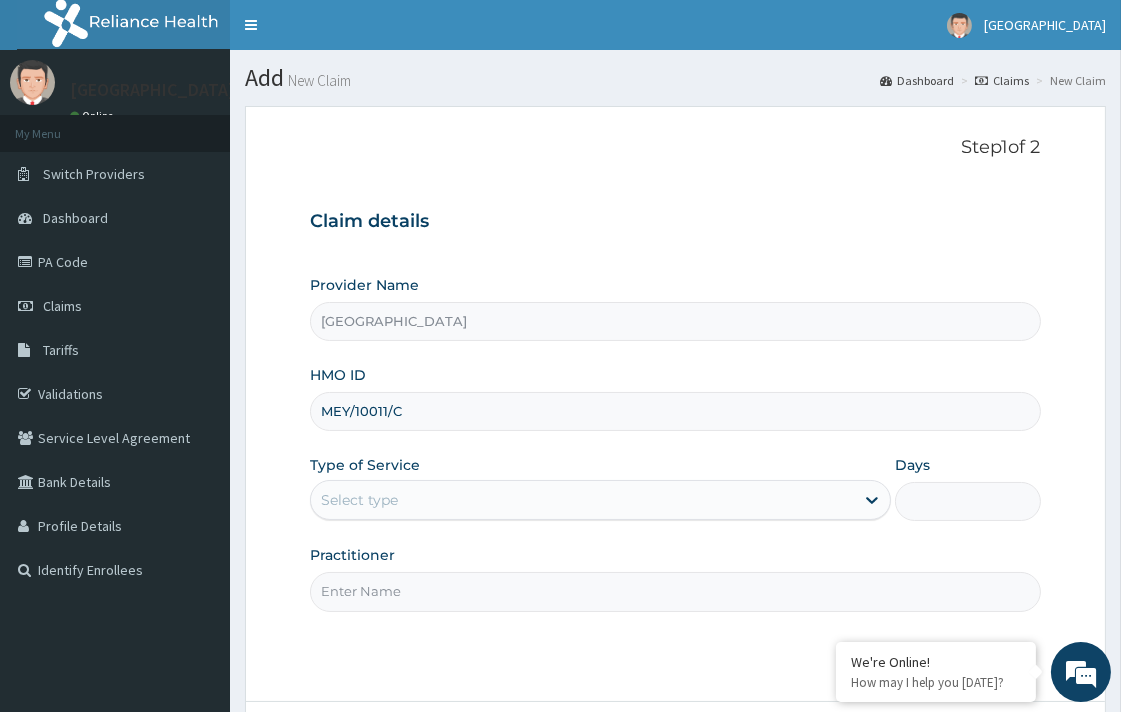type on "MEY/10011/C" 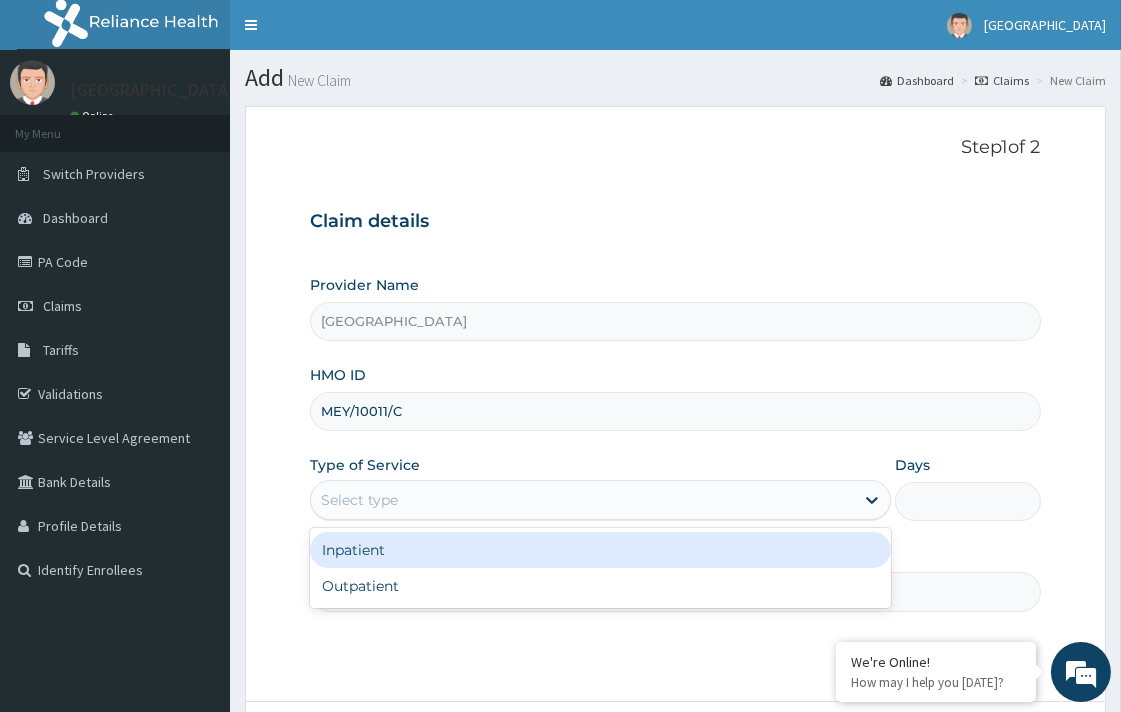 click on "Select type" at bounding box center (359, 500) 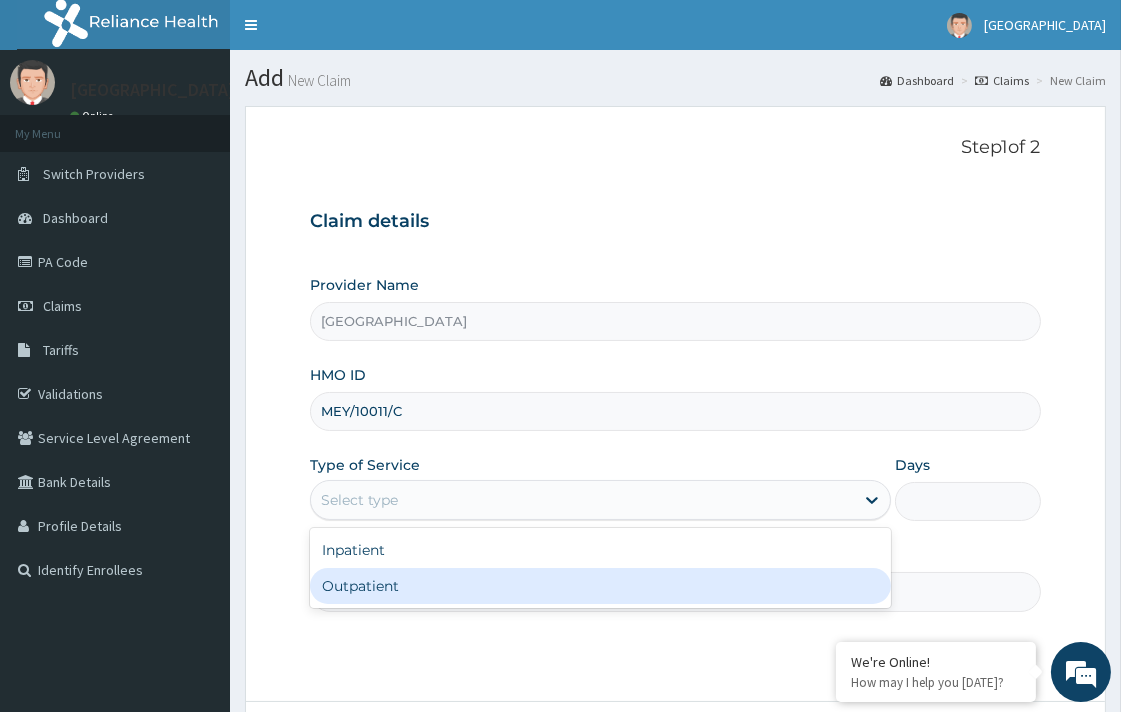 click on "Outpatient" at bounding box center [600, 586] 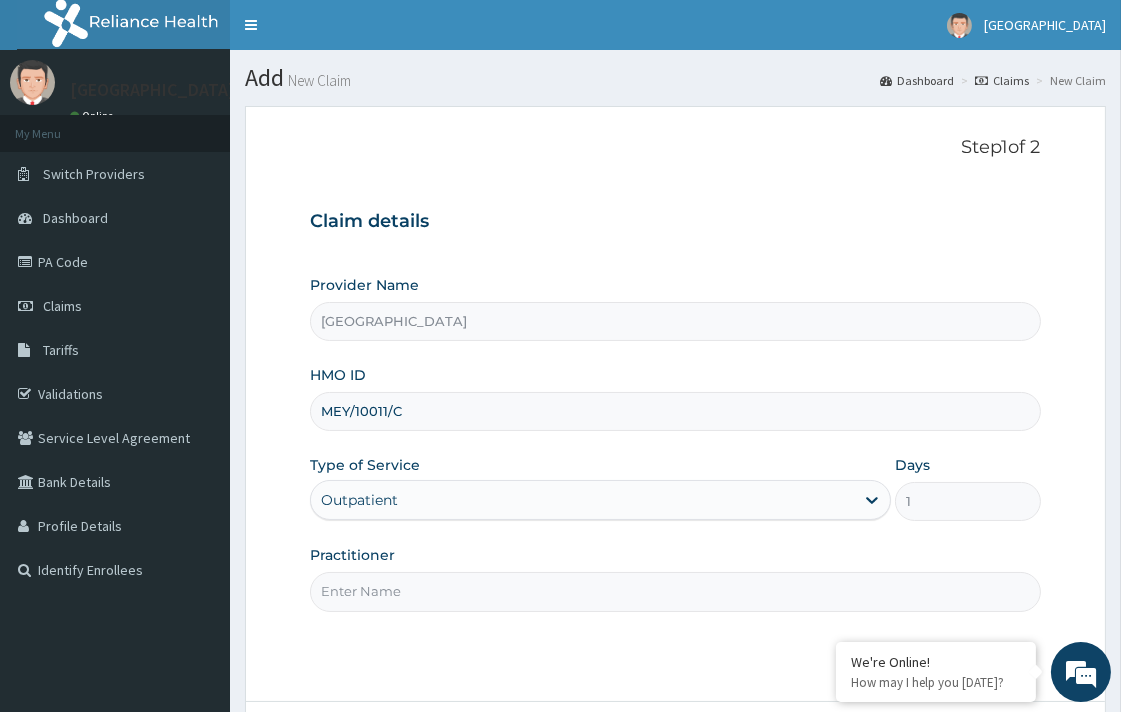 click on "Practitioner" at bounding box center (675, 591) 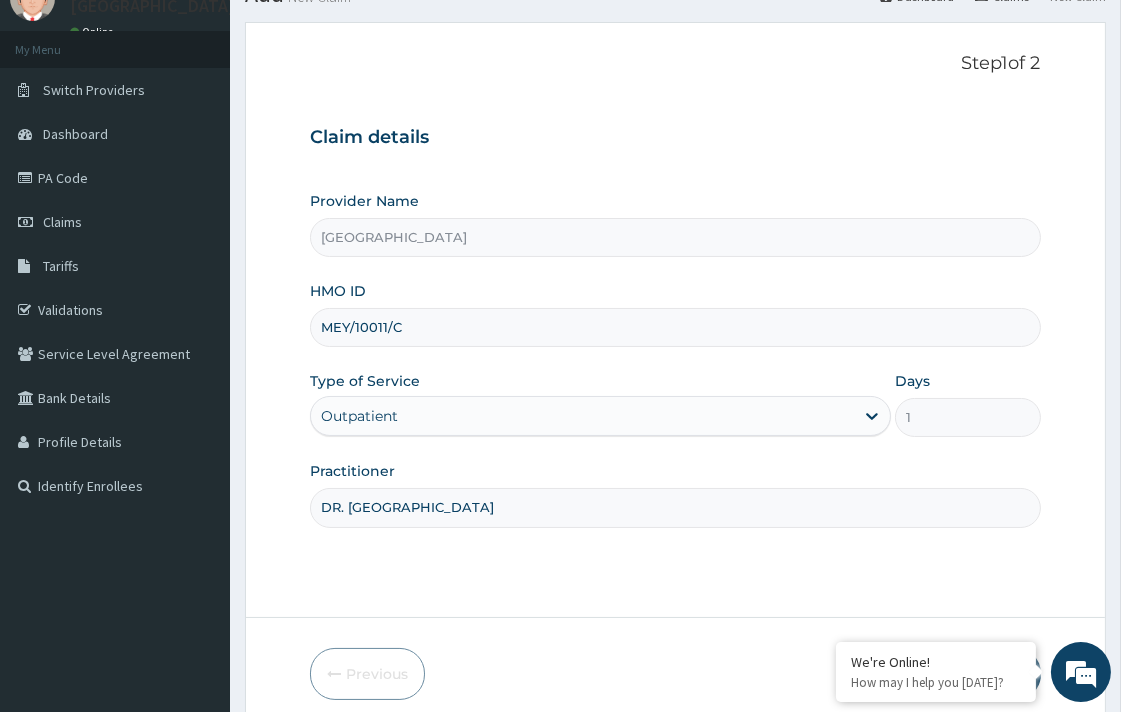 scroll, scrollTop: 170, scrollLeft: 0, axis: vertical 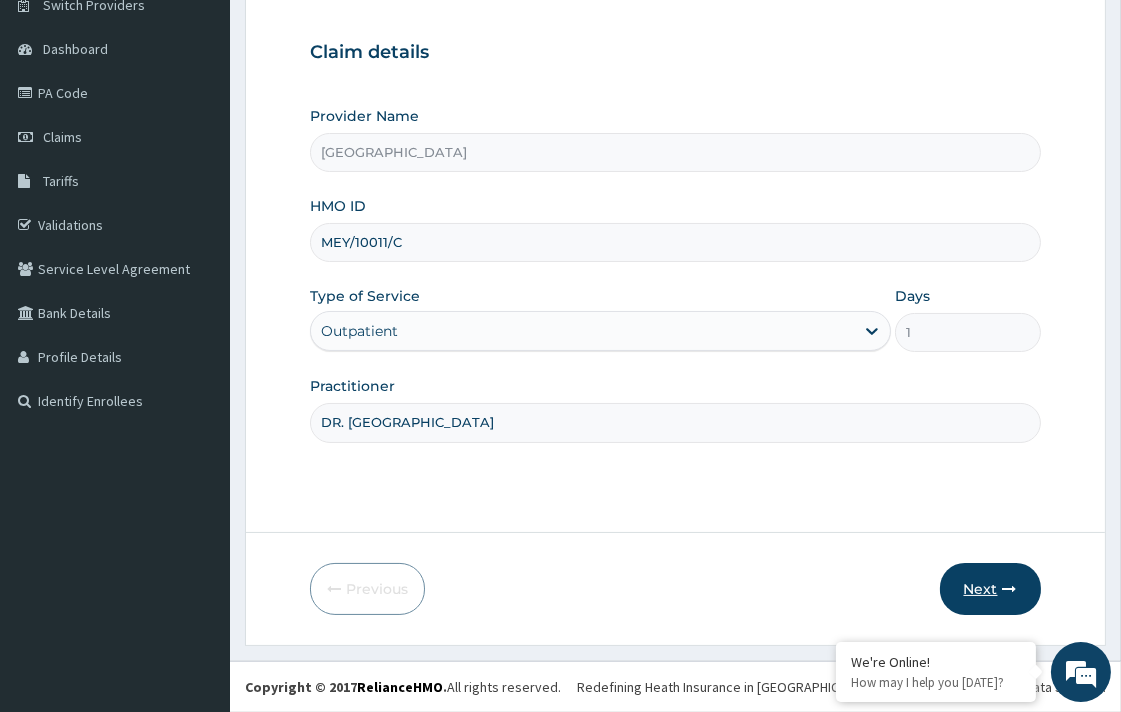click on "Next" at bounding box center (990, 589) 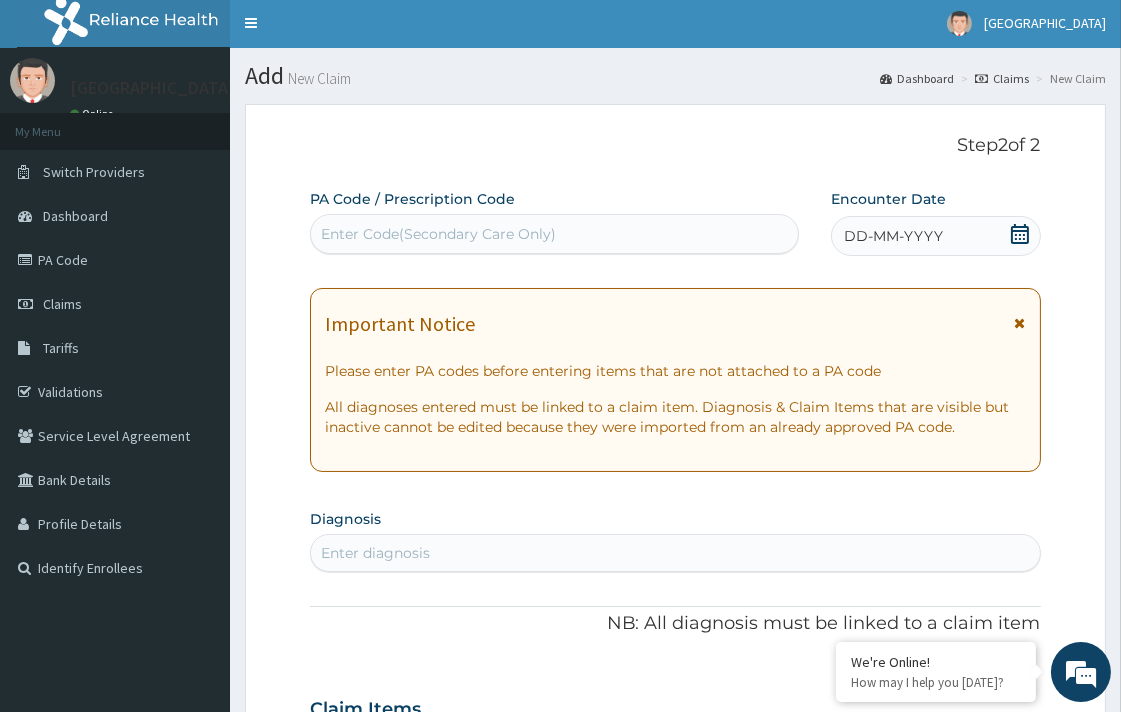 scroll, scrollTop: 0, scrollLeft: 0, axis: both 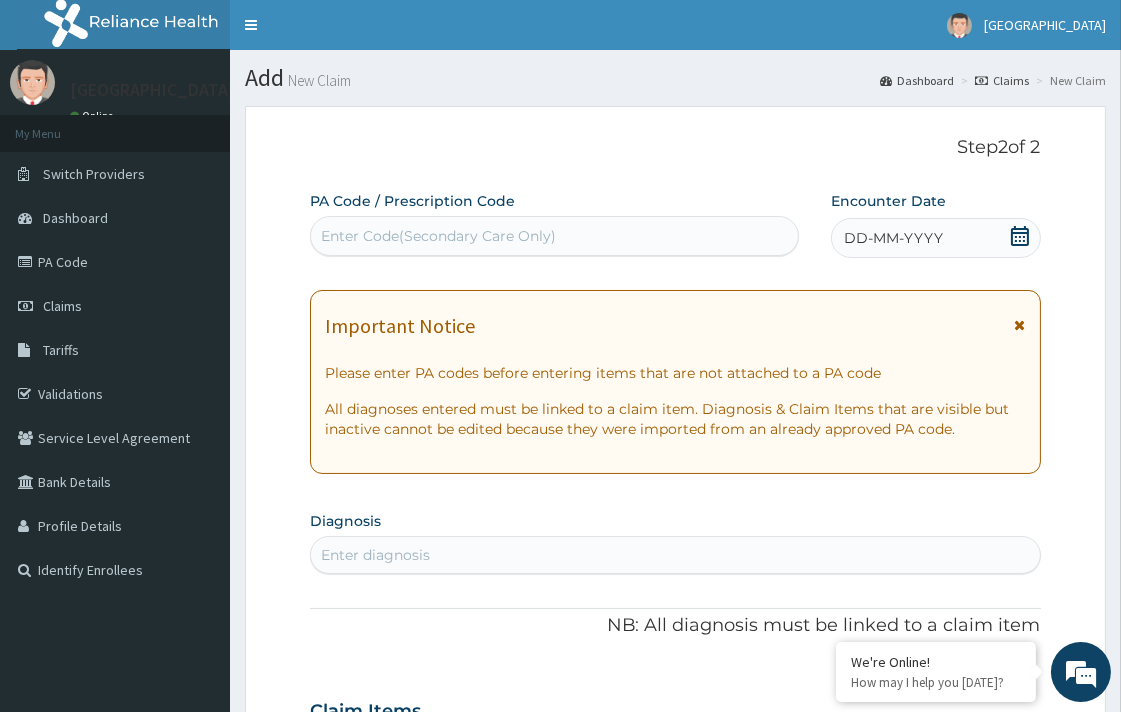 click 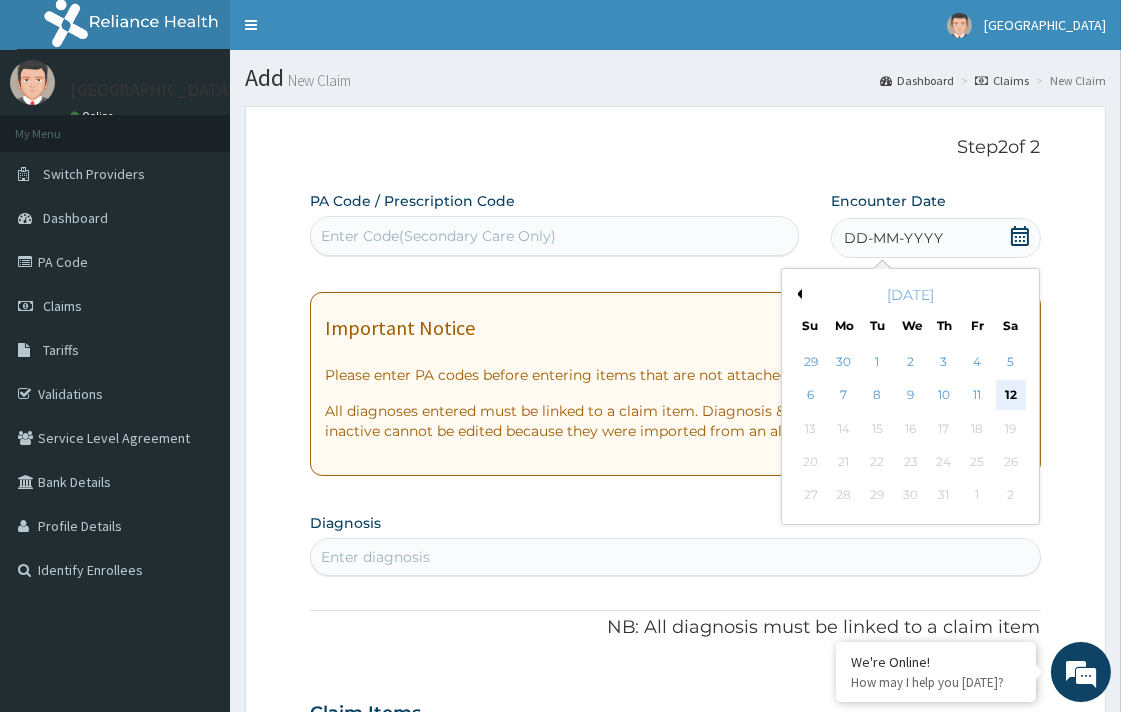 click on "12" at bounding box center [1011, 396] 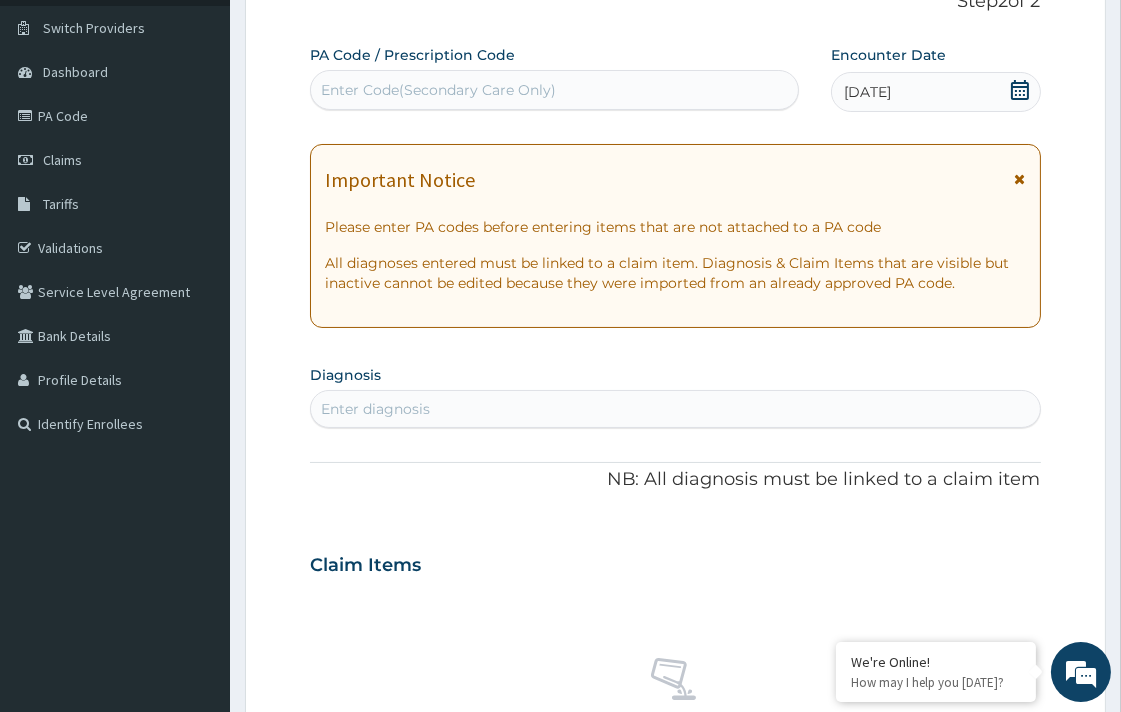 scroll, scrollTop: 333, scrollLeft: 0, axis: vertical 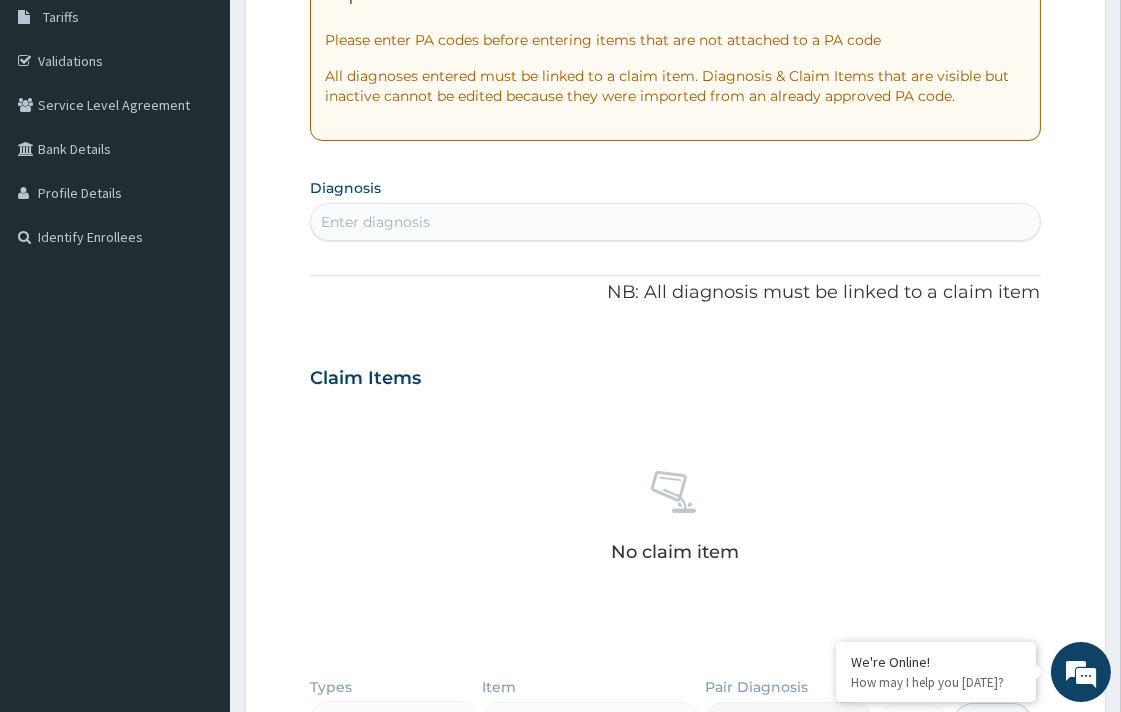click on "Enter diagnosis" at bounding box center [675, 222] 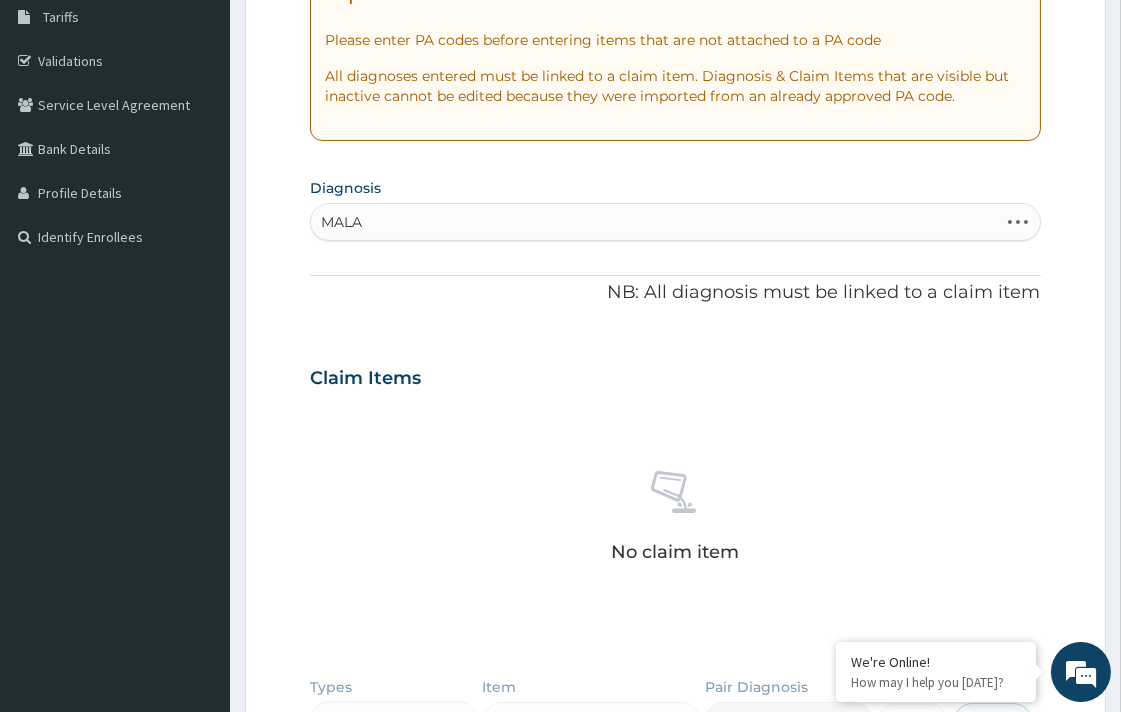 type on "MALAR" 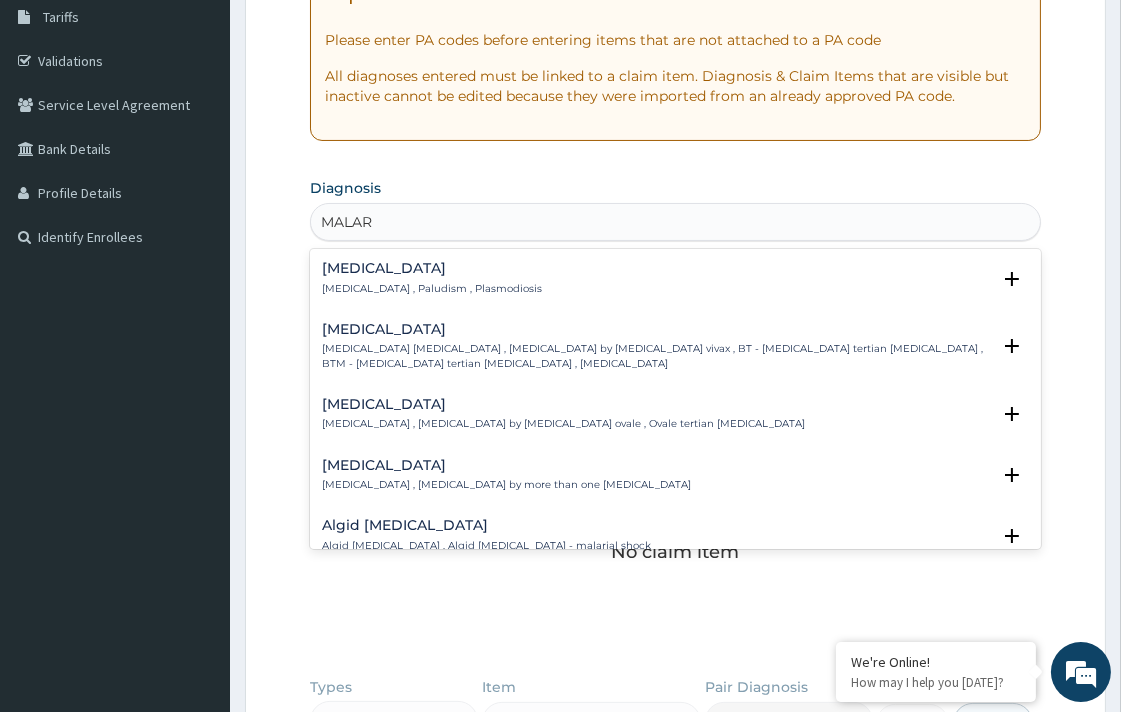 click on "Malaria" at bounding box center (432, 268) 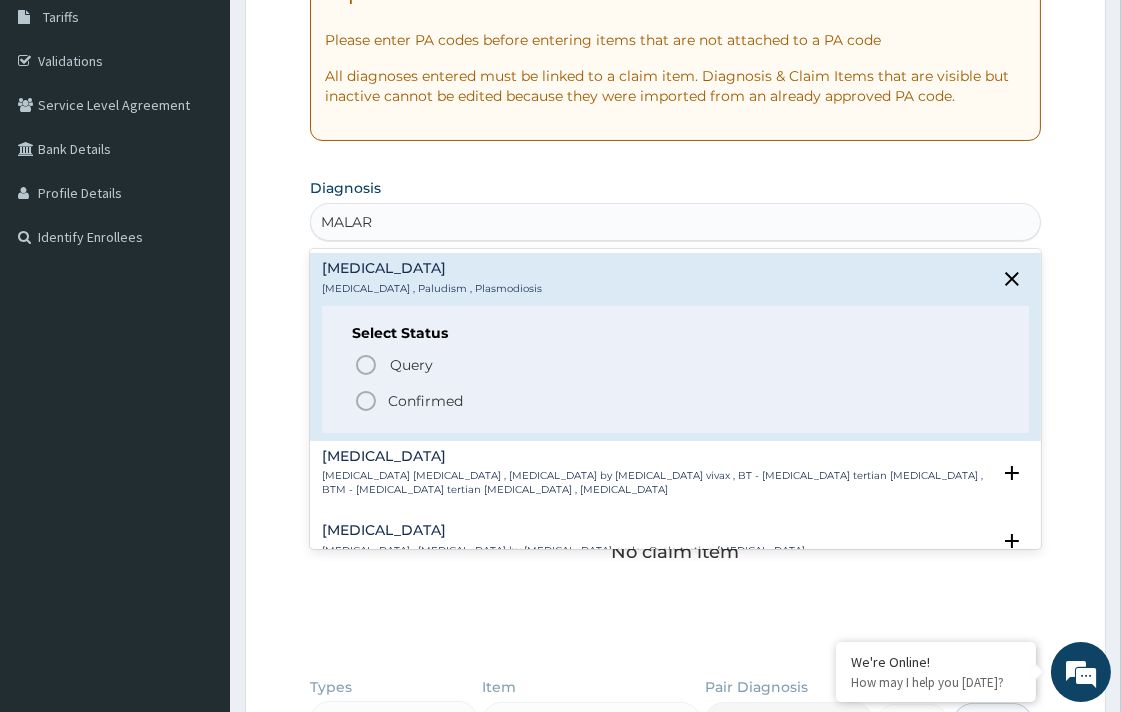 click 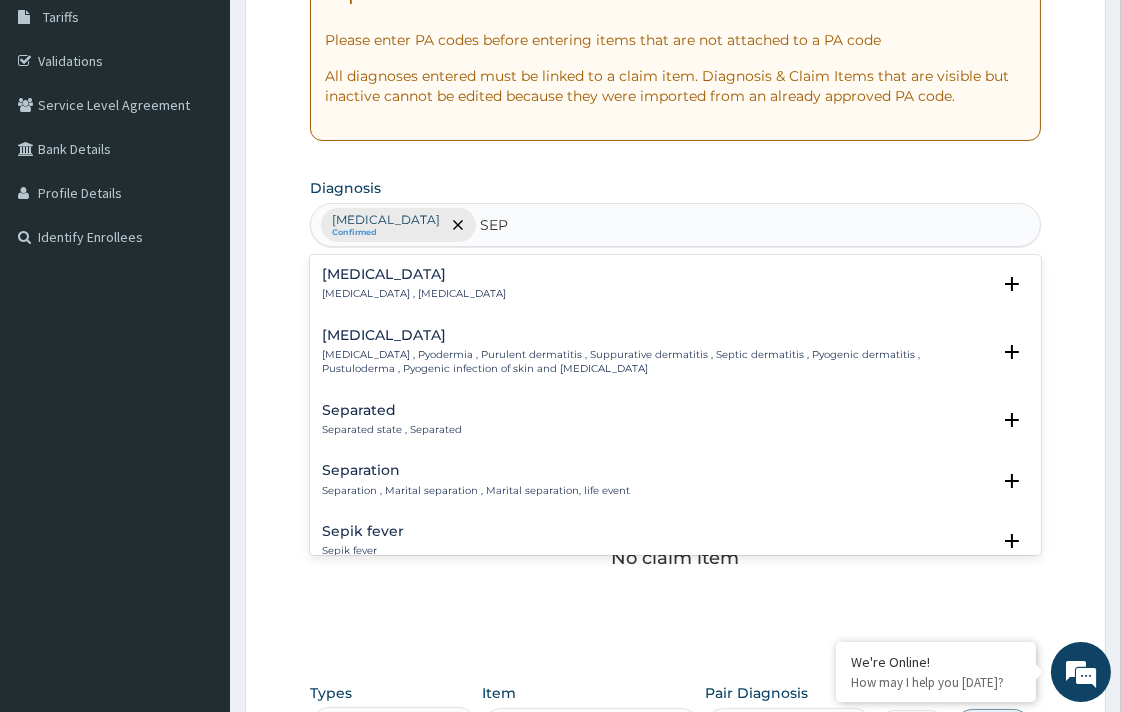 type on "SEPS" 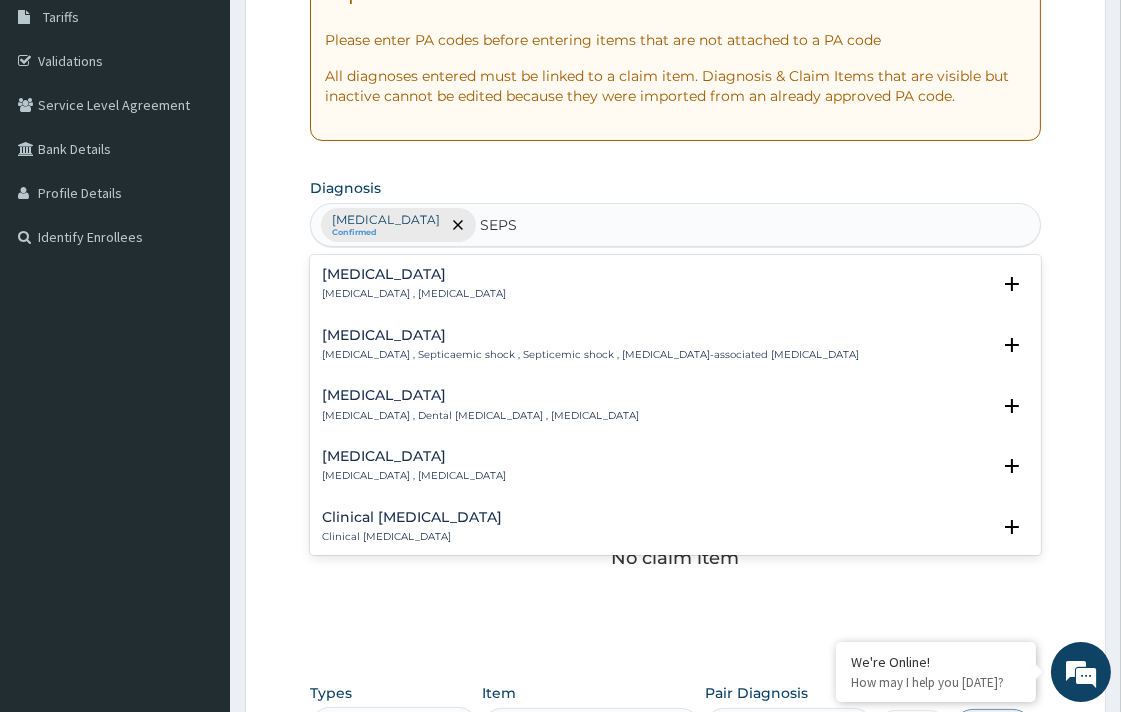 click on "Systemic infection , Sepsis" at bounding box center [414, 294] 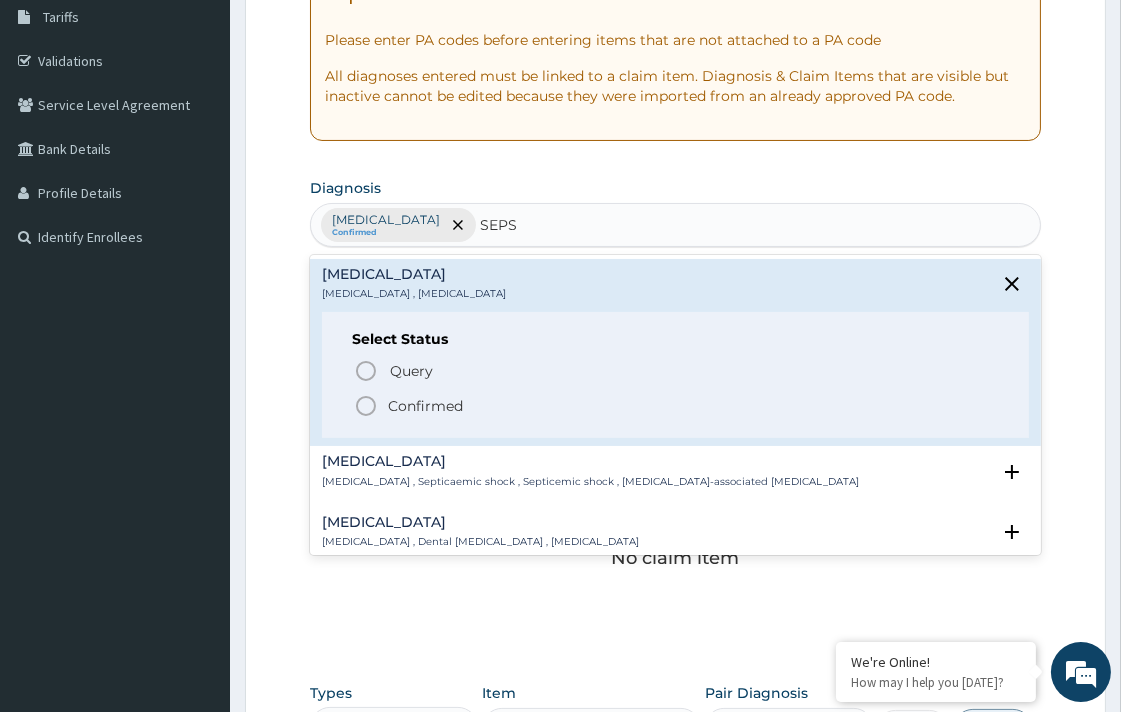 click 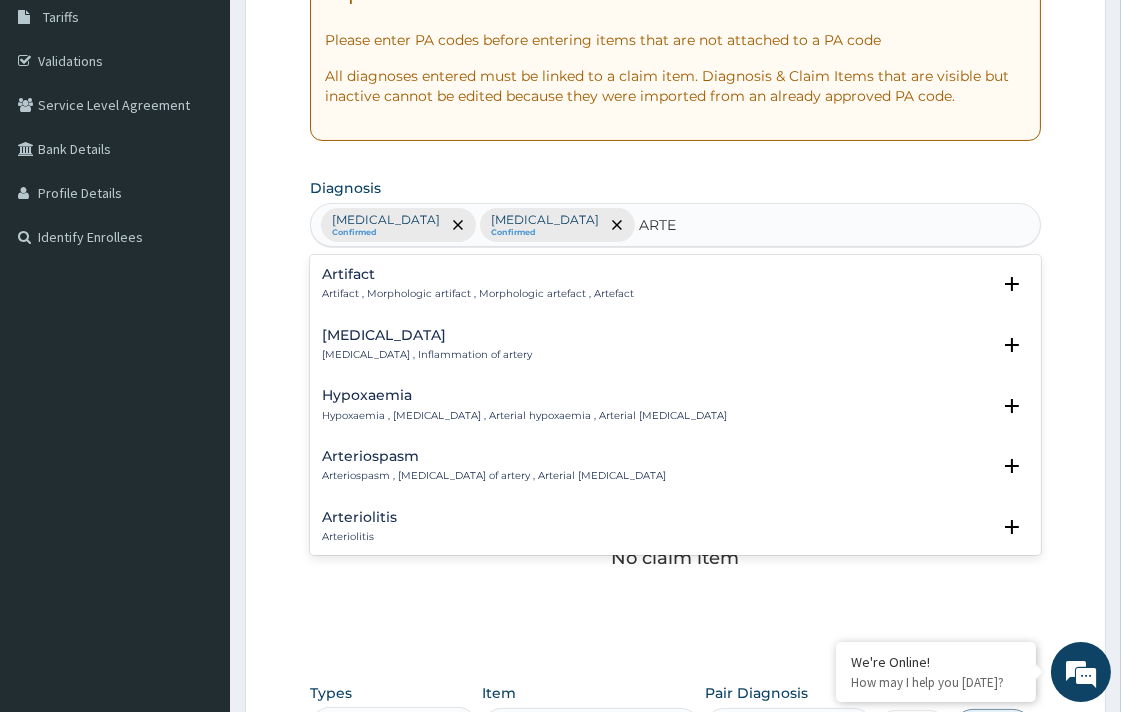 type on "ARTEM" 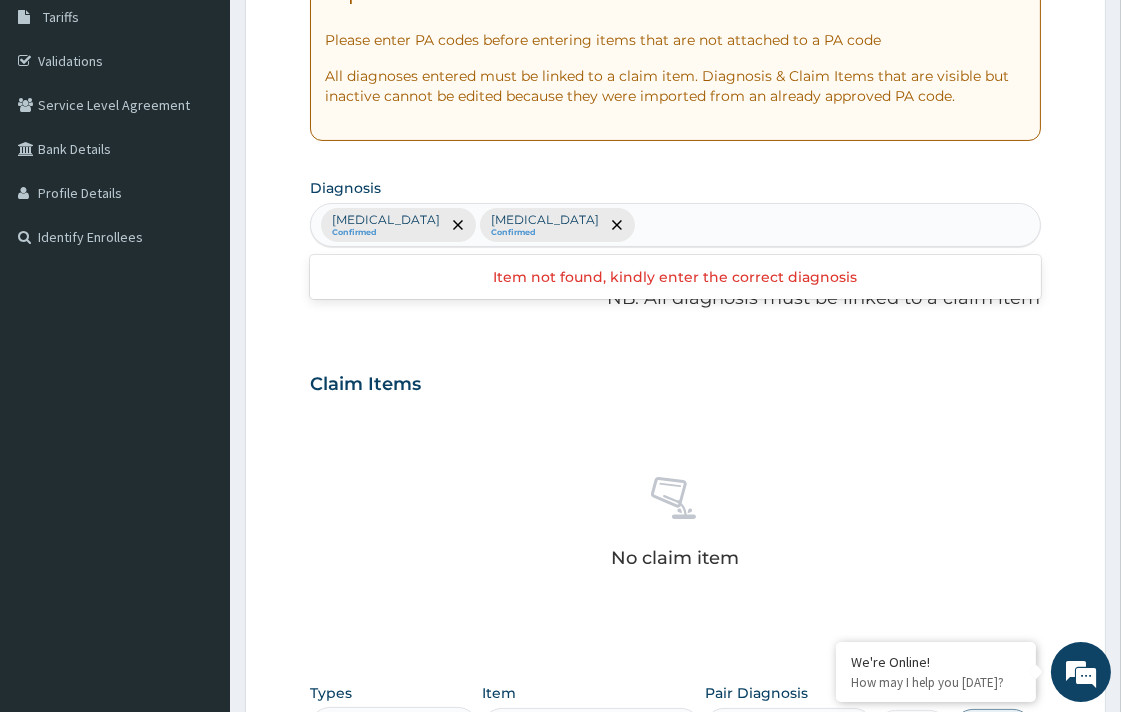 drag, startPoint x: 567, startPoint y: 232, endPoint x: 551, endPoint y: 231, distance: 16.03122 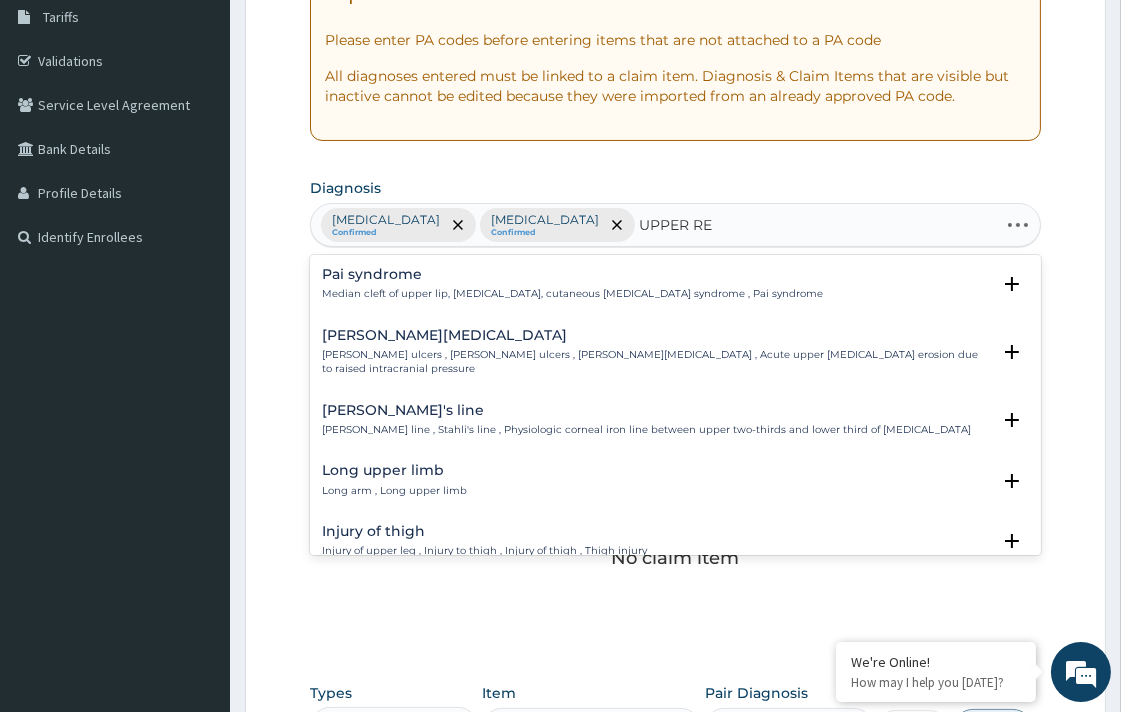 type on "UPPER RES" 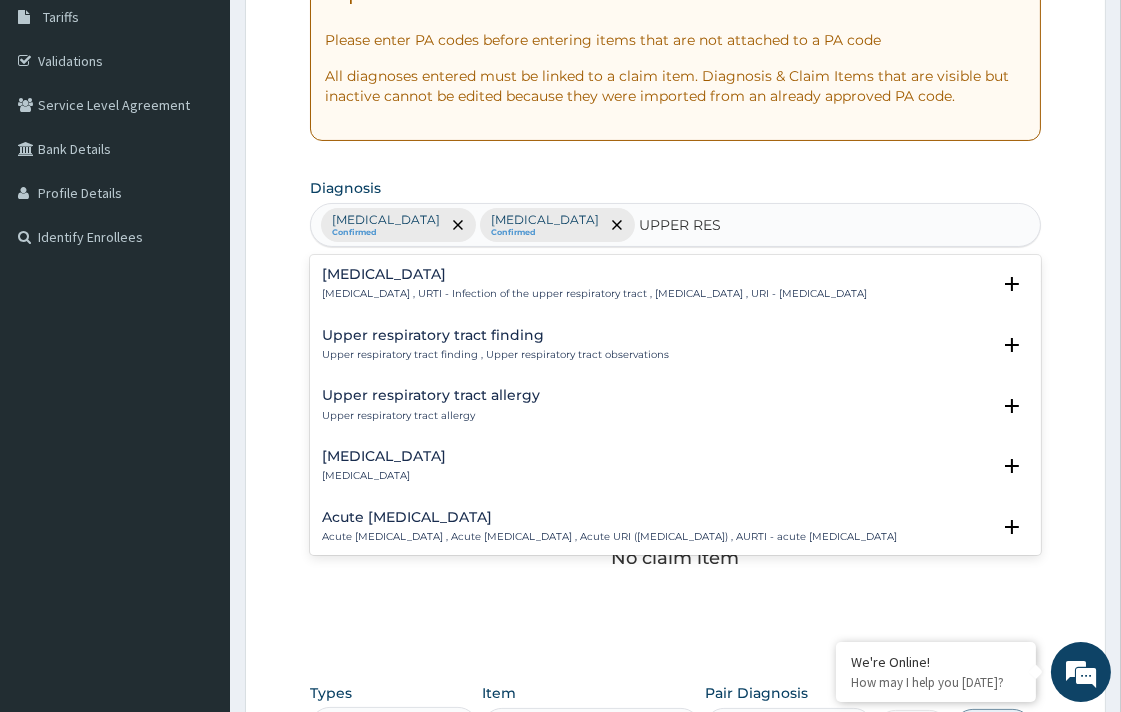 click on "Upper respiratory infection" at bounding box center [594, 274] 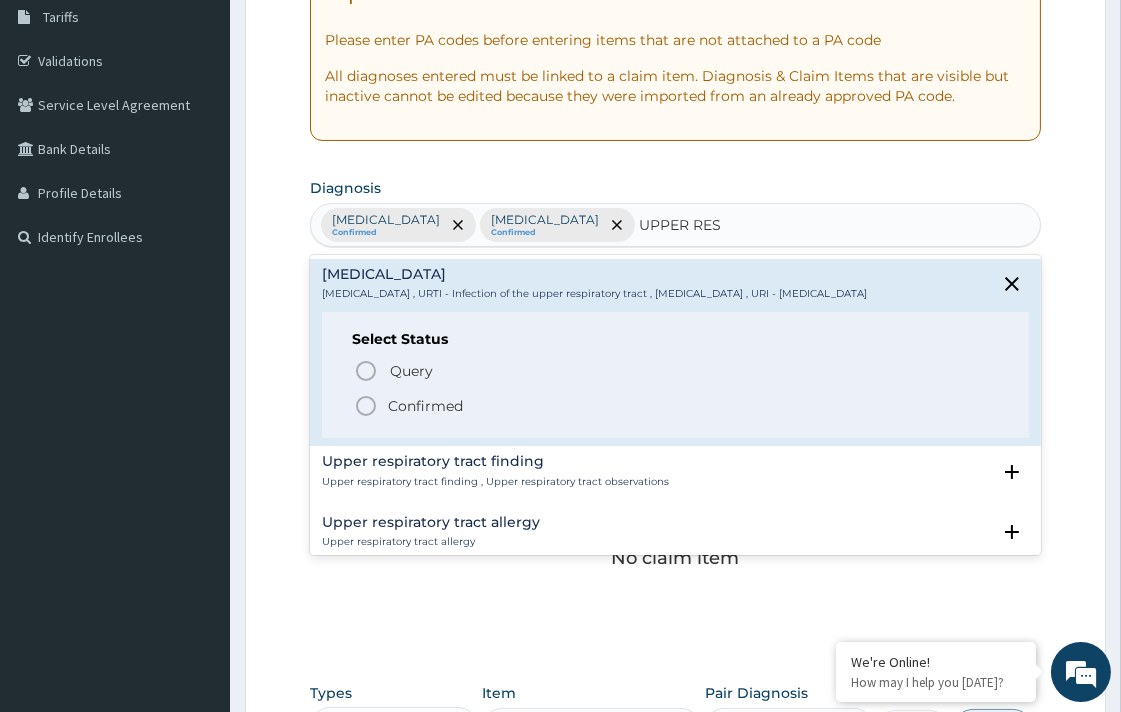 click 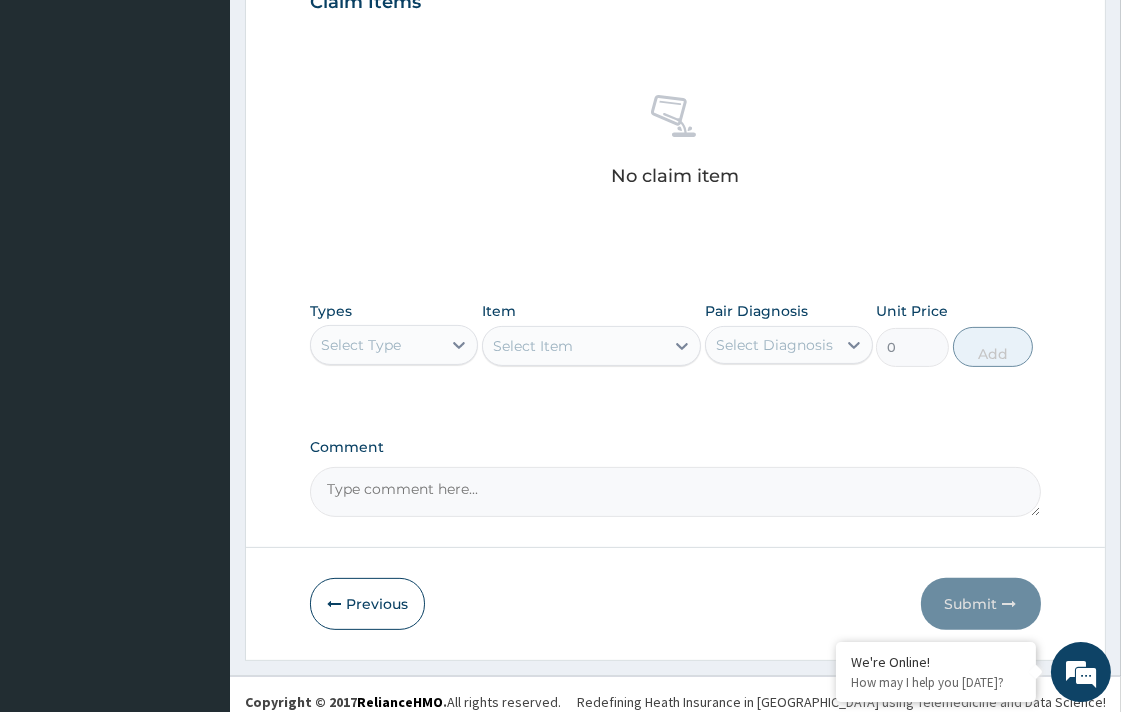 scroll, scrollTop: 730, scrollLeft: 0, axis: vertical 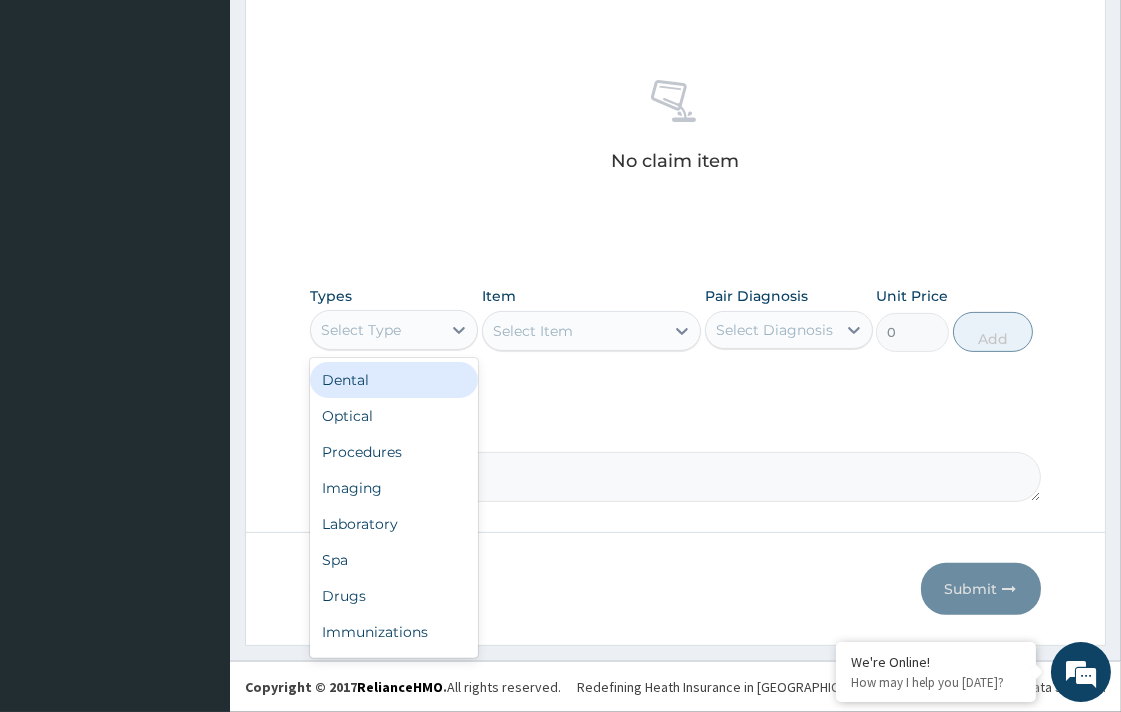 click on "Select Type" at bounding box center (376, 330) 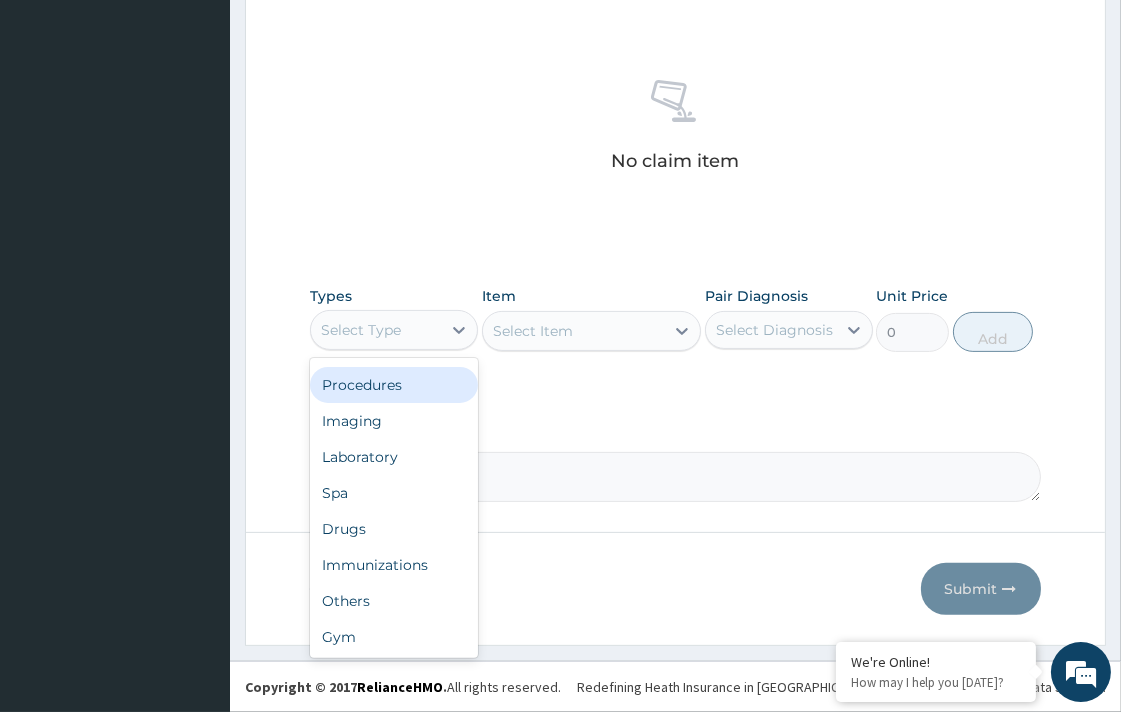 scroll, scrollTop: 0, scrollLeft: 0, axis: both 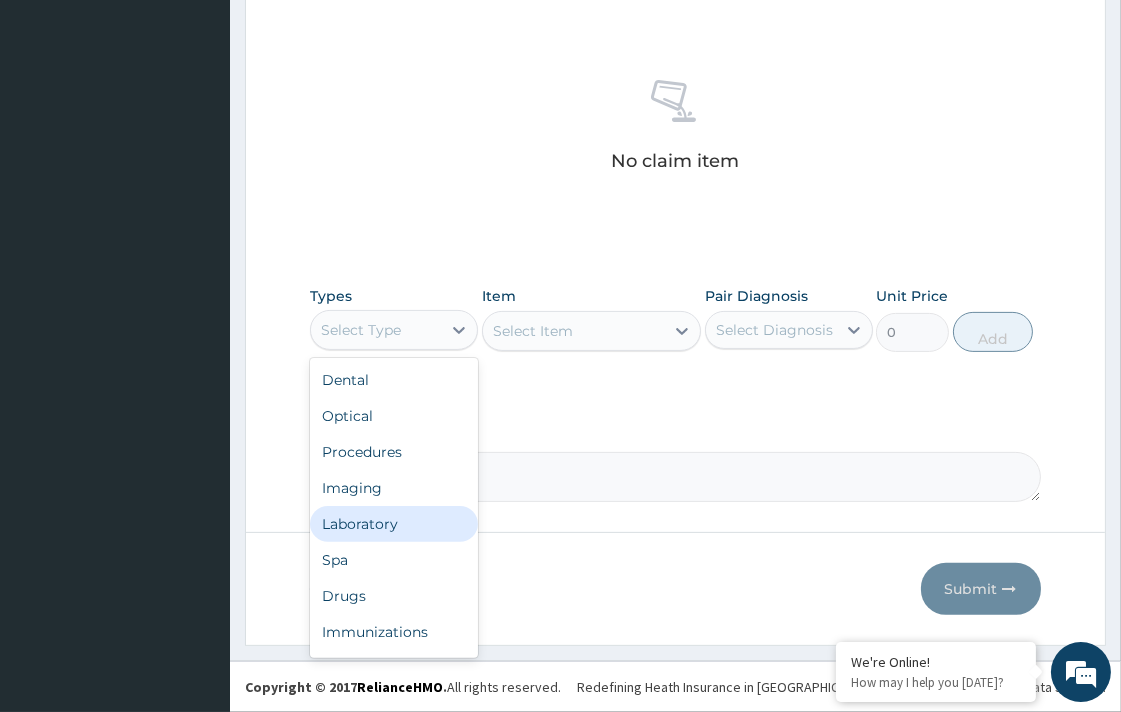 click on "Laboratory" at bounding box center (394, 524) 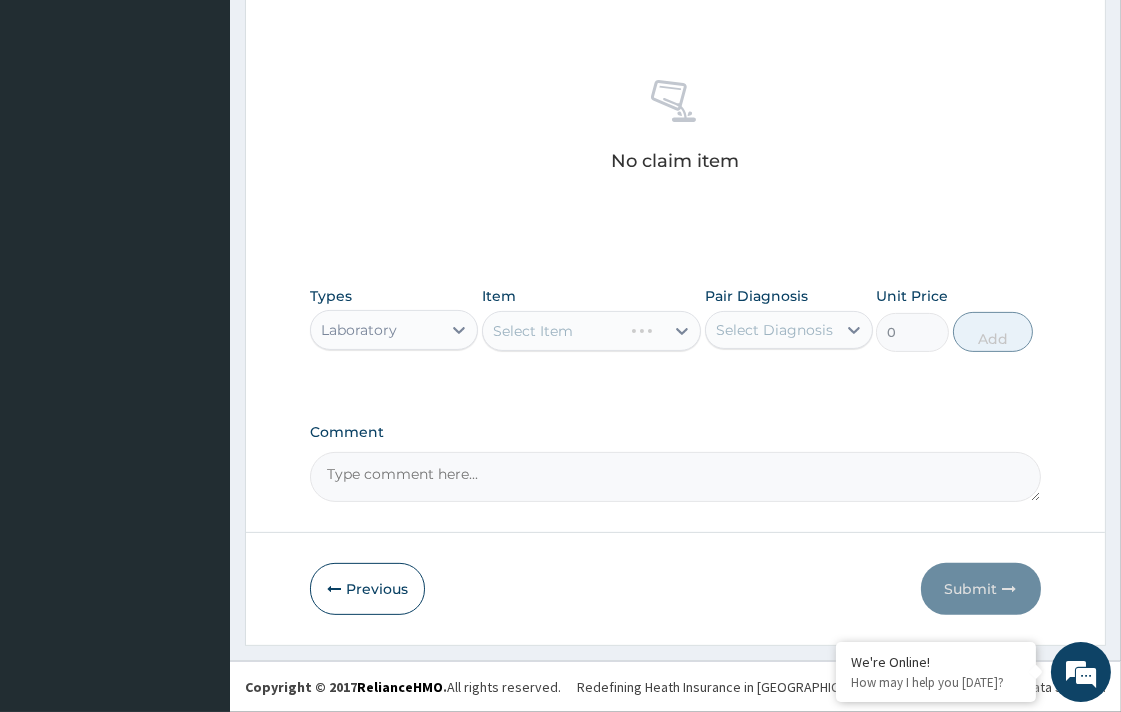 click on "Select Item" at bounding box center (591, 331) 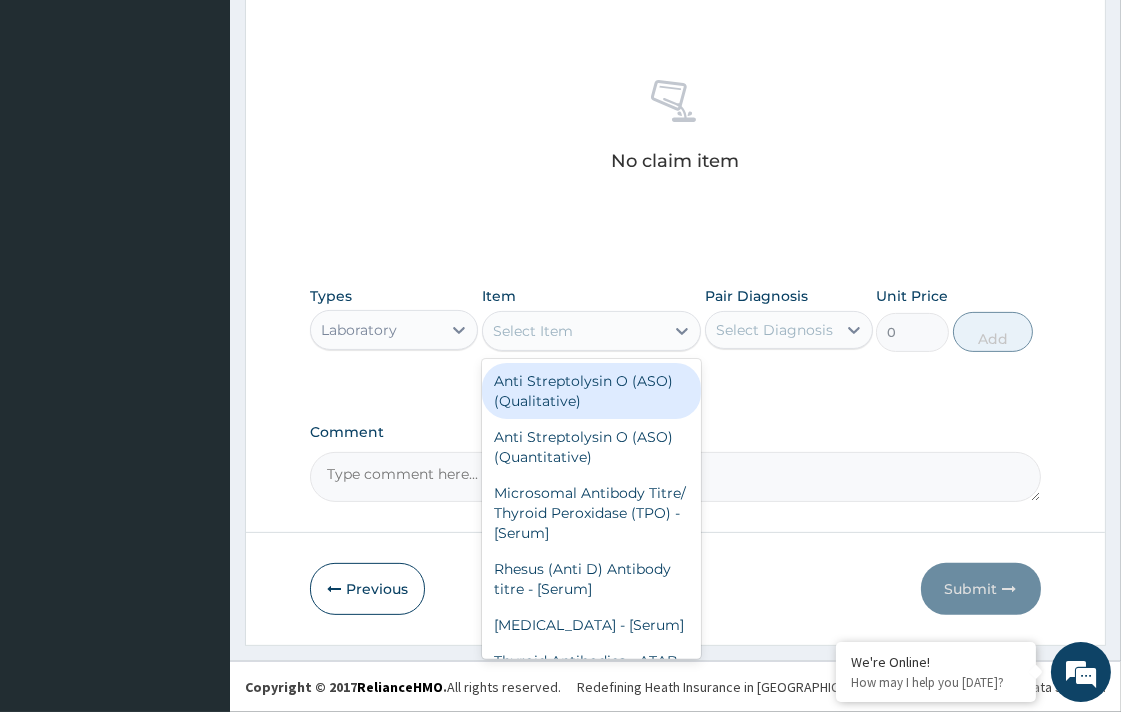 click on "Select Item" at bounding box center [533, 331] 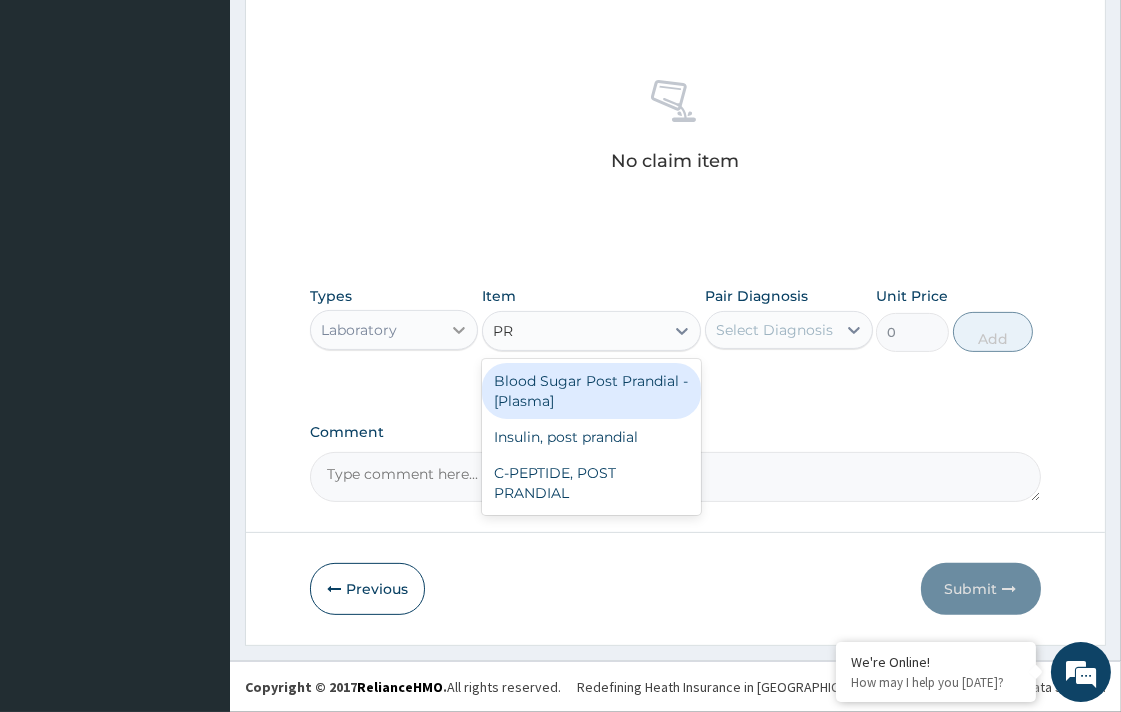 type on "P" 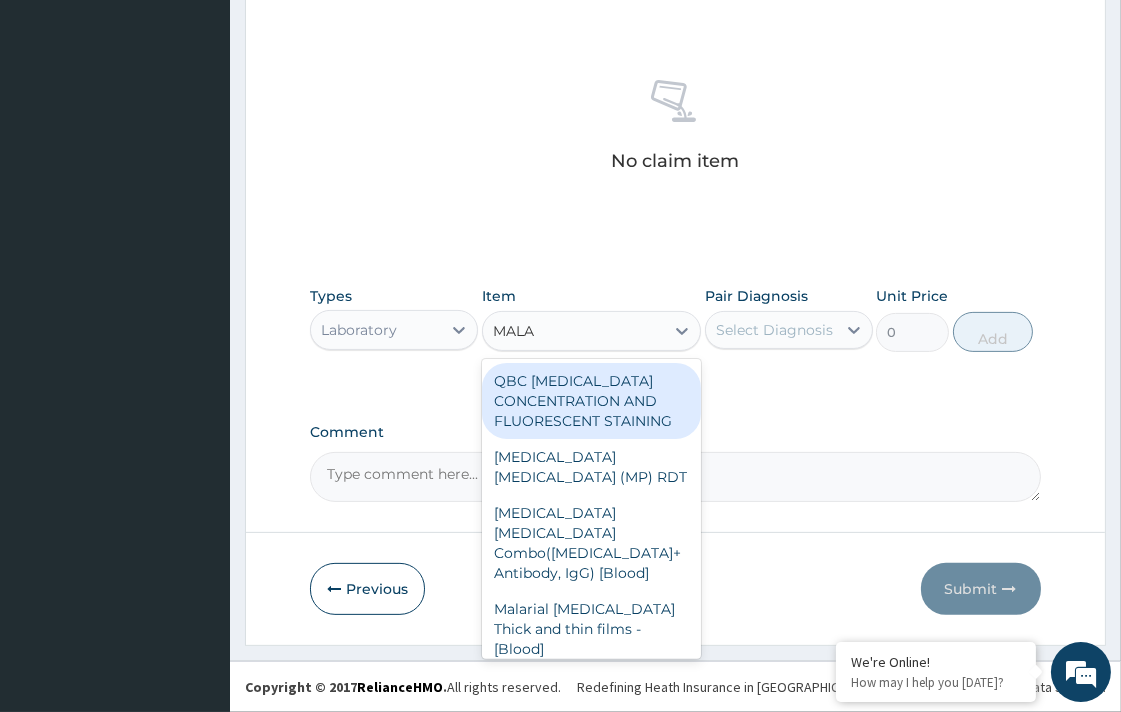 type on "MALAR" 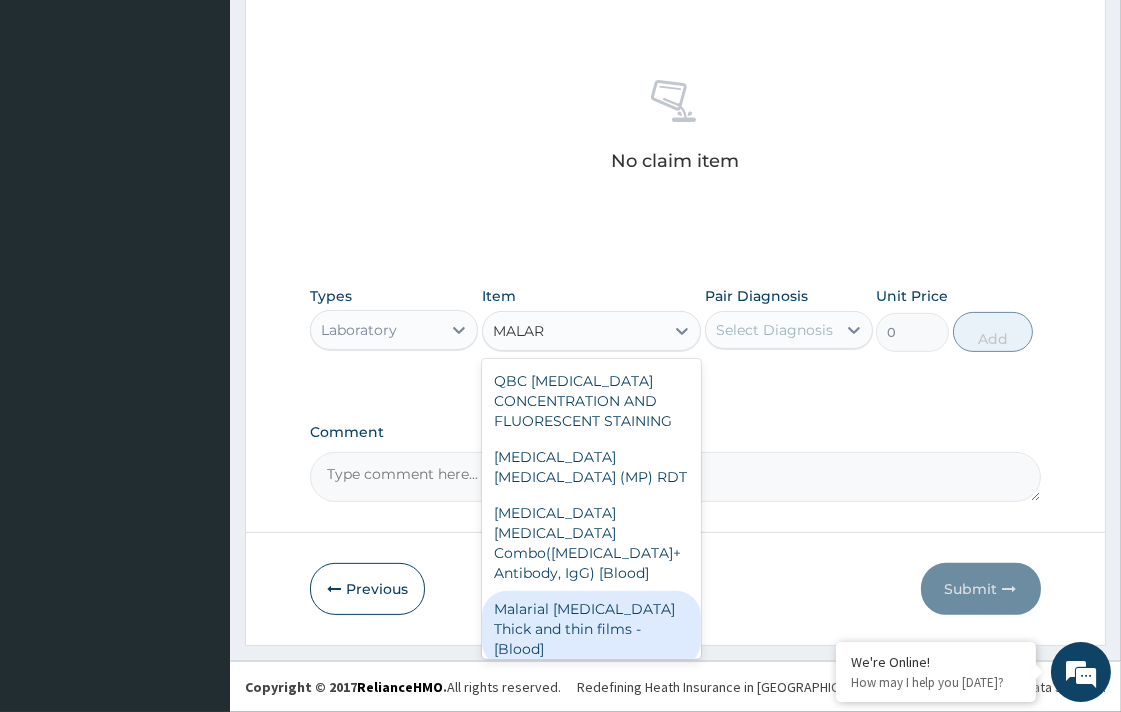 click on "Malarial Parasite Thick and thin films - [Blood]" at bounding box center (591, 629) 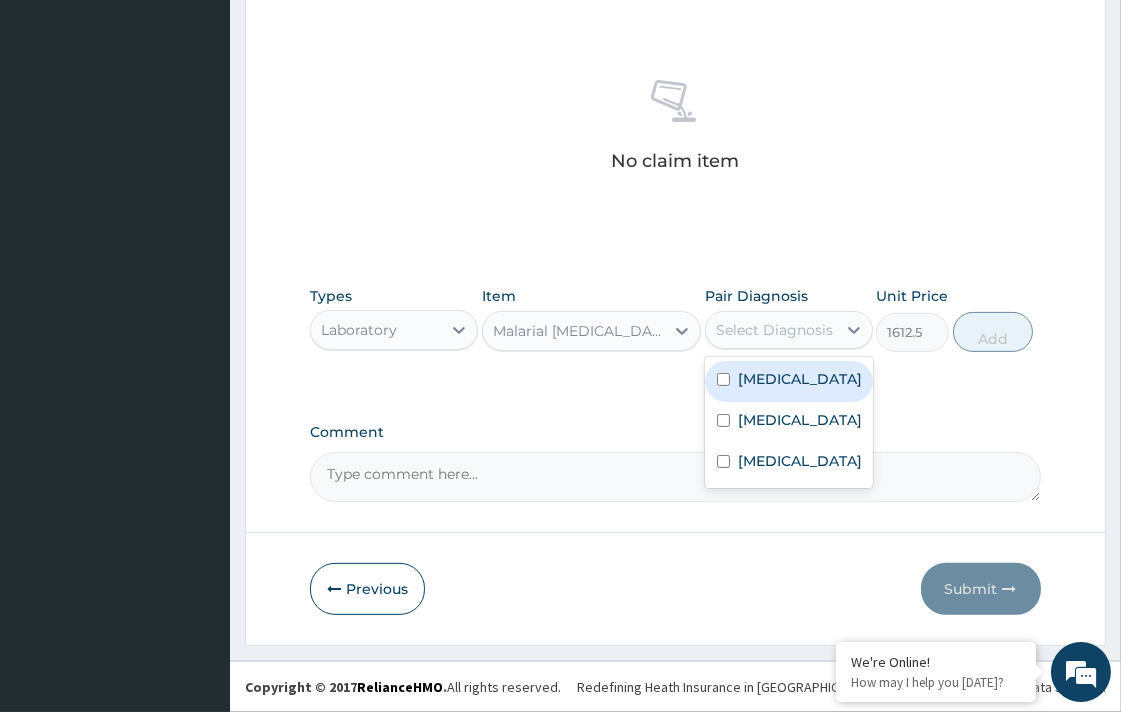 click on "Select Diagnosis" at bounding box center [774, 330] 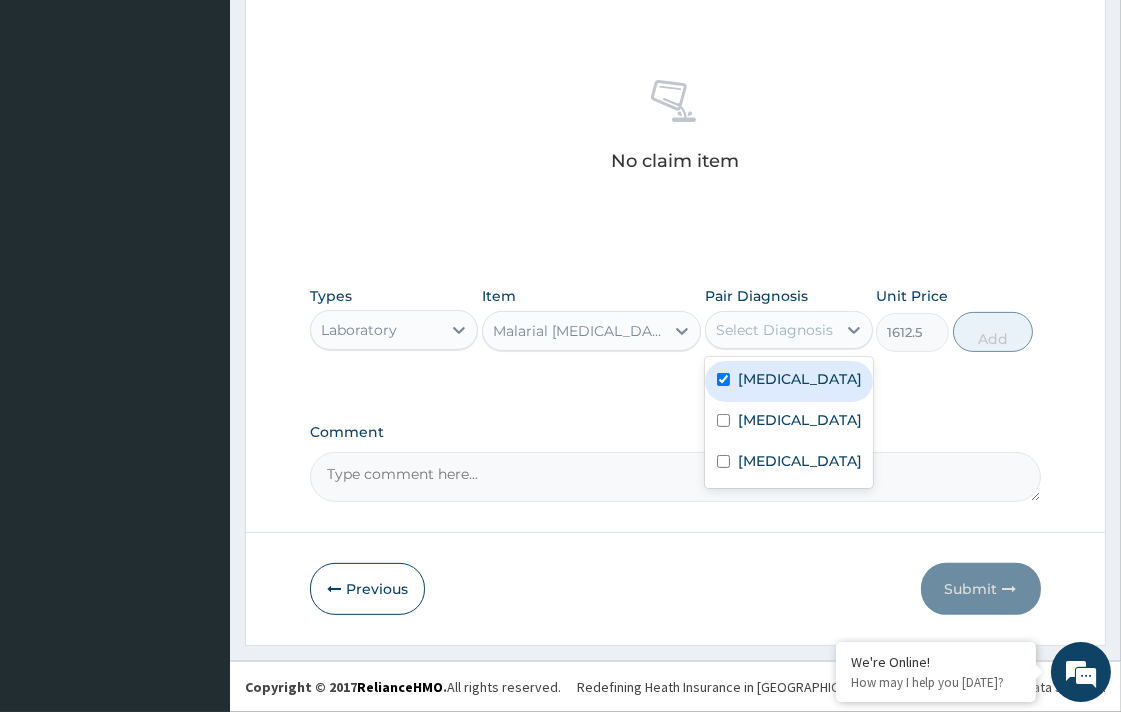 checkbox on "true" 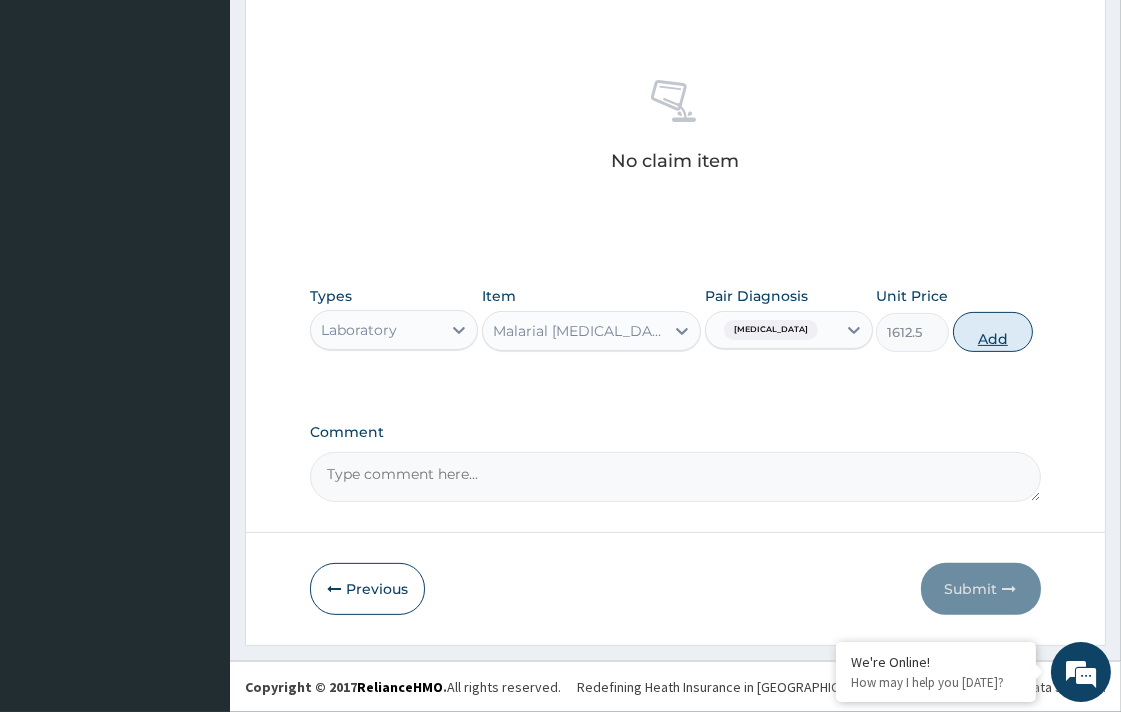click on "Add" at bounding box center [993, 332] 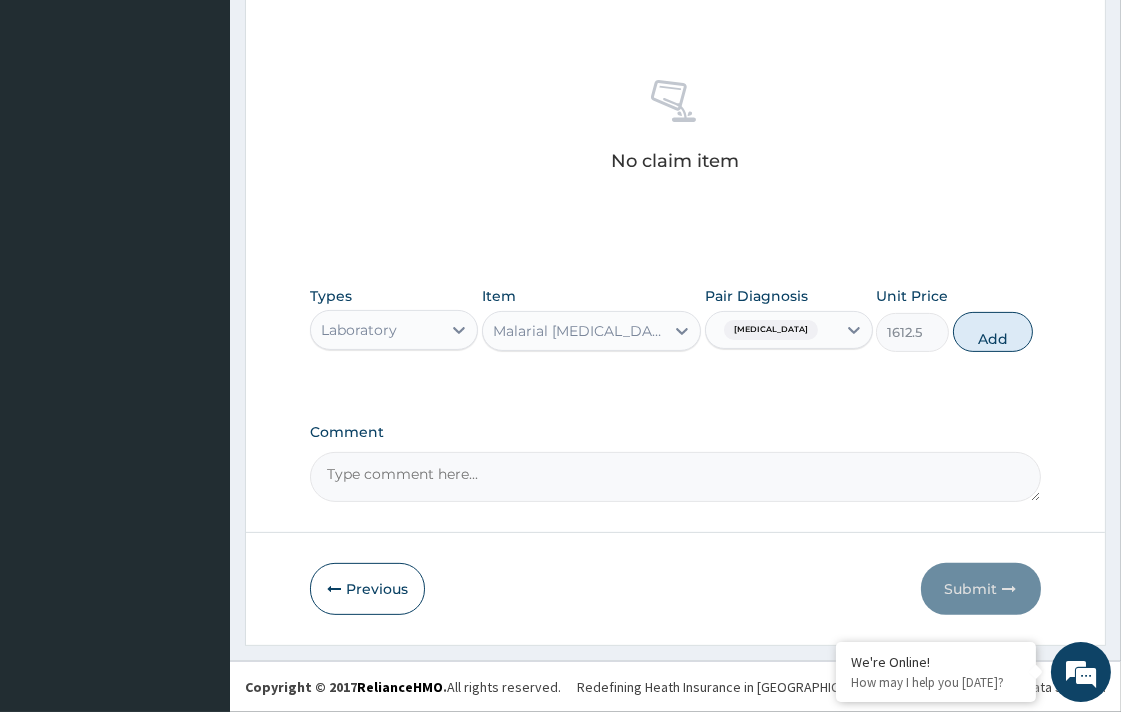 type on "0" 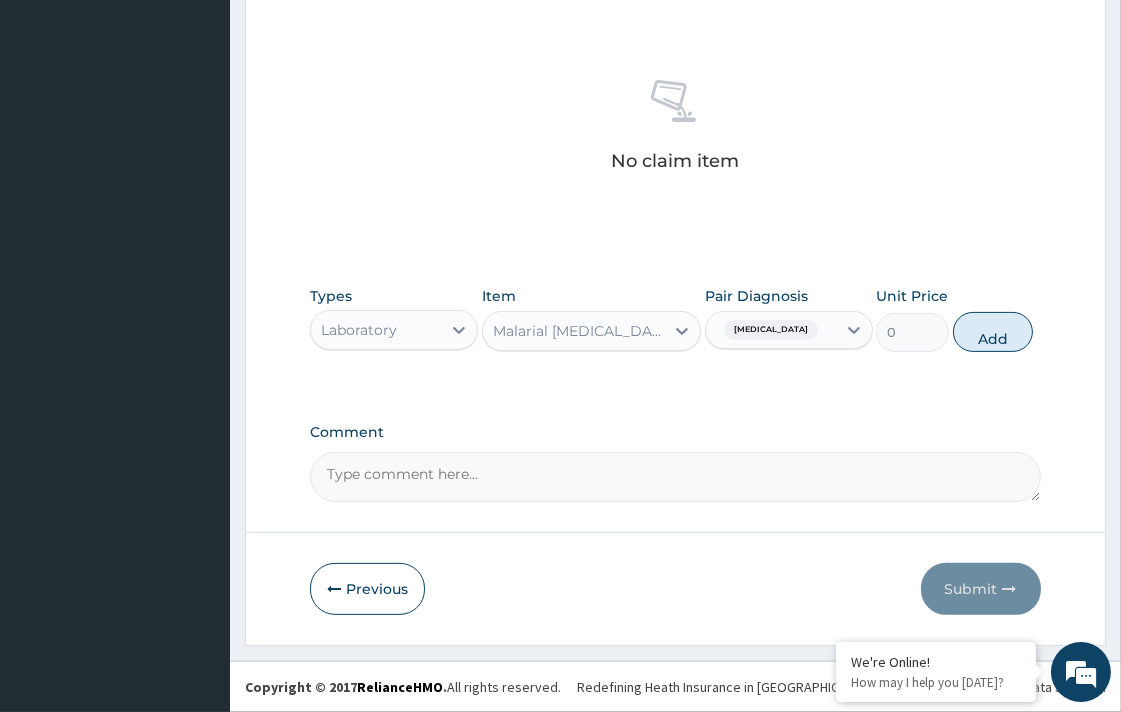 scroll, scrollTop: 650, scrollLeft: 0, axis: vertical 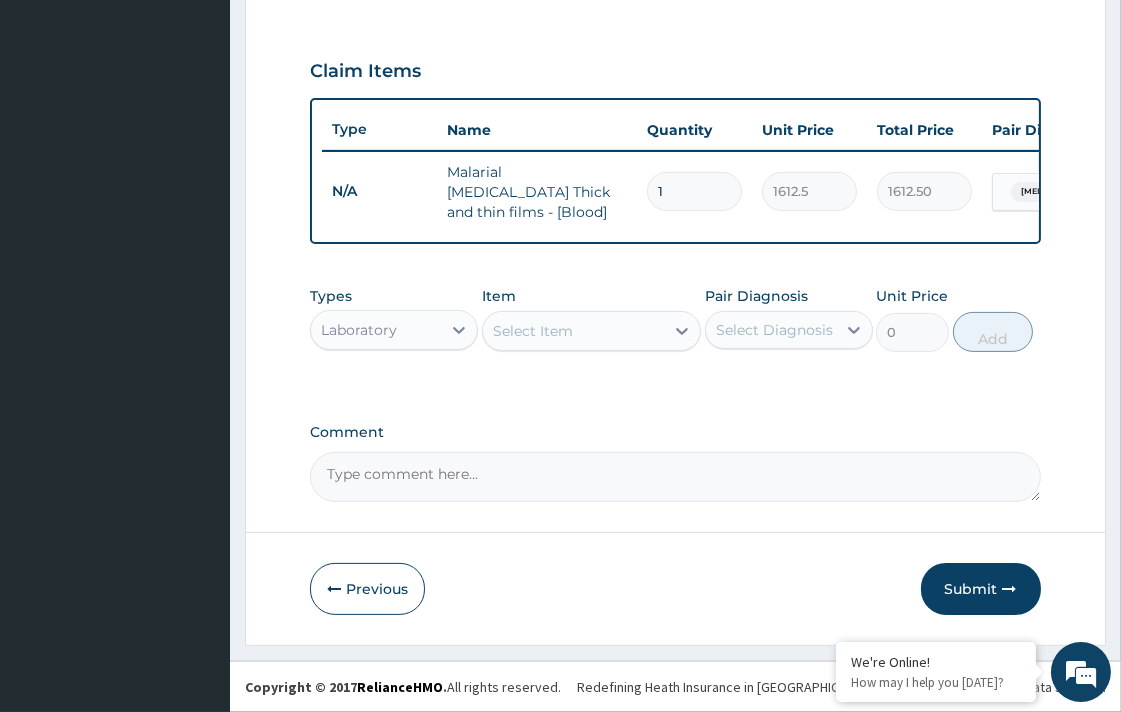 click on "Select Item" at bounding box center (533, 331) 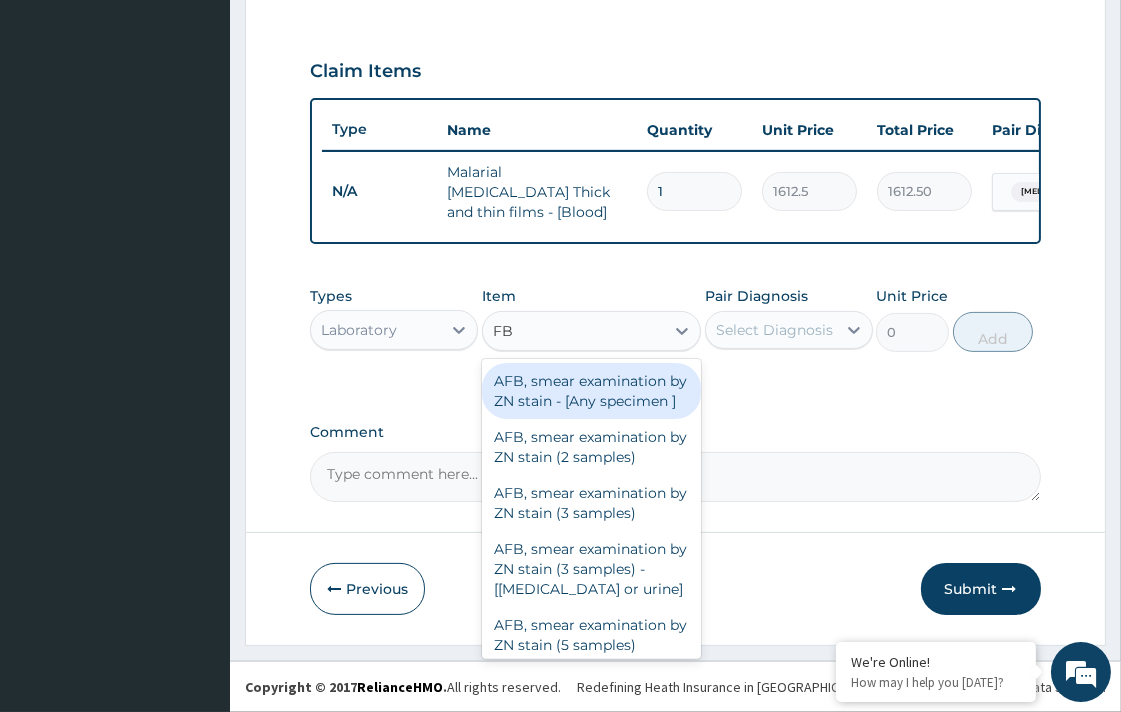 type on "FBC" 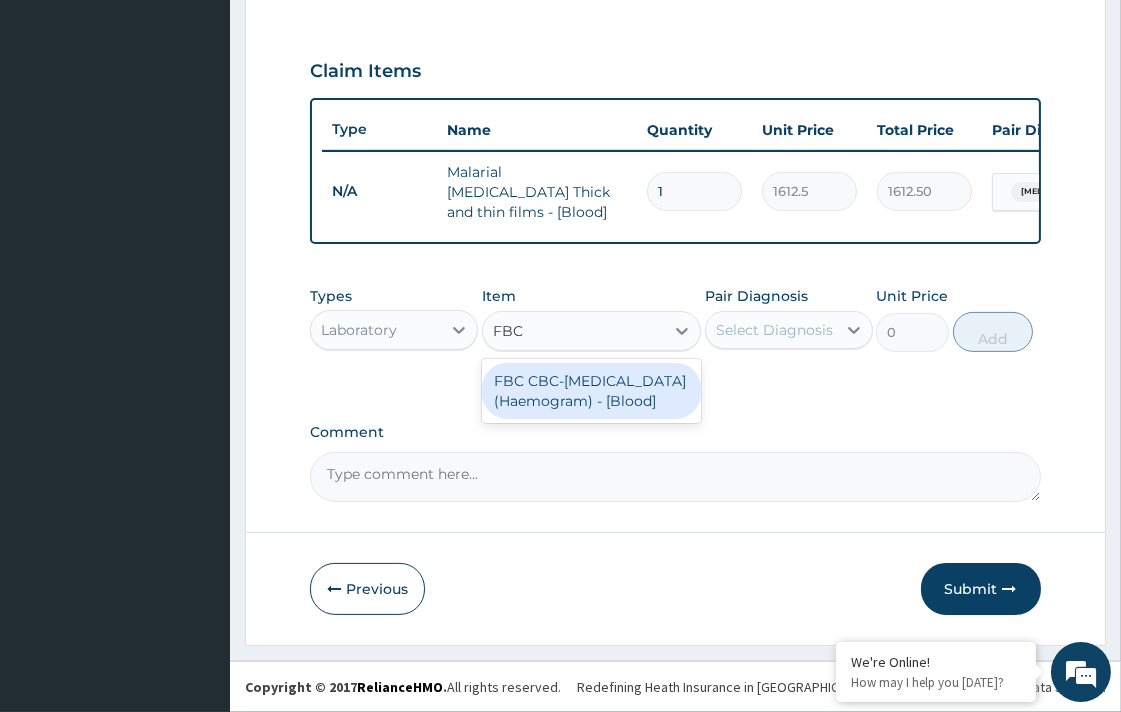 drag, startPoint x: 608, startPoint y: 393, endPoint x: 738, endPoint y: 373, distance: 131.52946 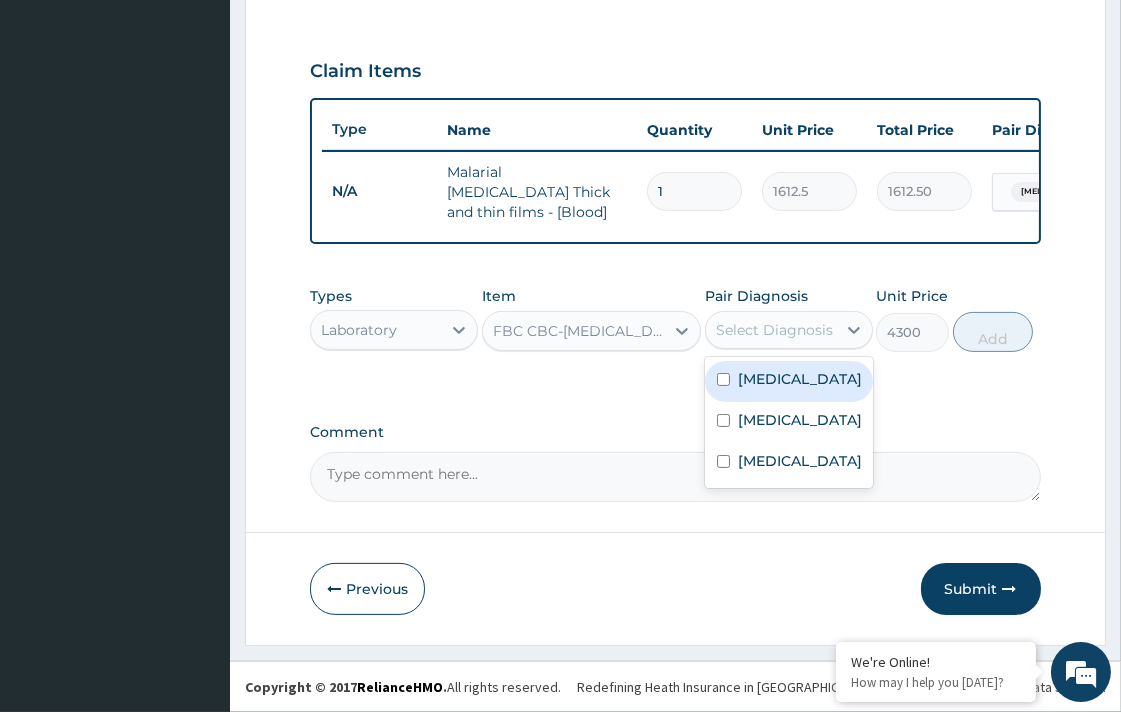 click on "Select Diagnosis" at bounding box center [774, 330] 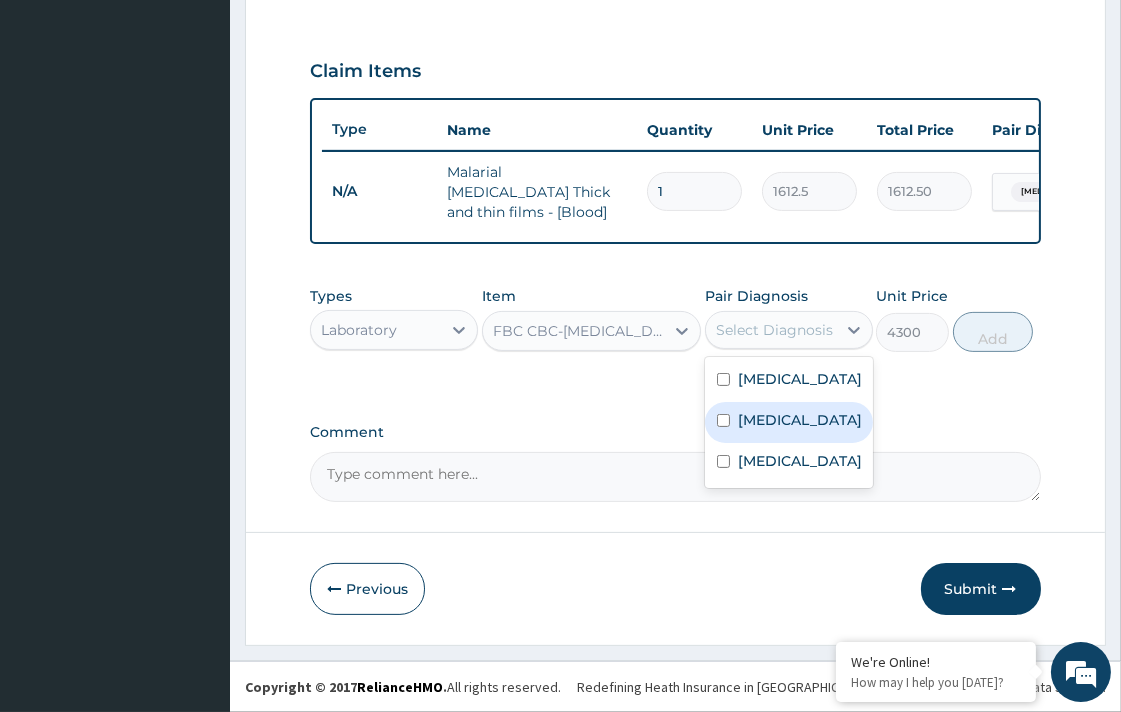 drag, startPoint x: 788, startPoint y: 425, endPoint x: 894, endPoint y: 380, distance: 115.15642 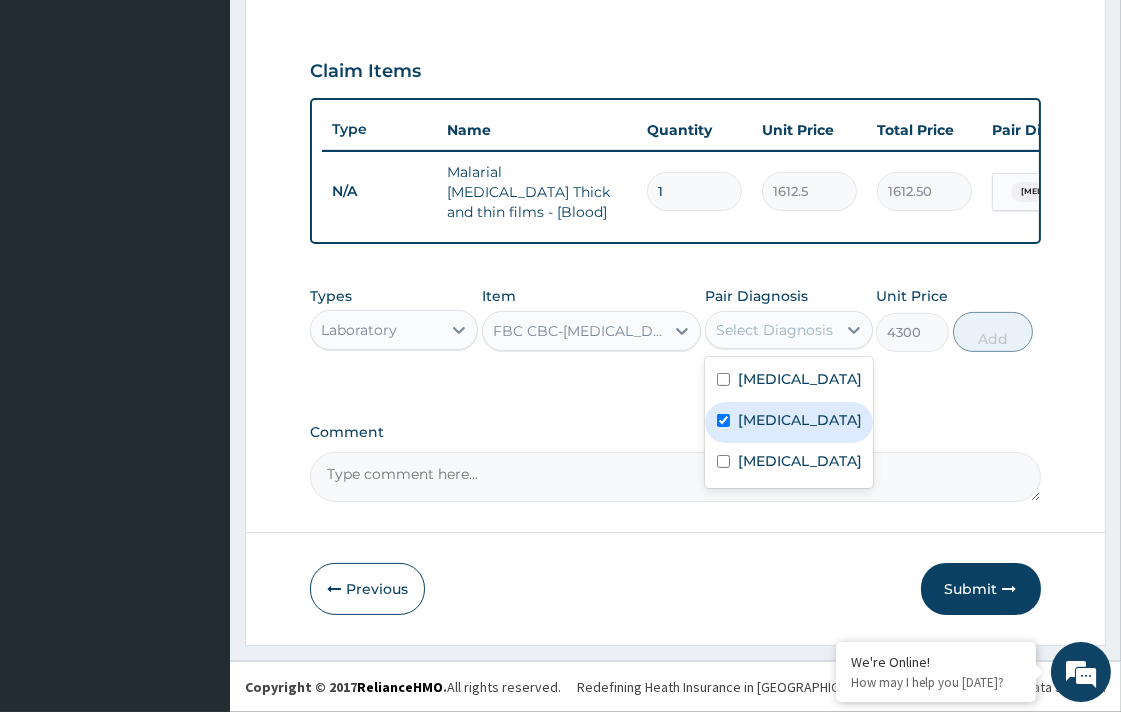 checkbox on "true" 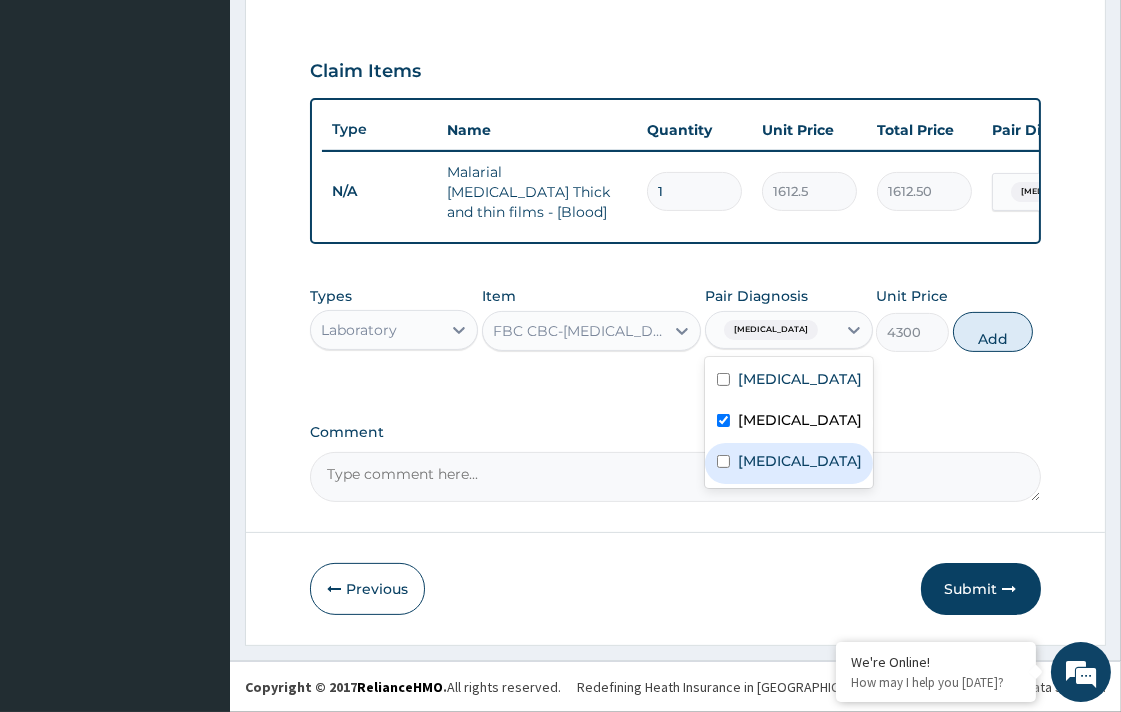 click on "Upper respiratory infection" at bounding box center (800, 461) 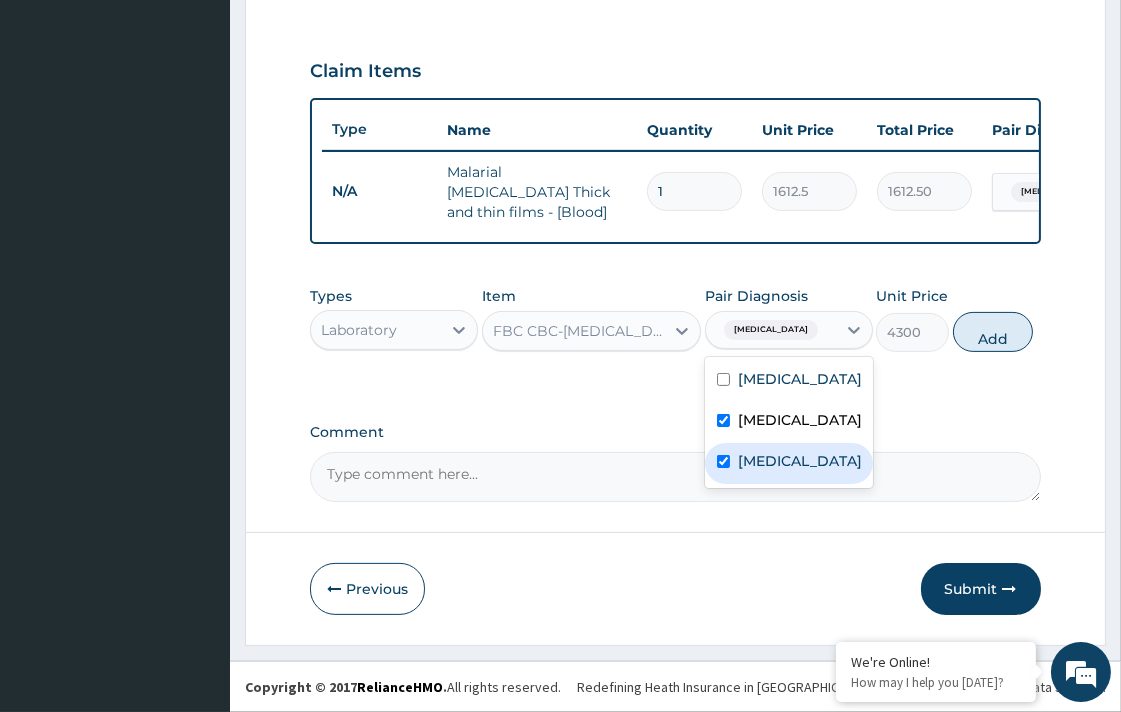 checkbox on "true" 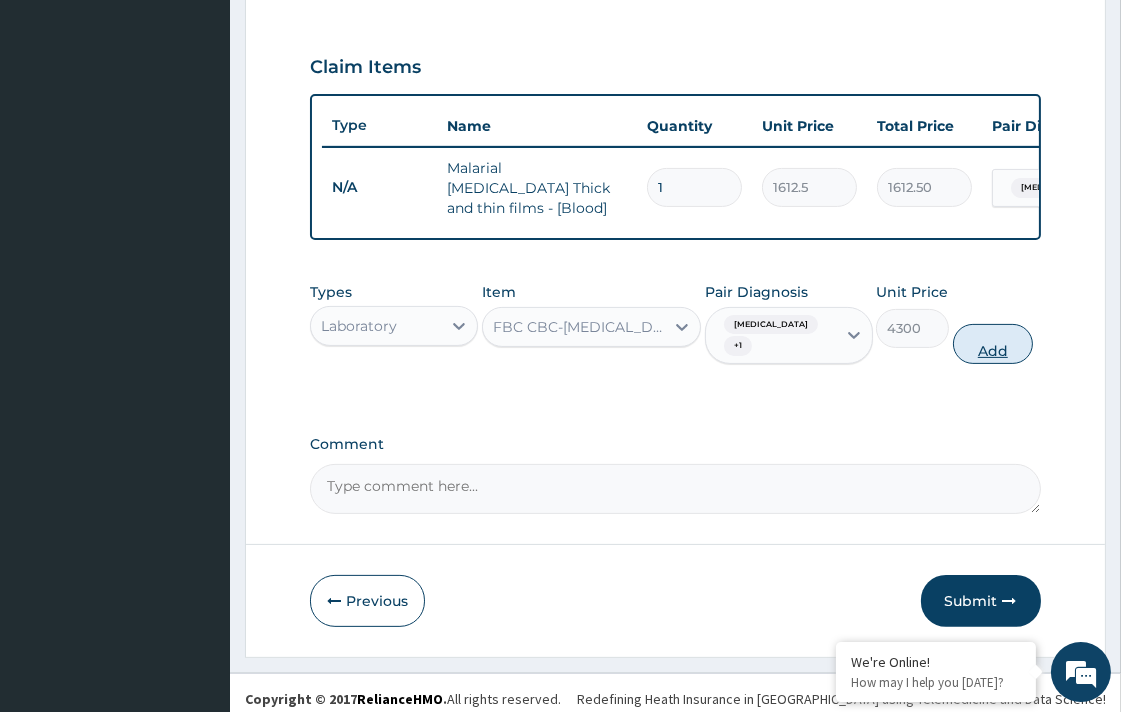click on "Add" at bounding box center [993, 344] 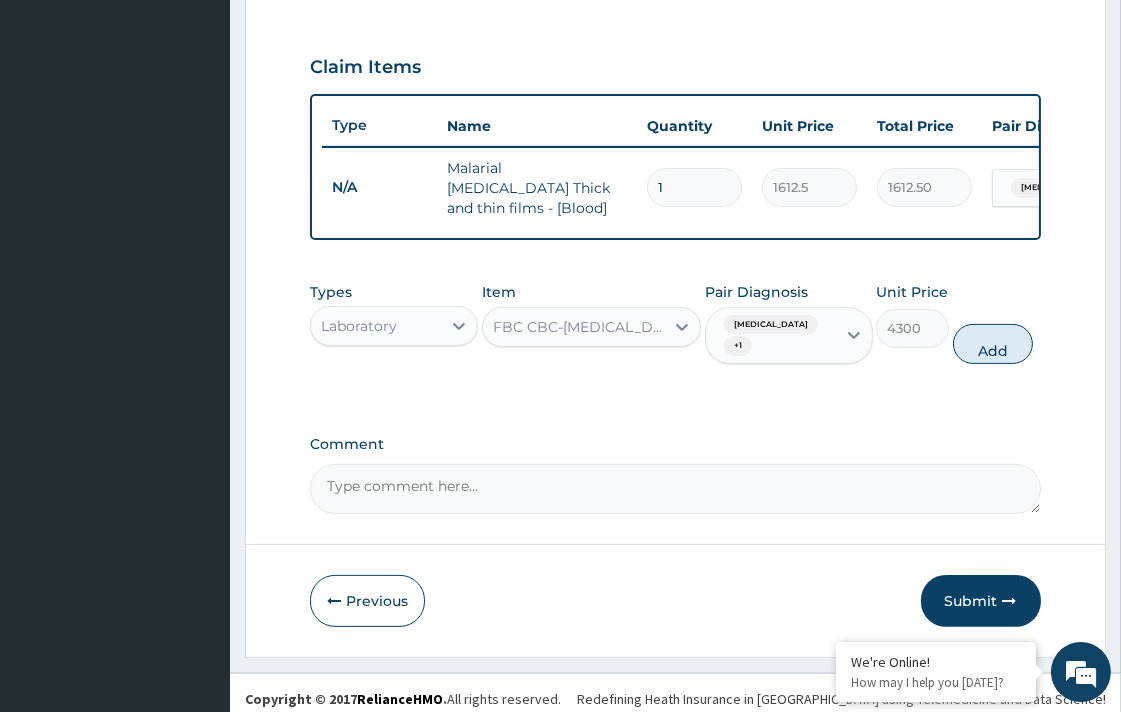 type on "0" 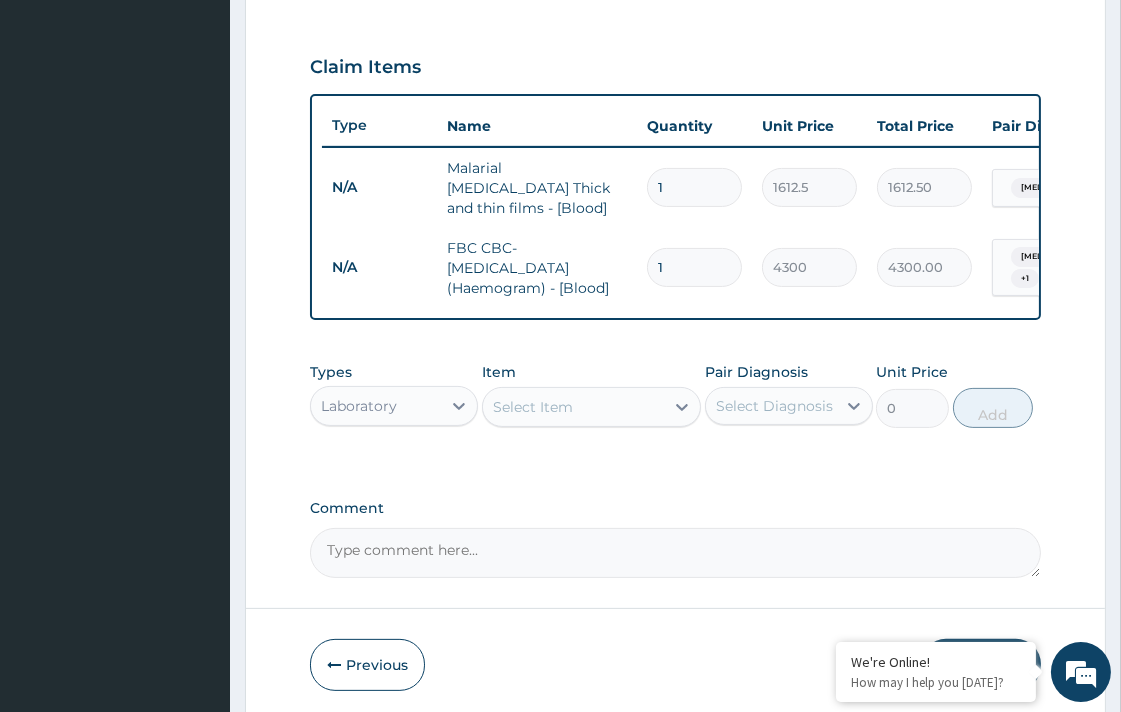click on "Laboratory" at bounding box center [359, 406] 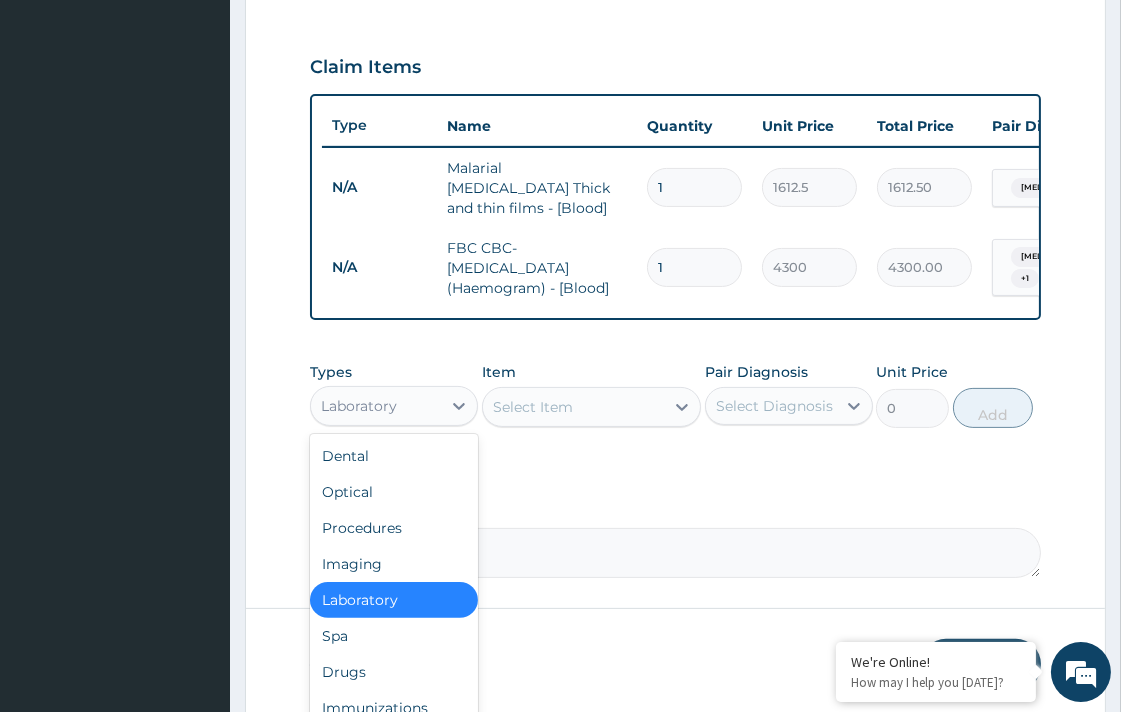 scroll, scrollTop: 730, scrollLeft: 0, axis: vertical 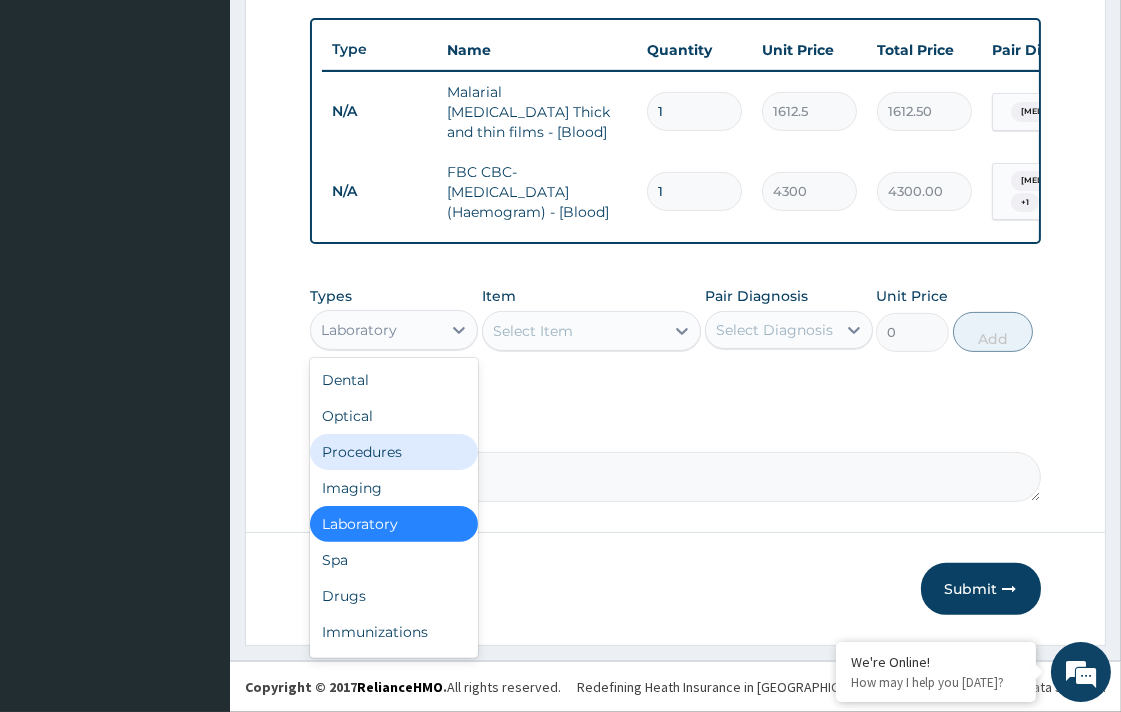 click on "Procedures" at bounding box center (394, 452) 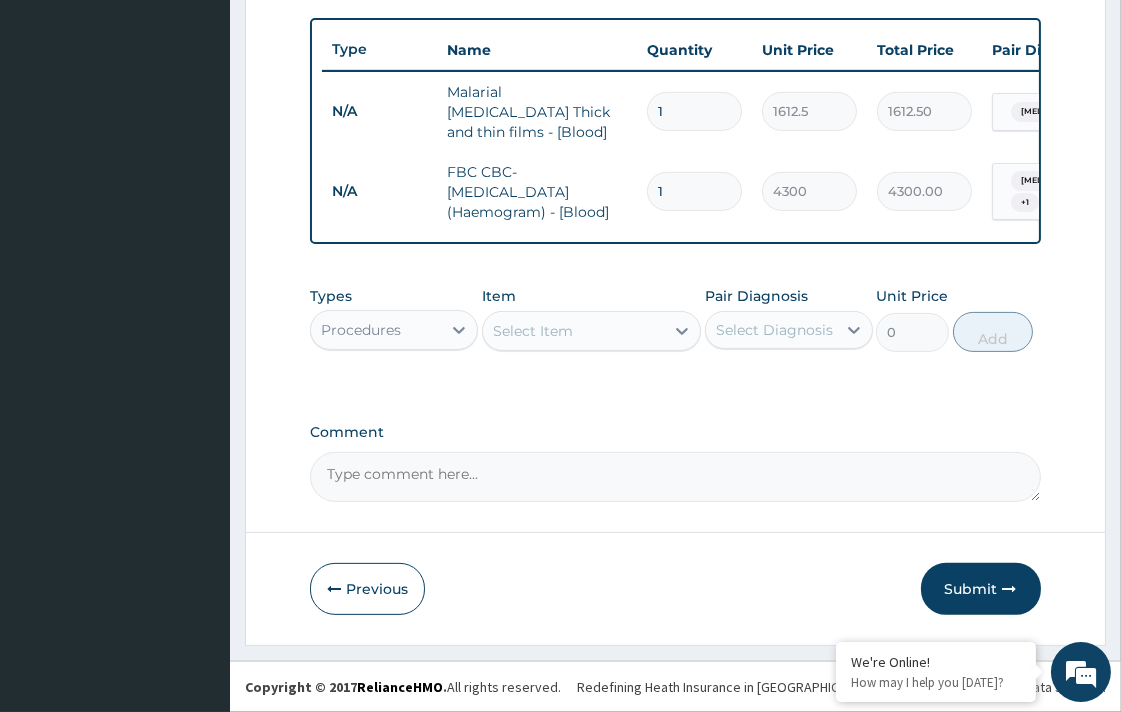 click on "Select Item" at bounding box center (573, 331) 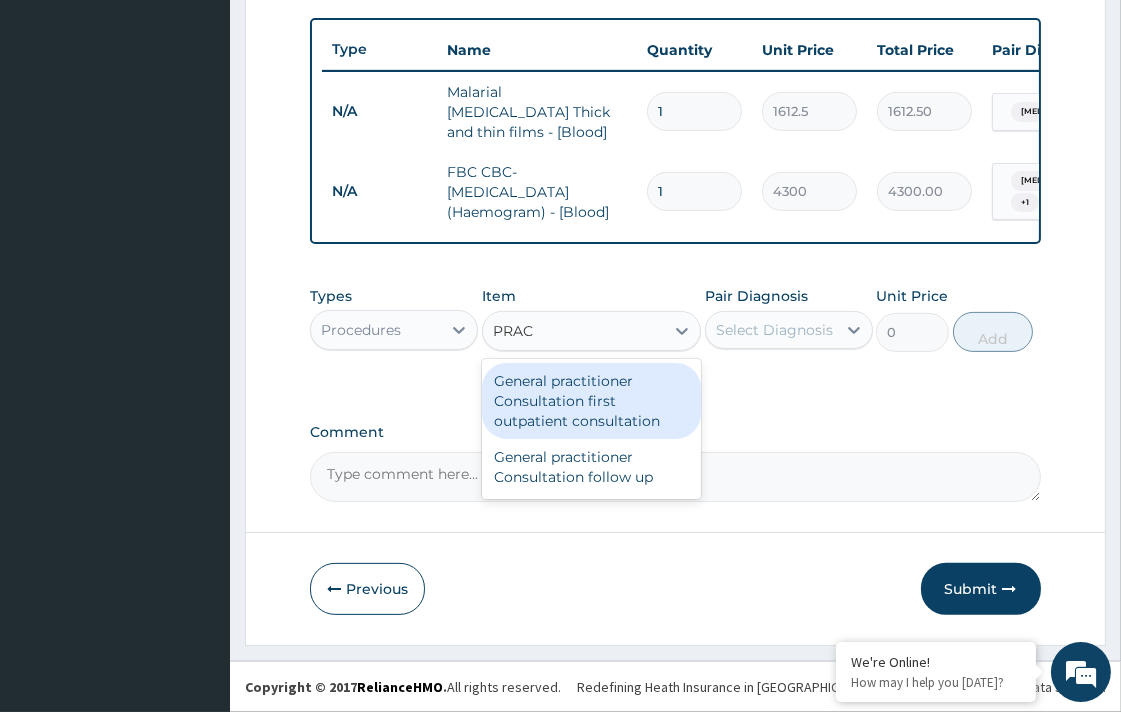 type on "PRACT" 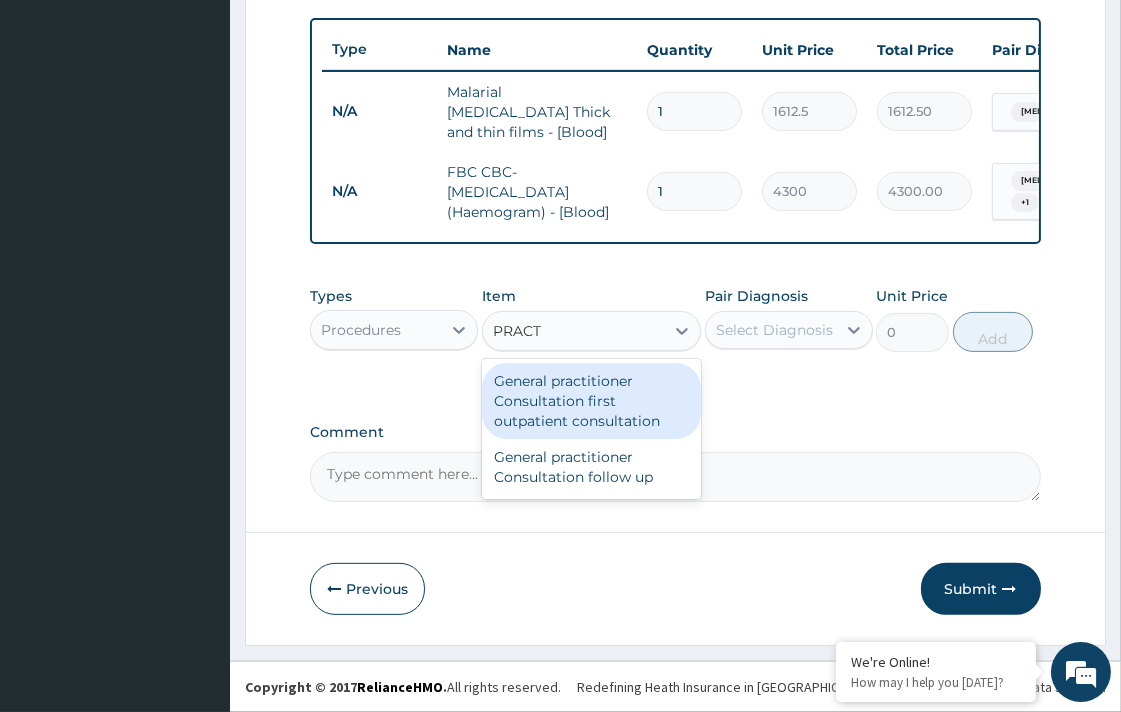 click on "General practitioner Consultation first outpatient consultation" at bounding box center [591, 401] 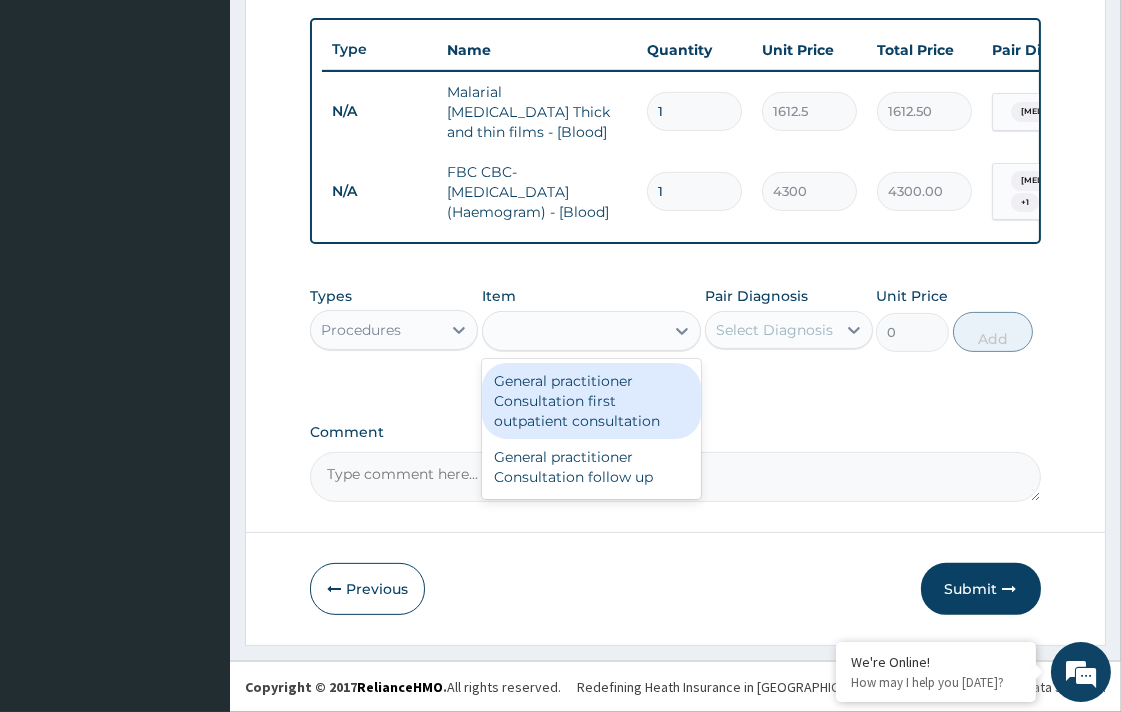 type on "3547.5" 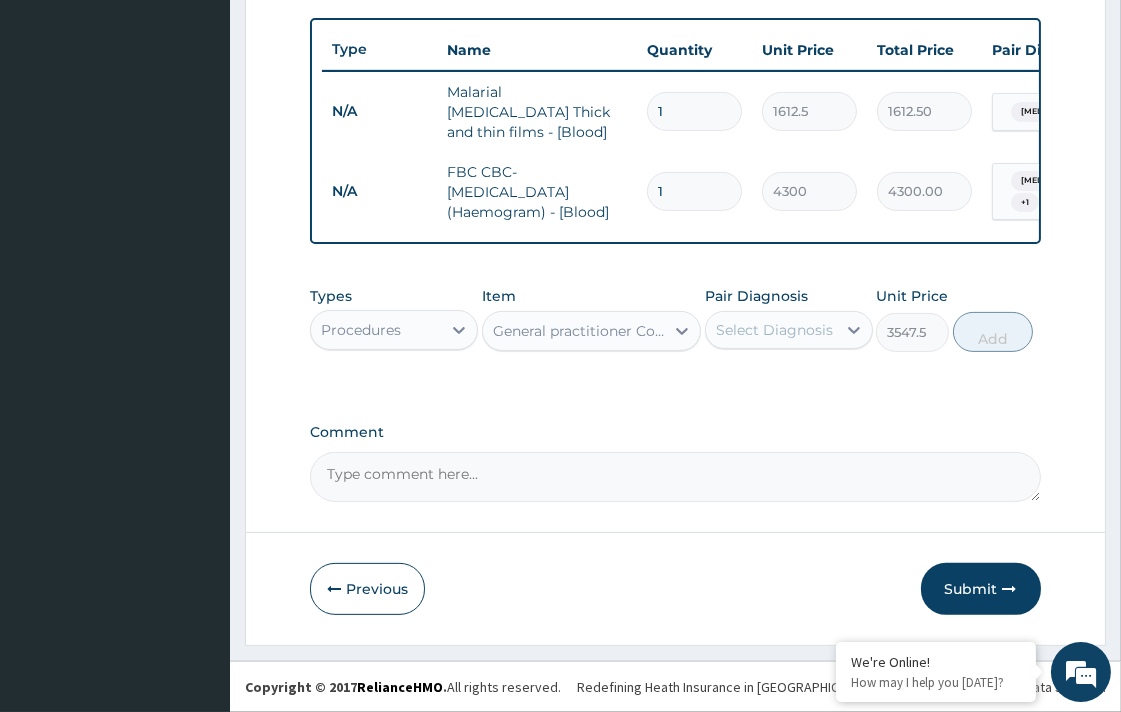 click on "Select Diagnosis" at bounding box center (774, 330) 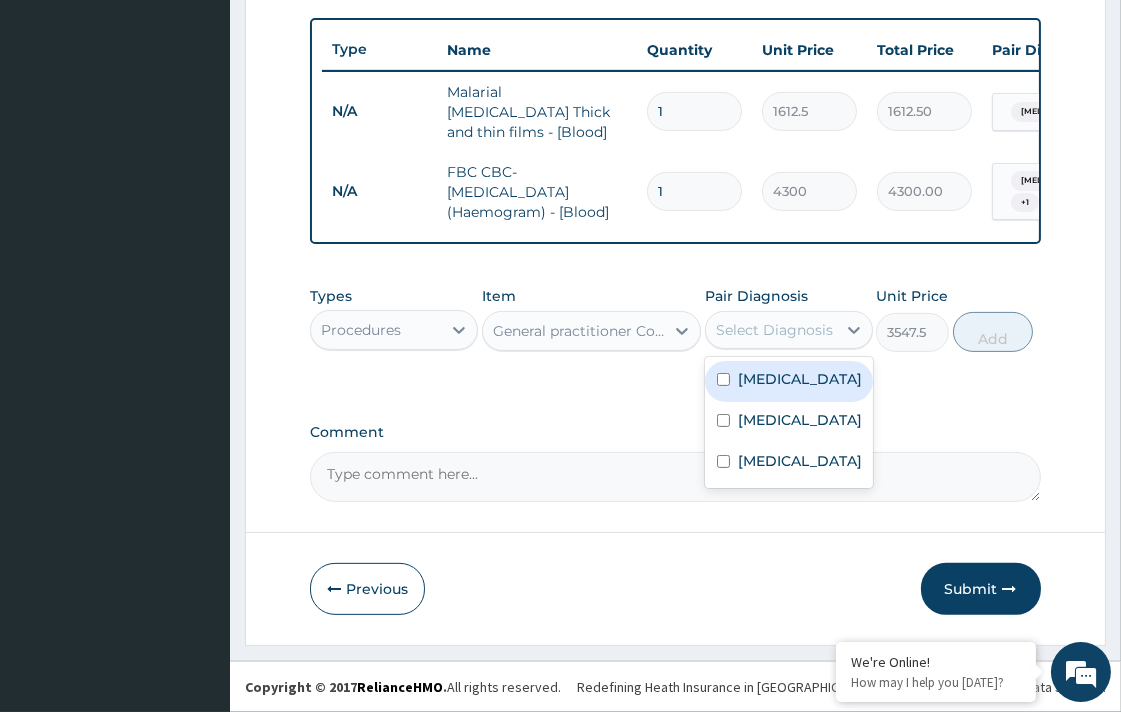 click on "Malaria" at bounding box center (800, 379) 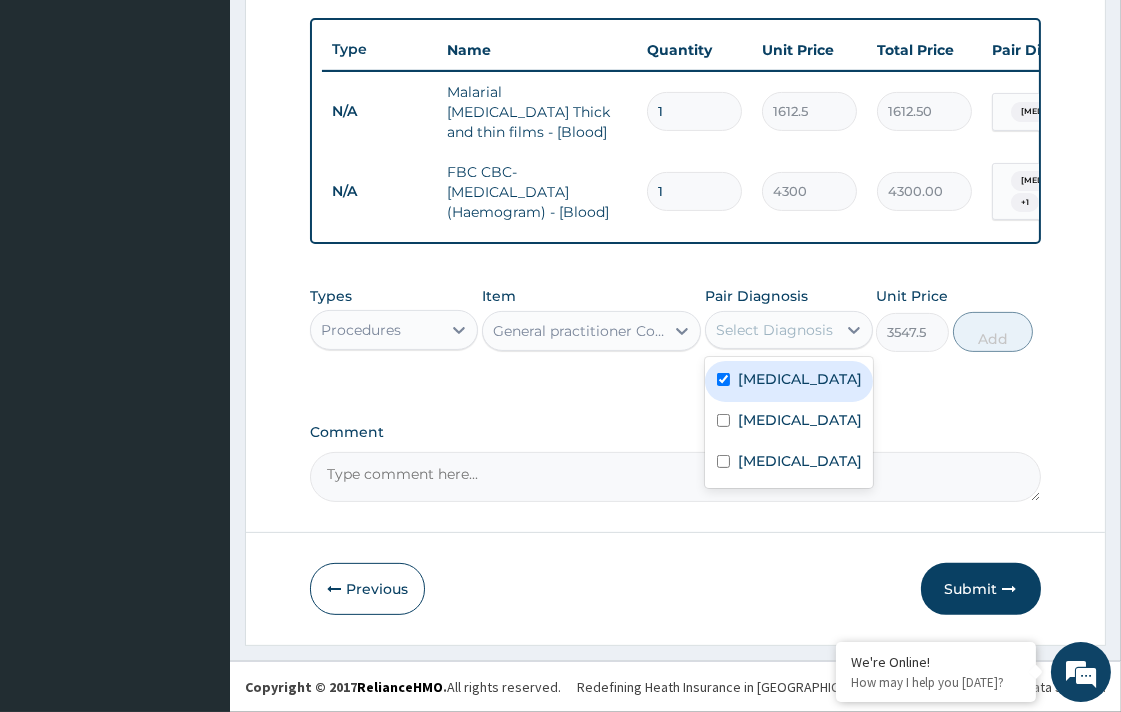 checkbox on "true" 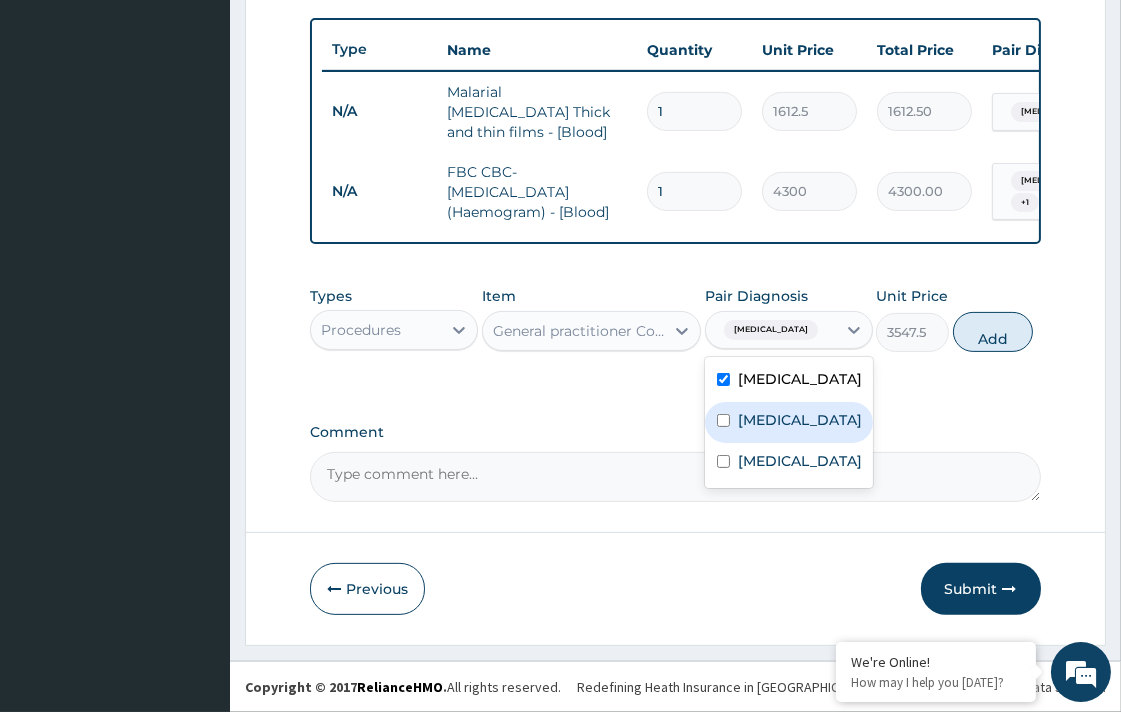 click on "Sepsis" at bounding box center (789, 422) 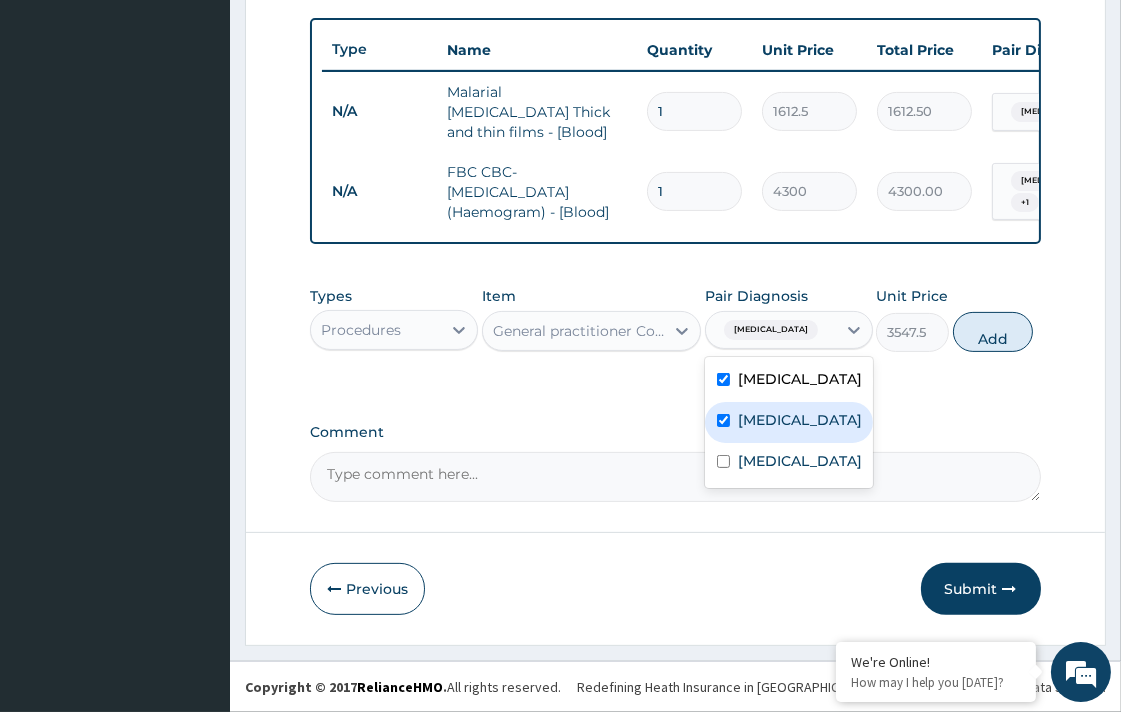 checkbox on "true" 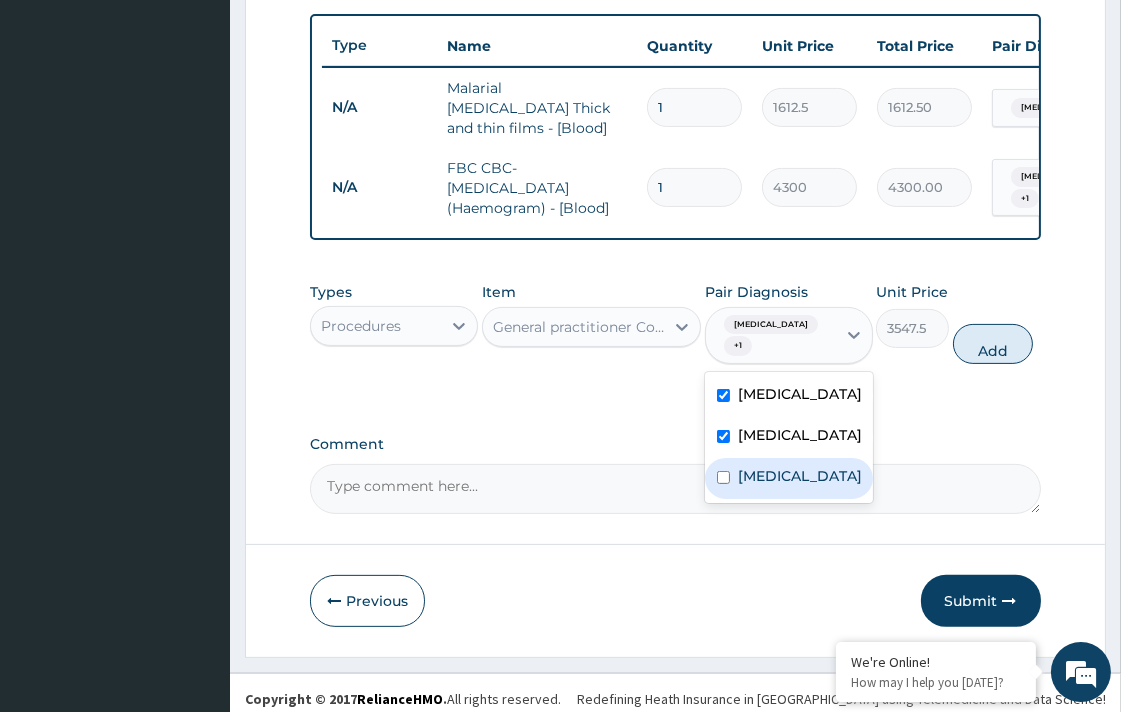 click on "Upper respiratory infection" at bounding box center (800, 476) 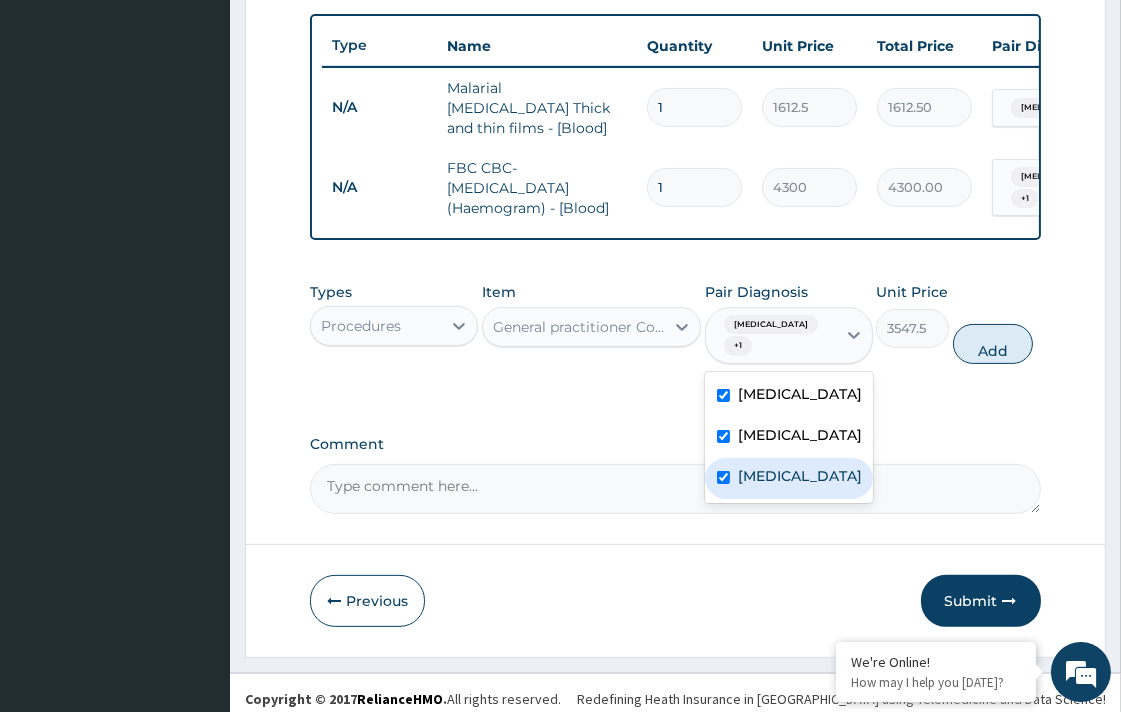 checkbox on "true" 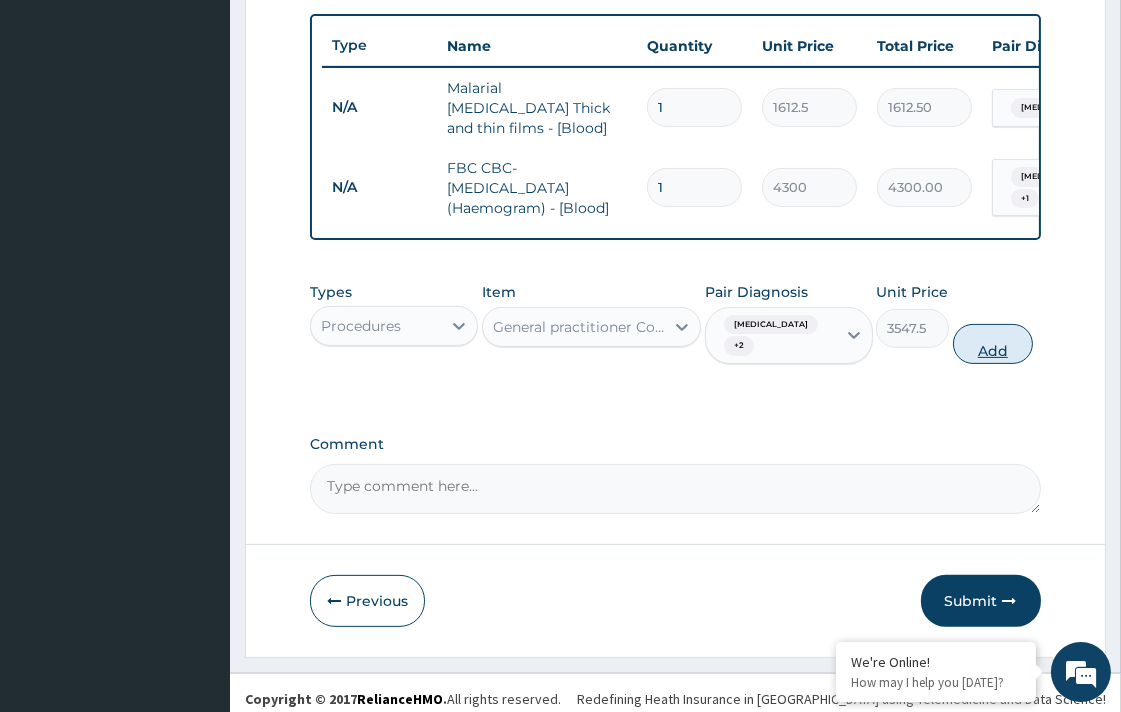 click on "Add" at bounding box center [993, 344] 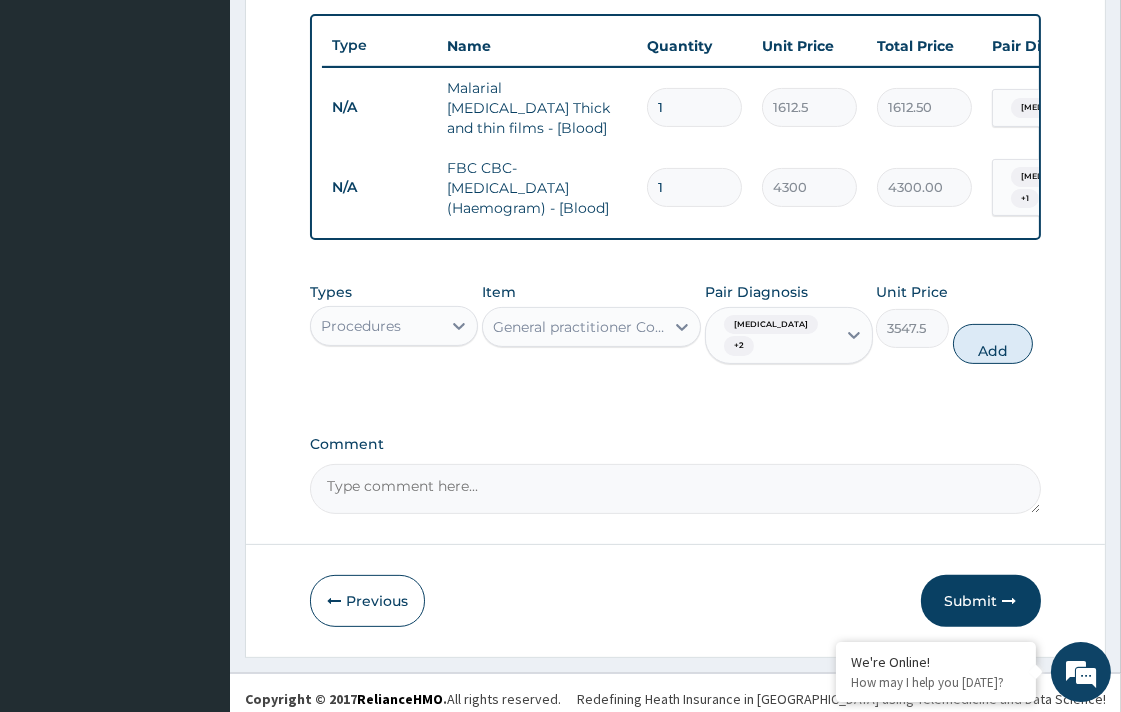 type on "0" 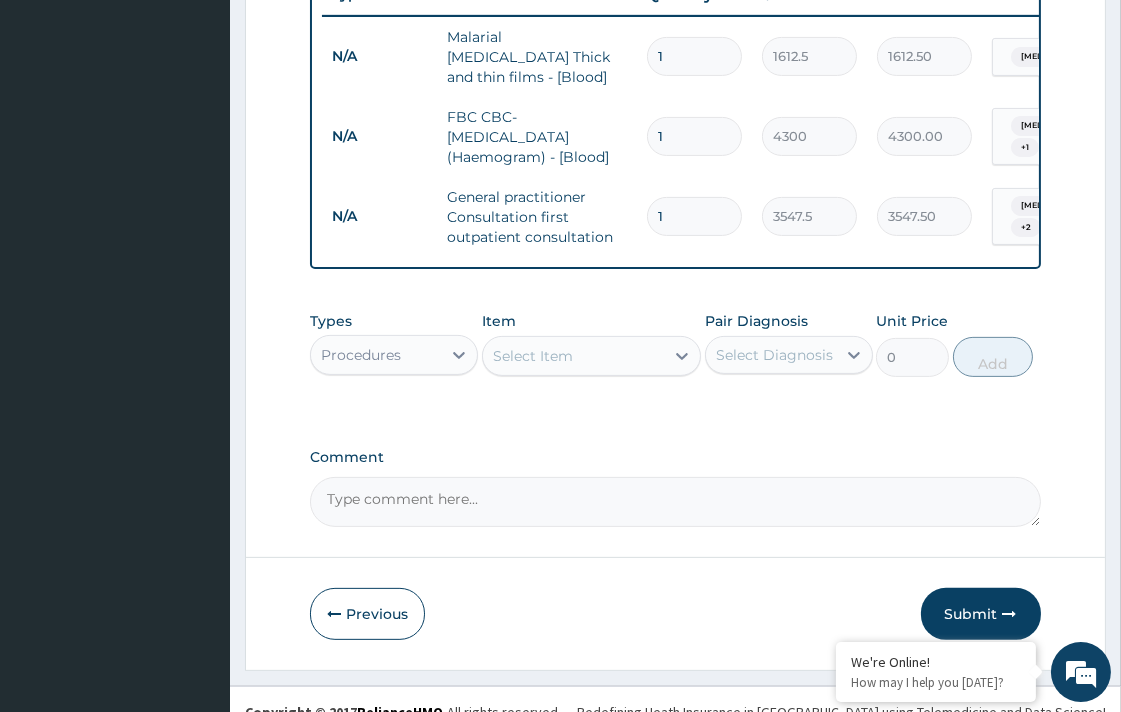 scroll, scrollTop: 810, scrollLeft: 0, axis: vertical 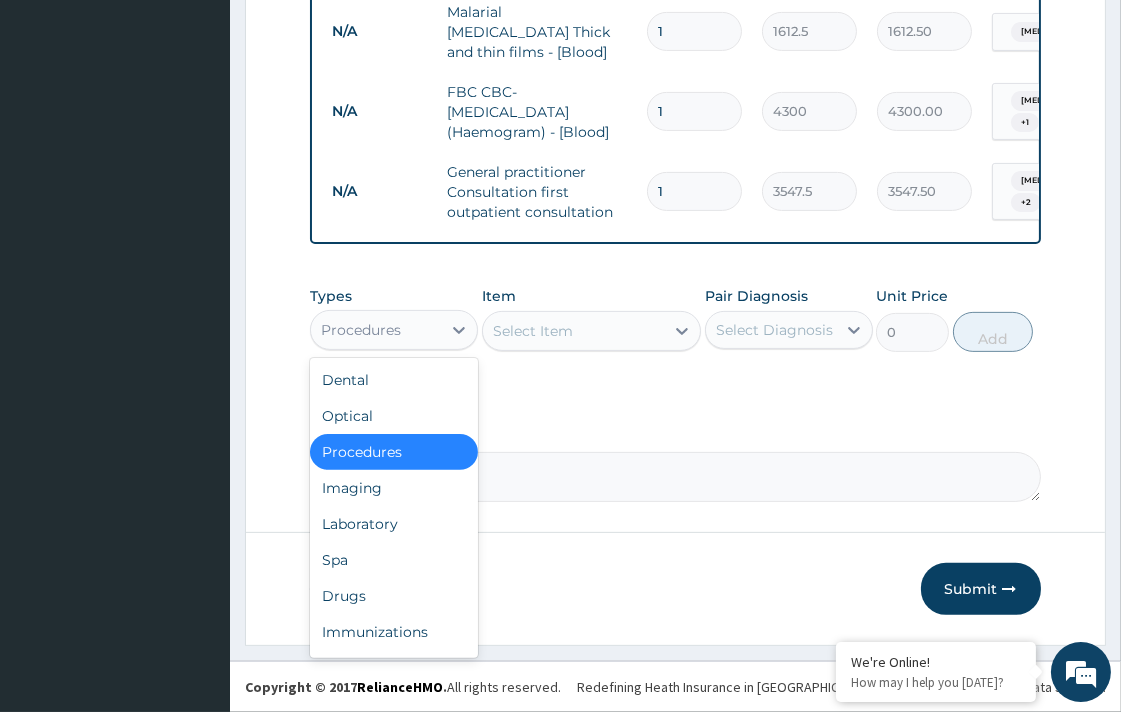 click on "Procedures" at bounding box center (361, 330) 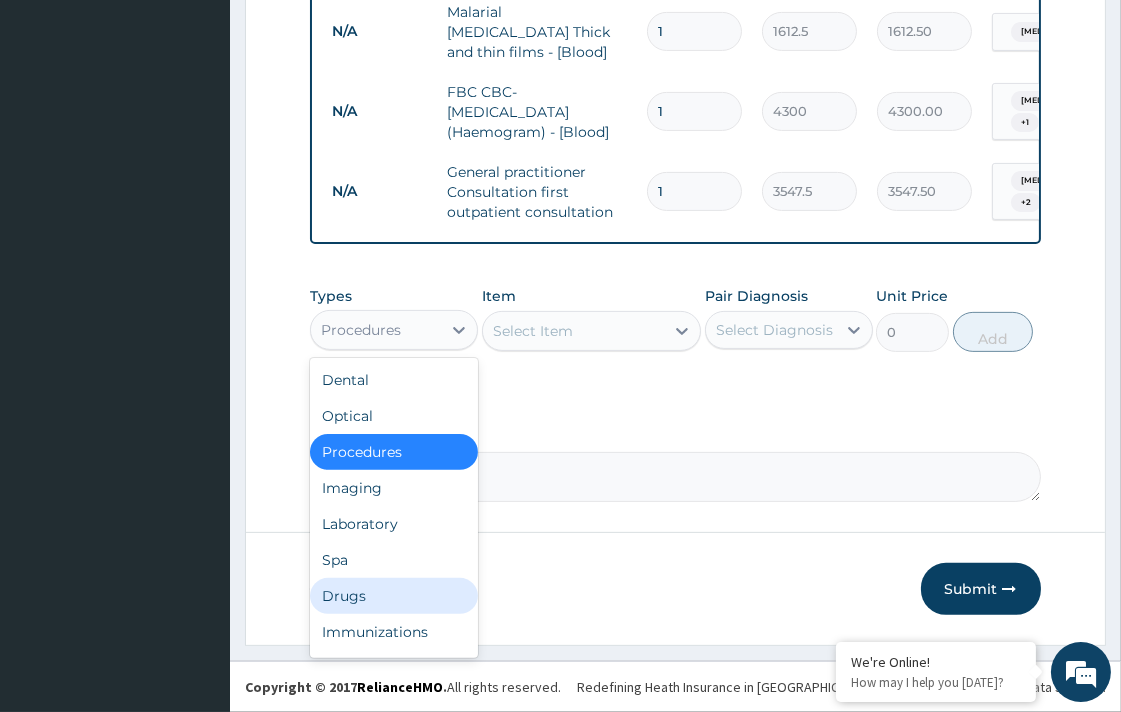 click on "Drugs" at bounding box center [394, 596] 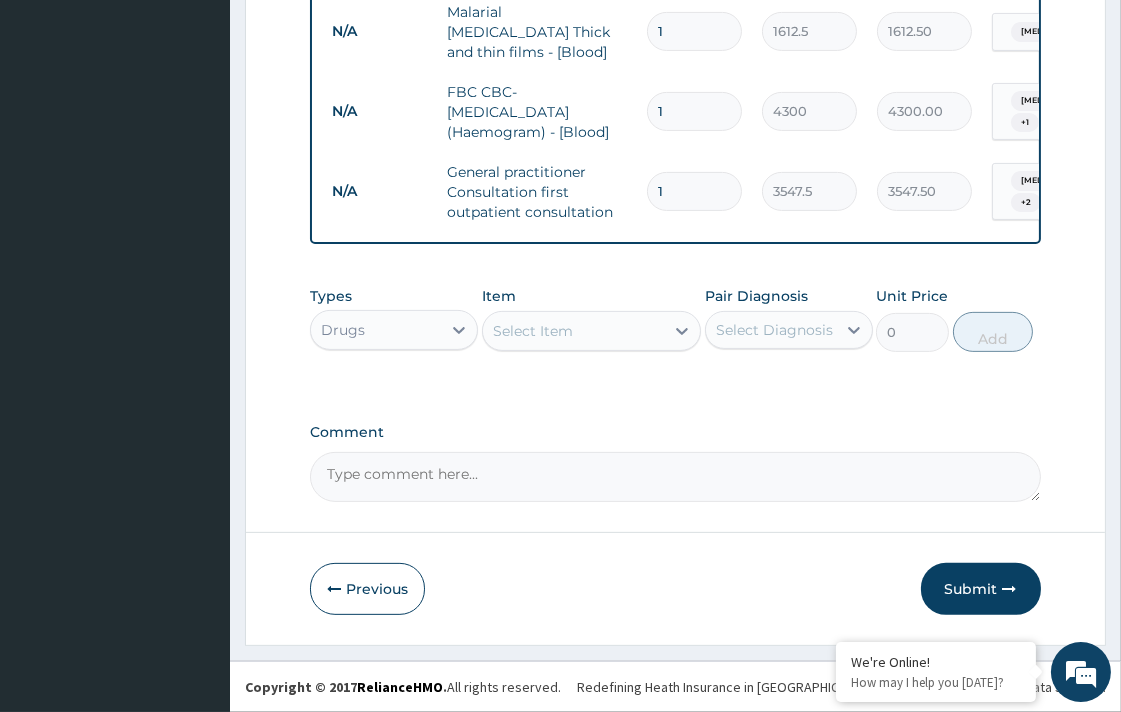 click on "Select Item" at bounding box center [533, 331] 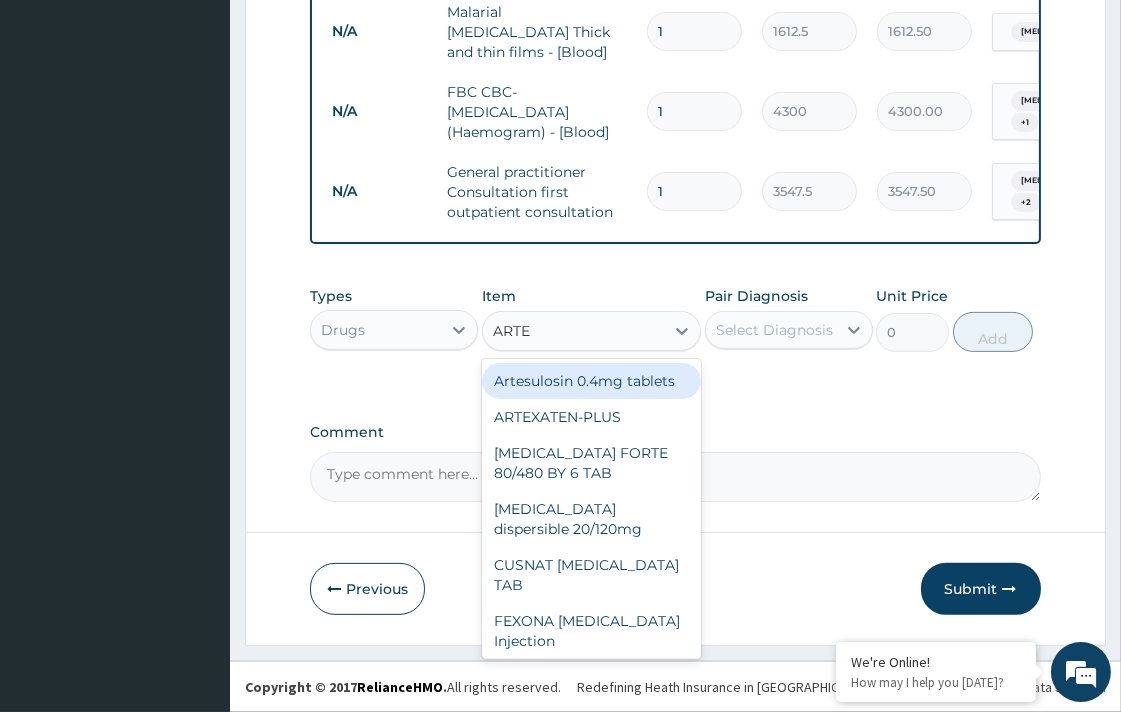type on "ARTEM" 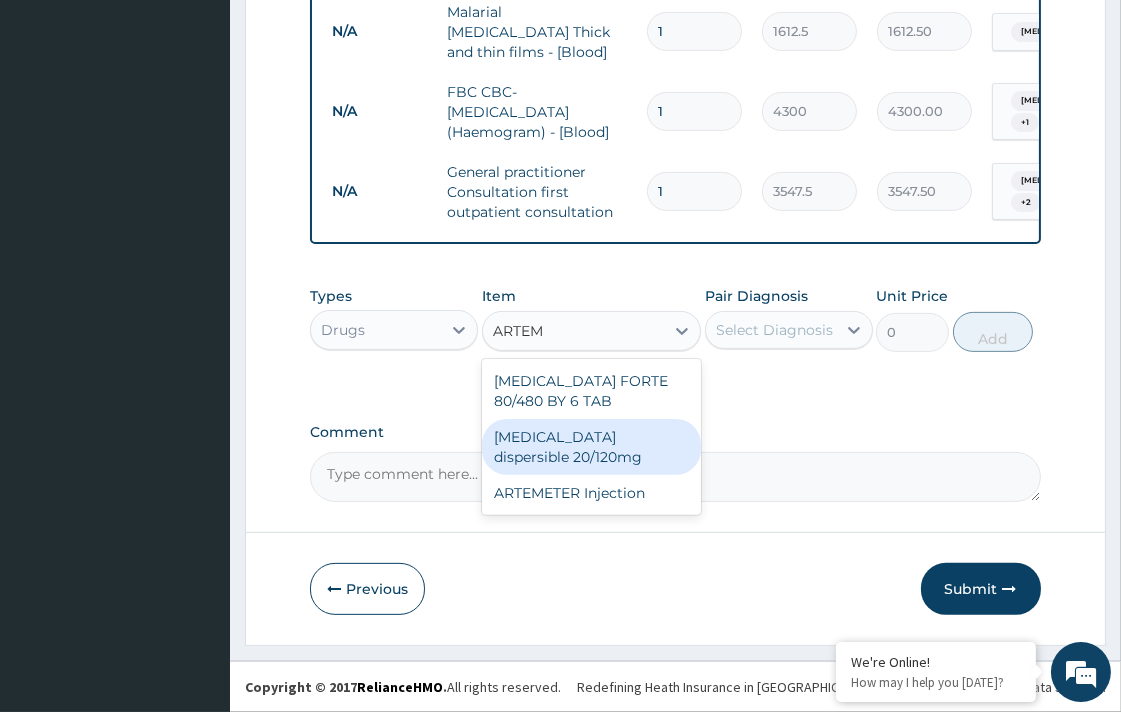 click on "Coartem dispersible 20/120mg" at bounding box center [591, 447] 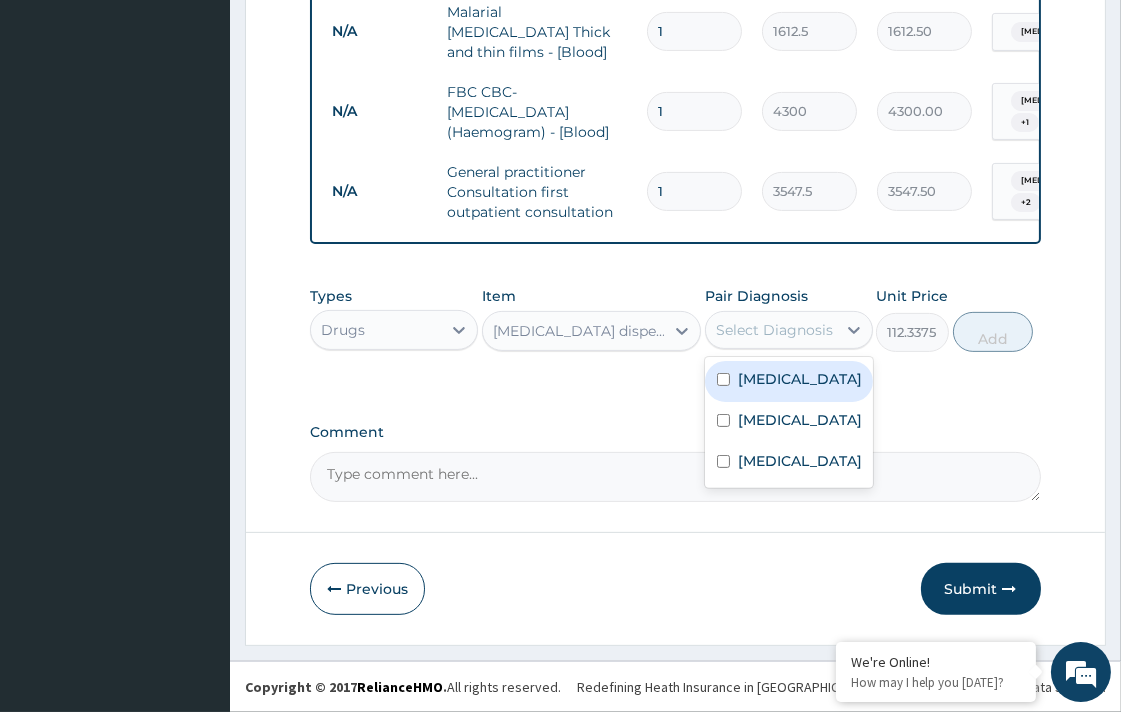 click on "Select Diagnosis" at bounding box center [774, 330] 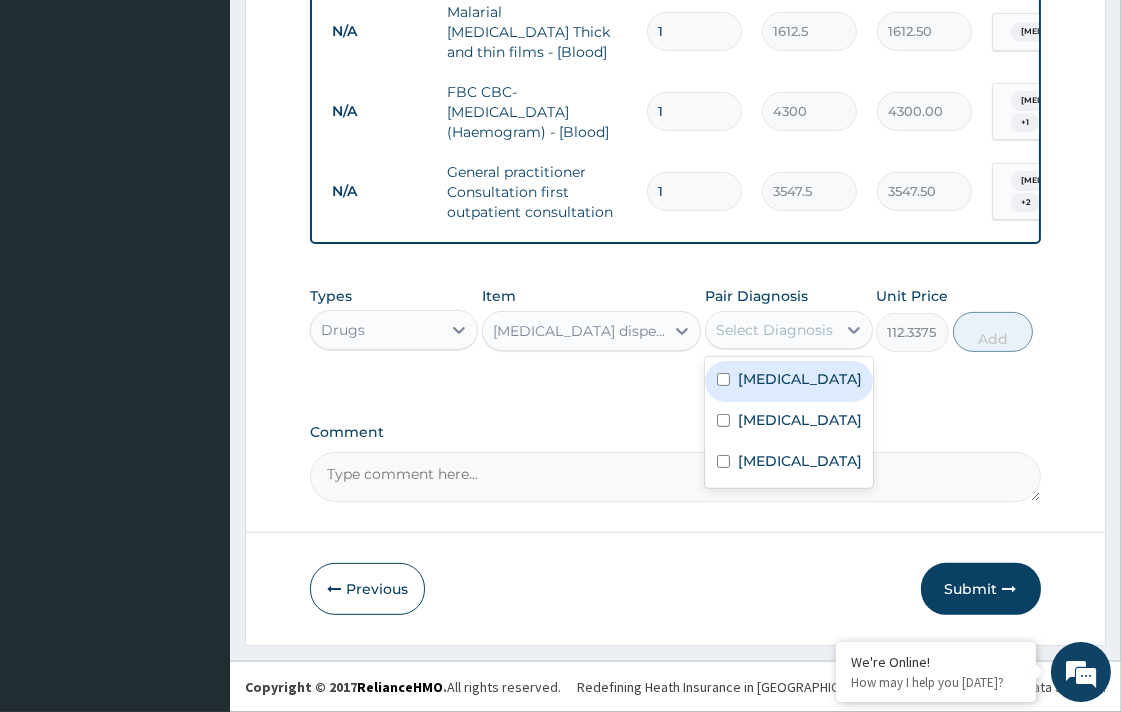 click on "Malaria" at bounding box center [789, 381] 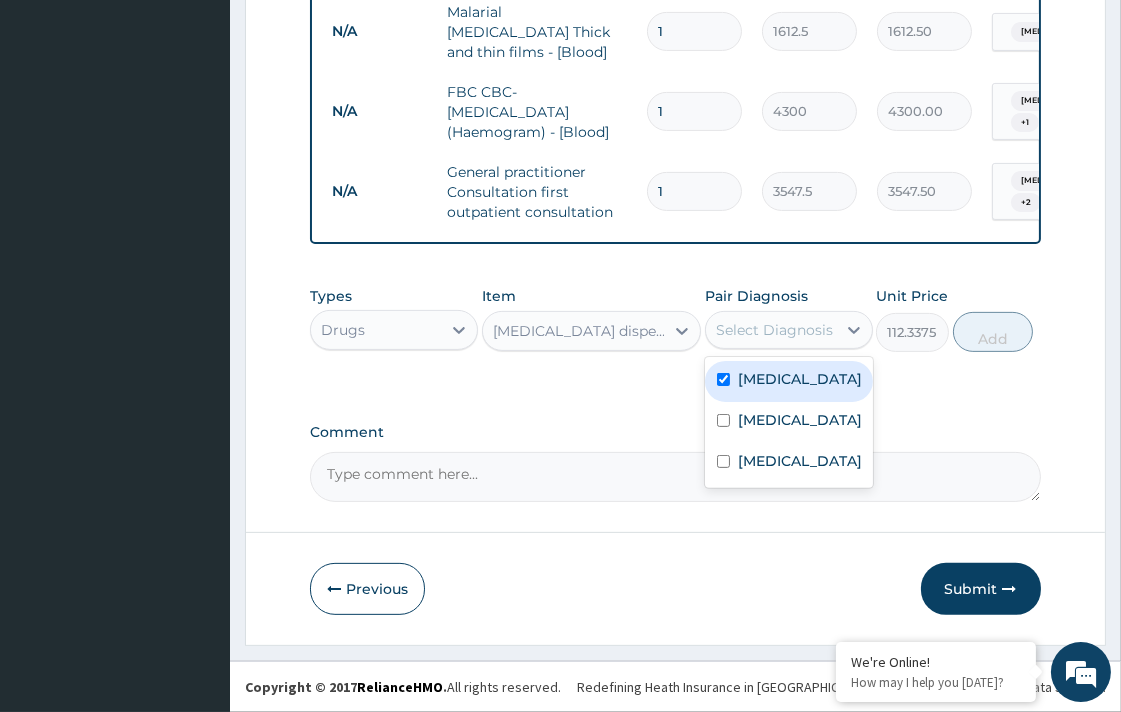 checkbox on "true" 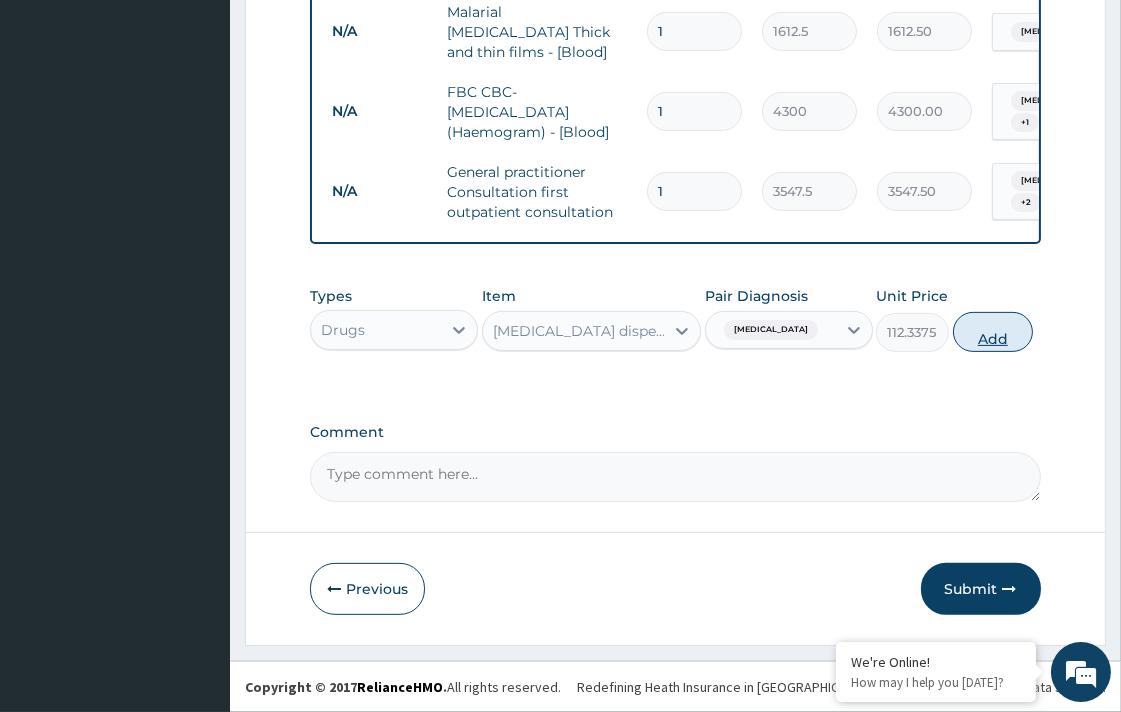 click on "Add" at bounding box center (993, 332) 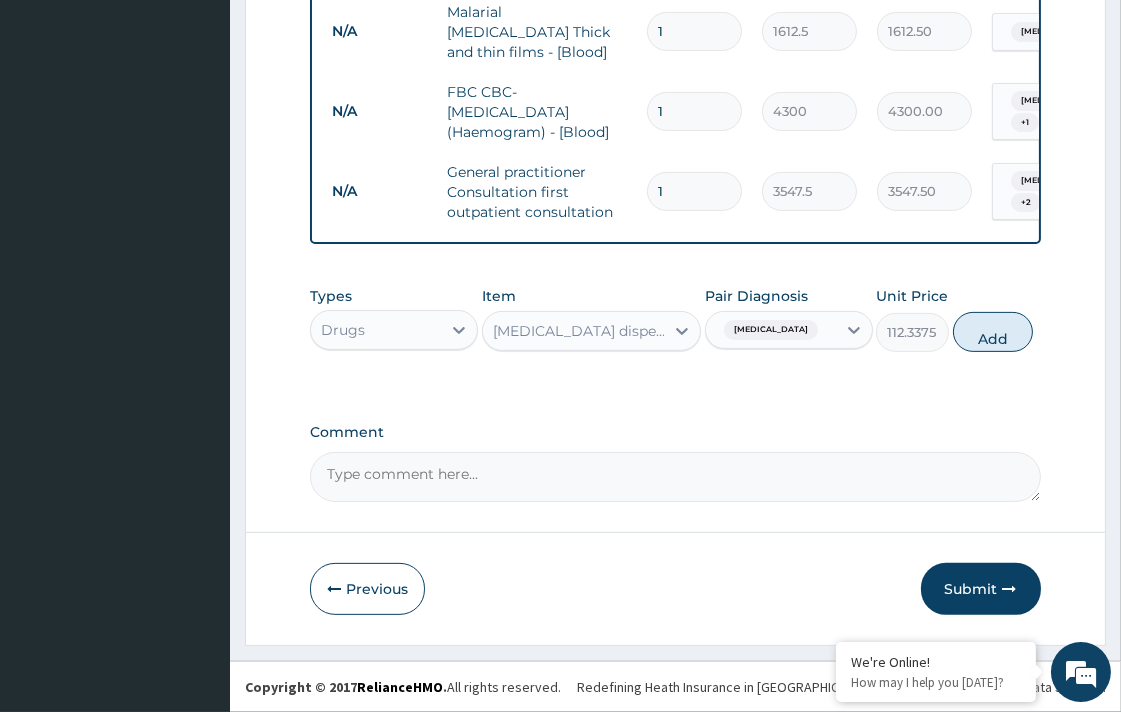 type on "0" 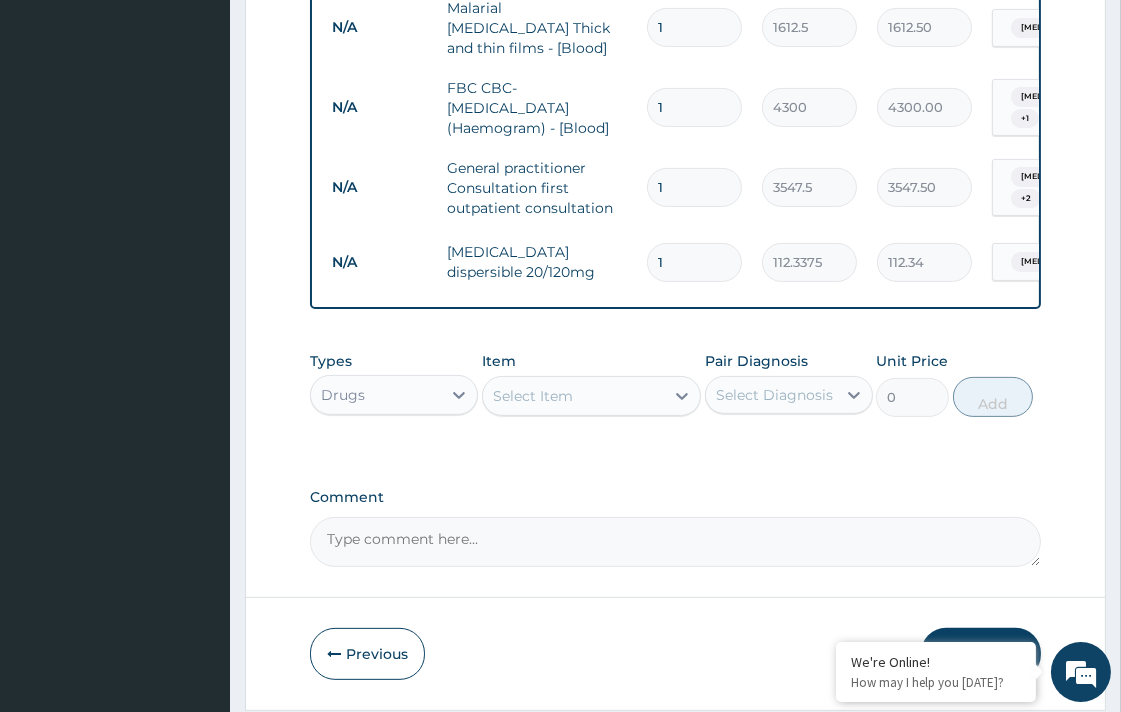 type on "18" 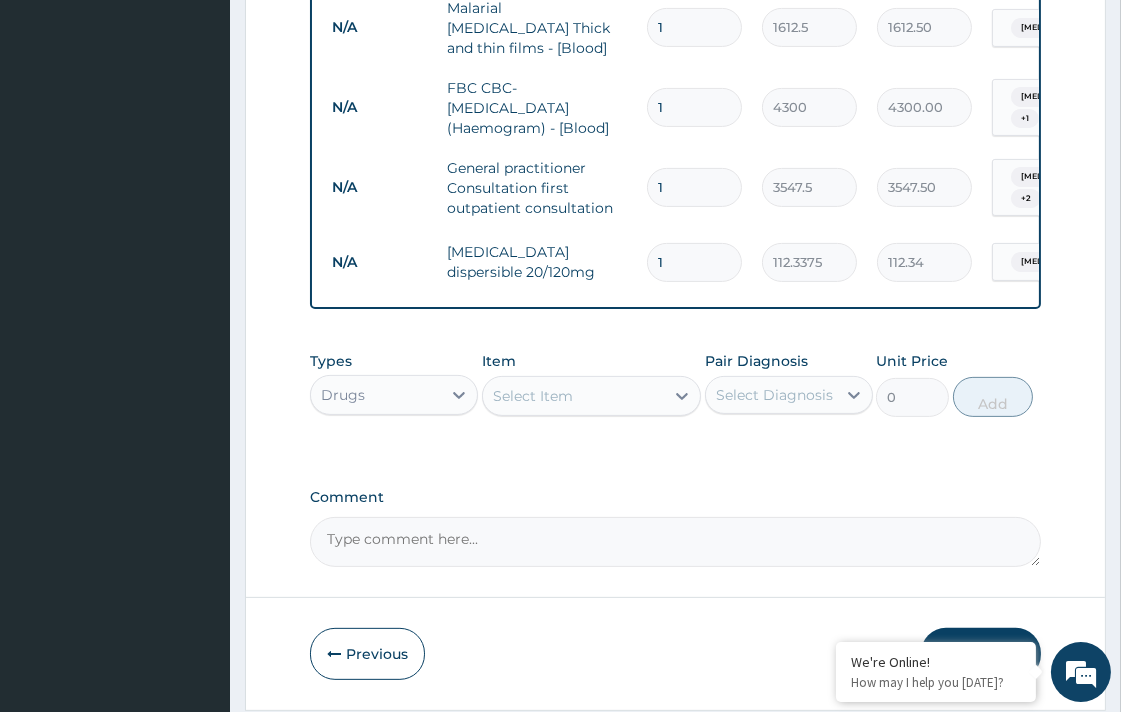 type on "2022.08" 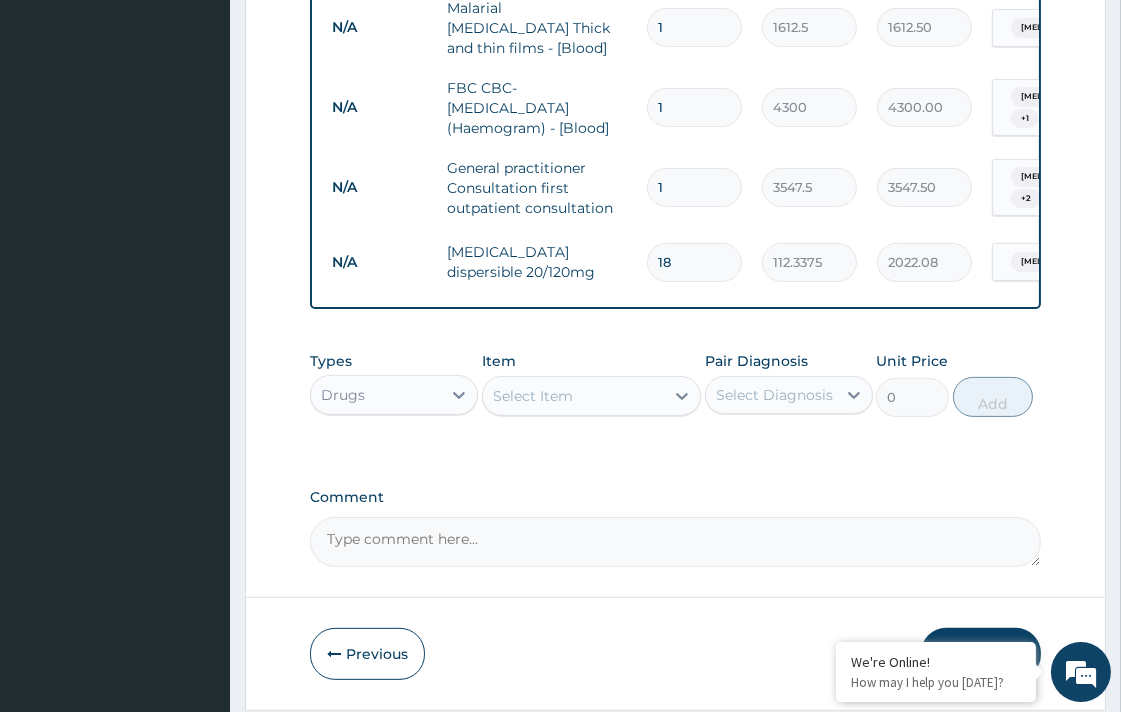 type on "18" 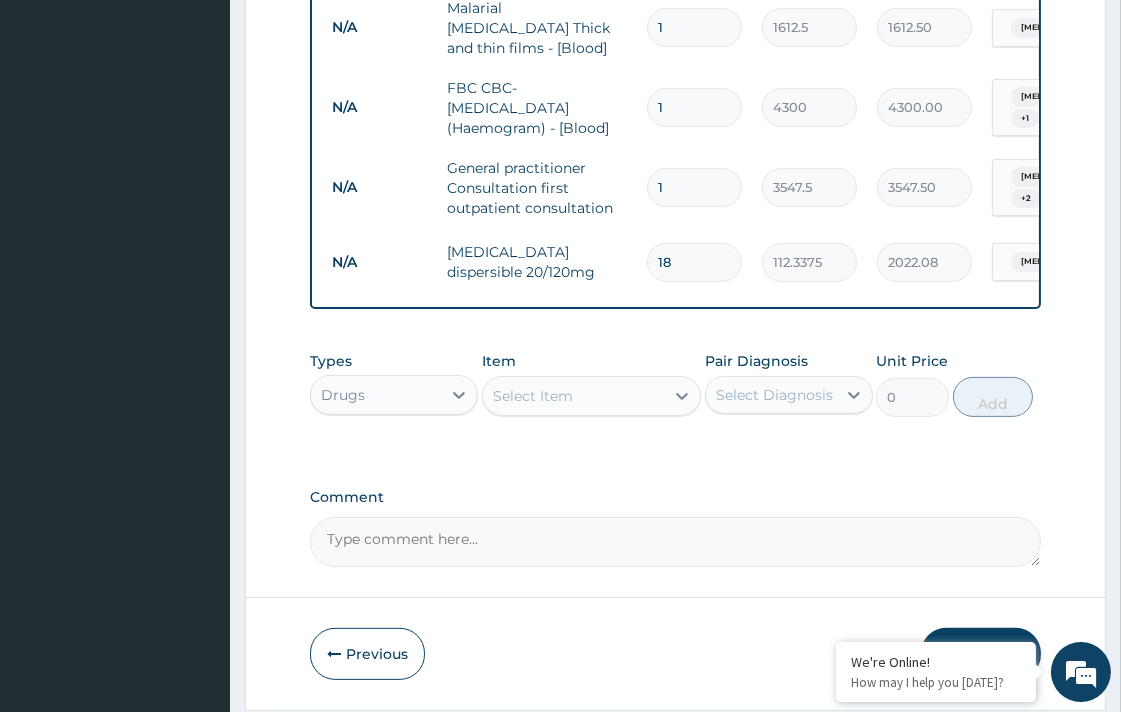click on "Select Item" at bounding box center (533, 396) 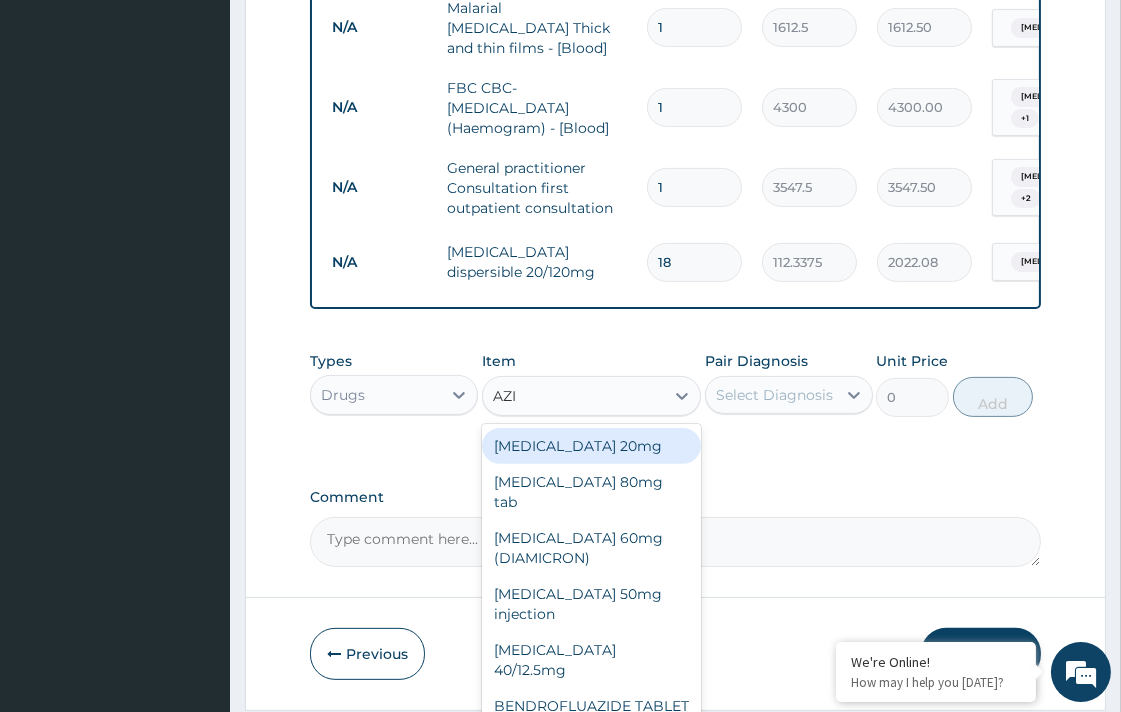 type on "AZIT" 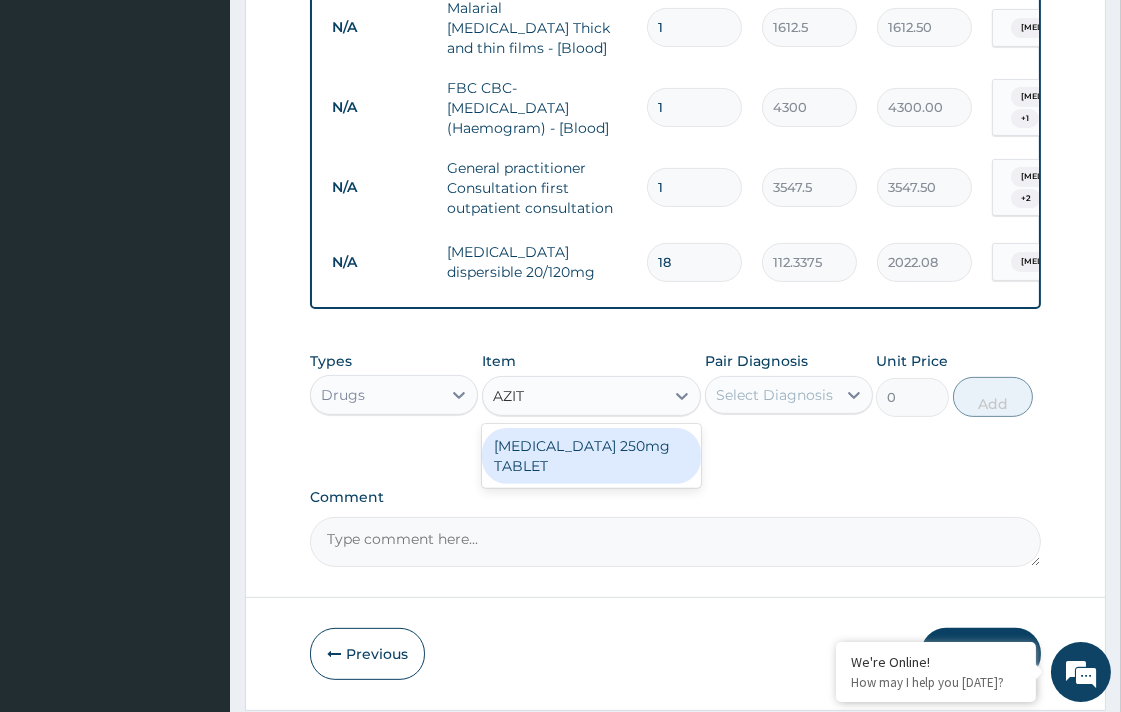 click on "AZITHROMYCIN 250mg TABLET" at bounding box center (591, 456) 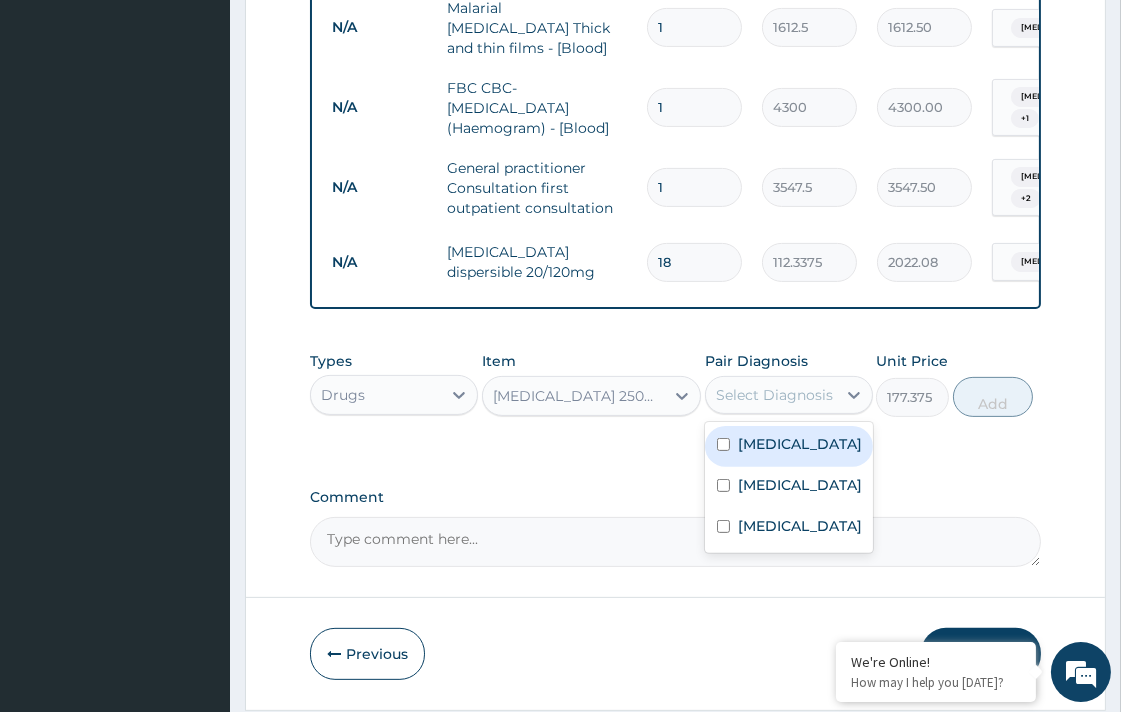 click on "Select Diagnosis" at bounding box center (771, 395) 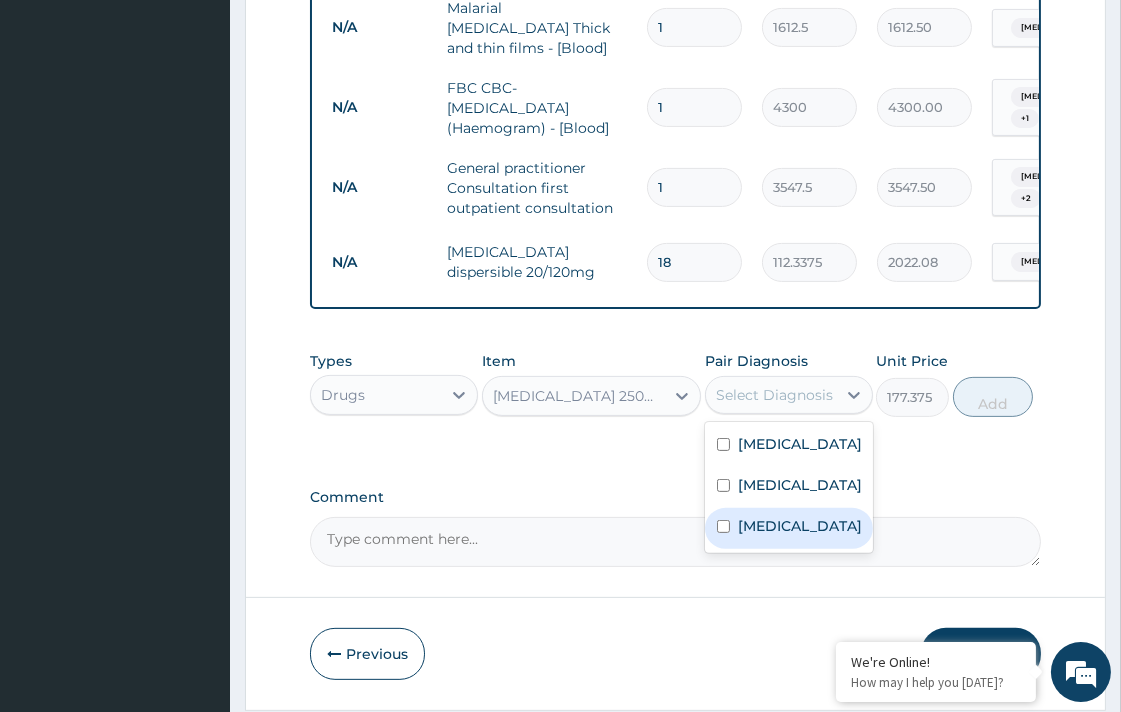 drag, startPoint x: 790, startPoint y: 578, endPoint x: 834, endPoint y: 521, distance: 72.00694 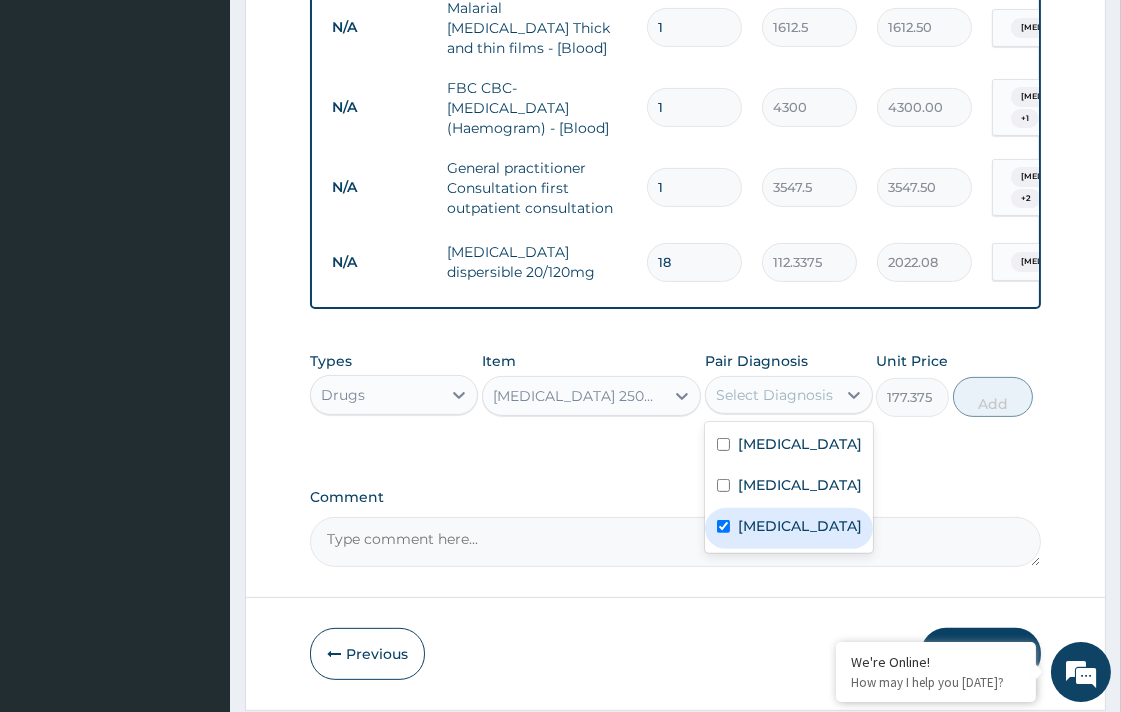 checkbox on "true" 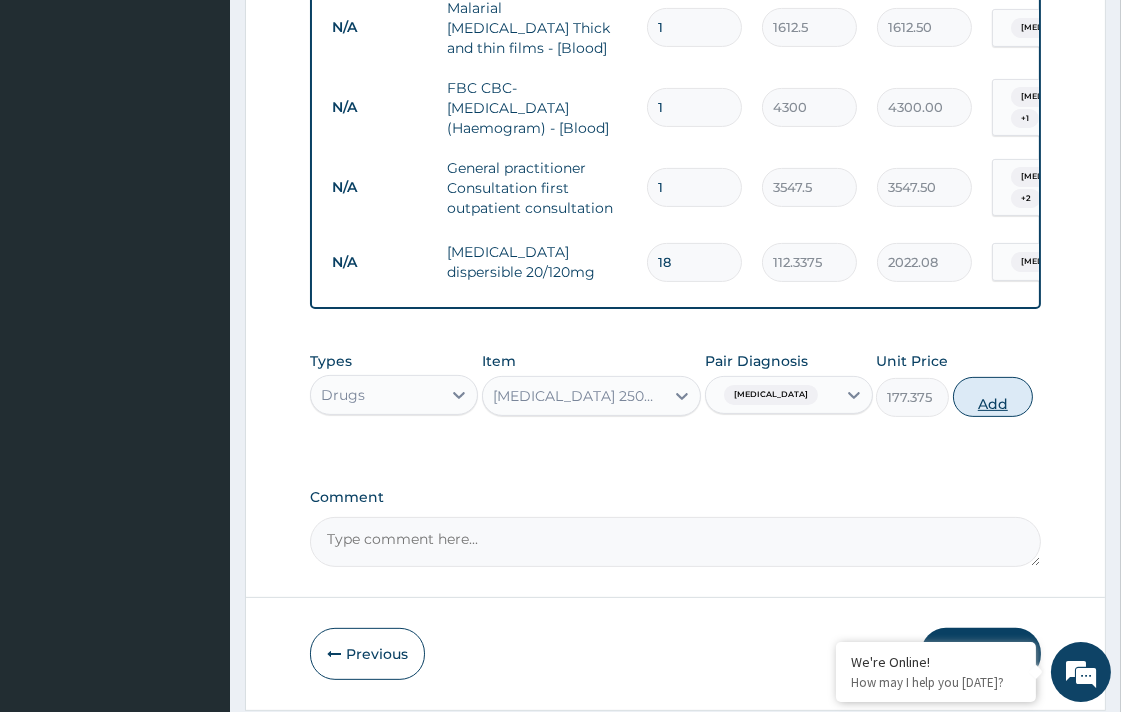 click on "Add" at bounding box center (993, 397) 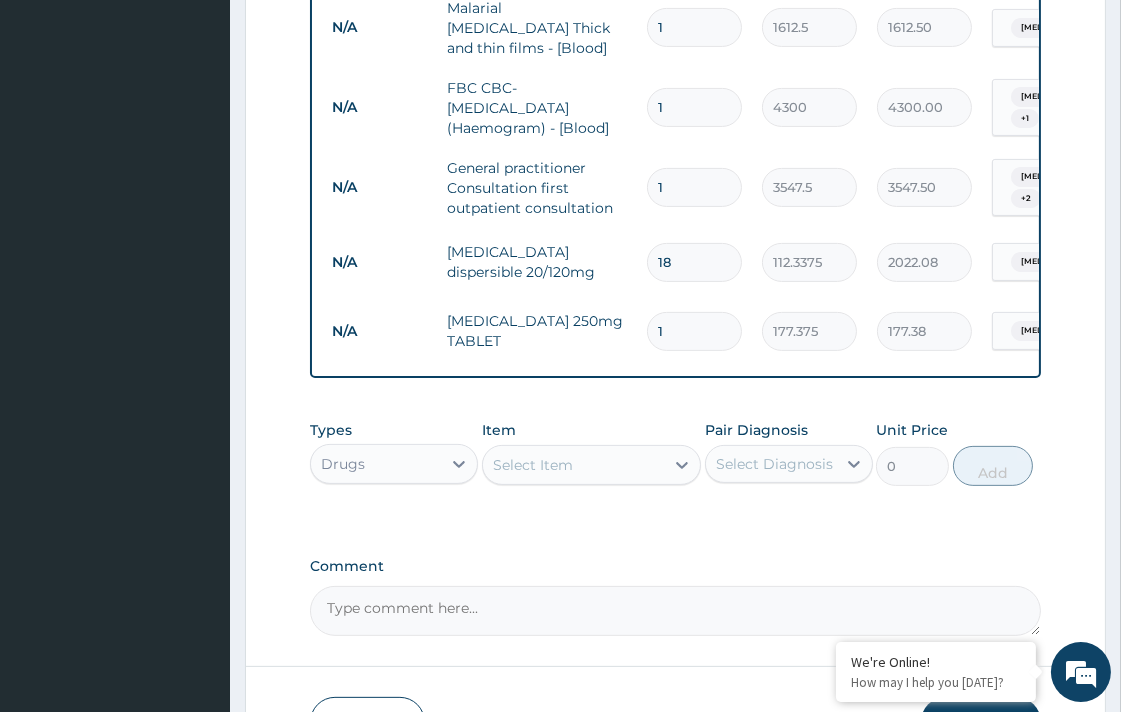 type 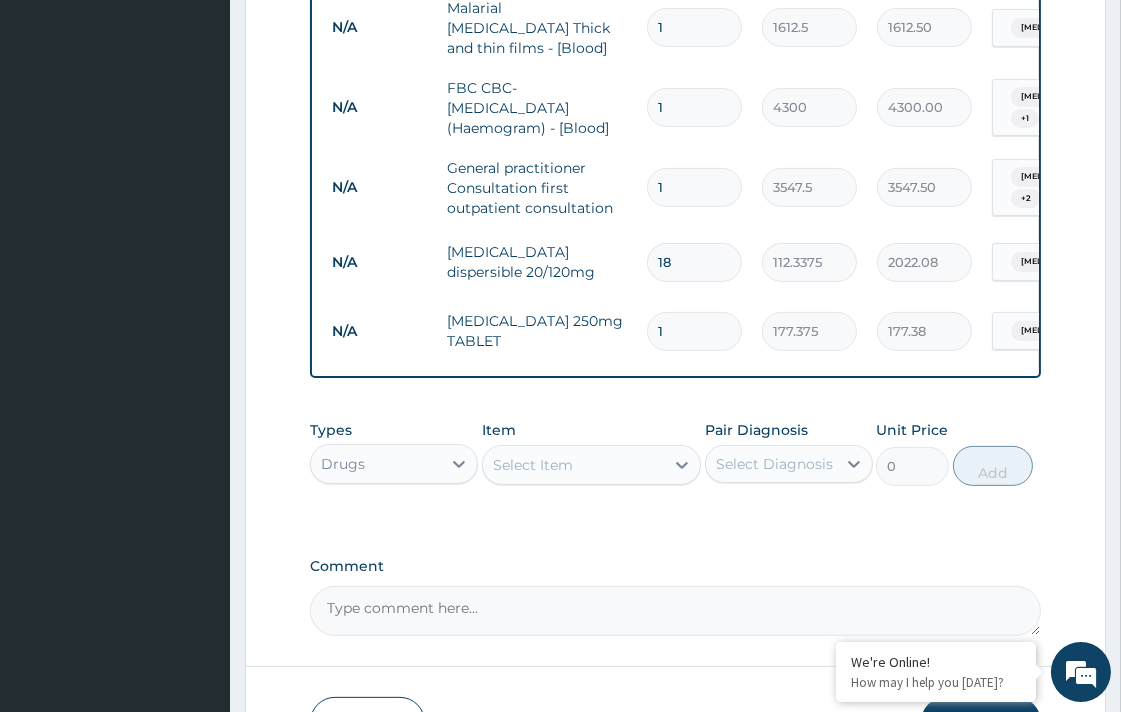 type on "0.00" 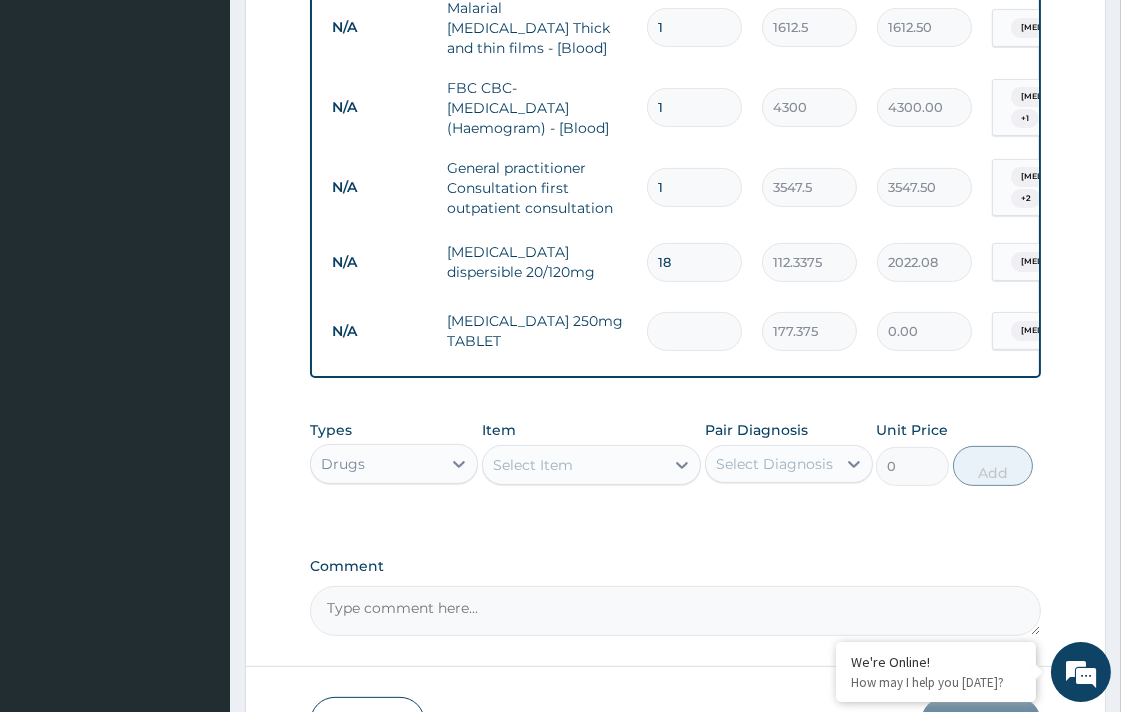 type on "5" 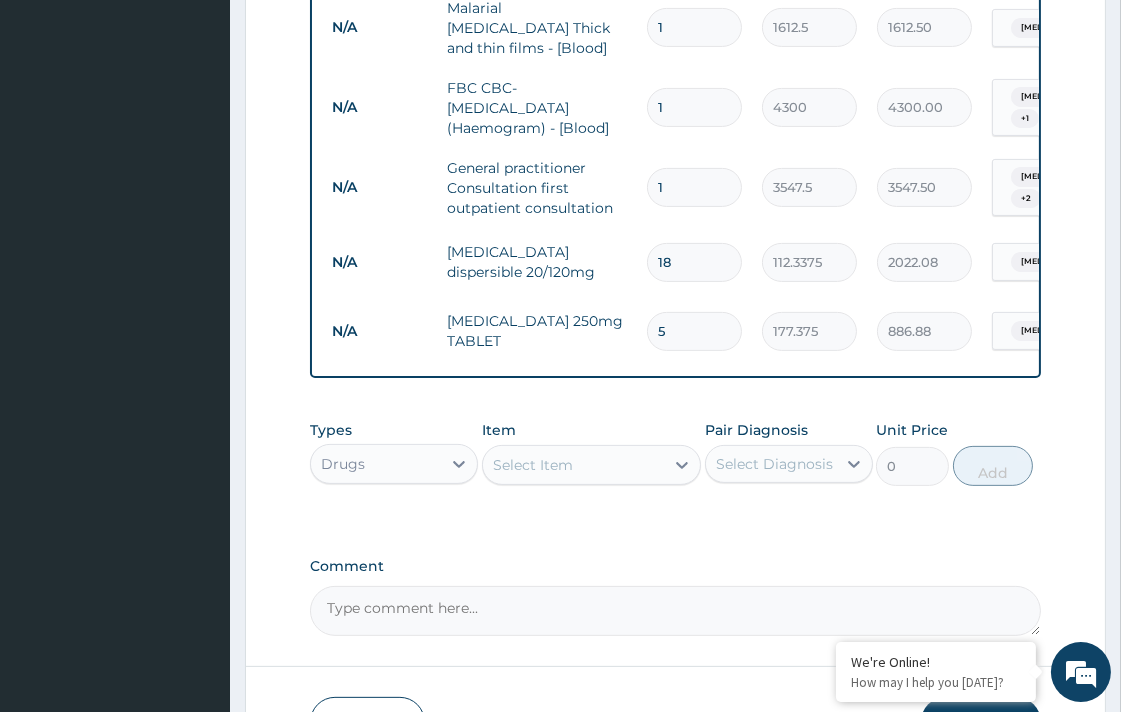 type on "5" 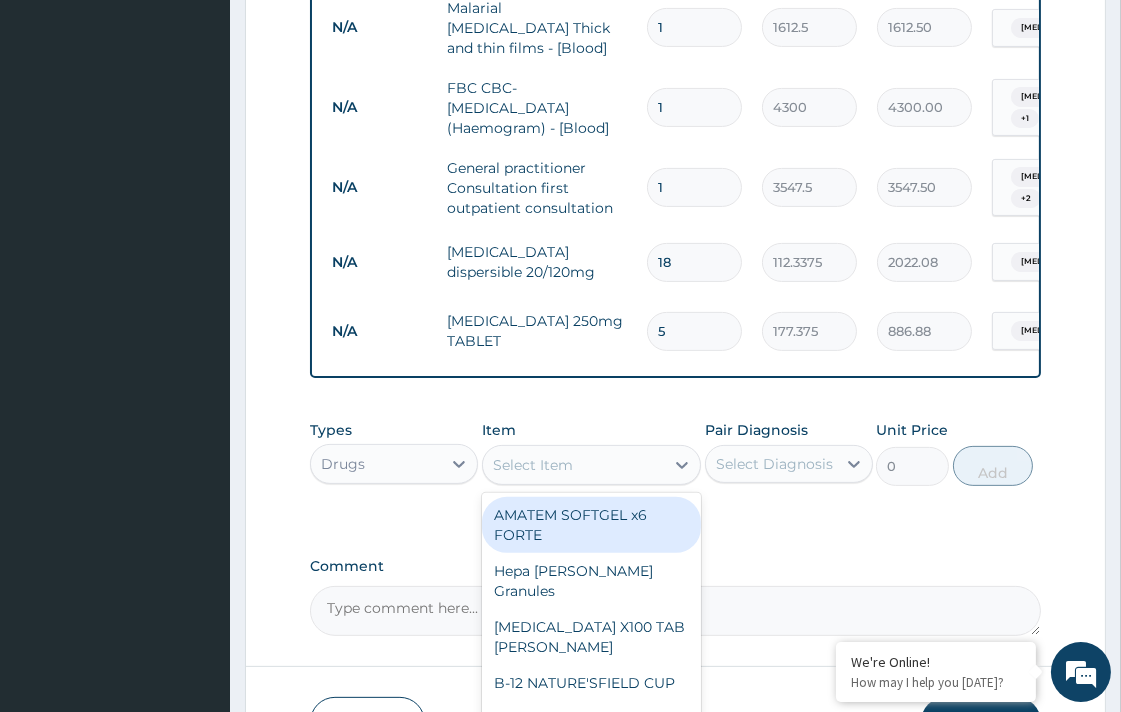 type on "V" 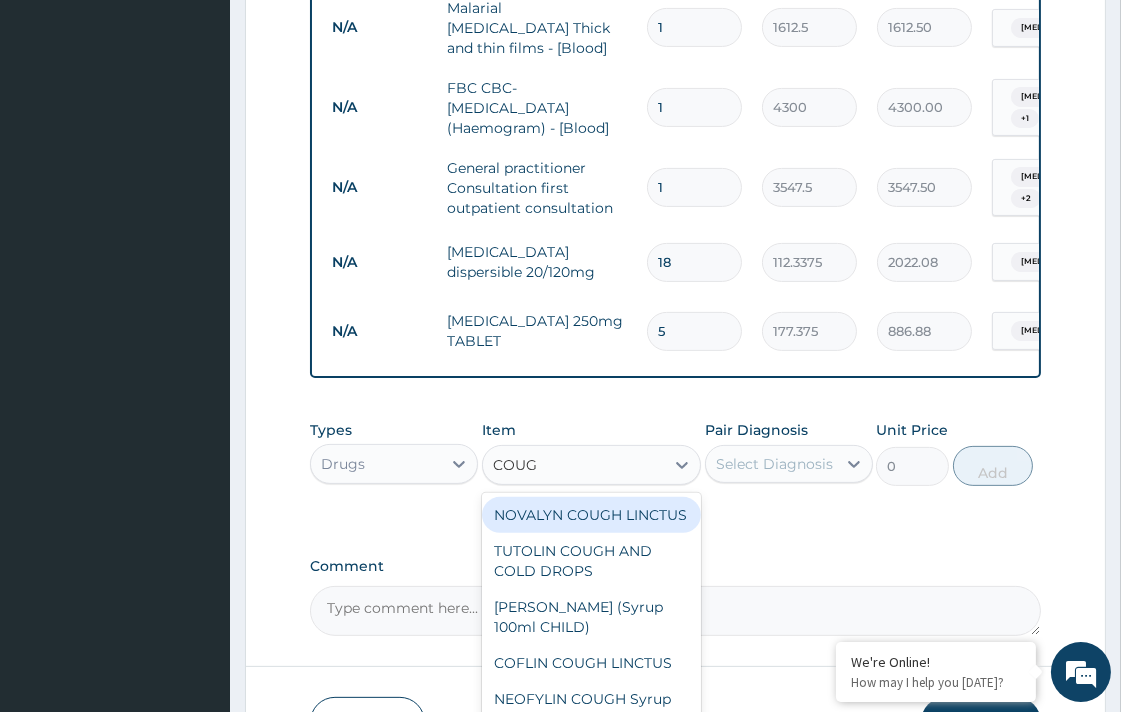 type on "COUGH" 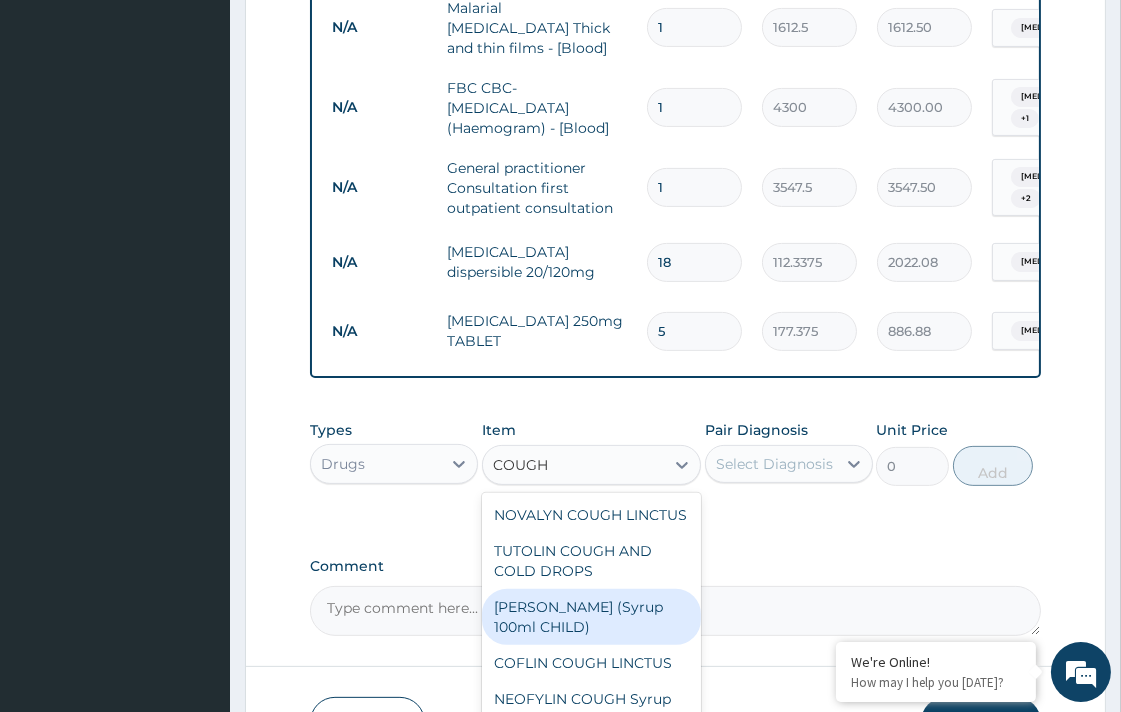 click on "EMZOLYN COUGH (Syrup 100ml CHILD)" at bounding box center [591, 617] 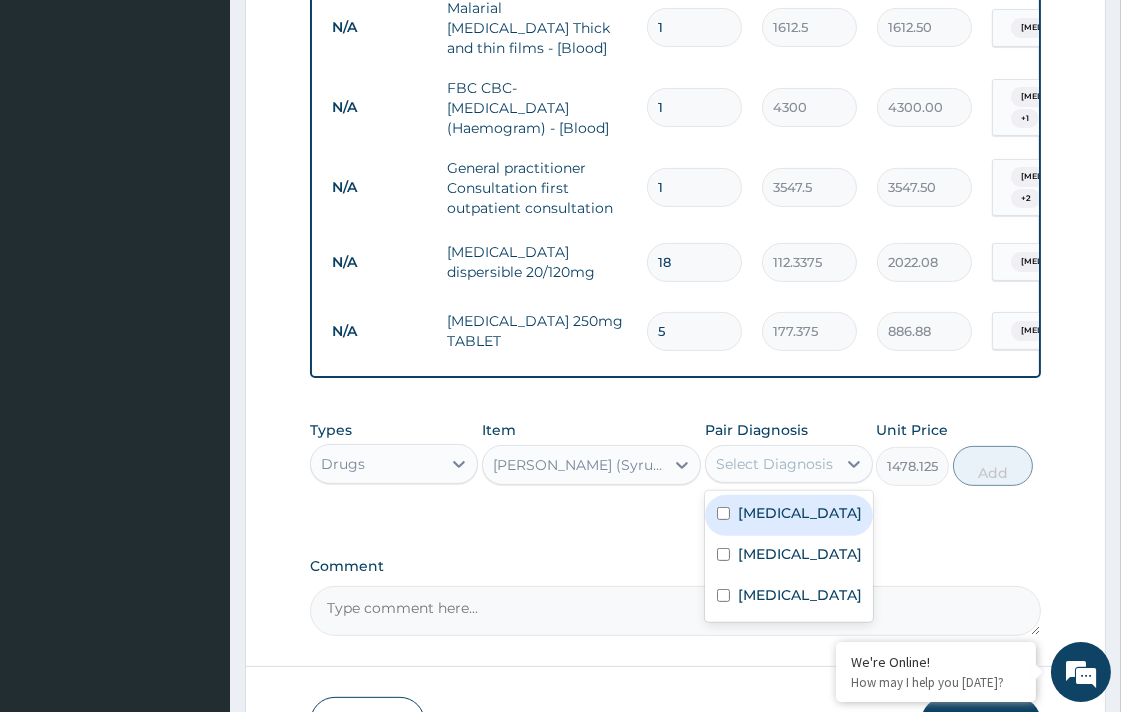 click on "Select Diagnosis" at bounding box center [774, 464] 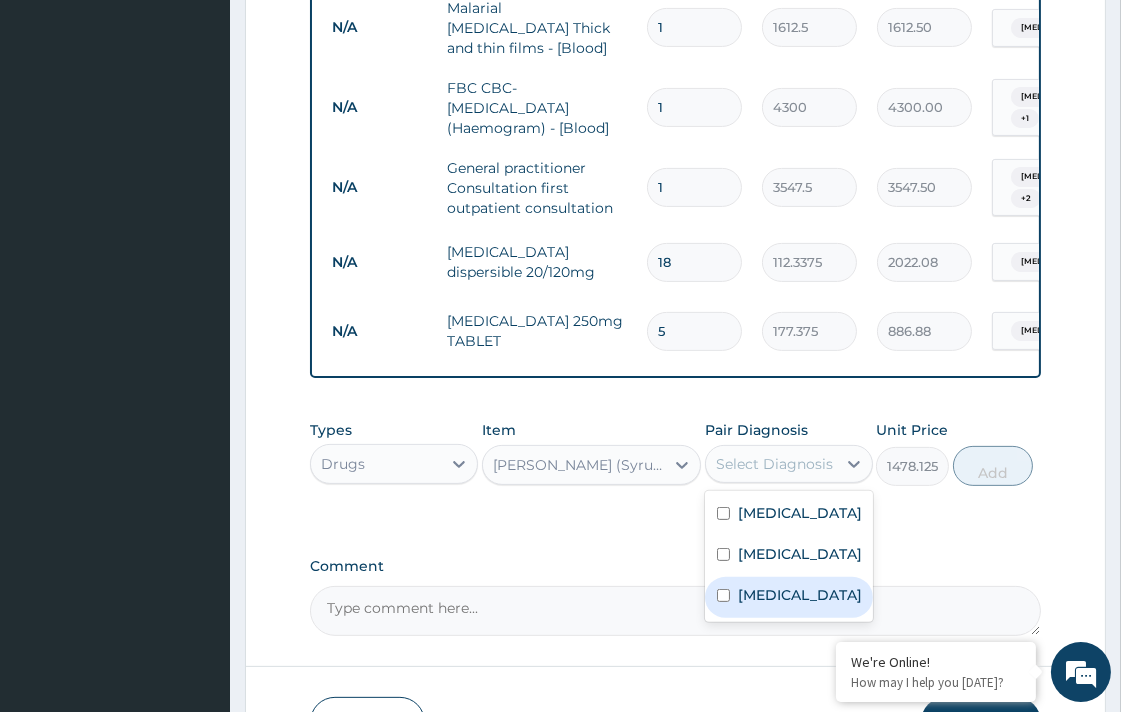 click on "Upper respiratory infection" at bounding box center (800, 595) 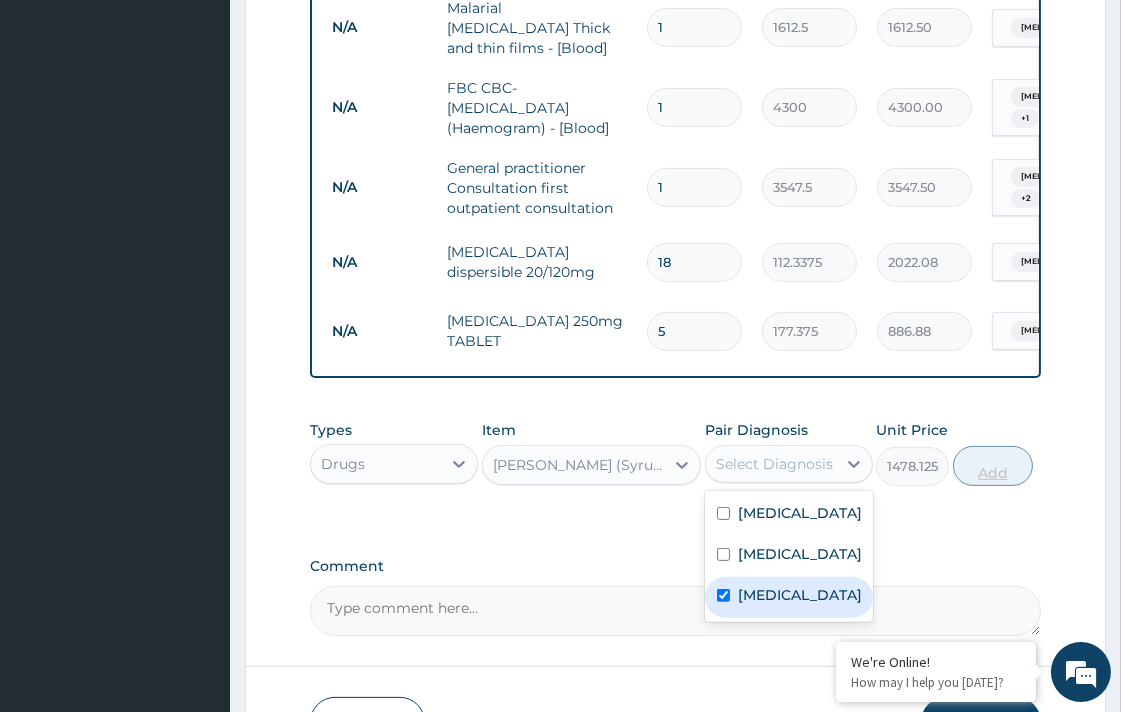 checkbox on "true" 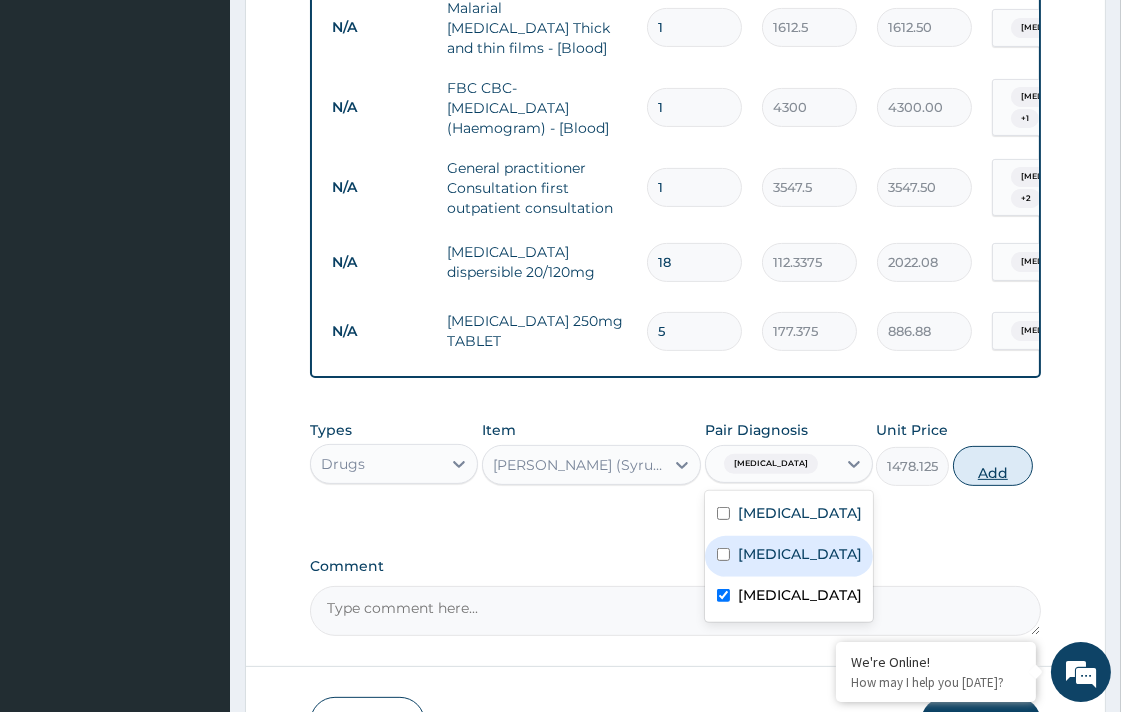 click on "Add" at bounding box center (993, 466) 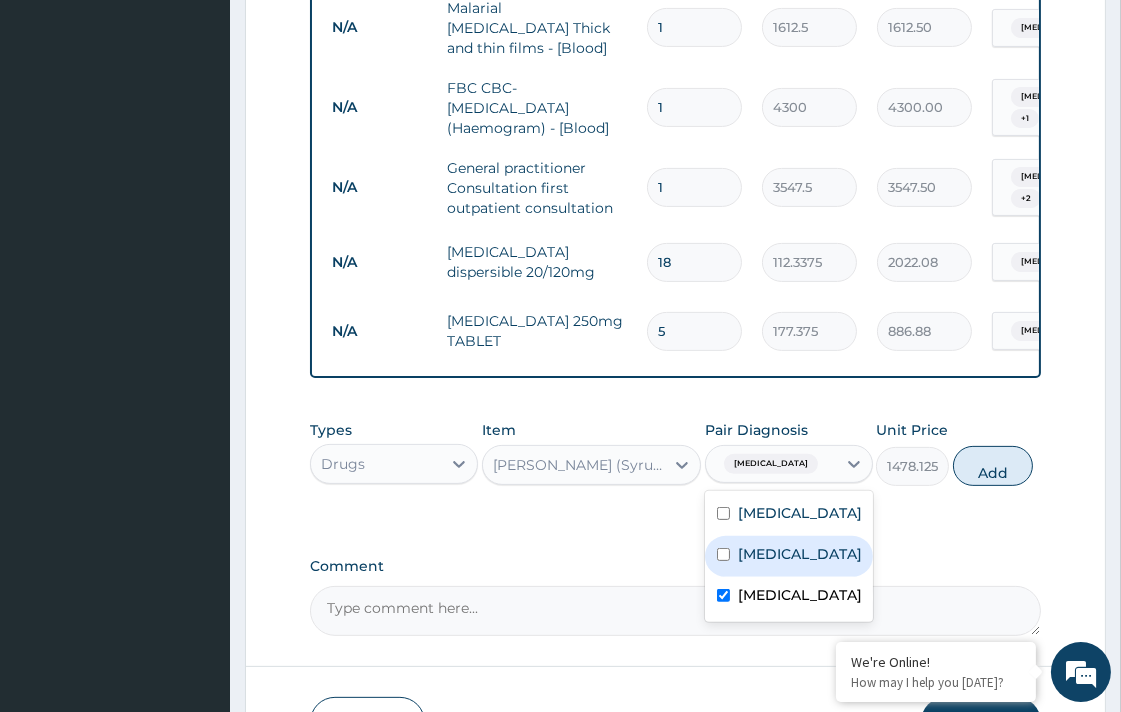 type on "0" 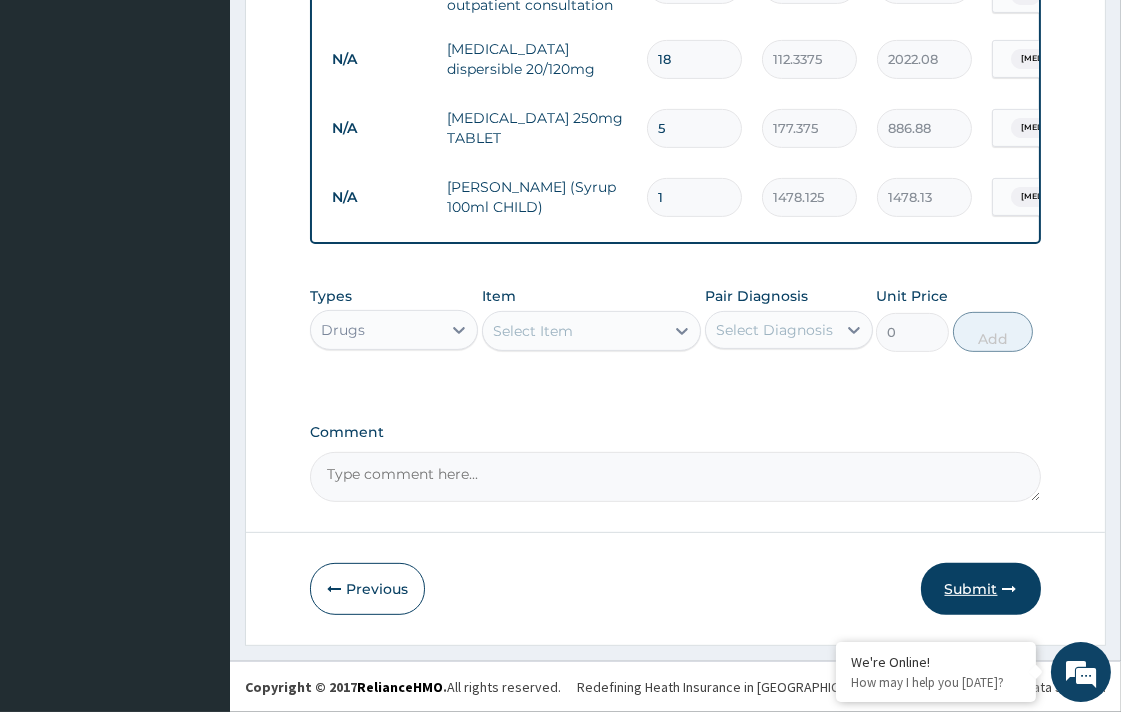 click on "Submit" at bounding box center (981, 589) 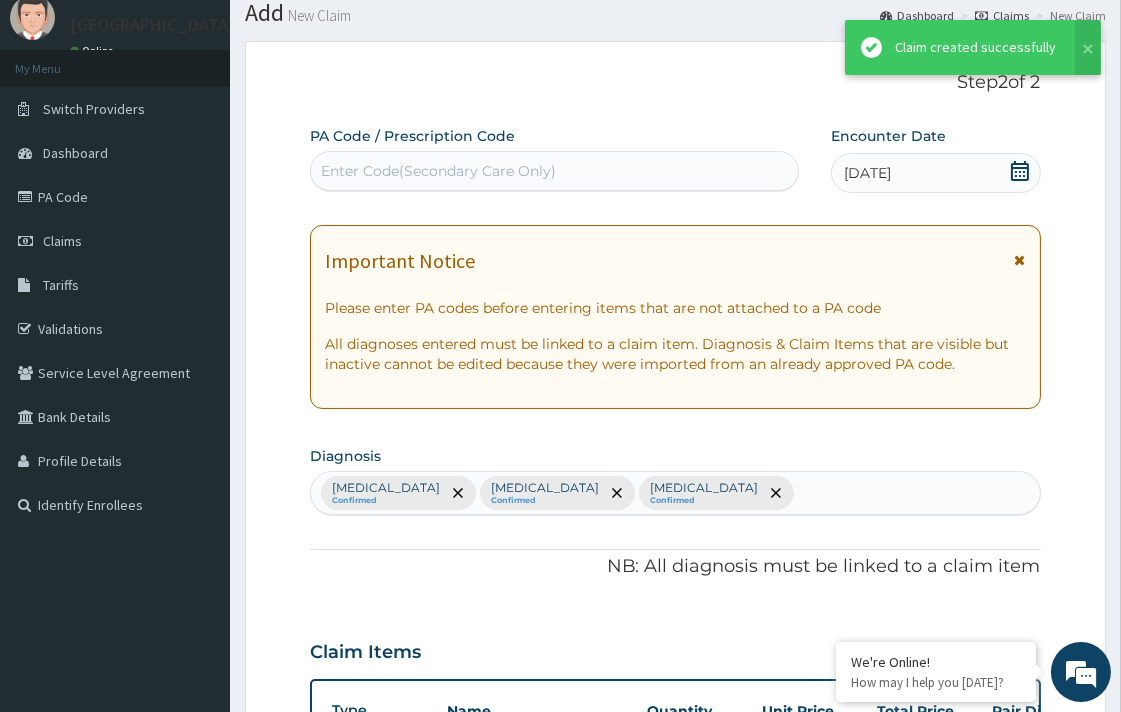 scroll, scrollTop: 1018, scrollLeft: 0, axis: vertical 